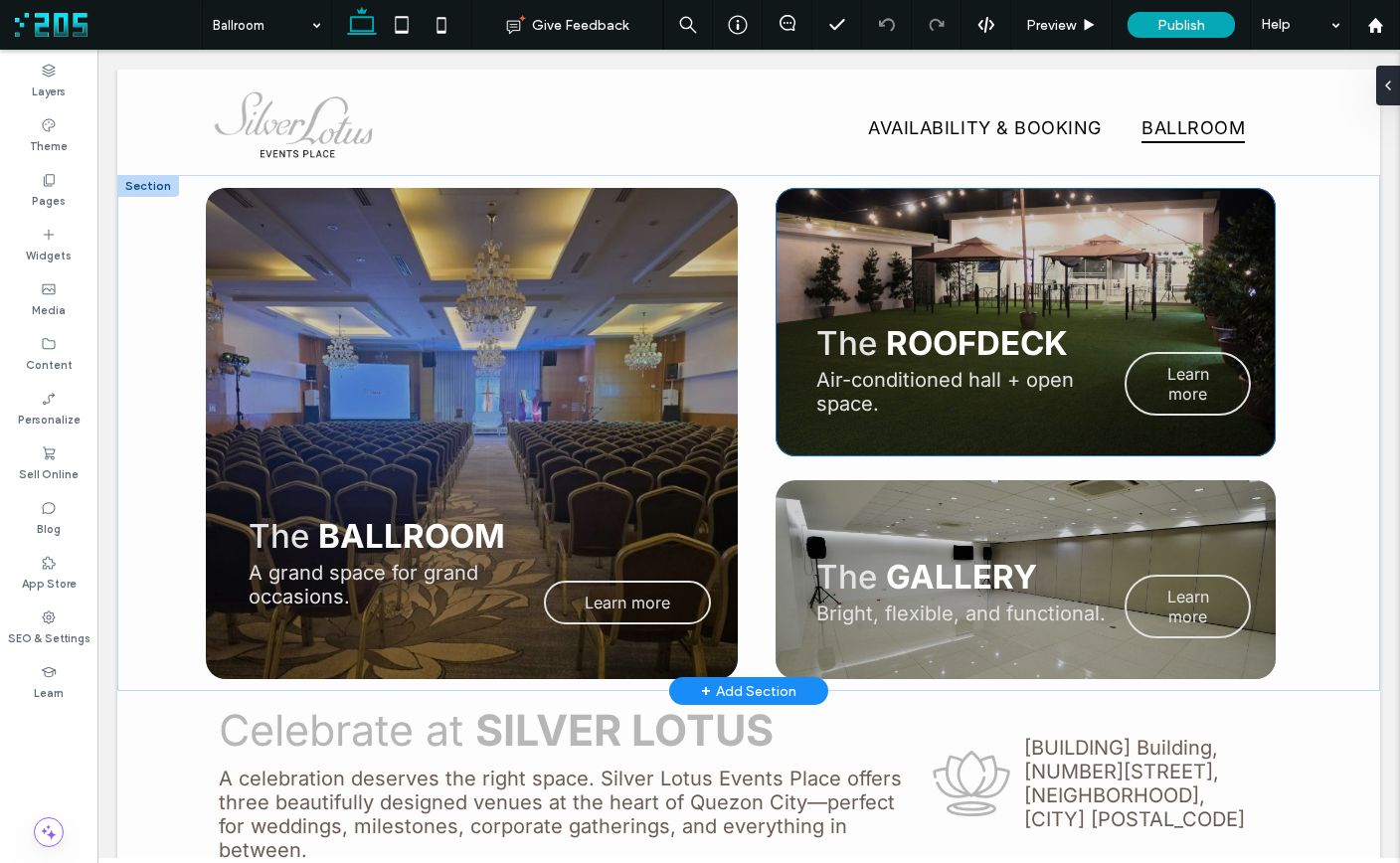 scroll, scrollTop: 0, scrollLeft: 0, axis: both 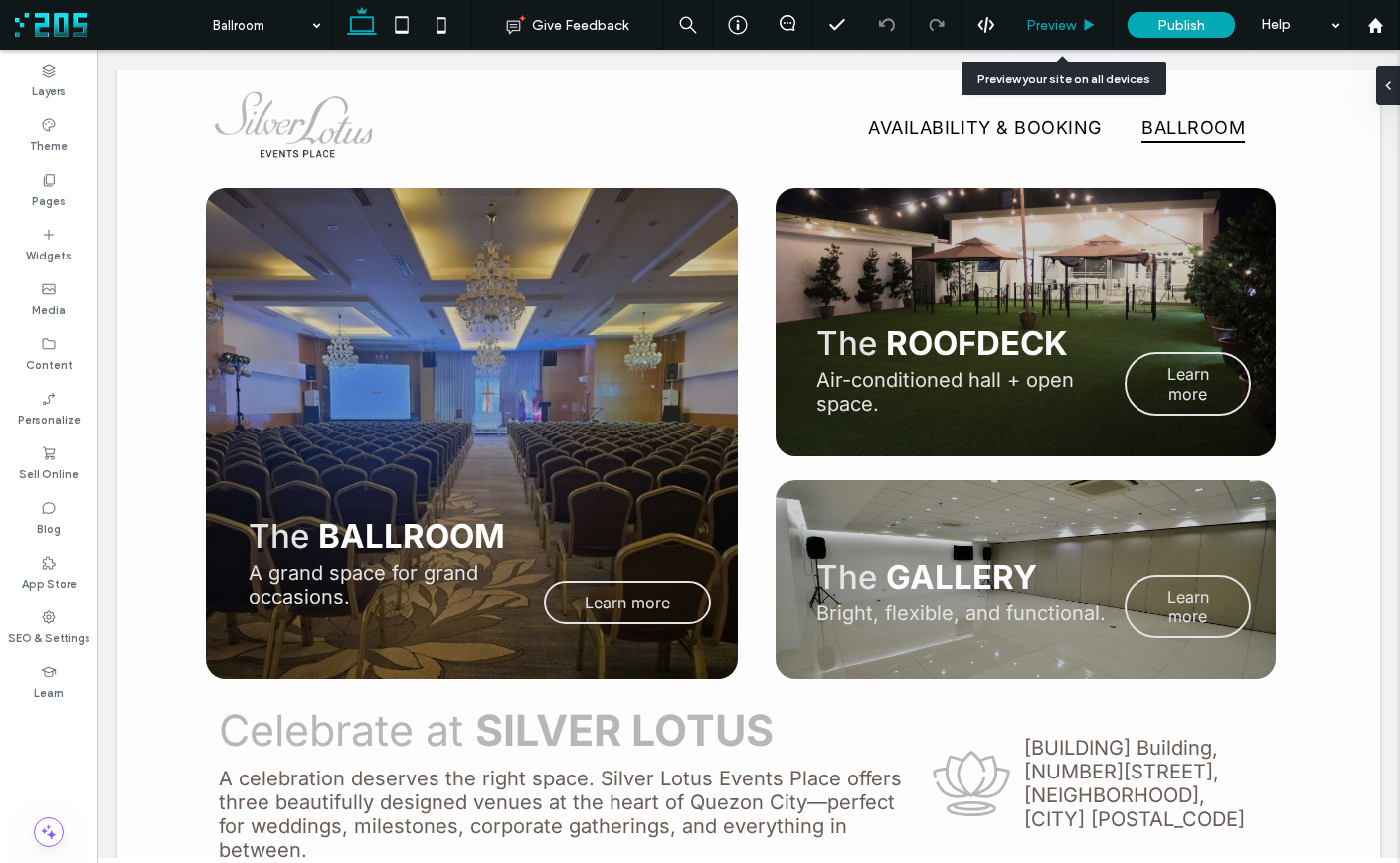 click on "Preview" at bounding box center [1051, 25] 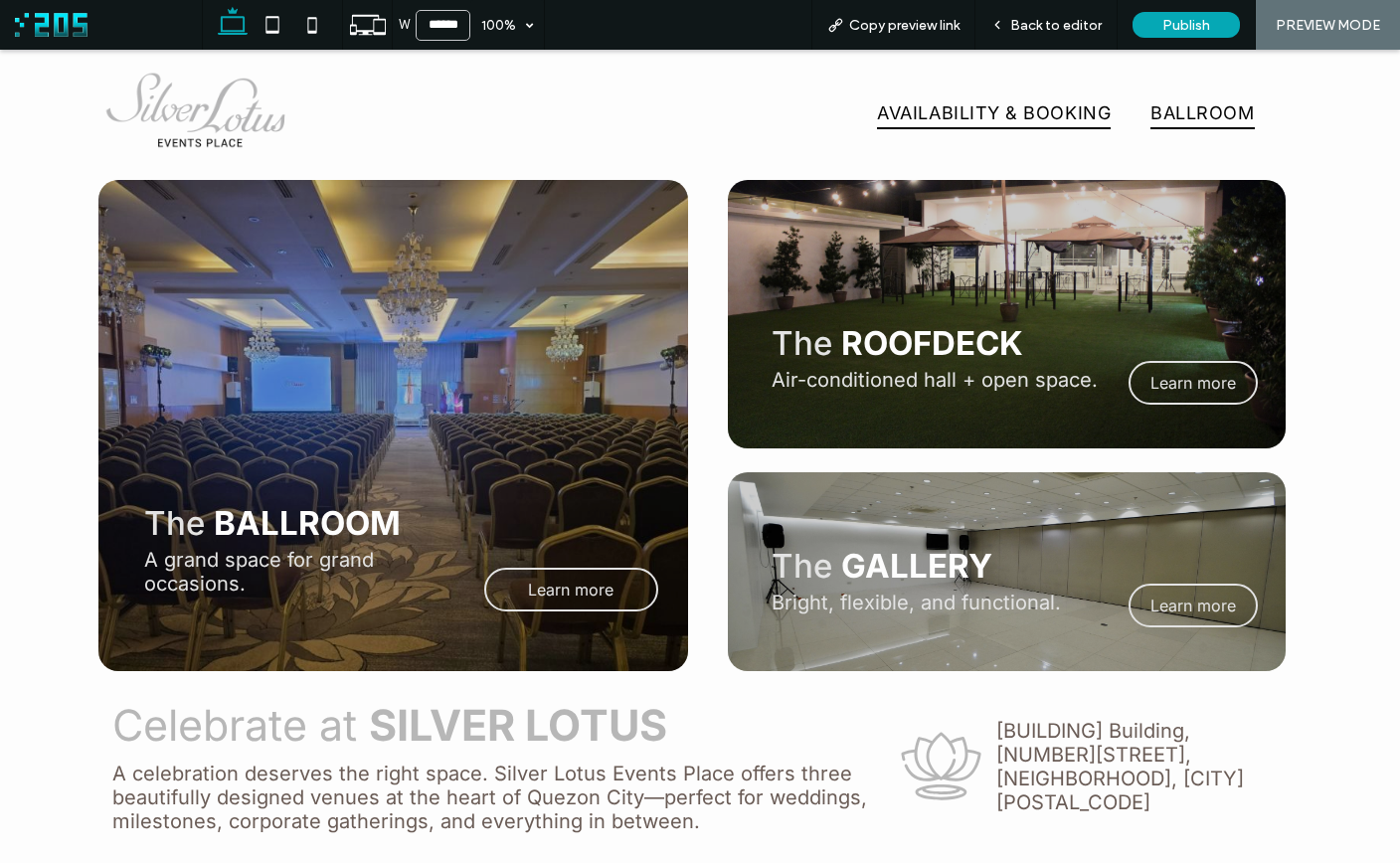 click on "Availability & Booking" at bounding box center [993, 112] 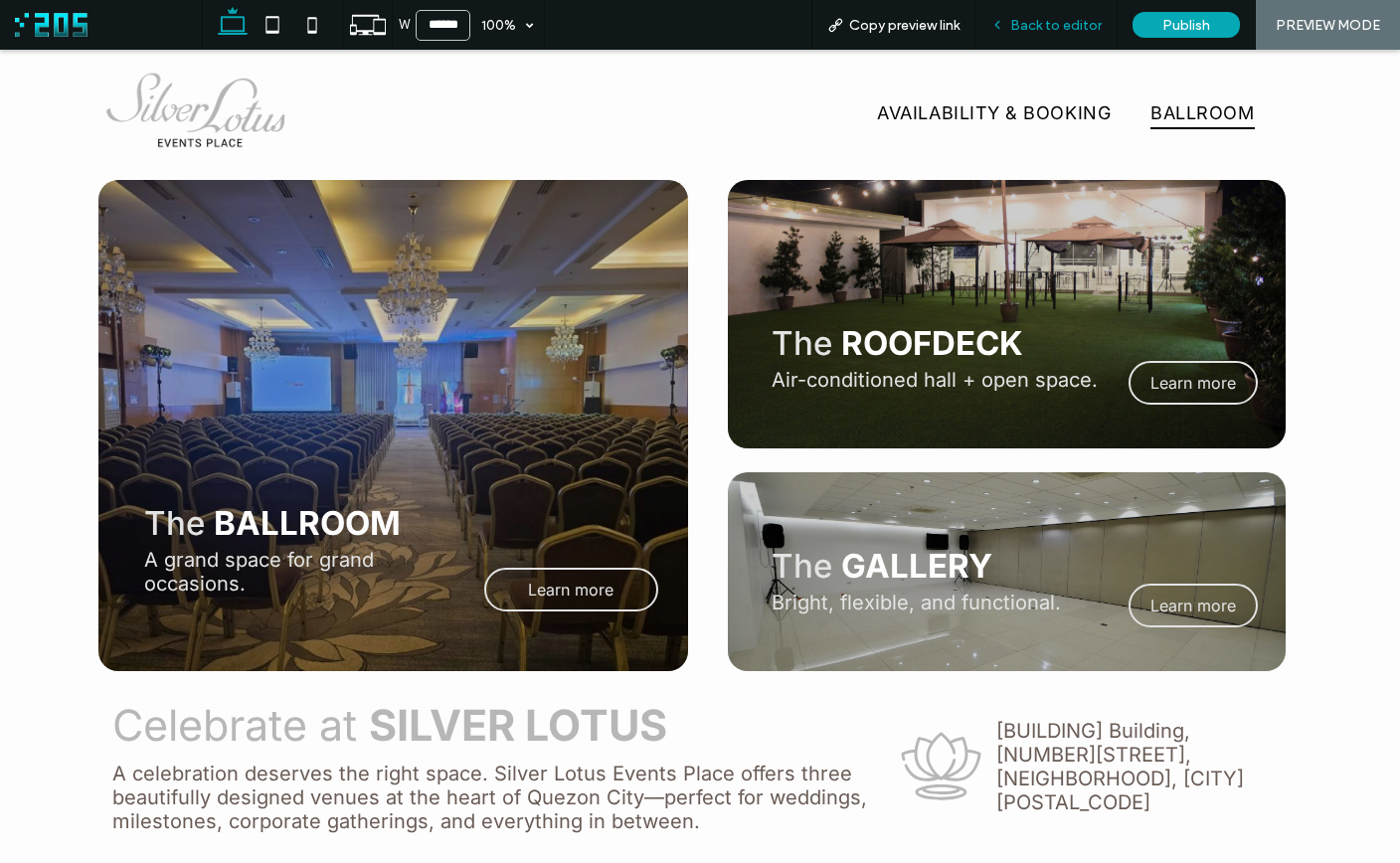 click on "Back to editor" at bounding box center [1046, 25] 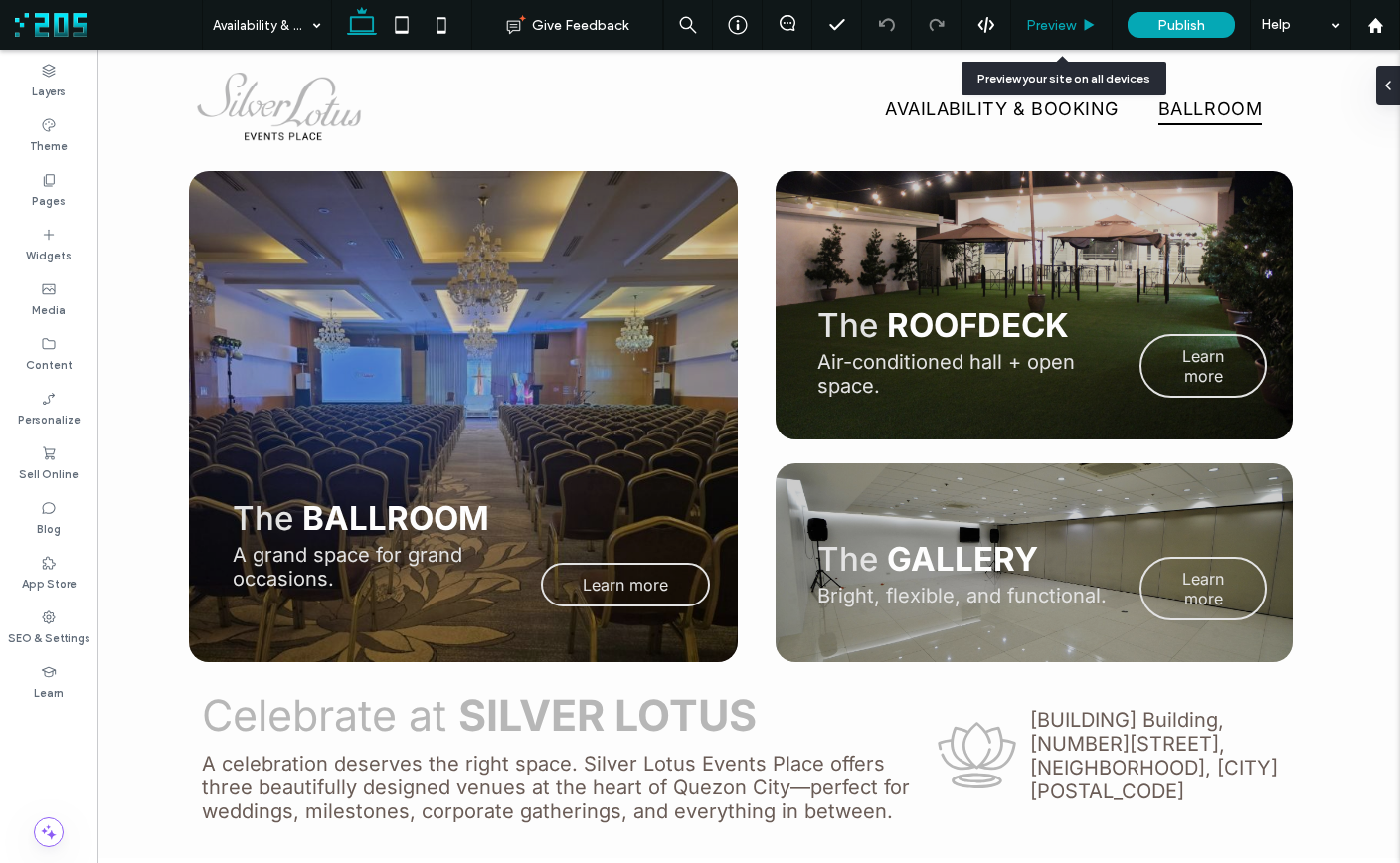 click on "Preview" at bounding box center (1051, 25) 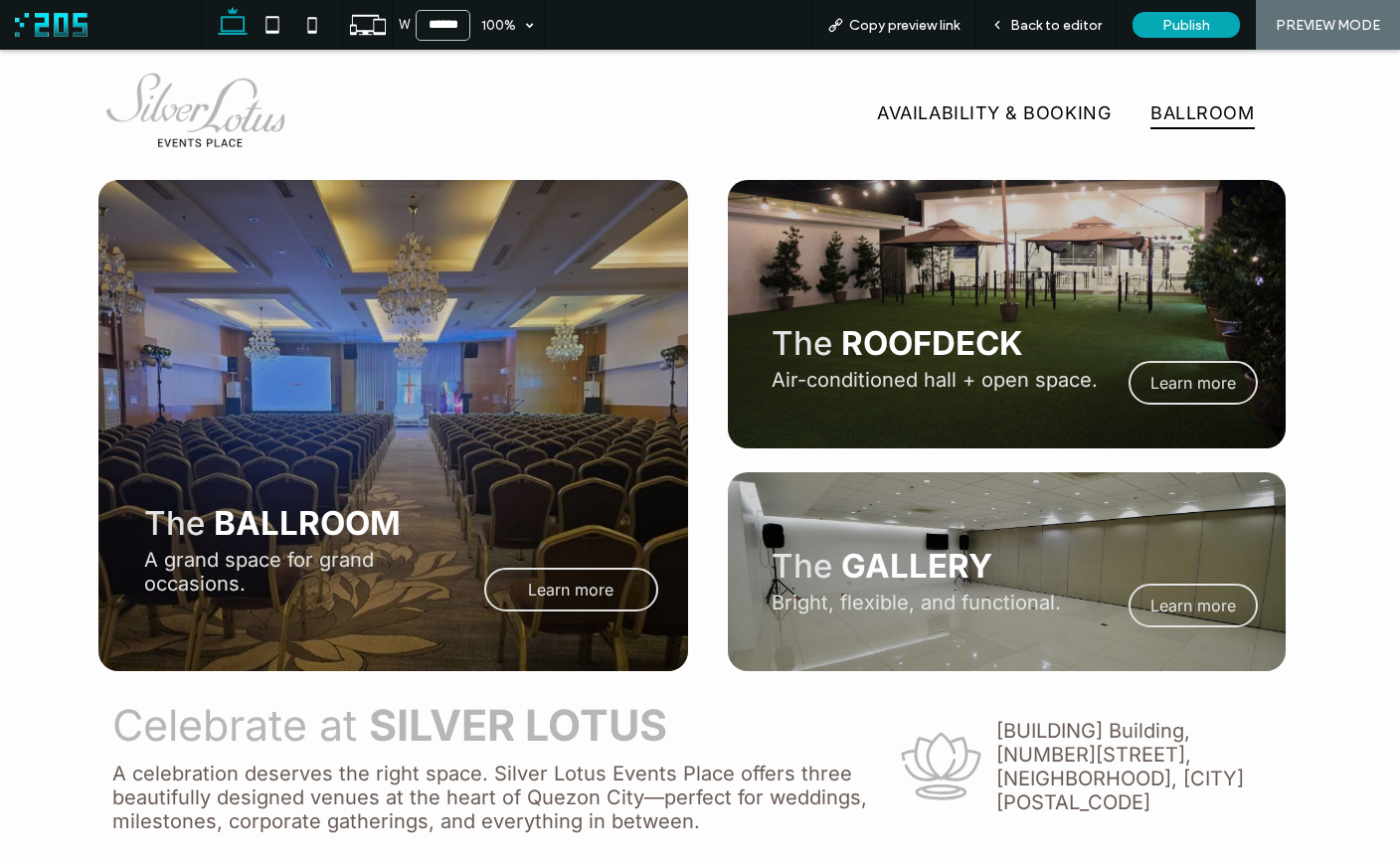 click on "Back to editor" at bounding box center (1056, 25) 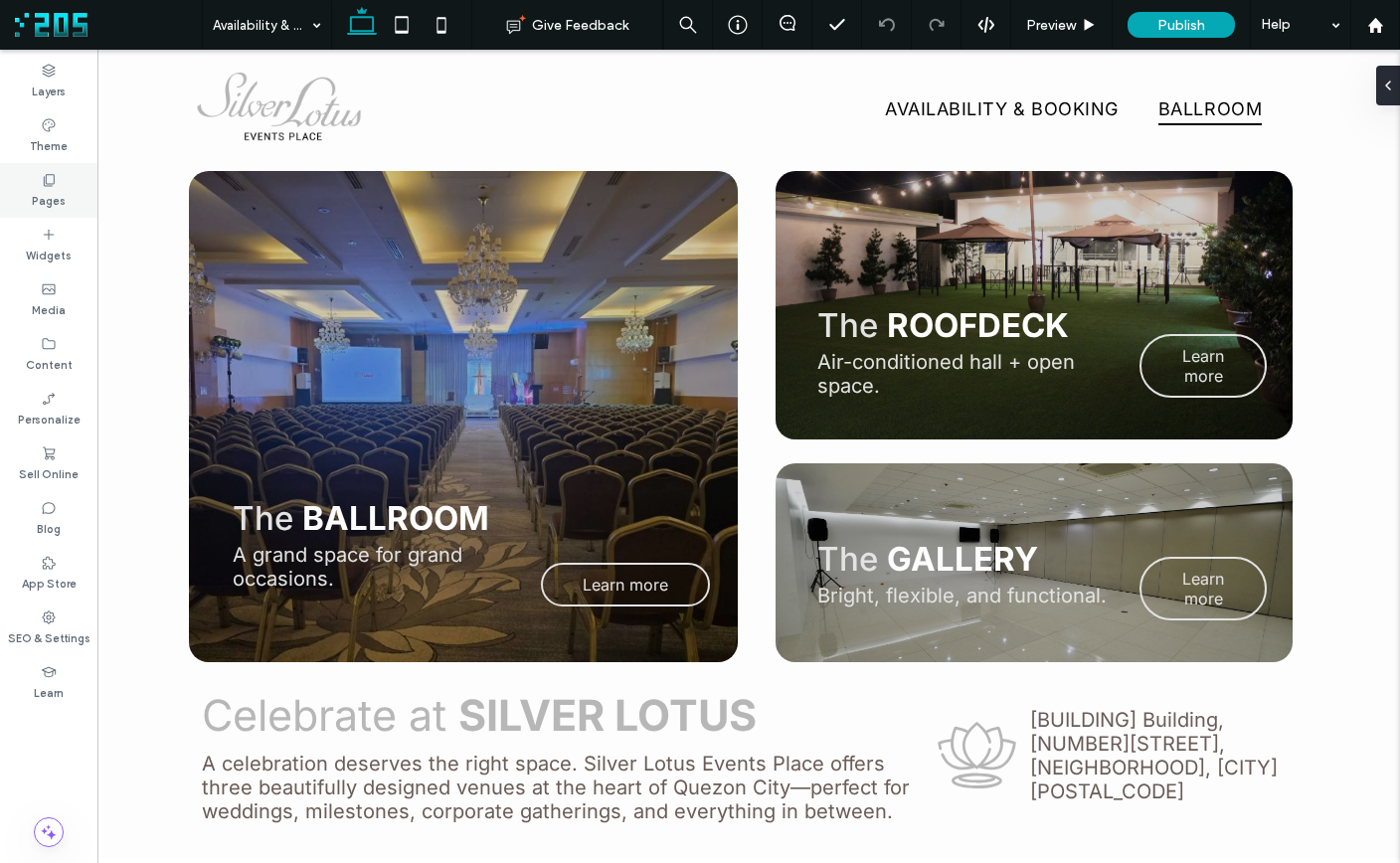 click on "Pages" at bounding box center (49, 199) 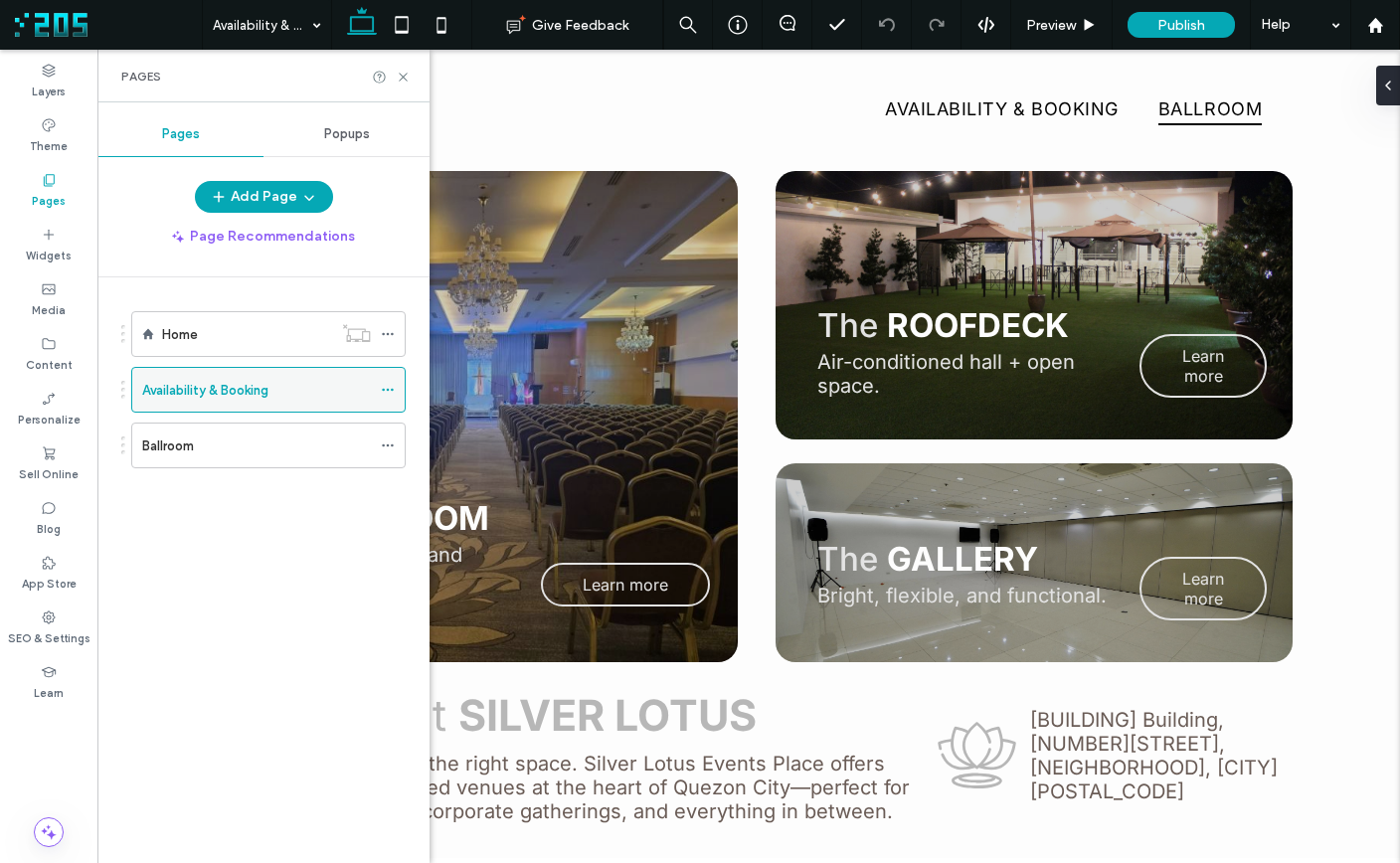 click 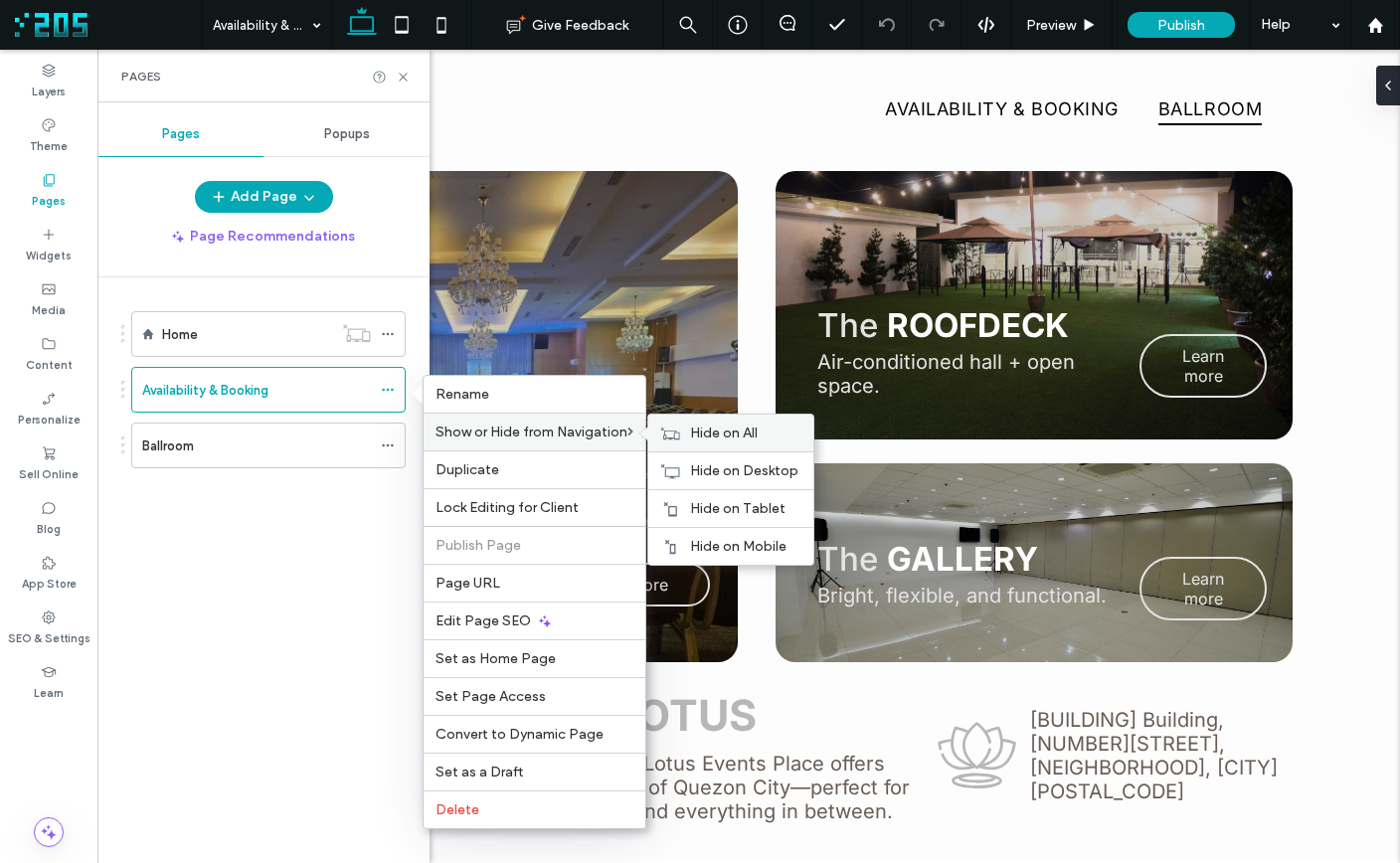 click on "Hide on All" at bounding box center (724, 432) 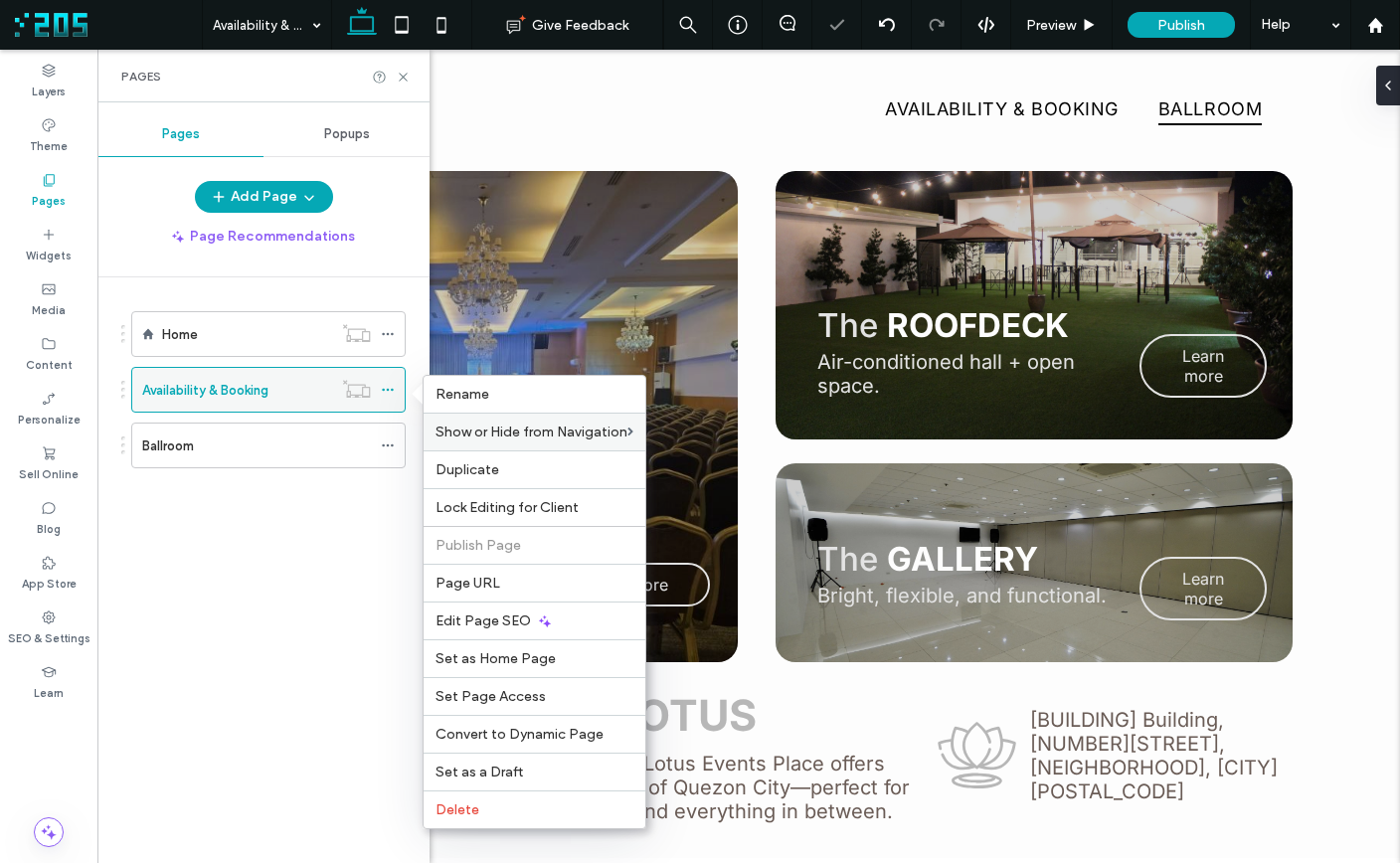 click 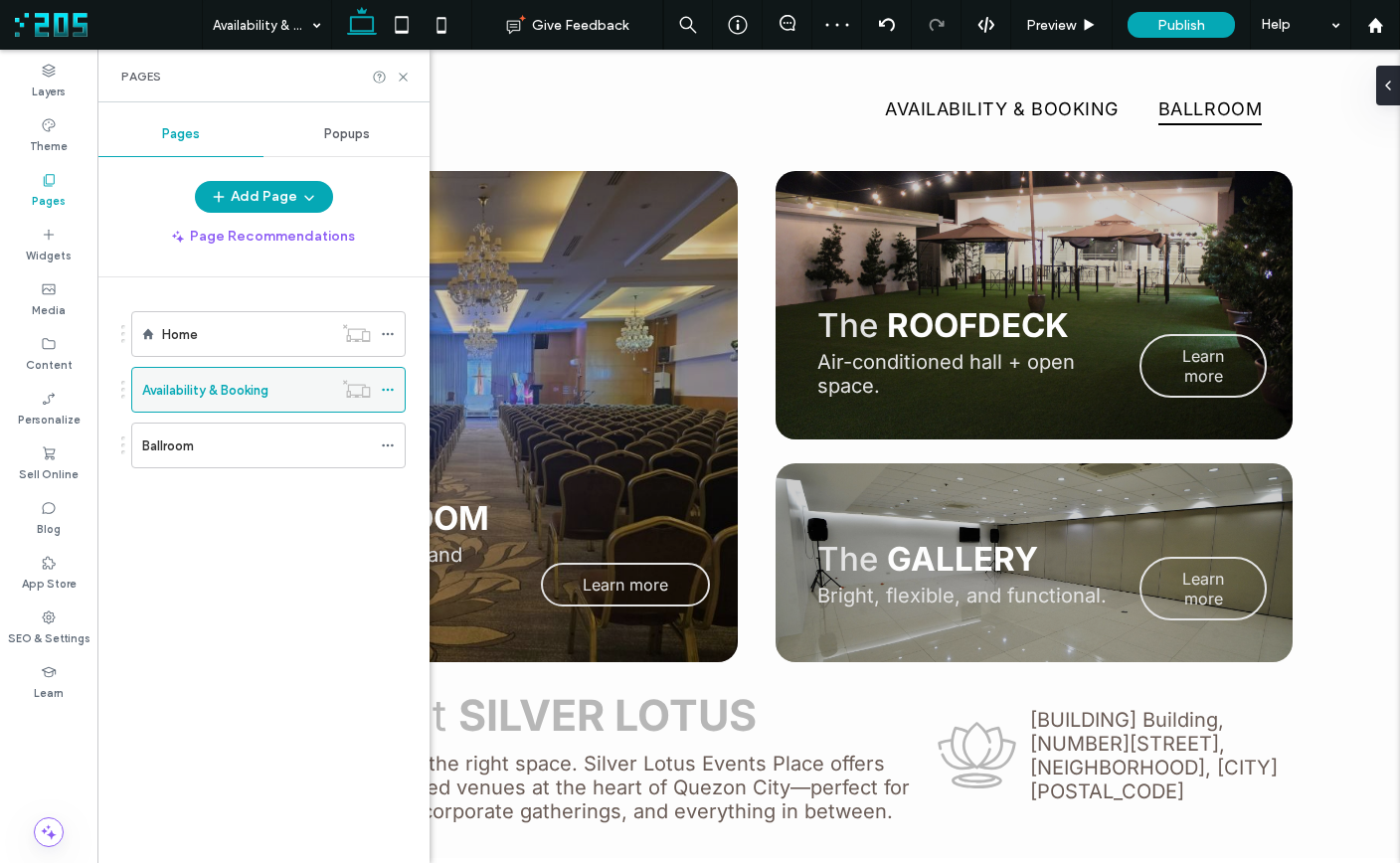 click 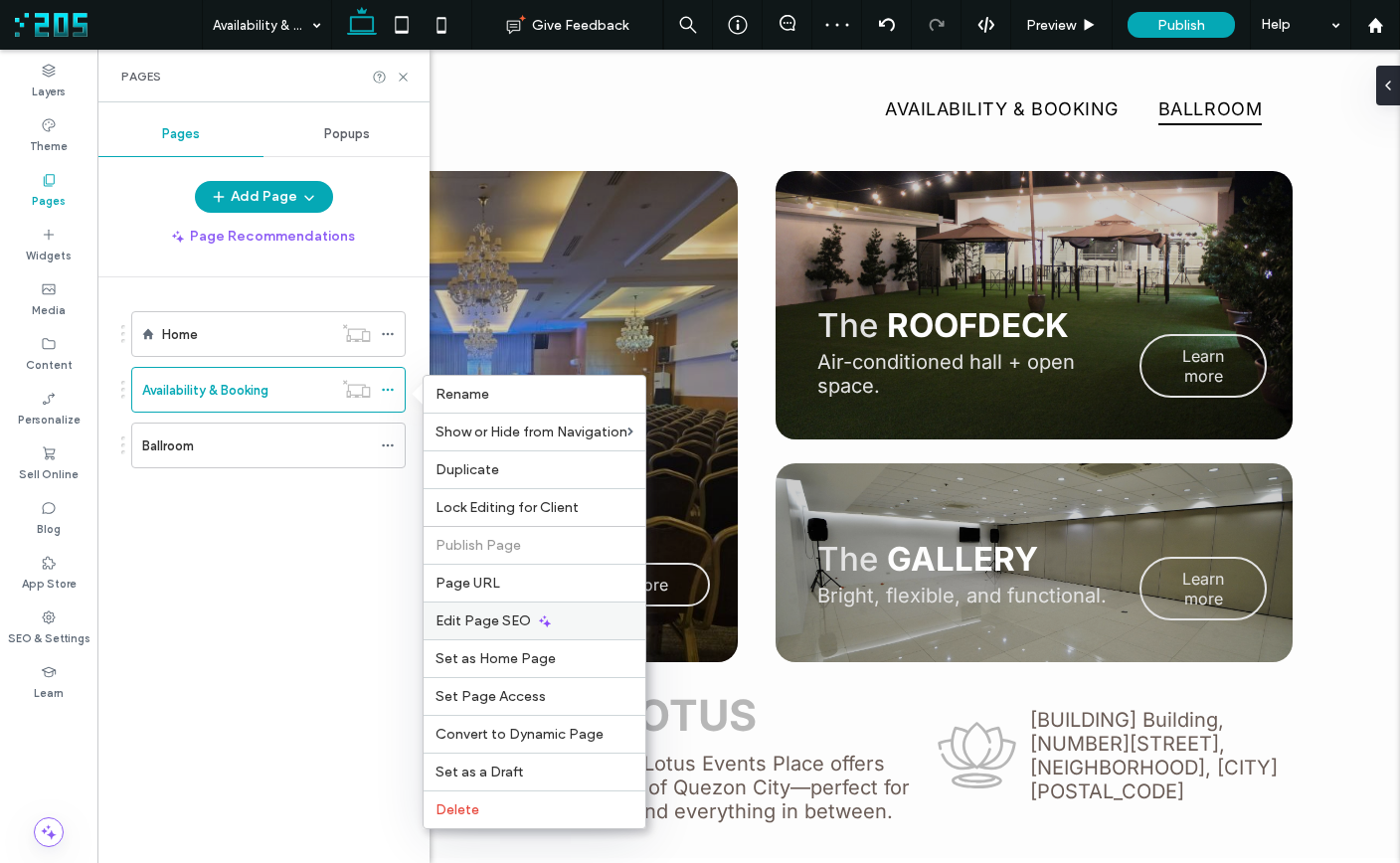 click 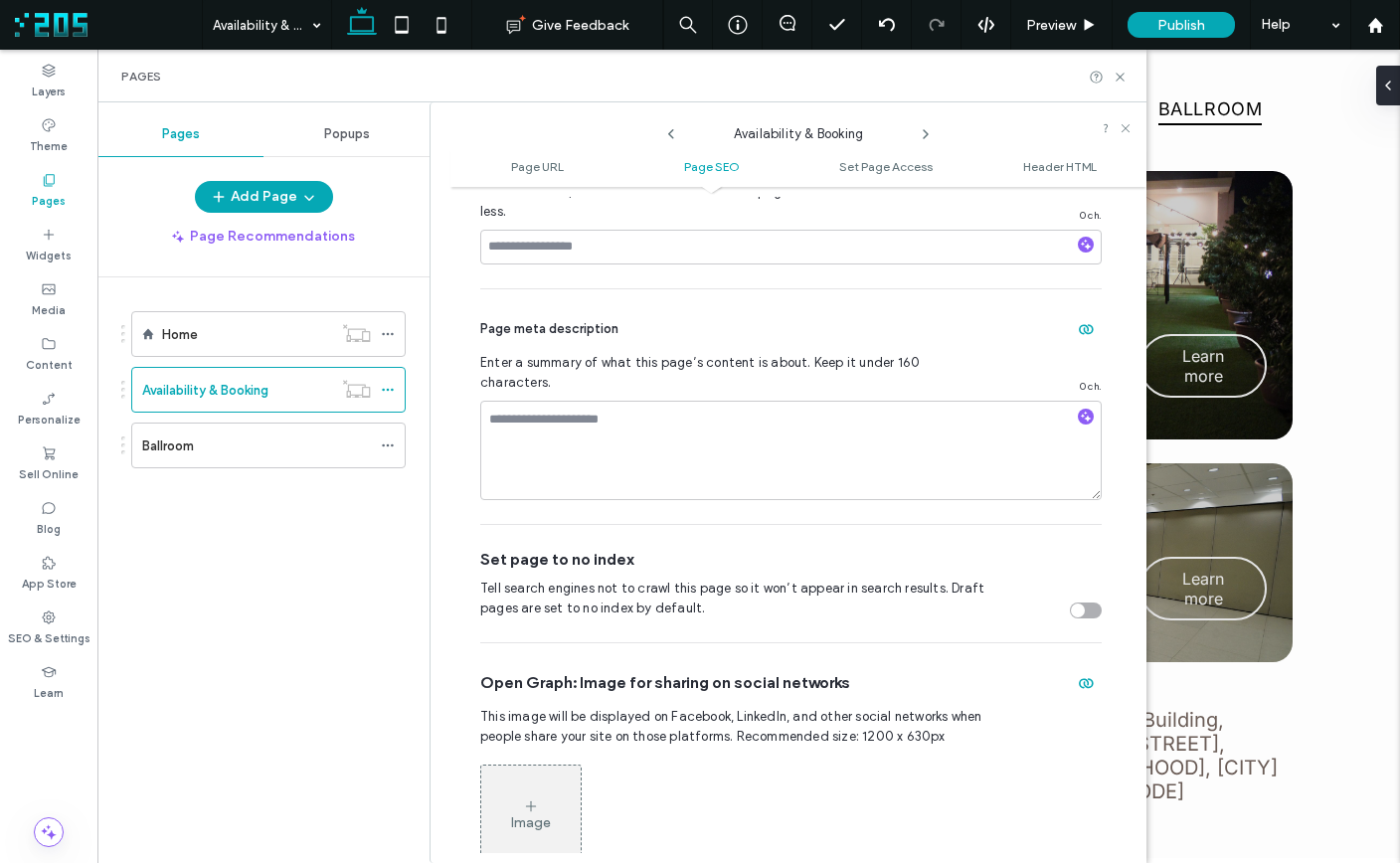 scroll, scrollTop: 561, scrollLeft: 0, axis: vertical 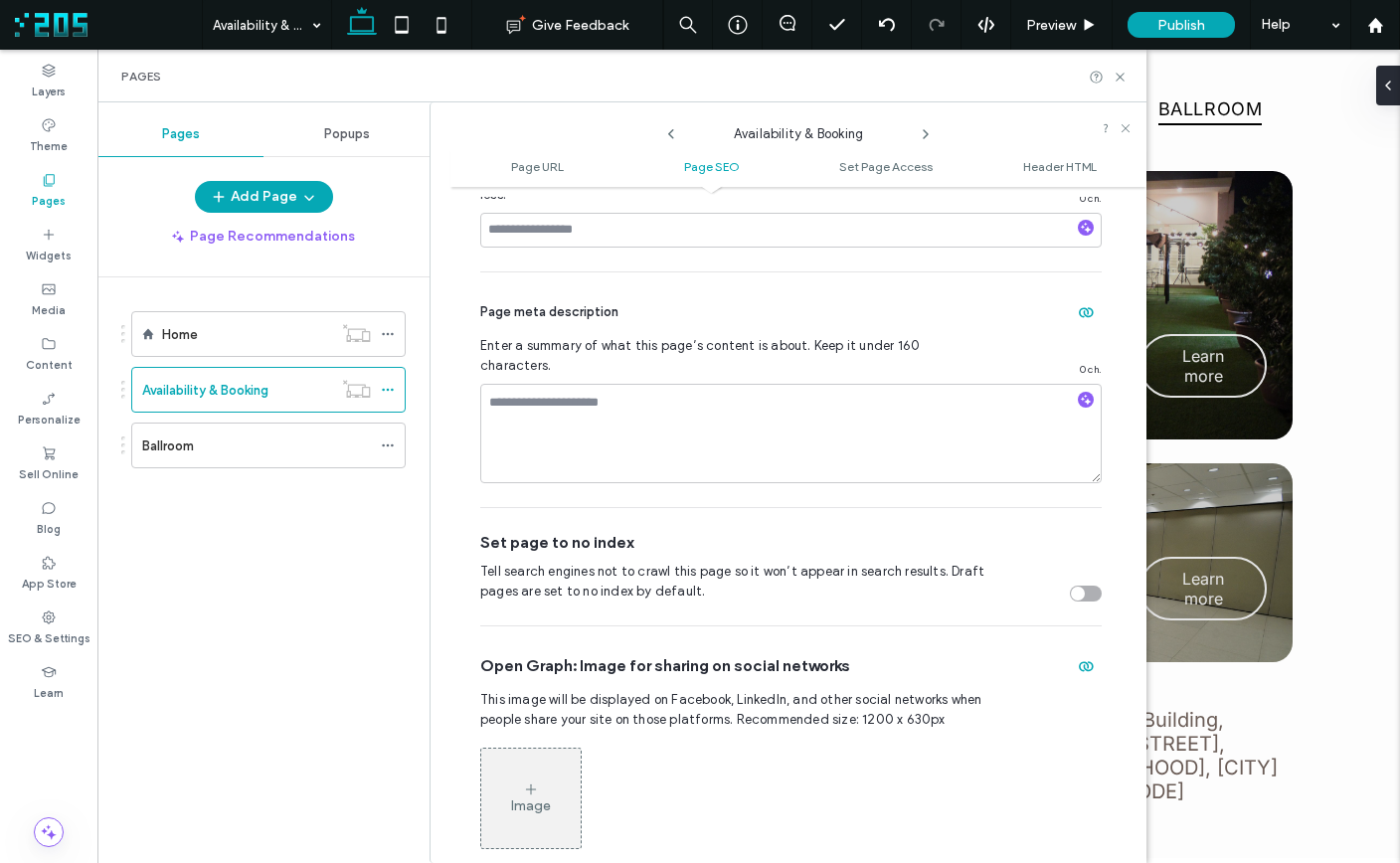 click at bounding box center [1078, 594] 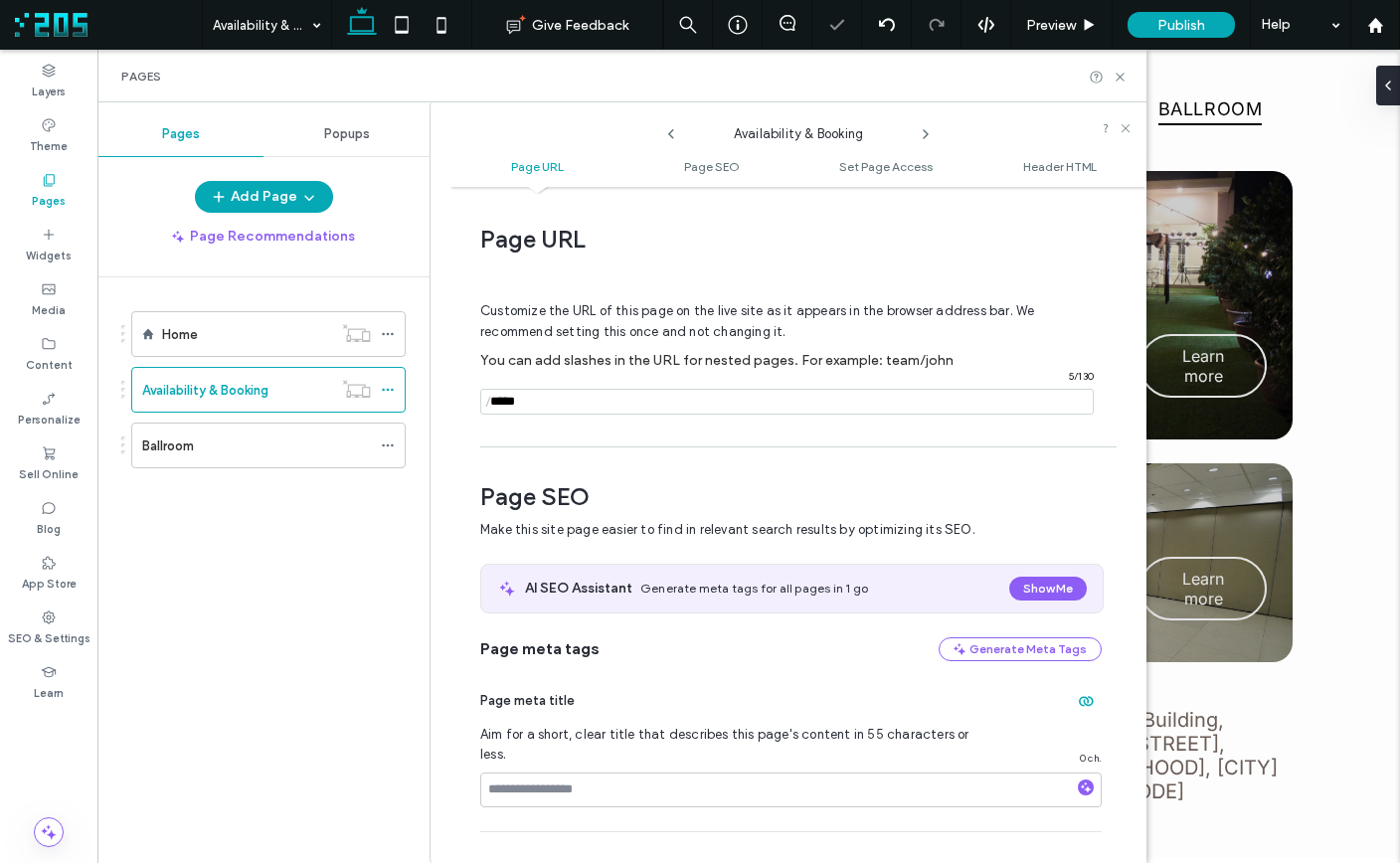 scroll, scrollTop: 0, scrollLeft: 0, axis: both 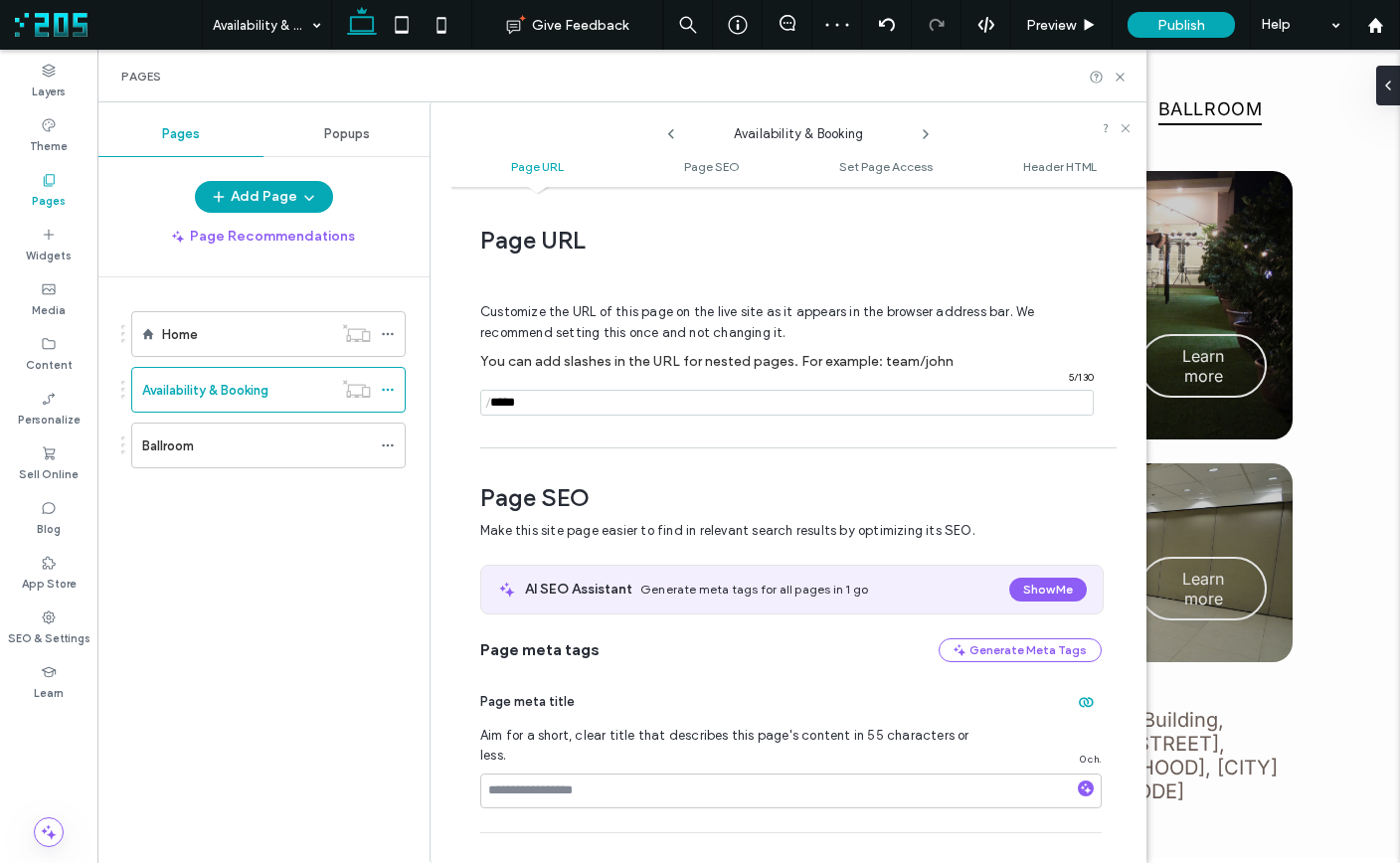 click at bounding box center (787, 403) 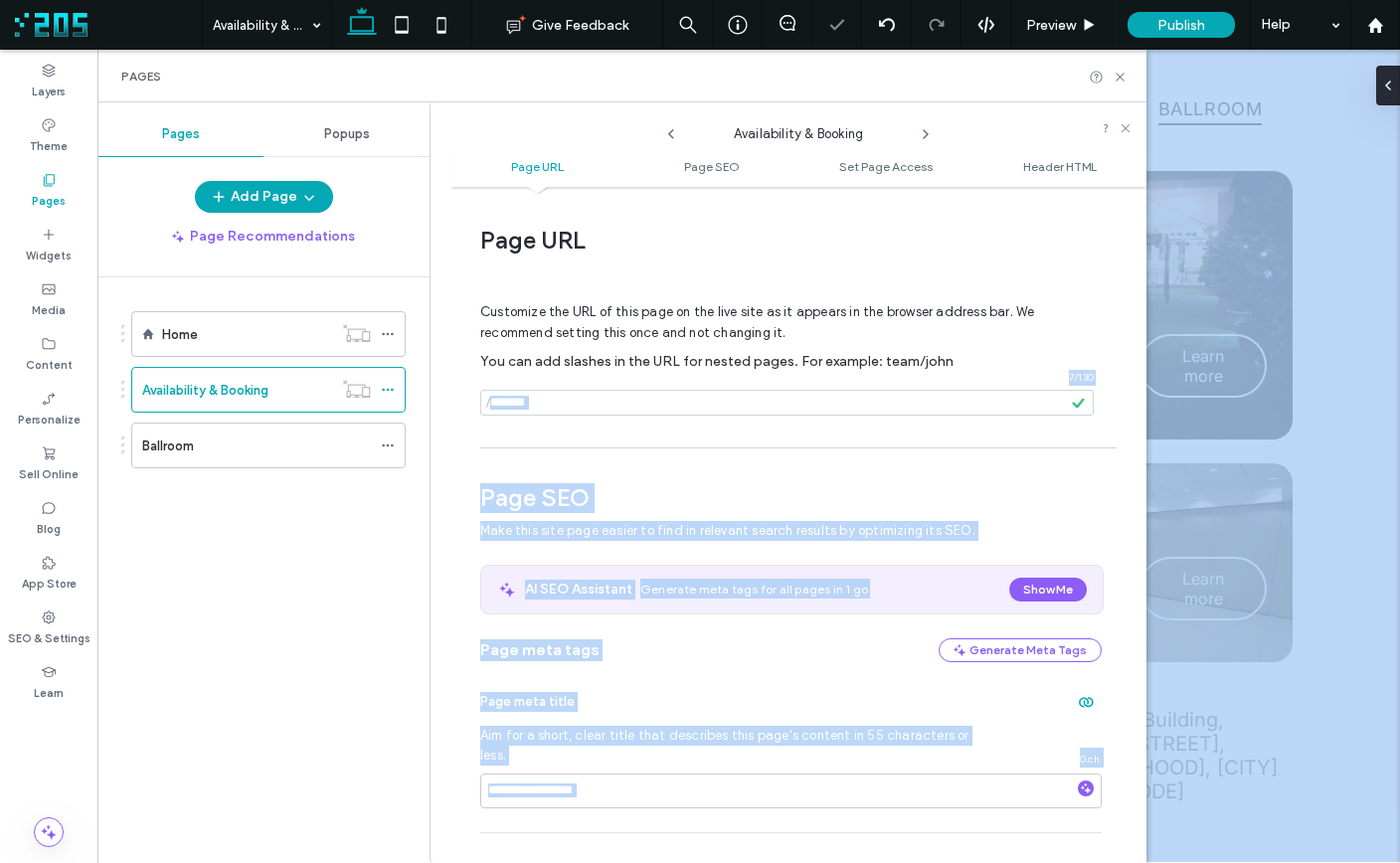 click on "Availability & Booking Give Feedback Preview Publish Help
Design Panel Site Comments Team & Clients Automate new comments Instantly notify your team when someone adds or updates a comment on a site. See Zap Examples
Layers Theme Pages Widgets Media Content Personalize Sell Online Blog App Store SEO & Settings Learn Pages Pages Popups Add Page Page Recommendations Home Availability & Booking Ballroom Availability & Booking Page URL Page SEO Set Page Access Header HTML Page URL Customize the URL of this page on the live site as it appears in the browser address bar. We recommend setting this once and not changing it. You can add slashes in the URL for nested pages. For example: team/john / 7 / 130 Page SEO Make this site page easier to find in relevant search results by optimizing its SEO. AI SEO Assistant Generate meta tags for all pages in 1 go Show Me Page meta tags Generate Meta Tags Page meta title  0   ch. Page meta description 0   ch." at bounding box center (700, 432) 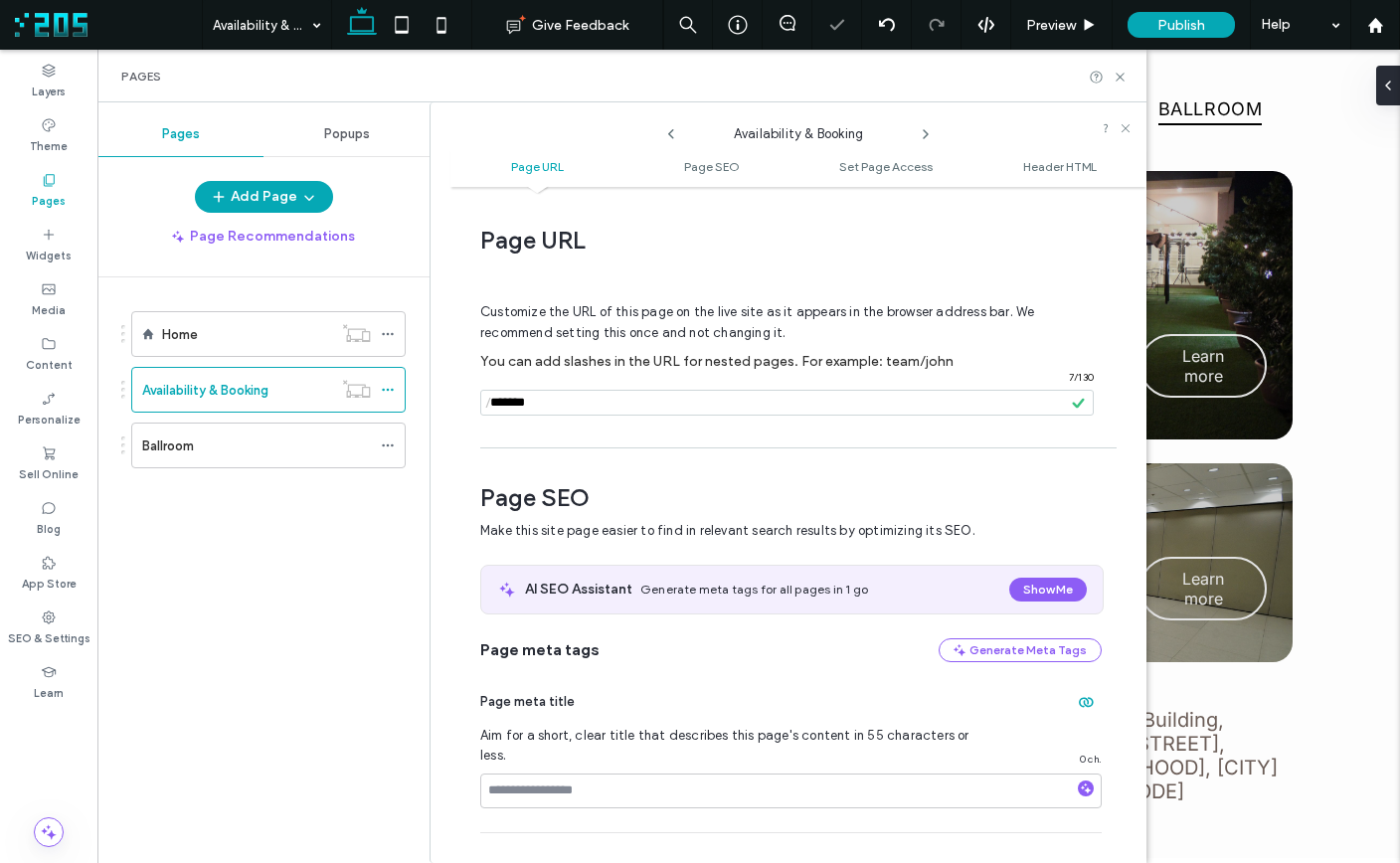 click on "/ 7 / 130" at bounding box center (787, 403) 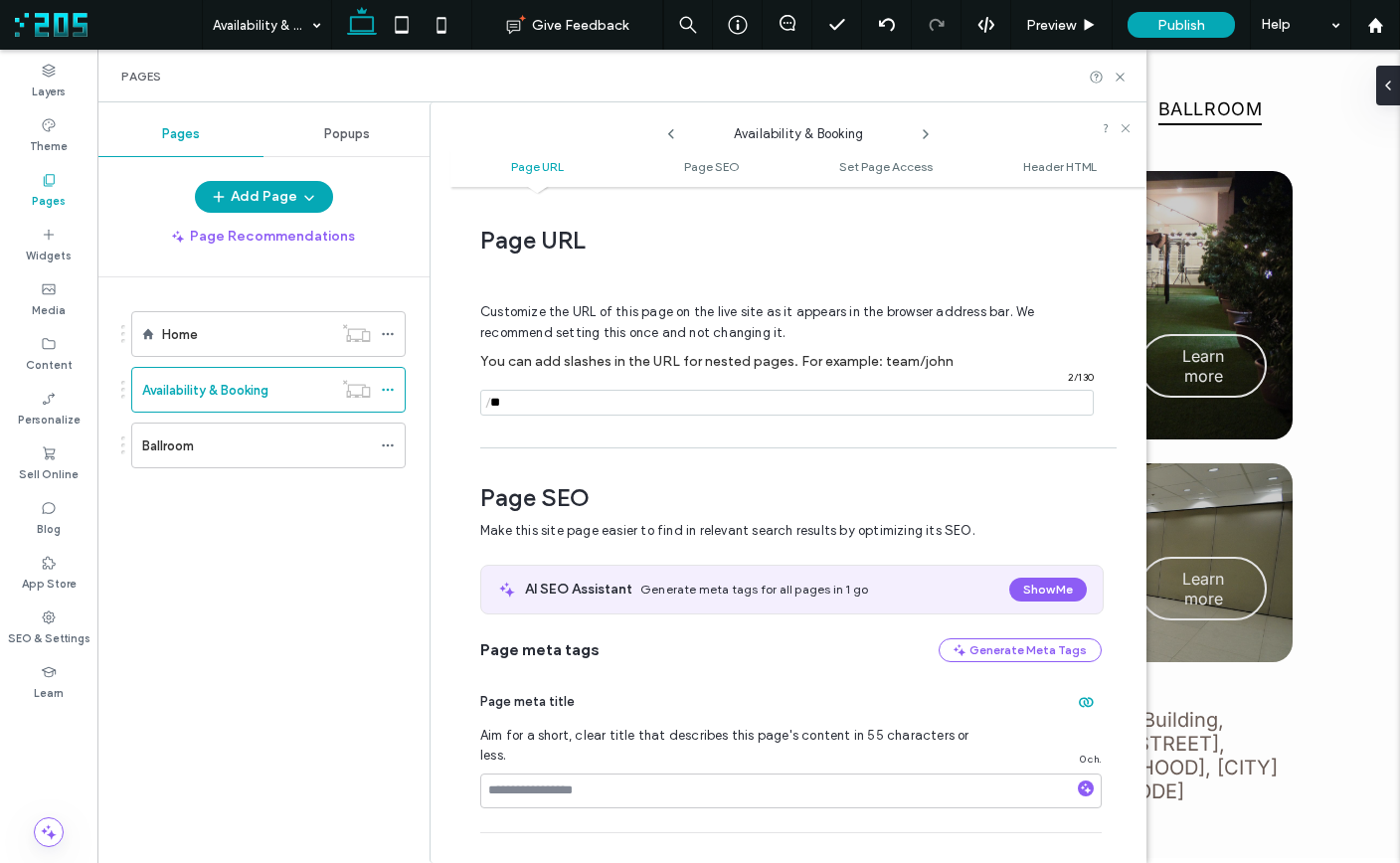 type on "*" 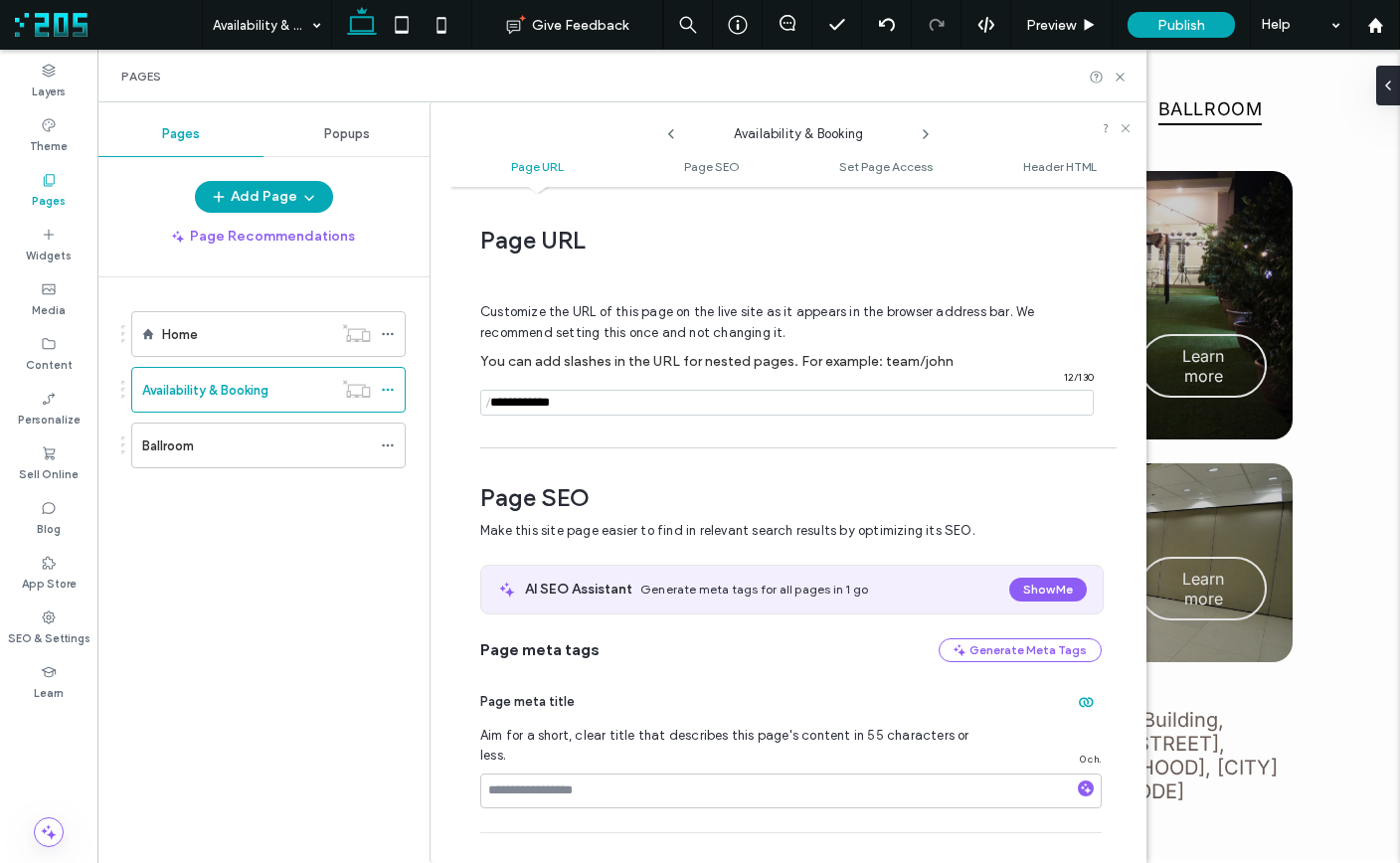click on "Page URL Customize the URL of this page on the live site as it appears in the browser address bar. We recommend setting this once and not changing it. You can add slashes in the URL for nested pages. For example: team/john / 12 / 130 Page SEO Make this site page easier to find in relevant search results by optimizing its SEO. AI SEO Assistant Generate meta tags for all pages in 1 go Show Me Page meta tags Generate Meta Tags Page meta title  Aim for a short, clear title that describes this page's content in 55 characters or less. 0   ch. Page meta description Enter a summary of what this page’s content is about. Keep it under 160 characters. 0   ch. Set page to no index Tell search engines not to crawl this page so it won’t appear in search results. Draft pages are set to no index by default. Open Graph: Image for sharing on social networks  This image will be displayed on Facebook, LinkedIn, and other social networks when people share your site on those platforms. Recommended size: 1200 x 630px Image 1" at bounding box center (798, 525) 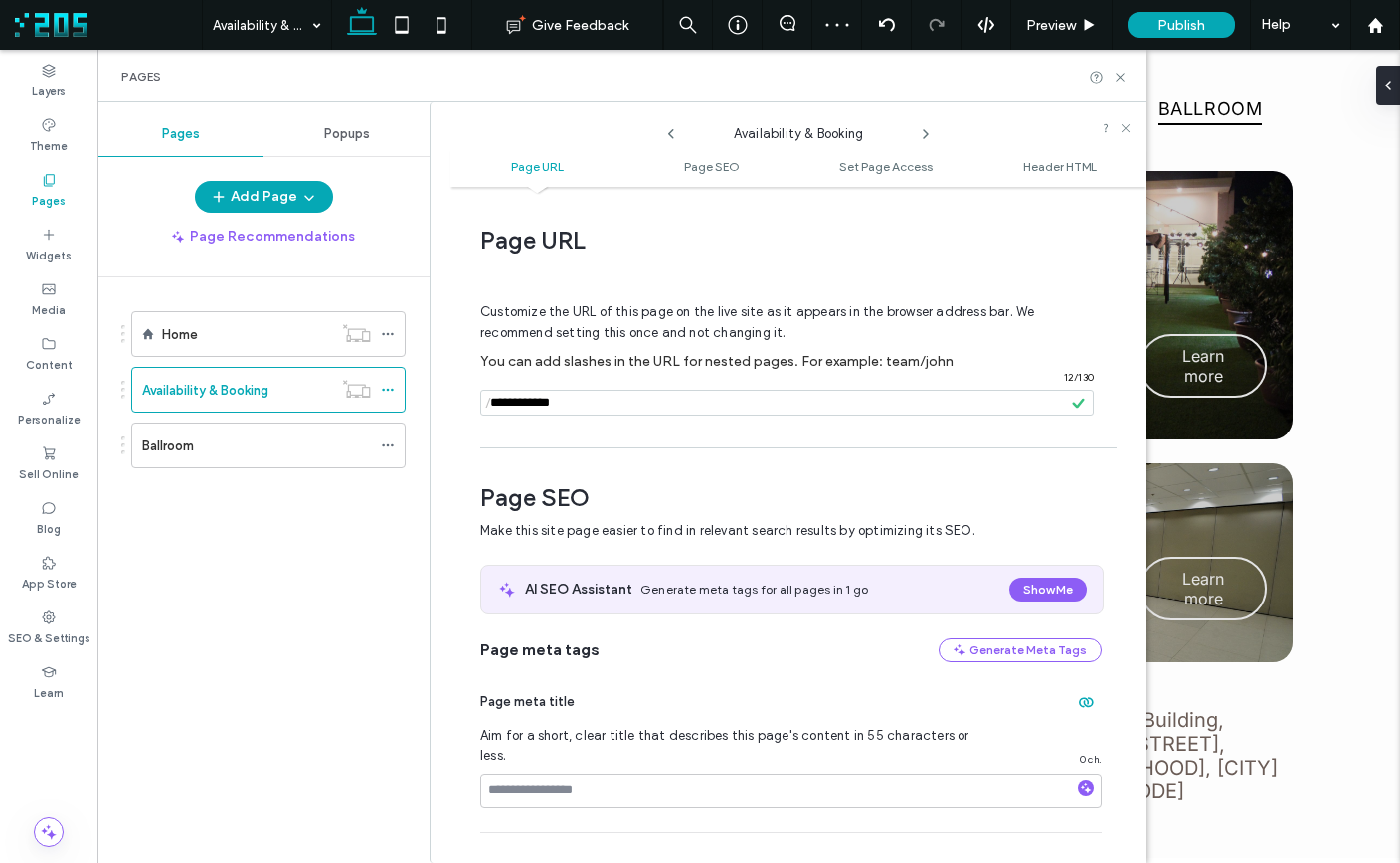 click on "/" at bounding box center (488, 403) 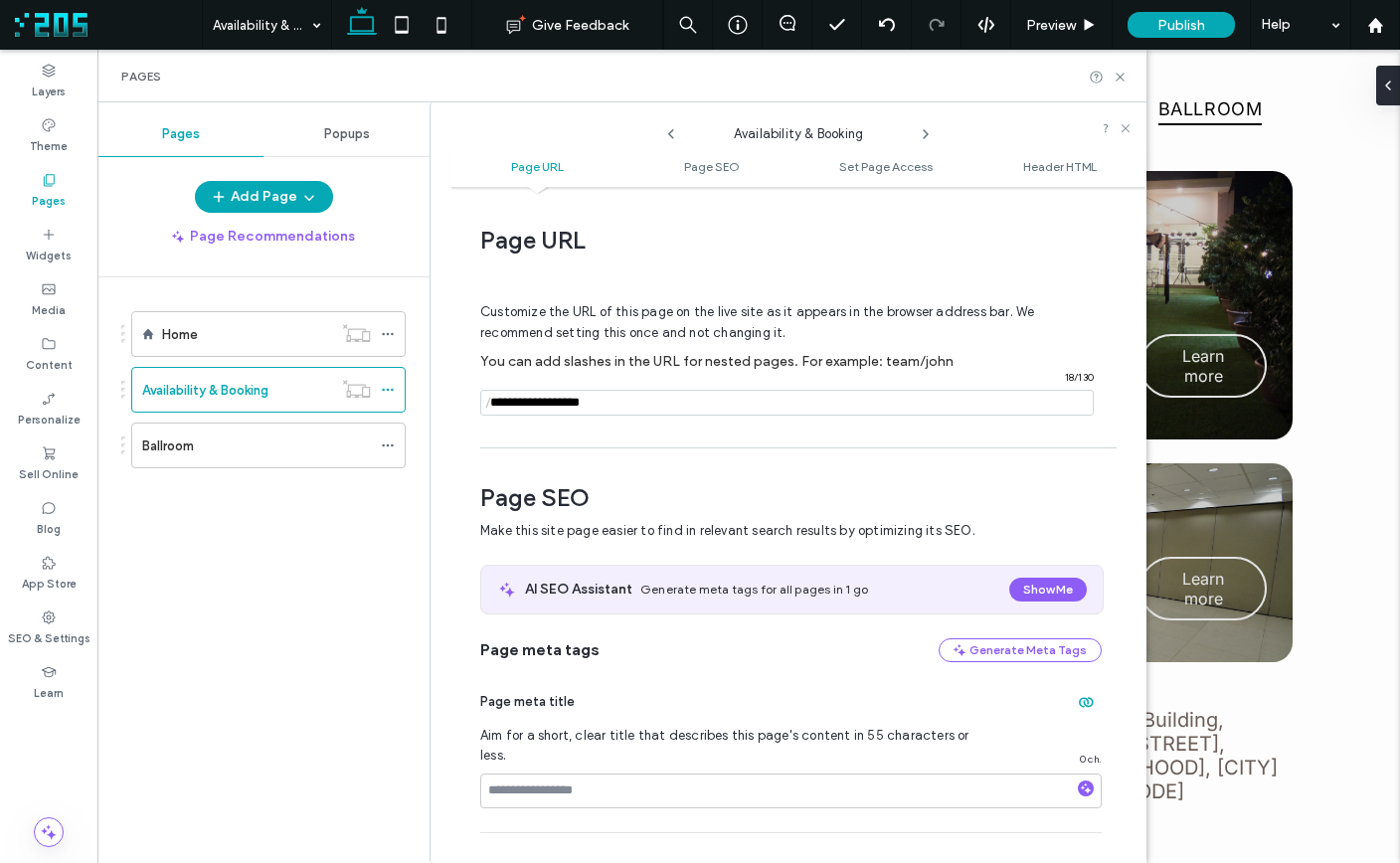 type on "**********" 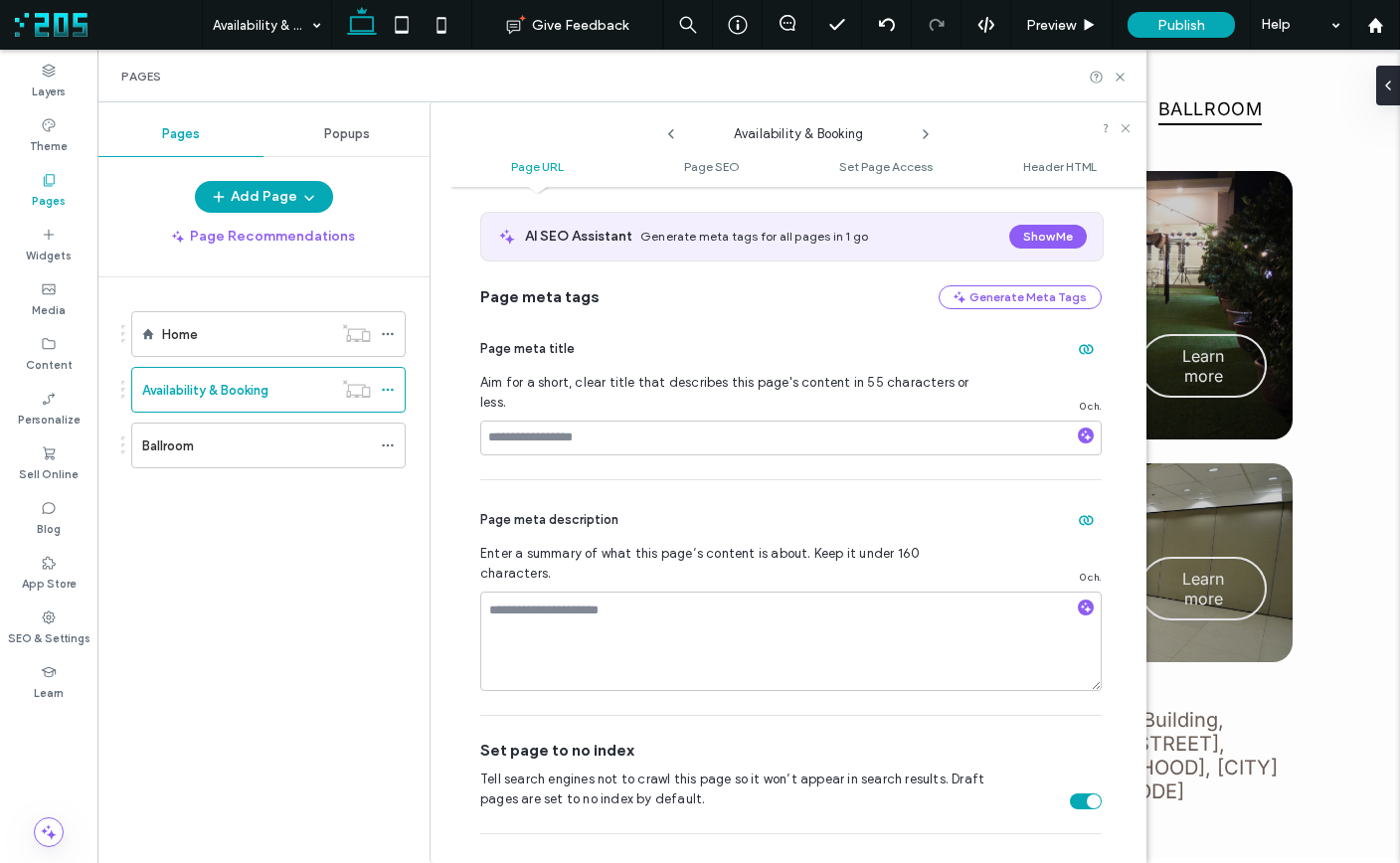 scroll, scrollTop: 0, scrollLeft: 0, axis: both 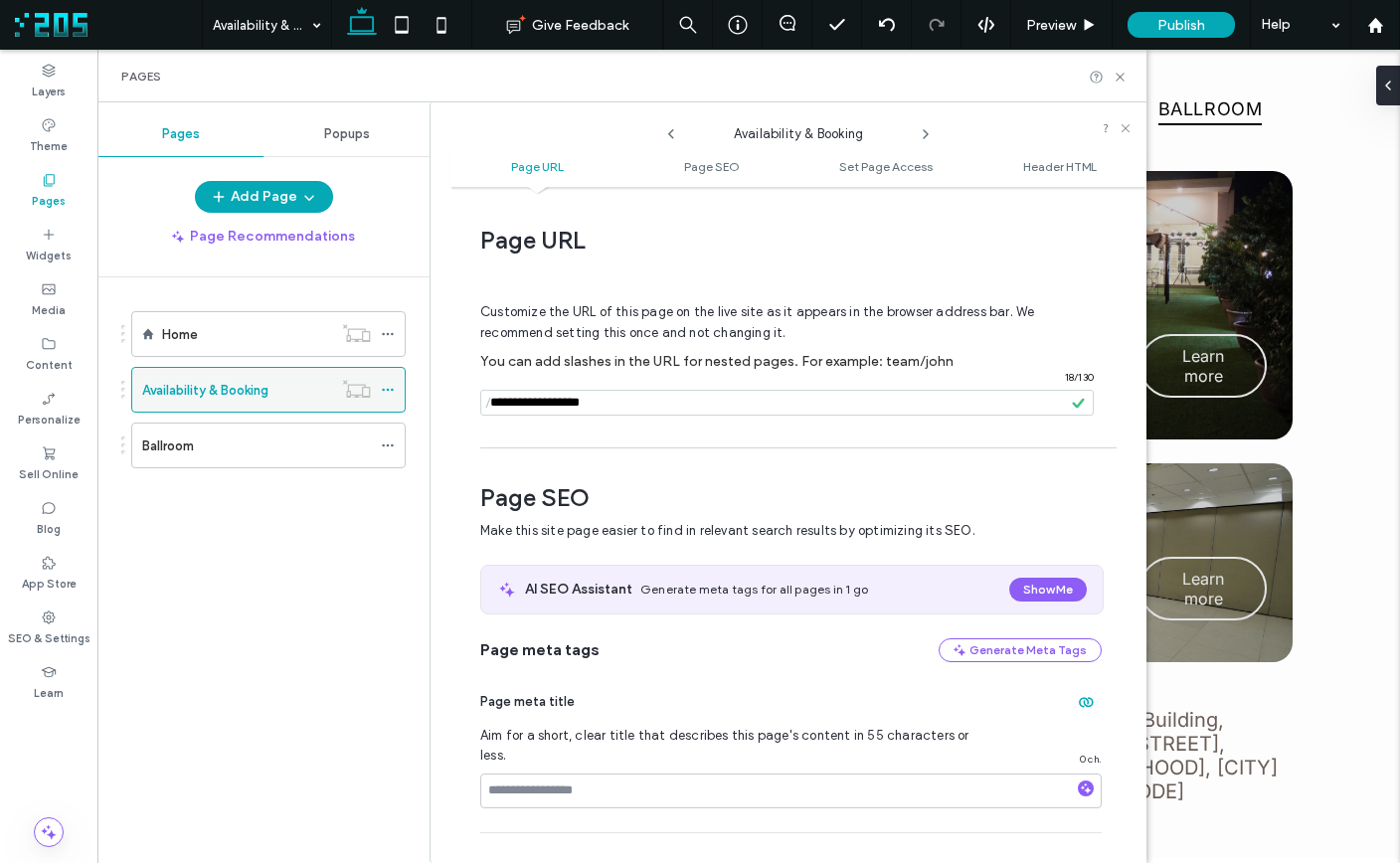 click on "Availability & Booking" at bounding box center [205, 390] 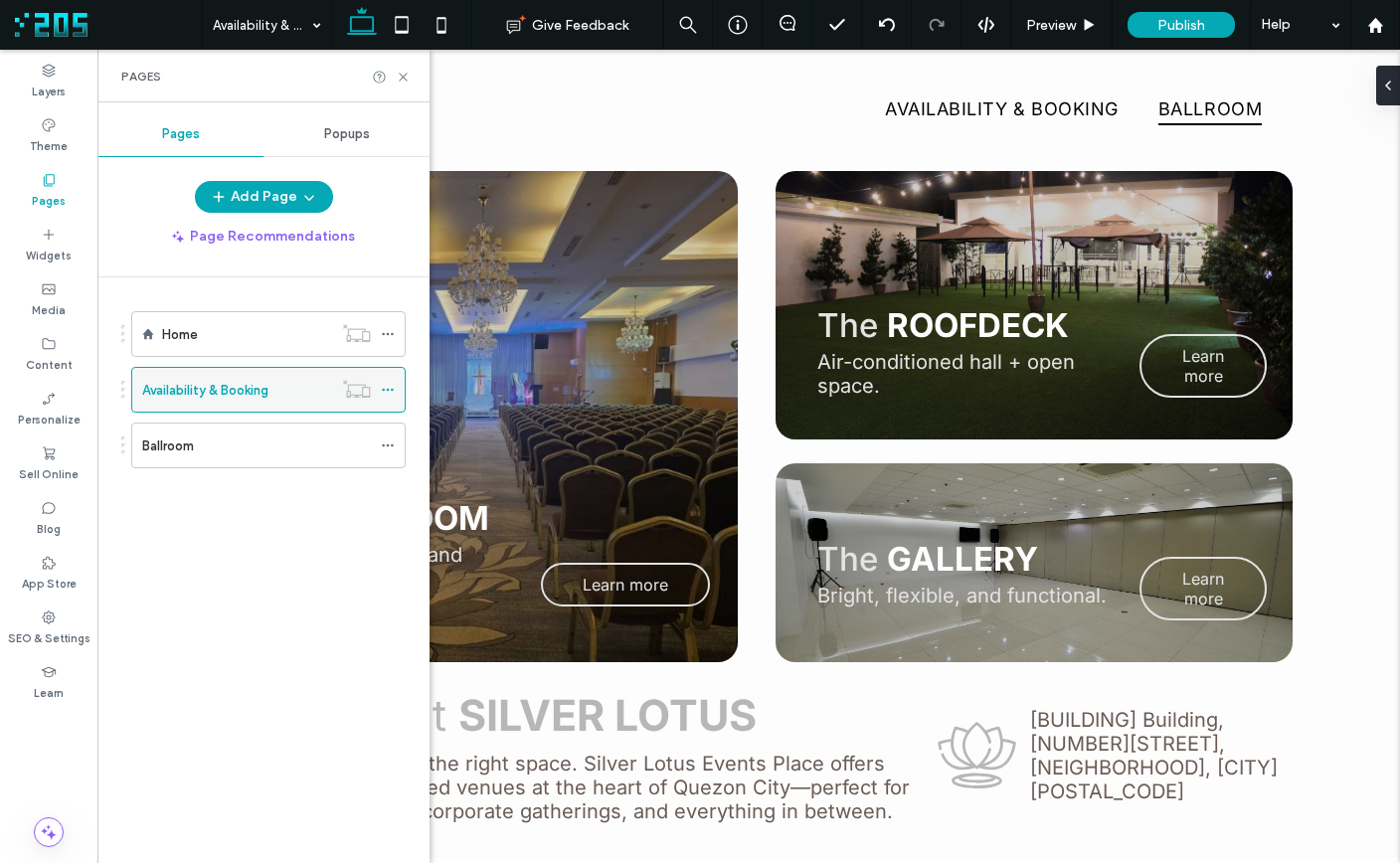 click at bounding box center [700, 432] 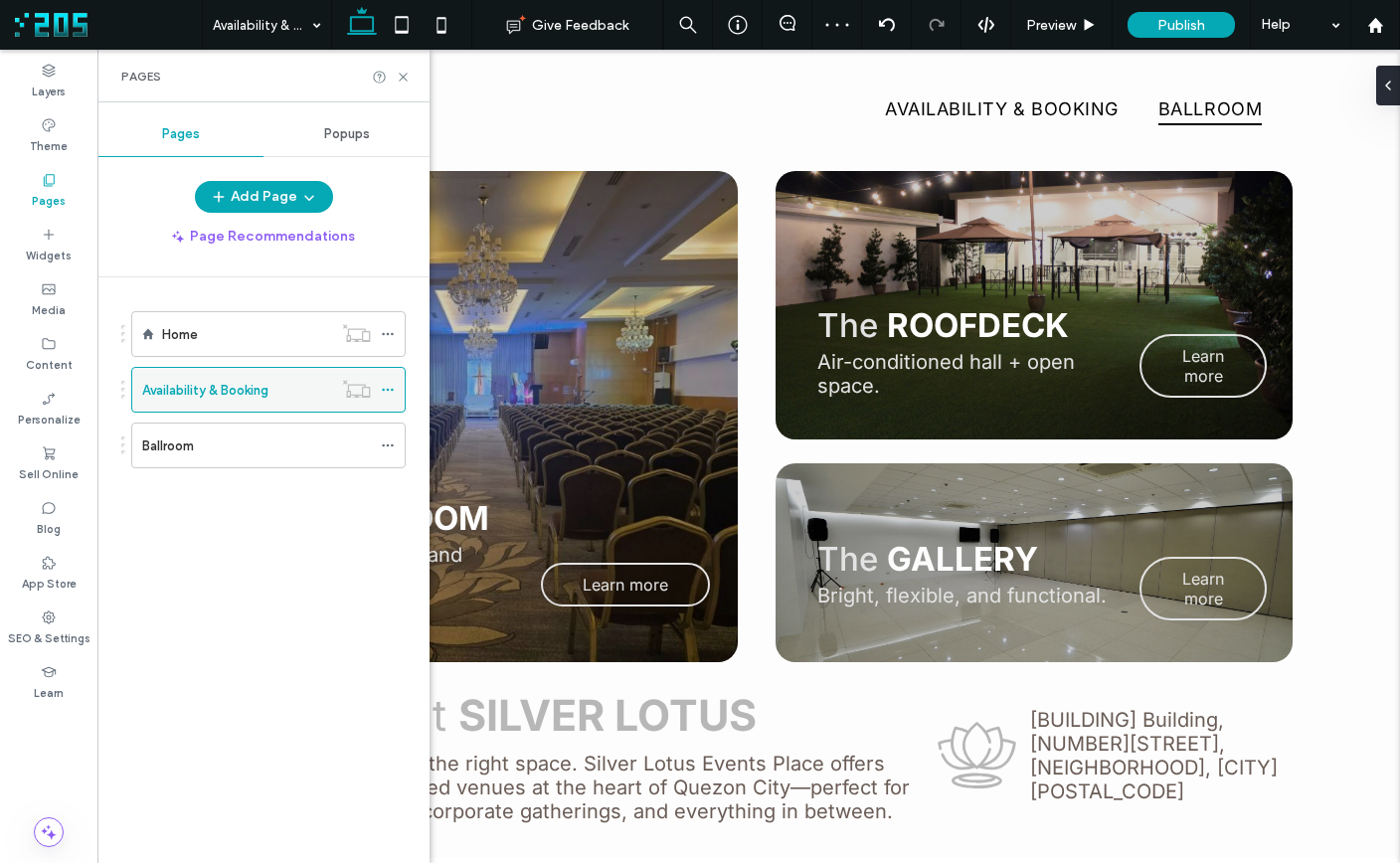 click 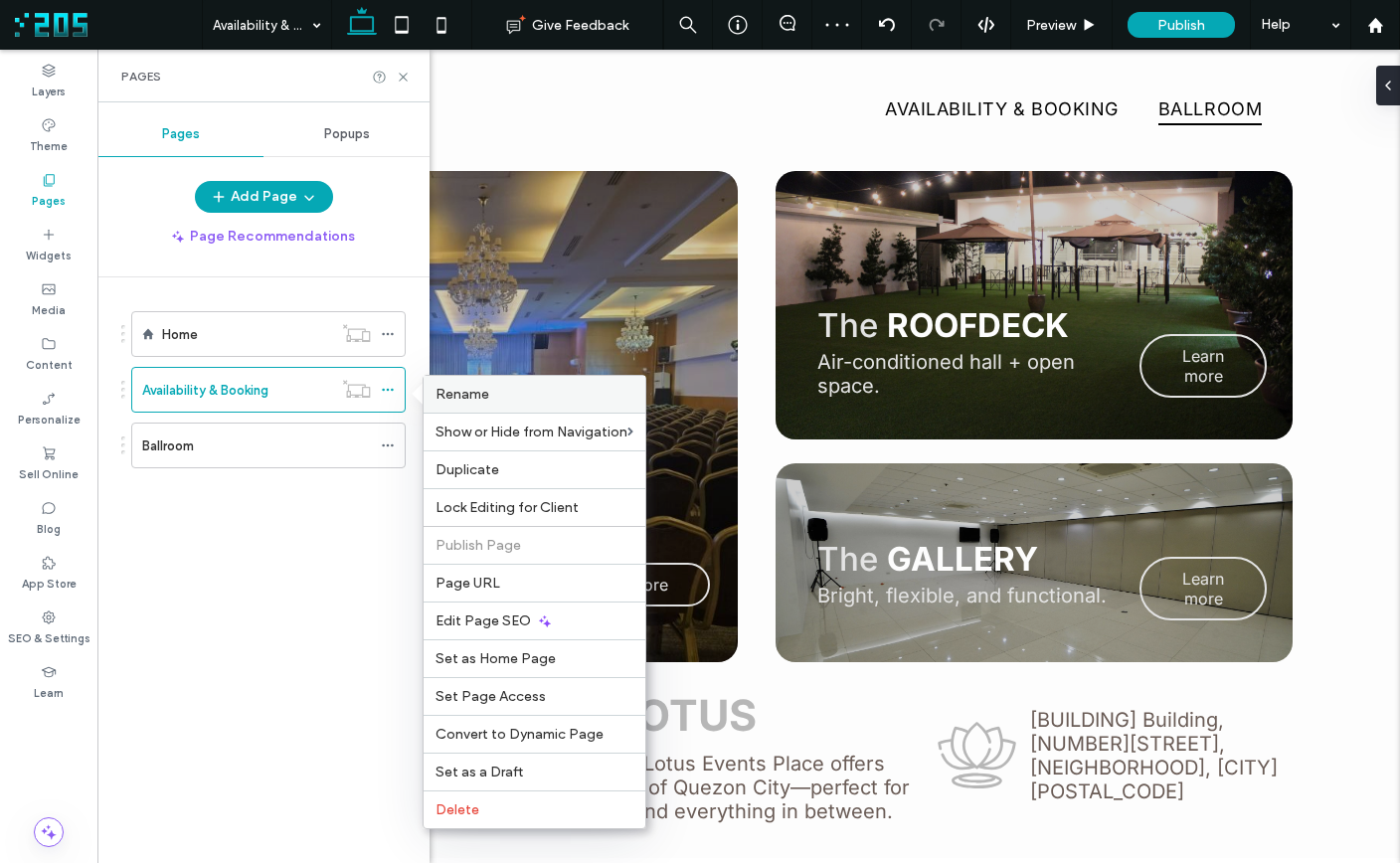 click on "Rename" at bounding box center [462, 394] 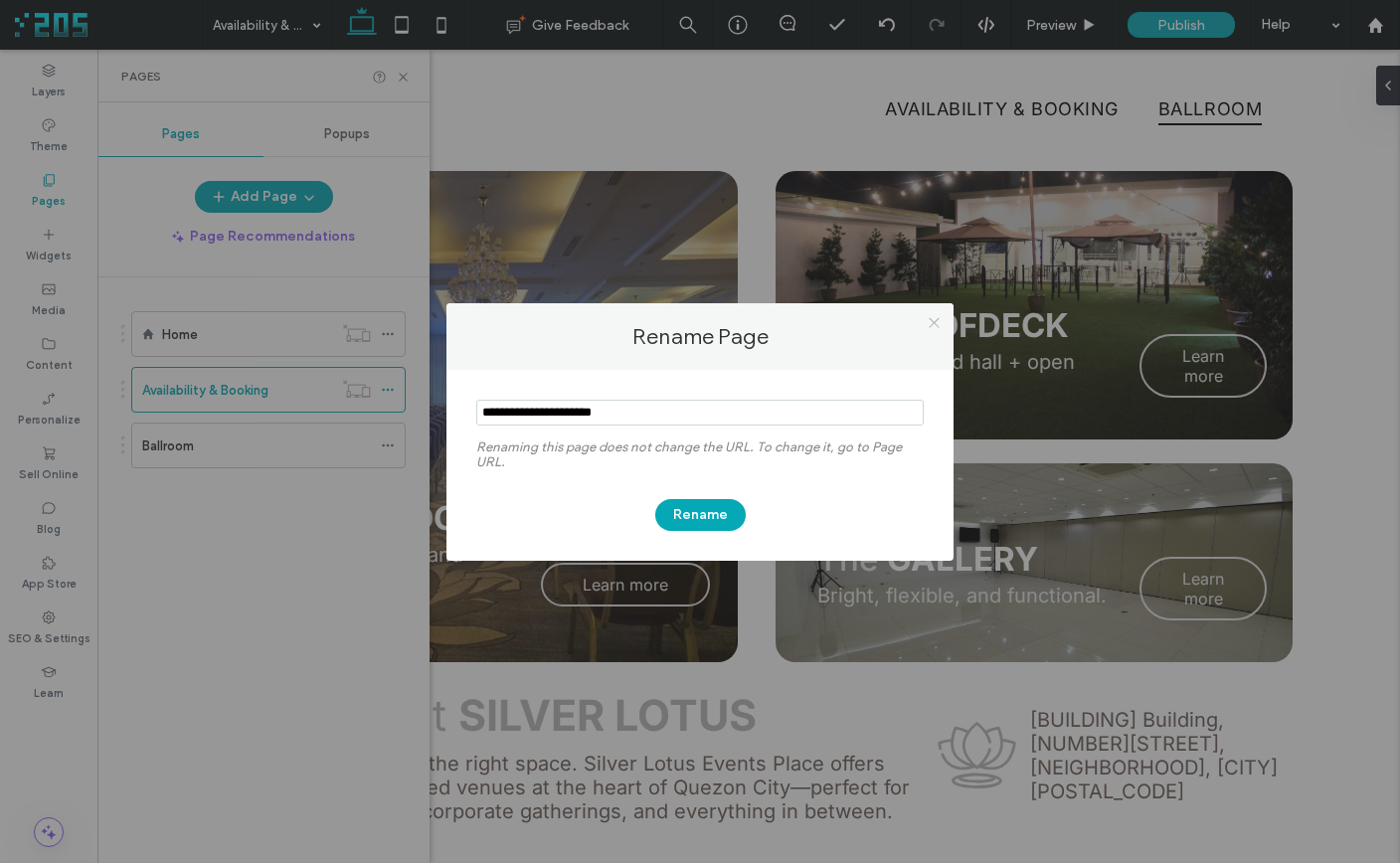 click 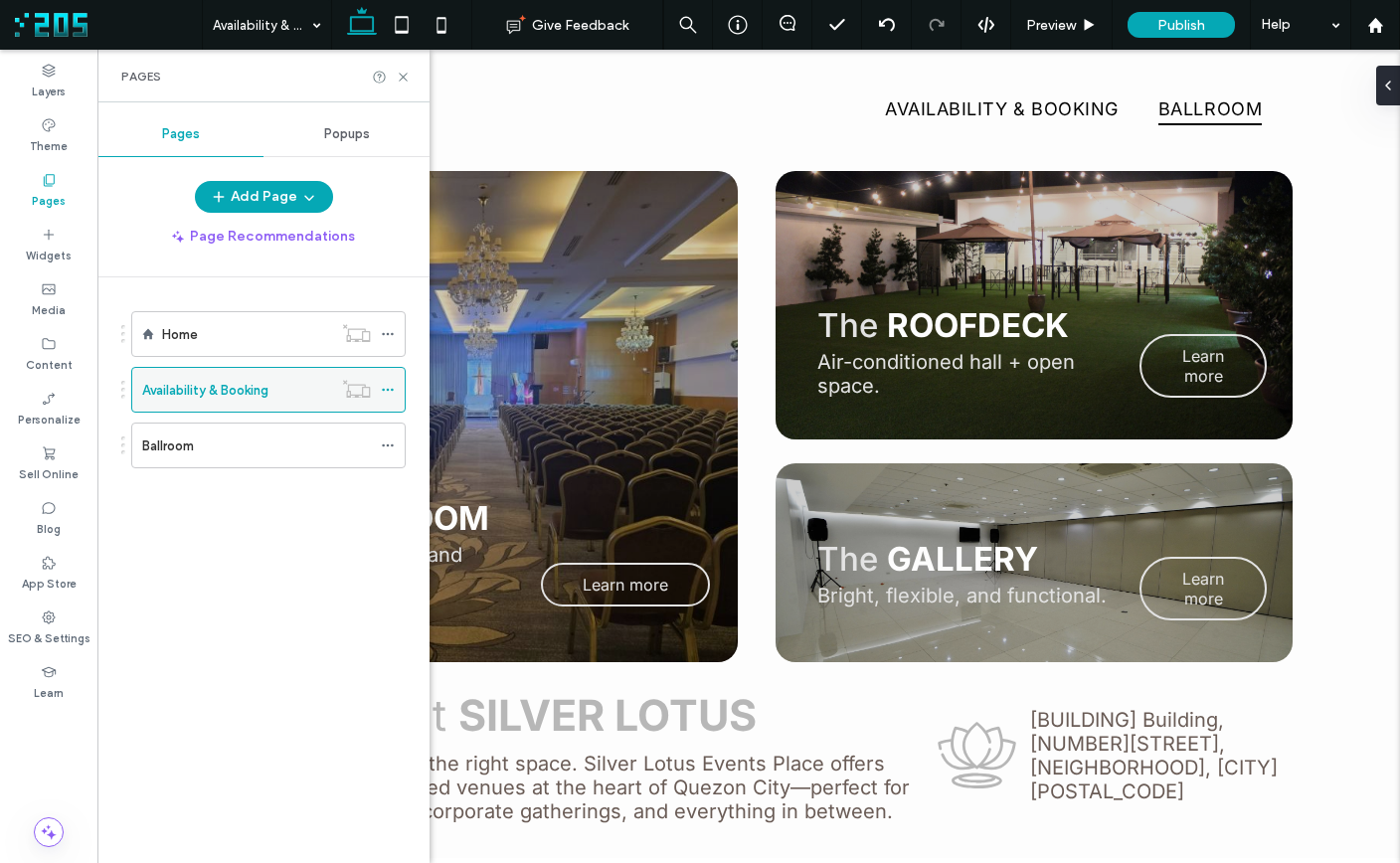 click 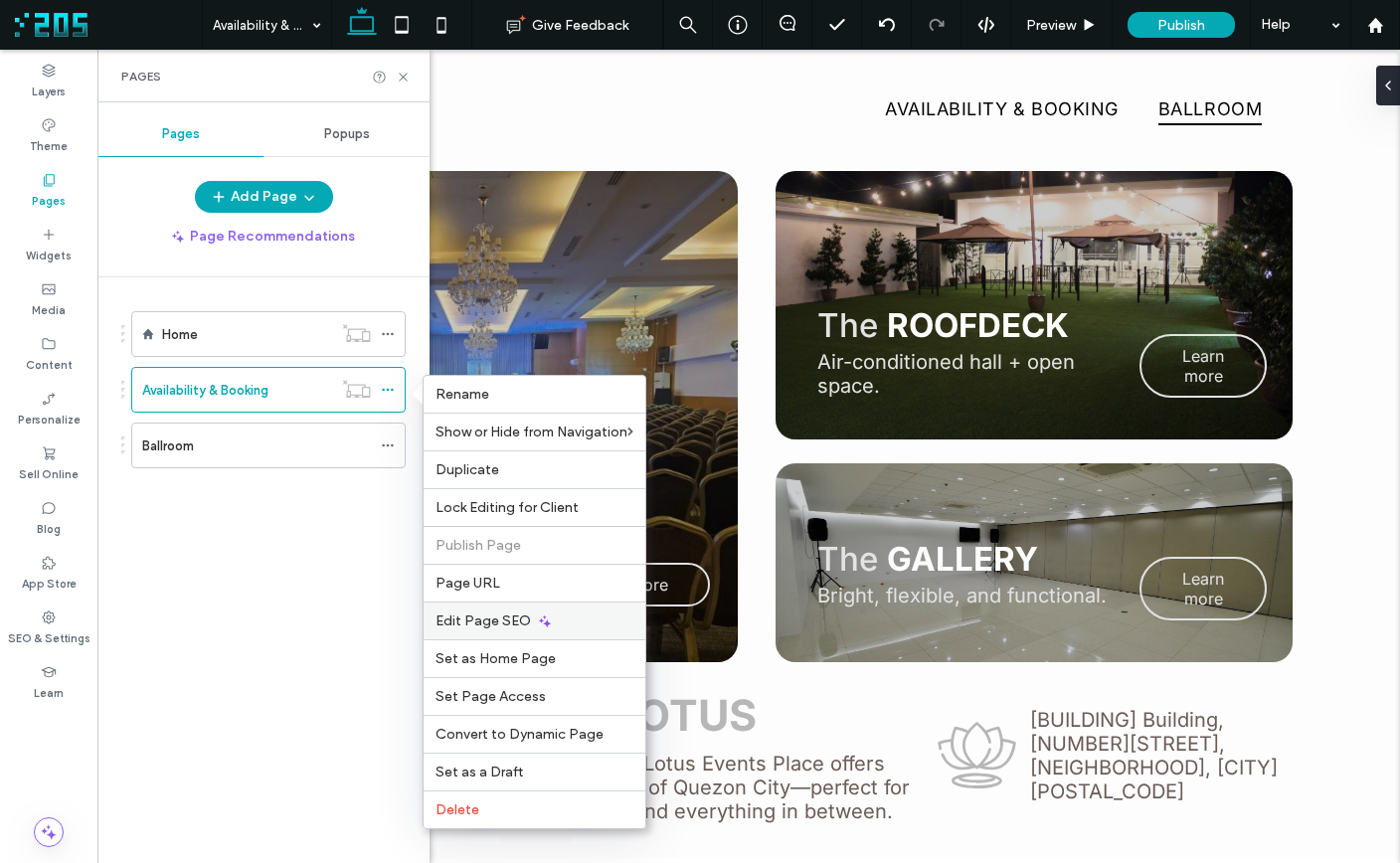 click on "Edit Page SEO" at bounding box center [483, 620] 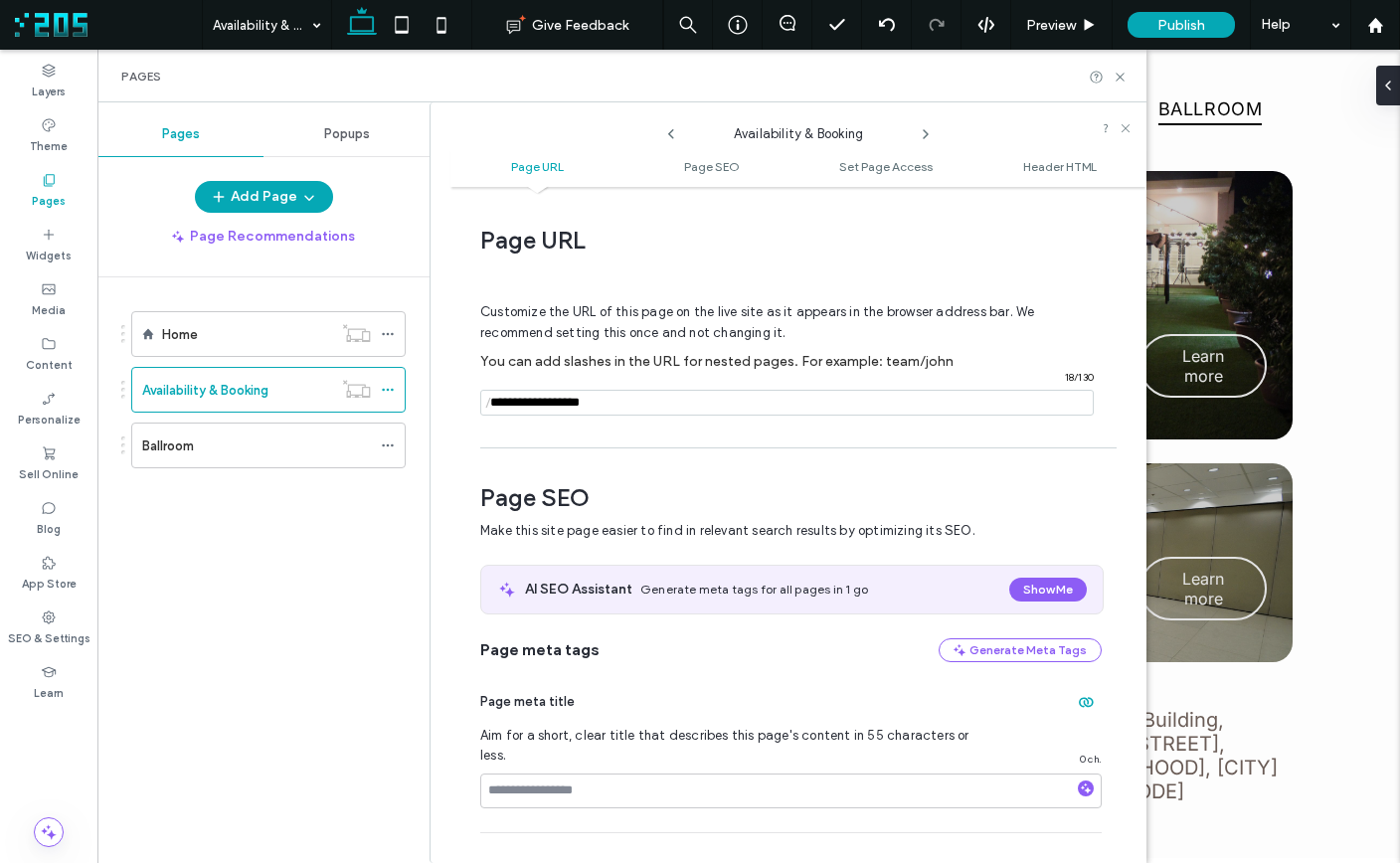 scroll, scrollTop: 272, scrollLeft: 0, axis: vertical 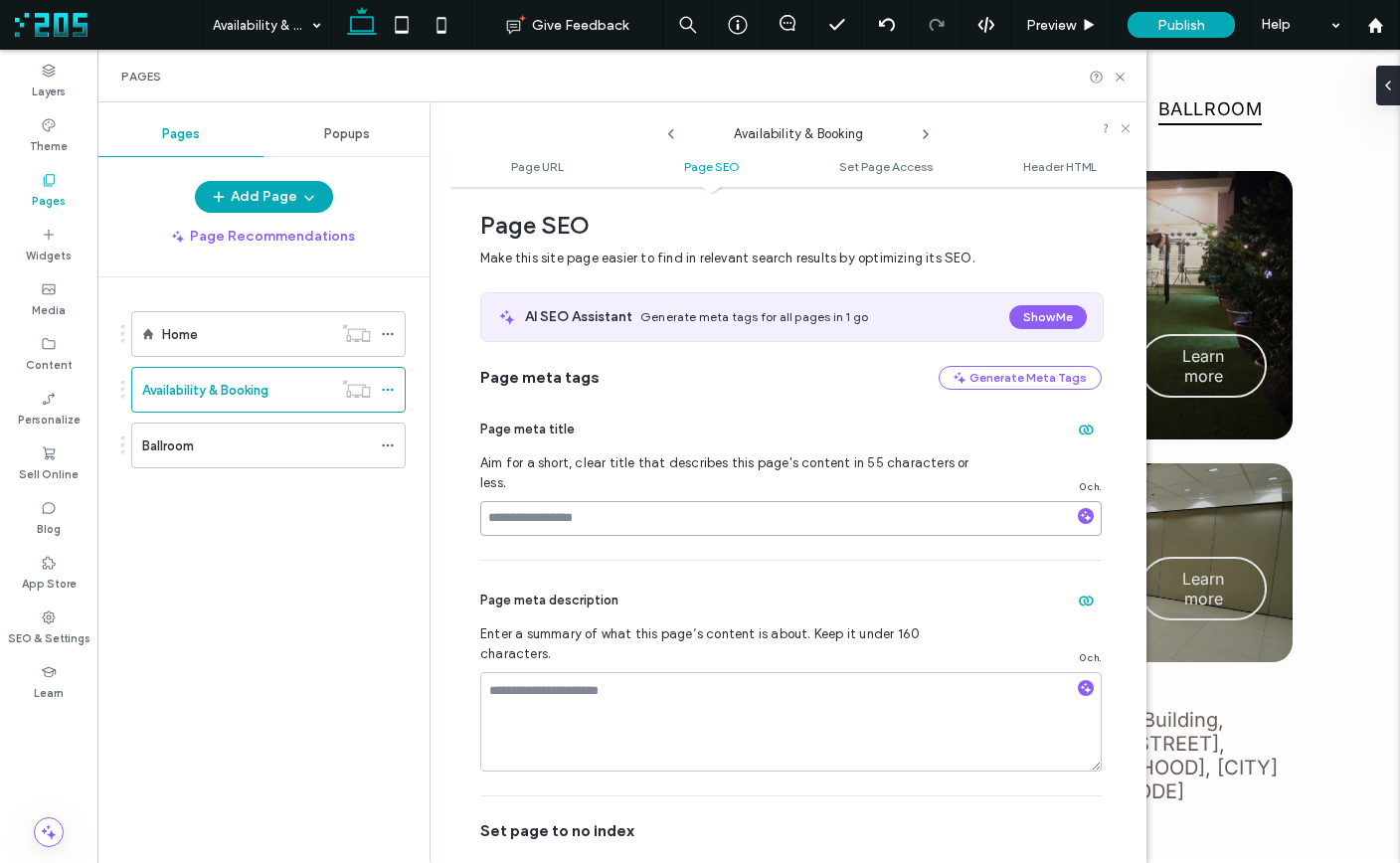 click at bounding box center [790, 518] 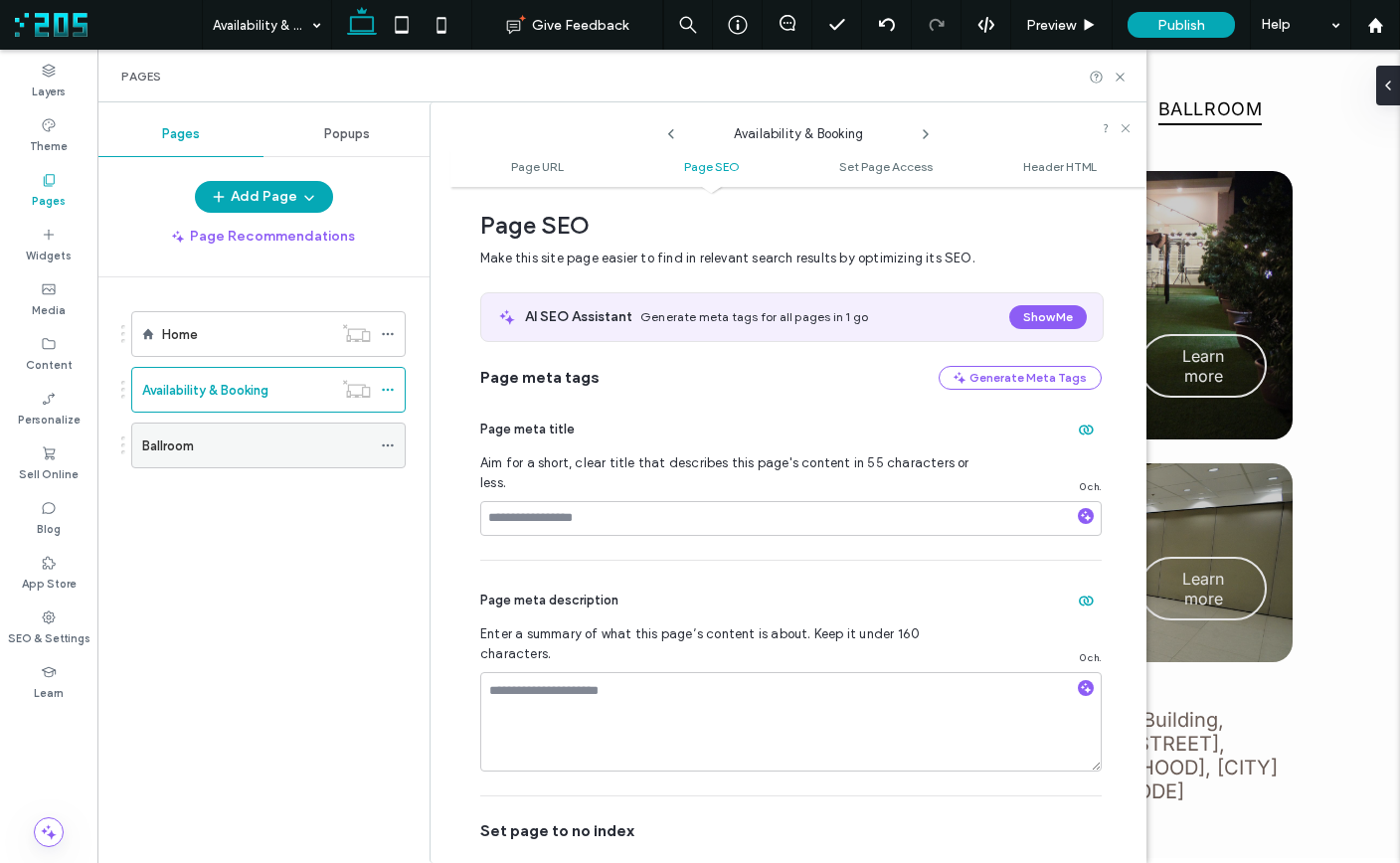 click on "Ballroom" at bounding box center (257, 445) 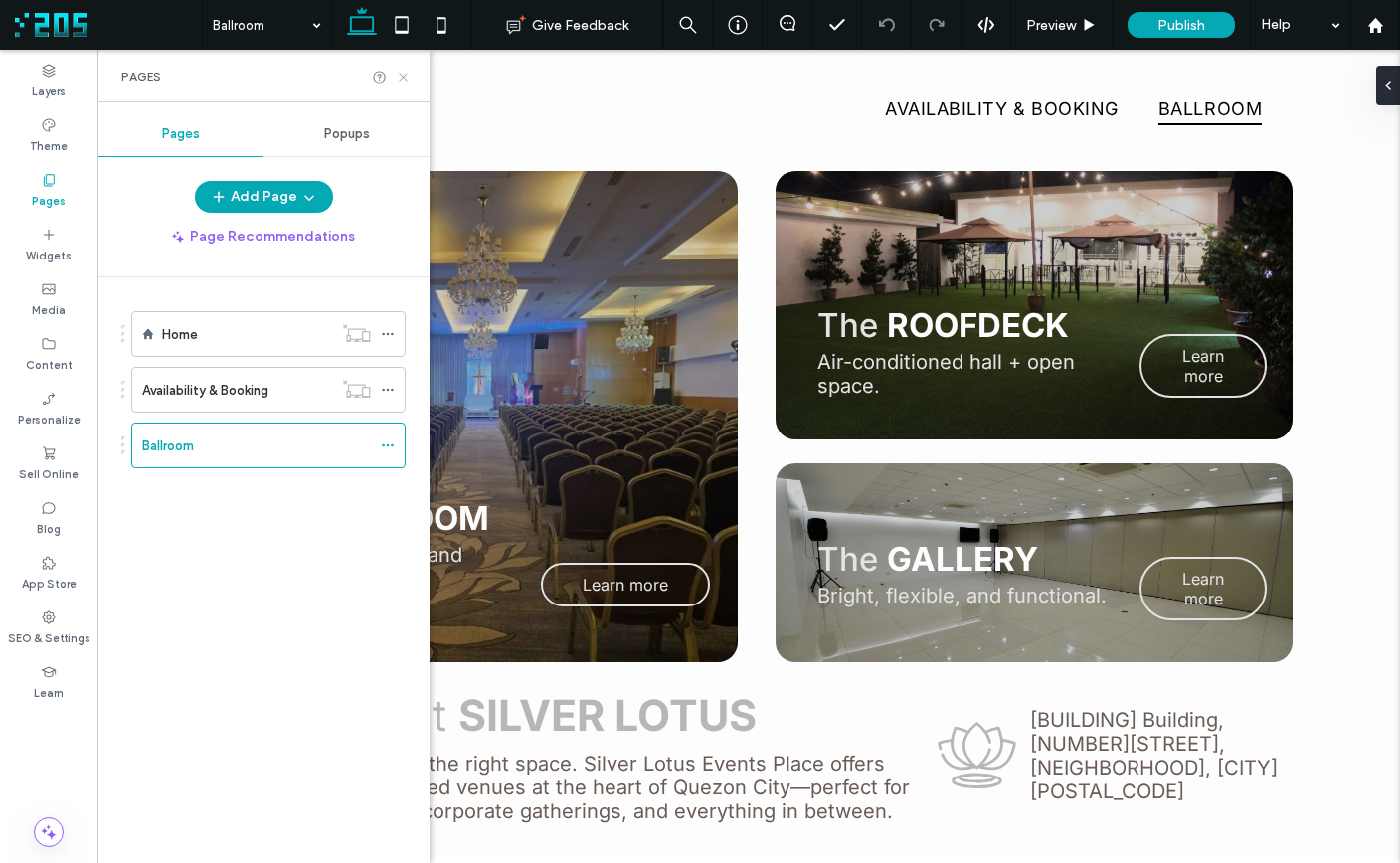 click 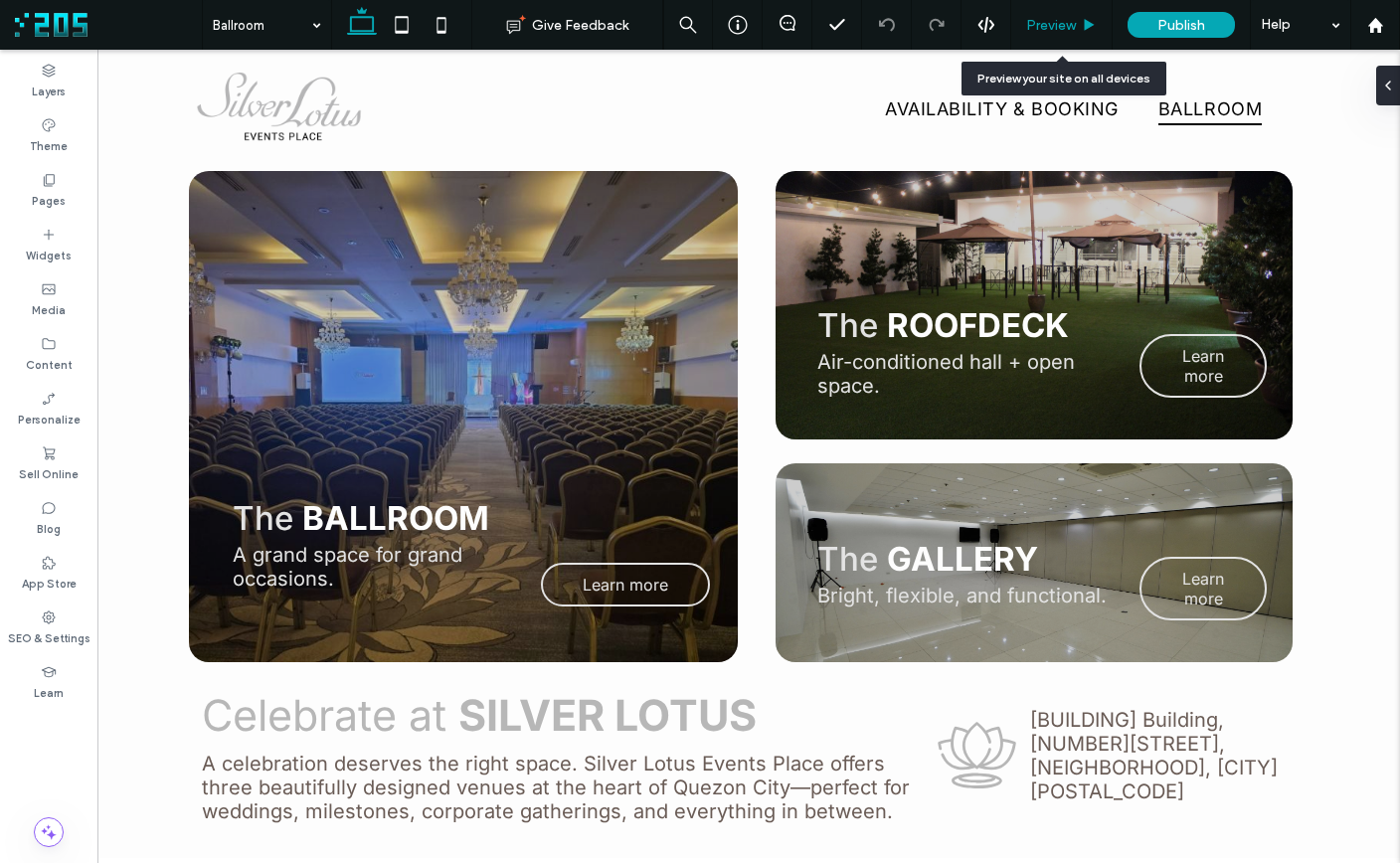 click on "Preview" at bounding box center [1051, 25] 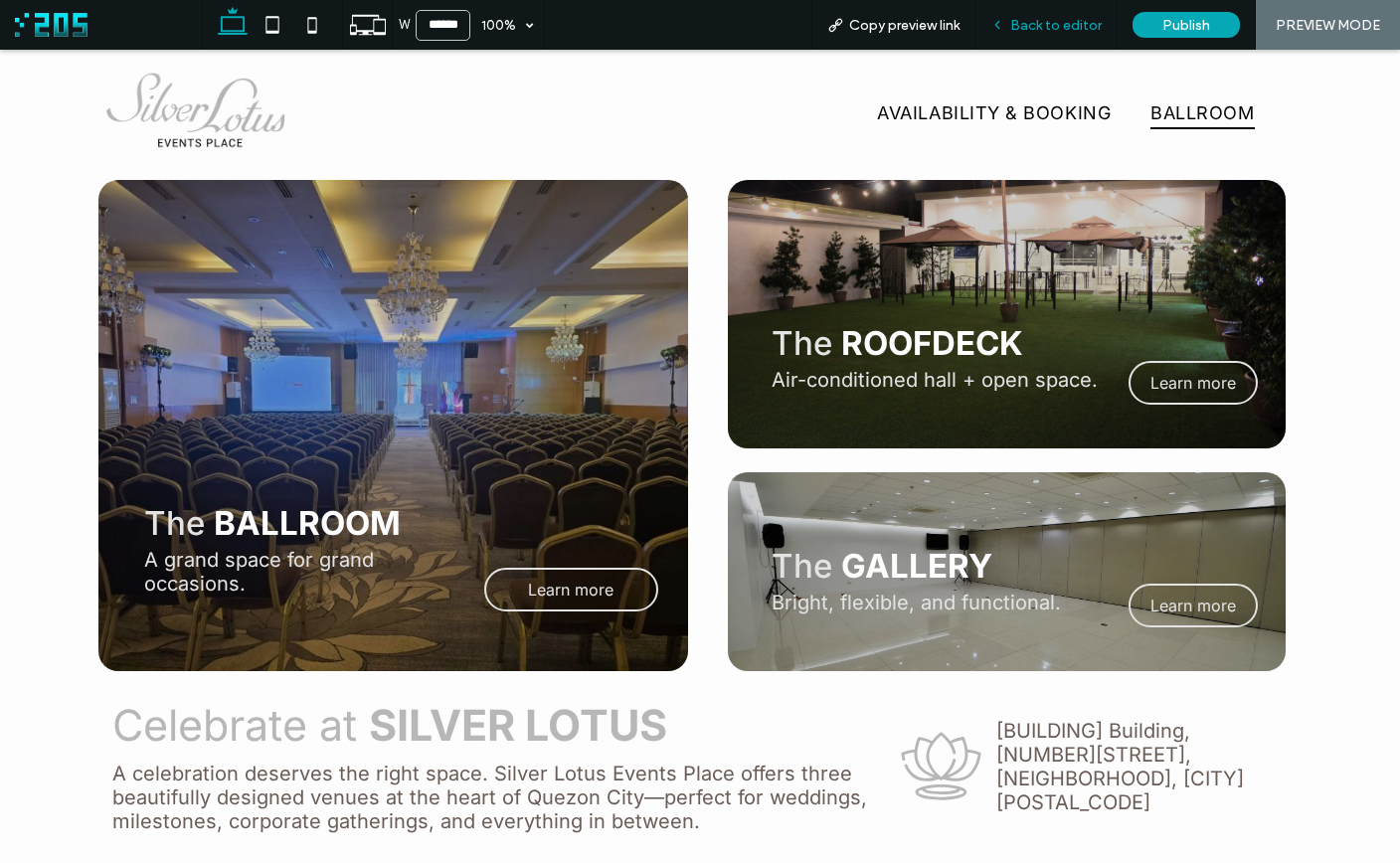 click on "Back to editor" at bounding box center [1056, 25] 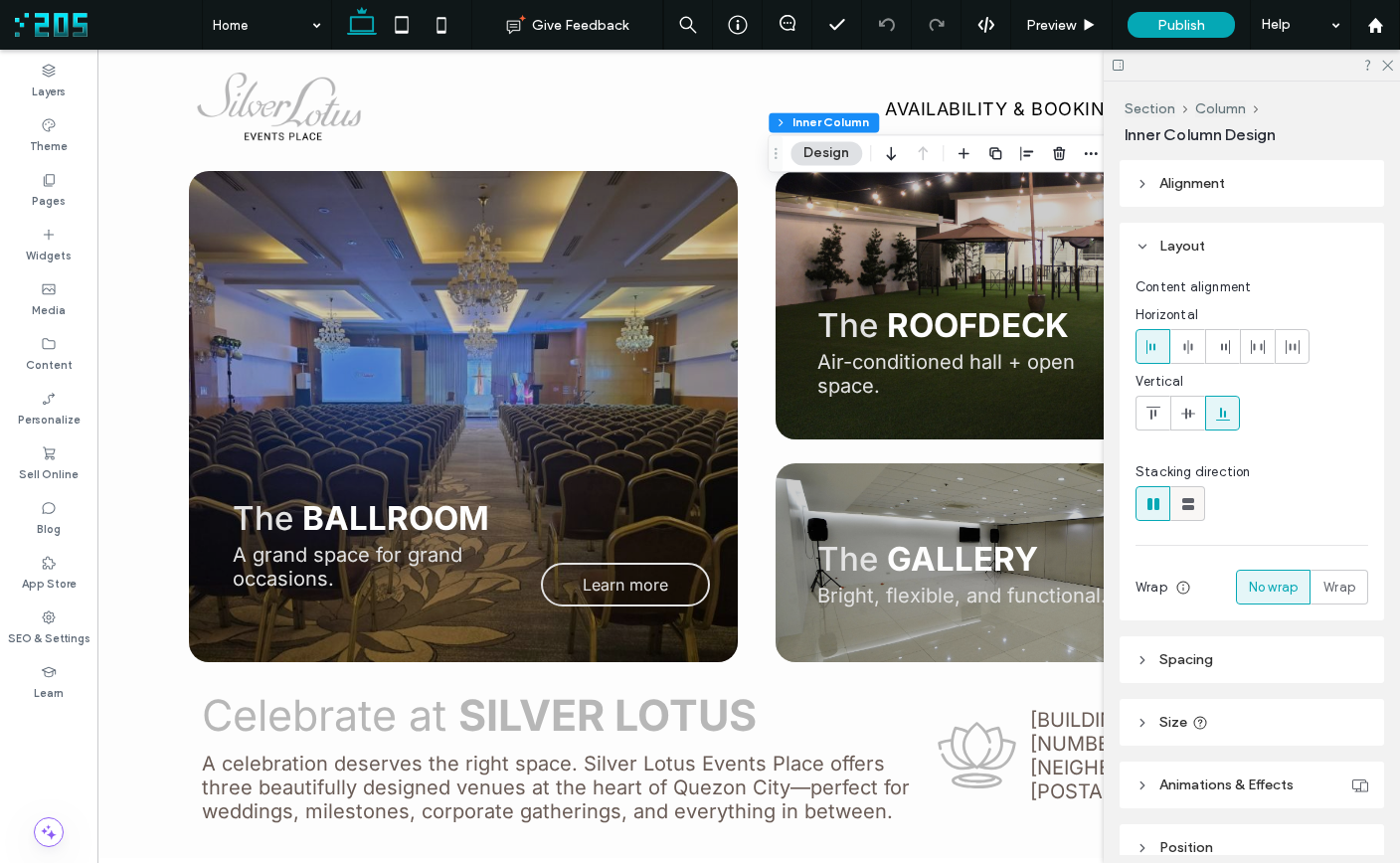 click 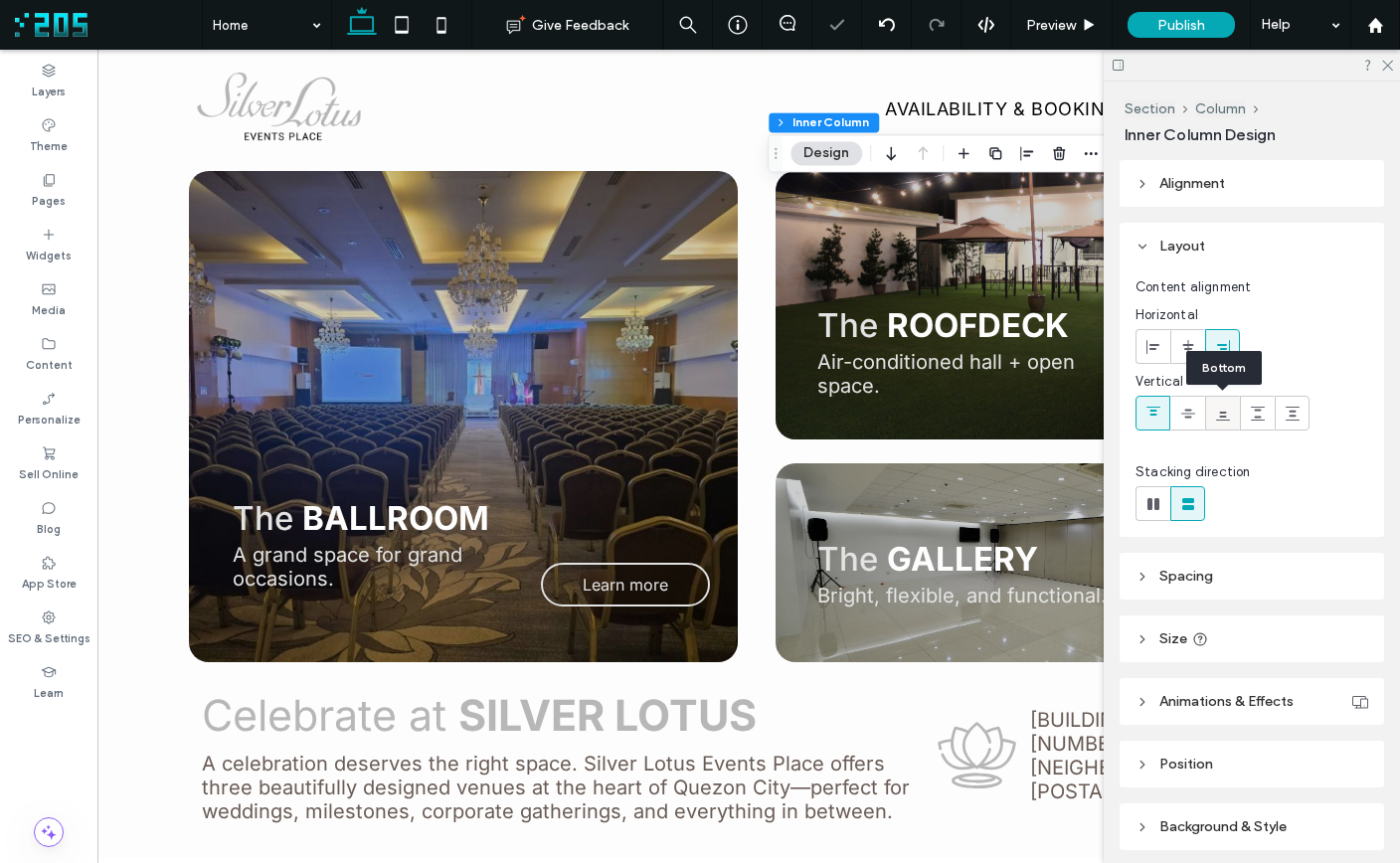 click 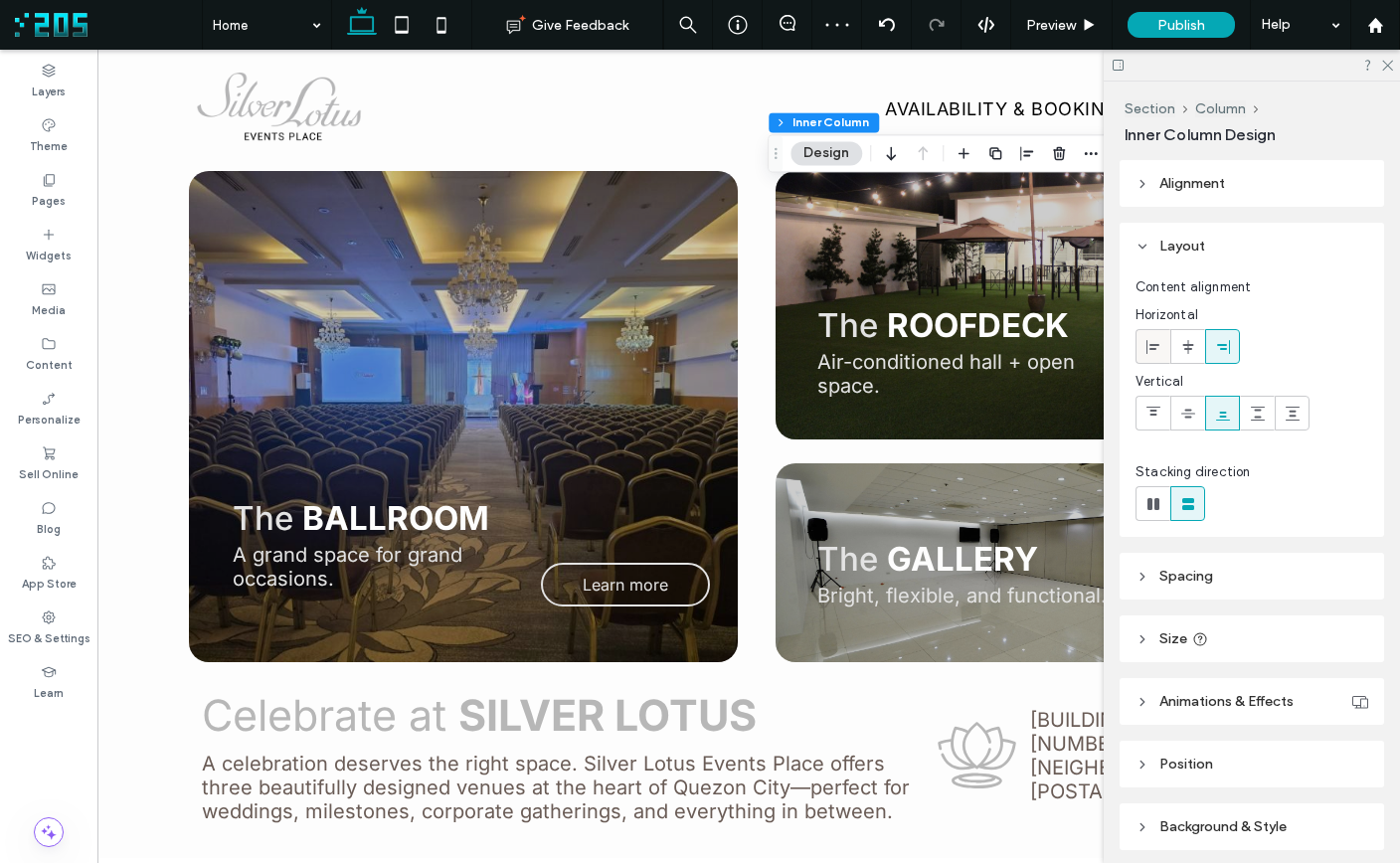 click 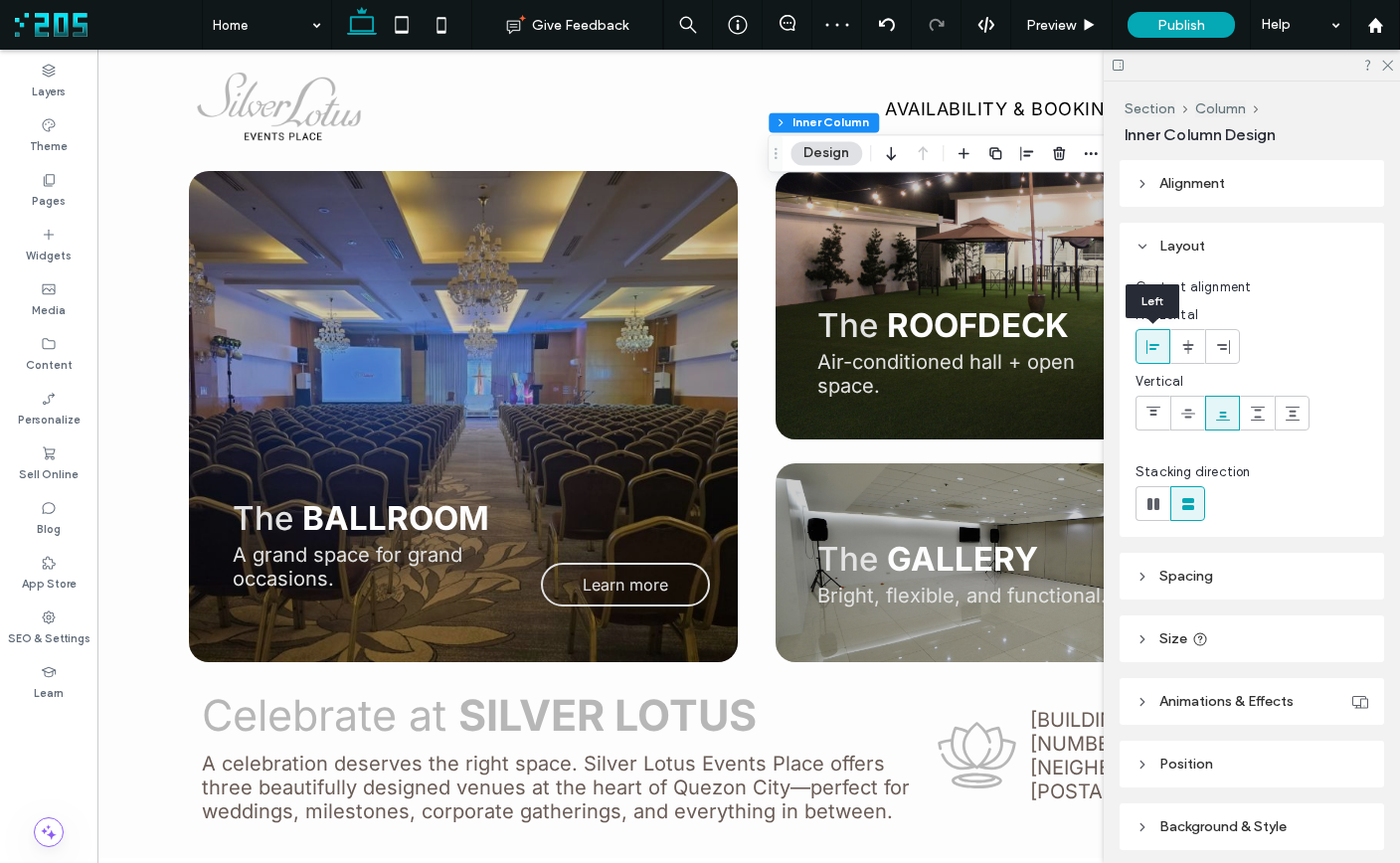 type on "**" 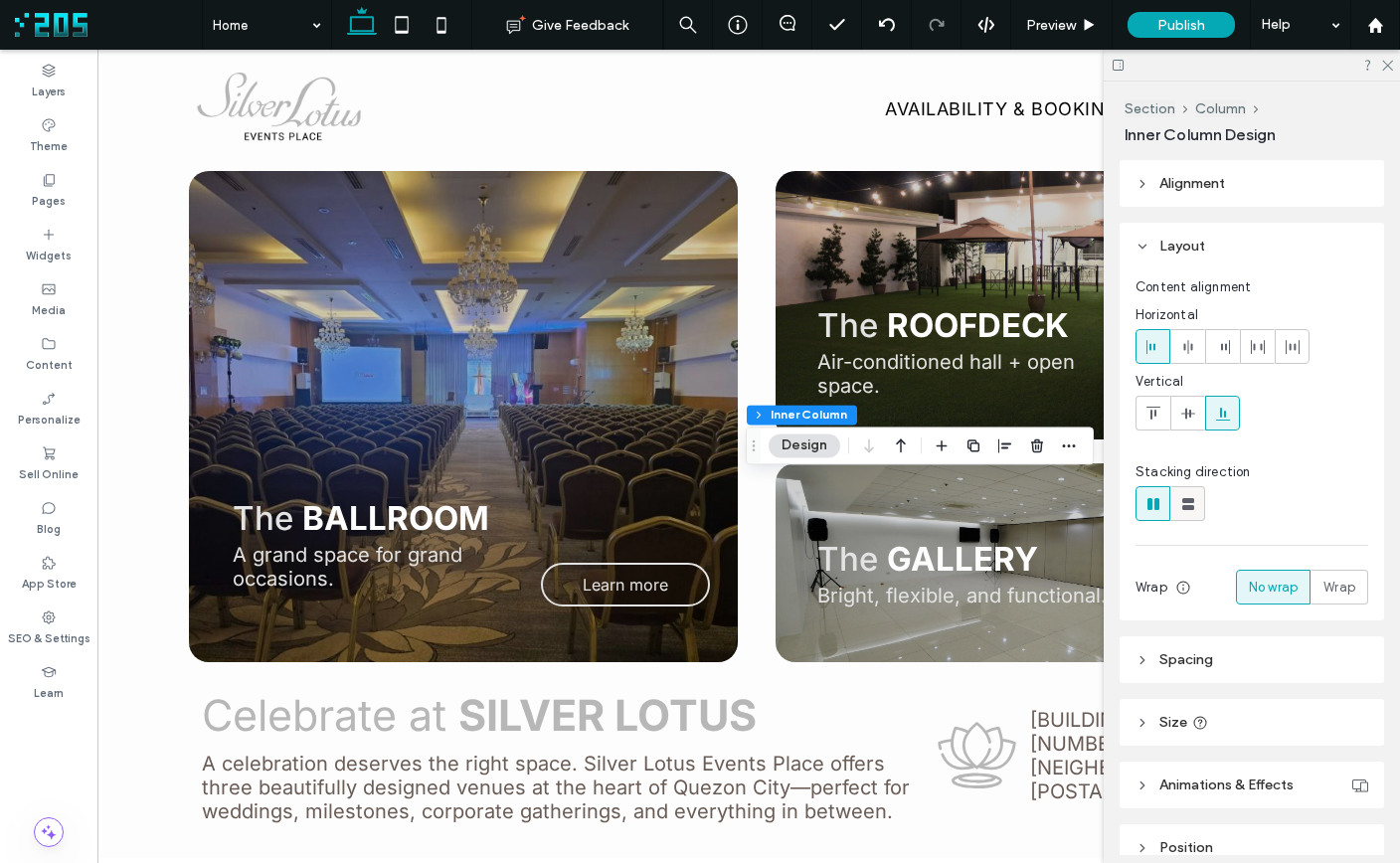 click 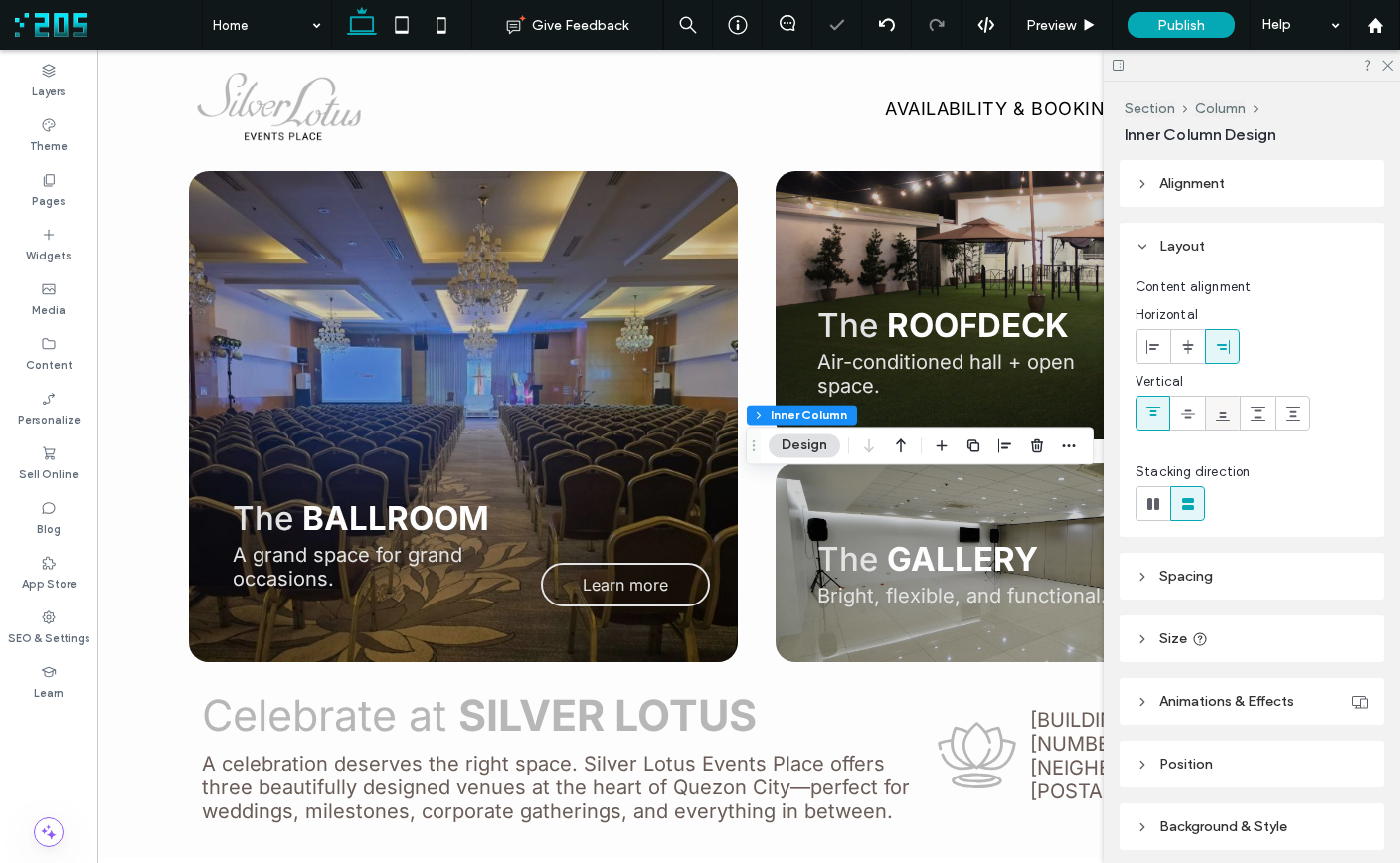 click 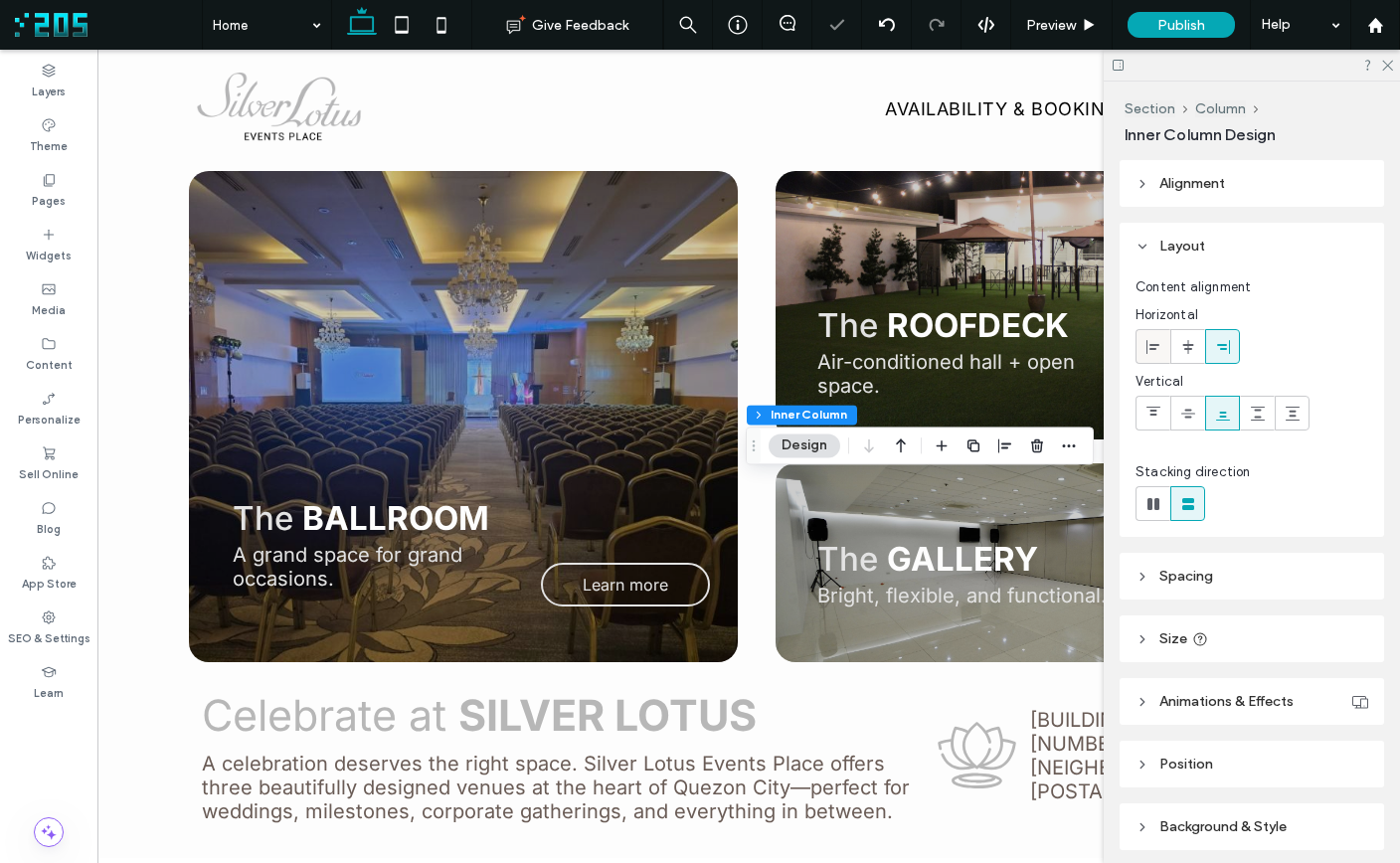click 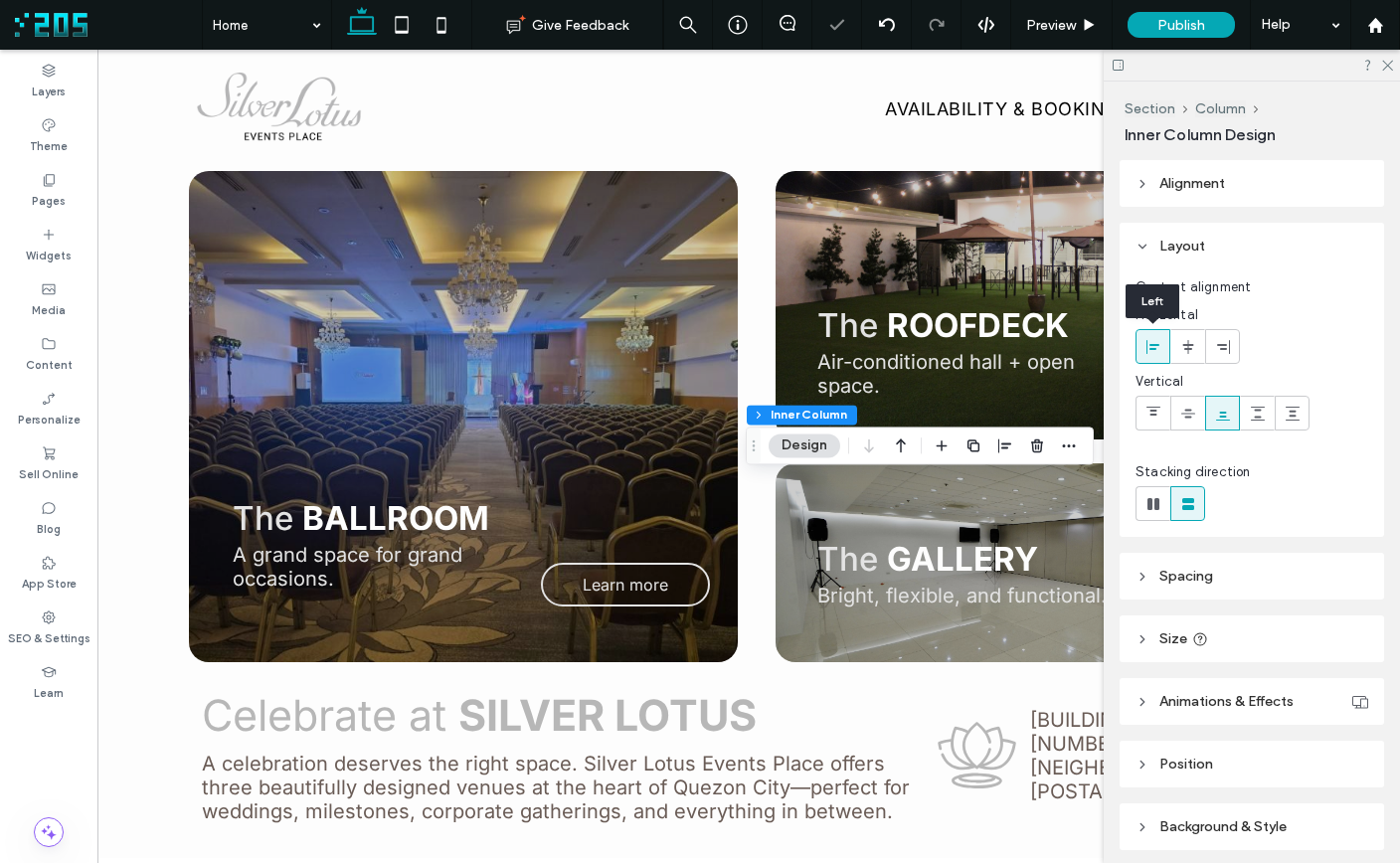 type on "**" 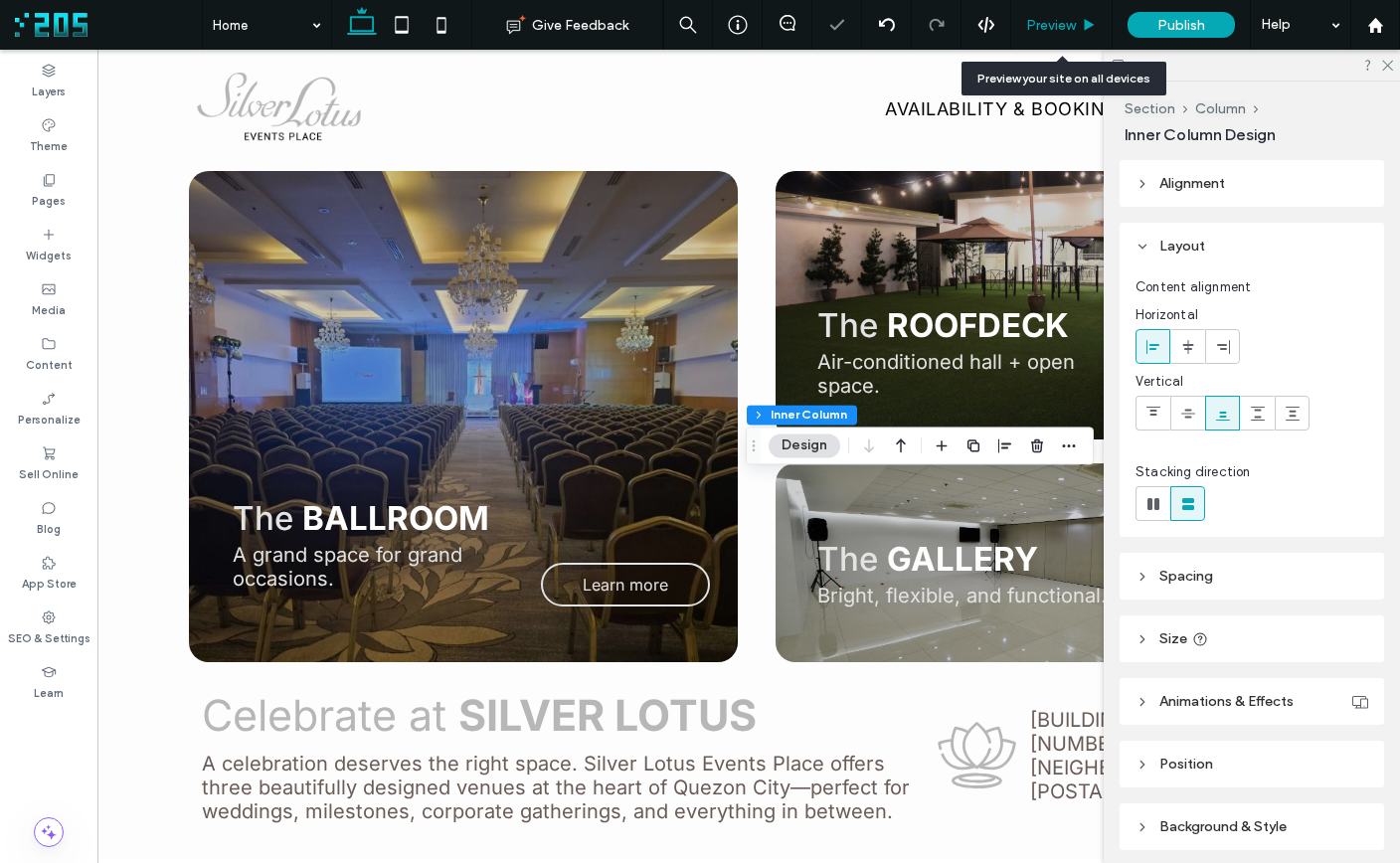 click on "Preview" at bounding box center (1051, 25) 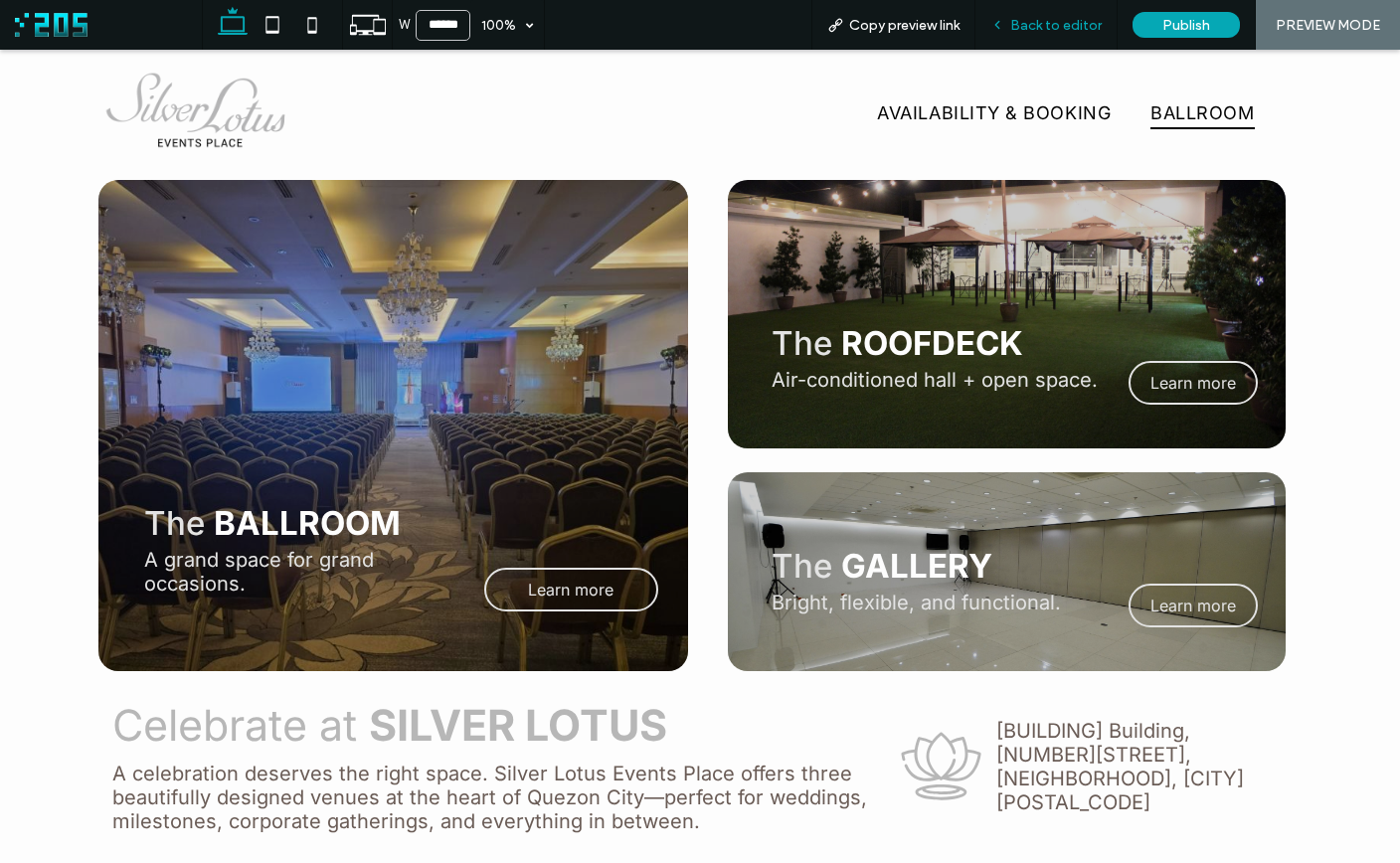 click on "Back to editor" at bounding box center (1056, 25) 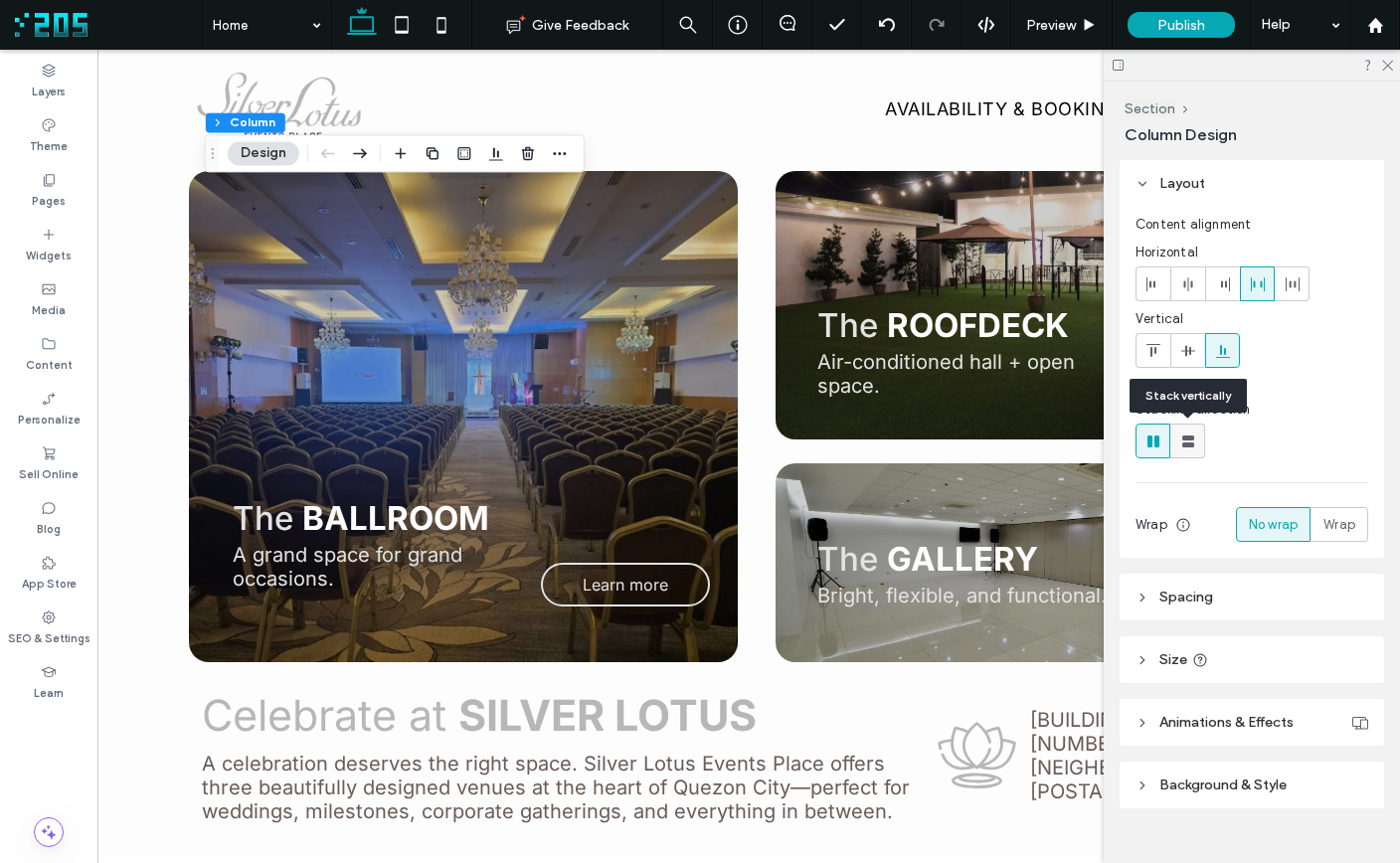 click 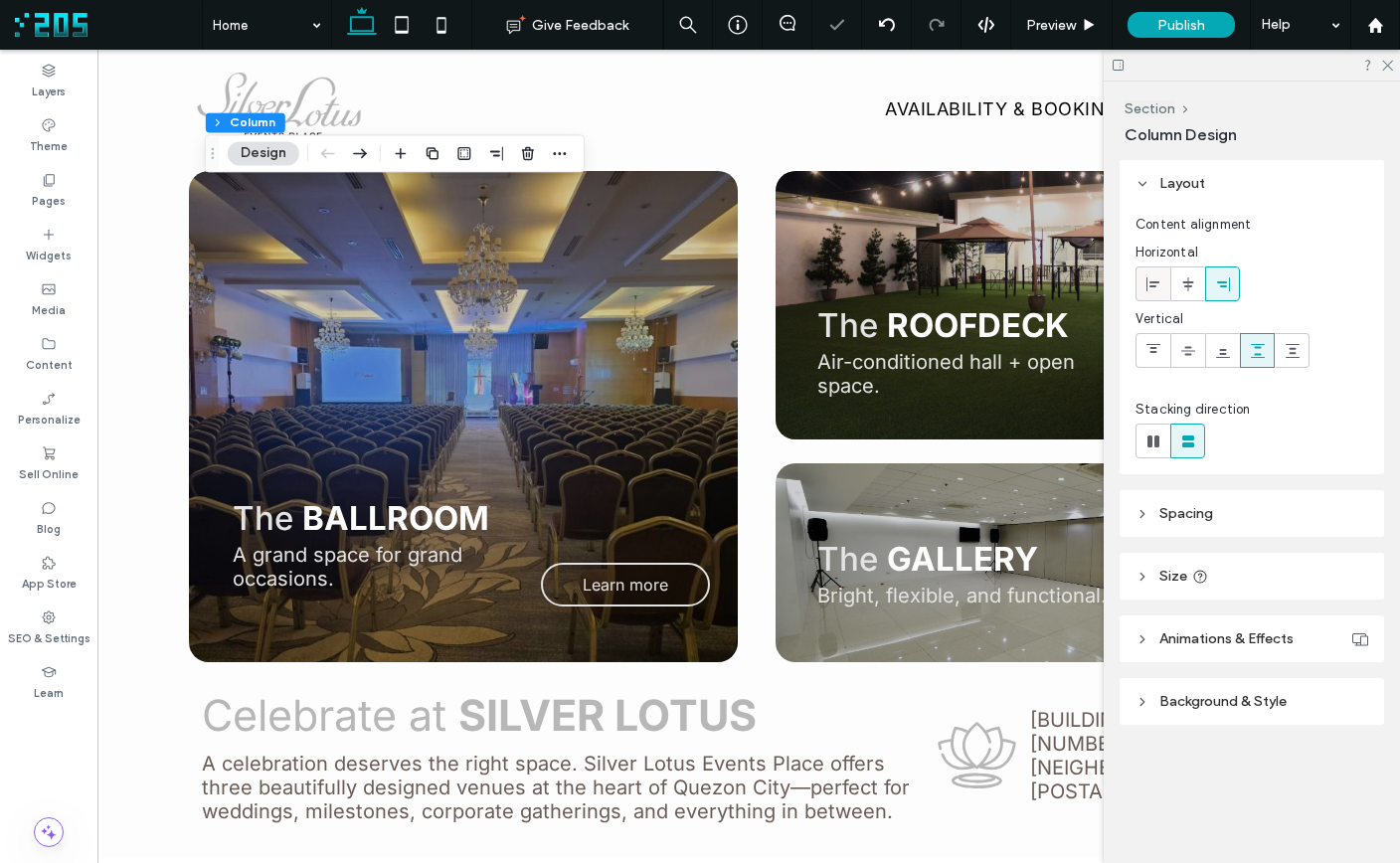 click 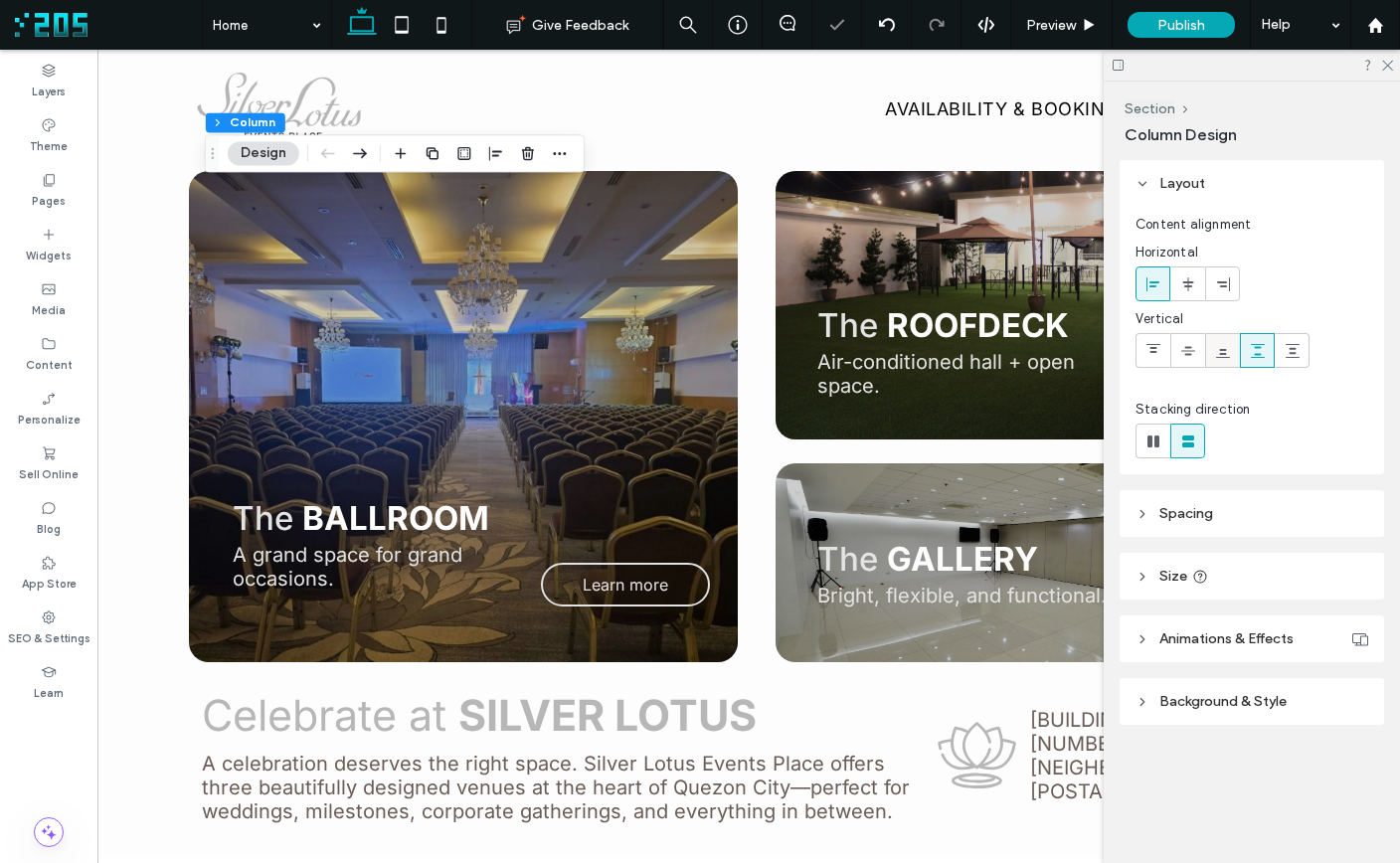 click 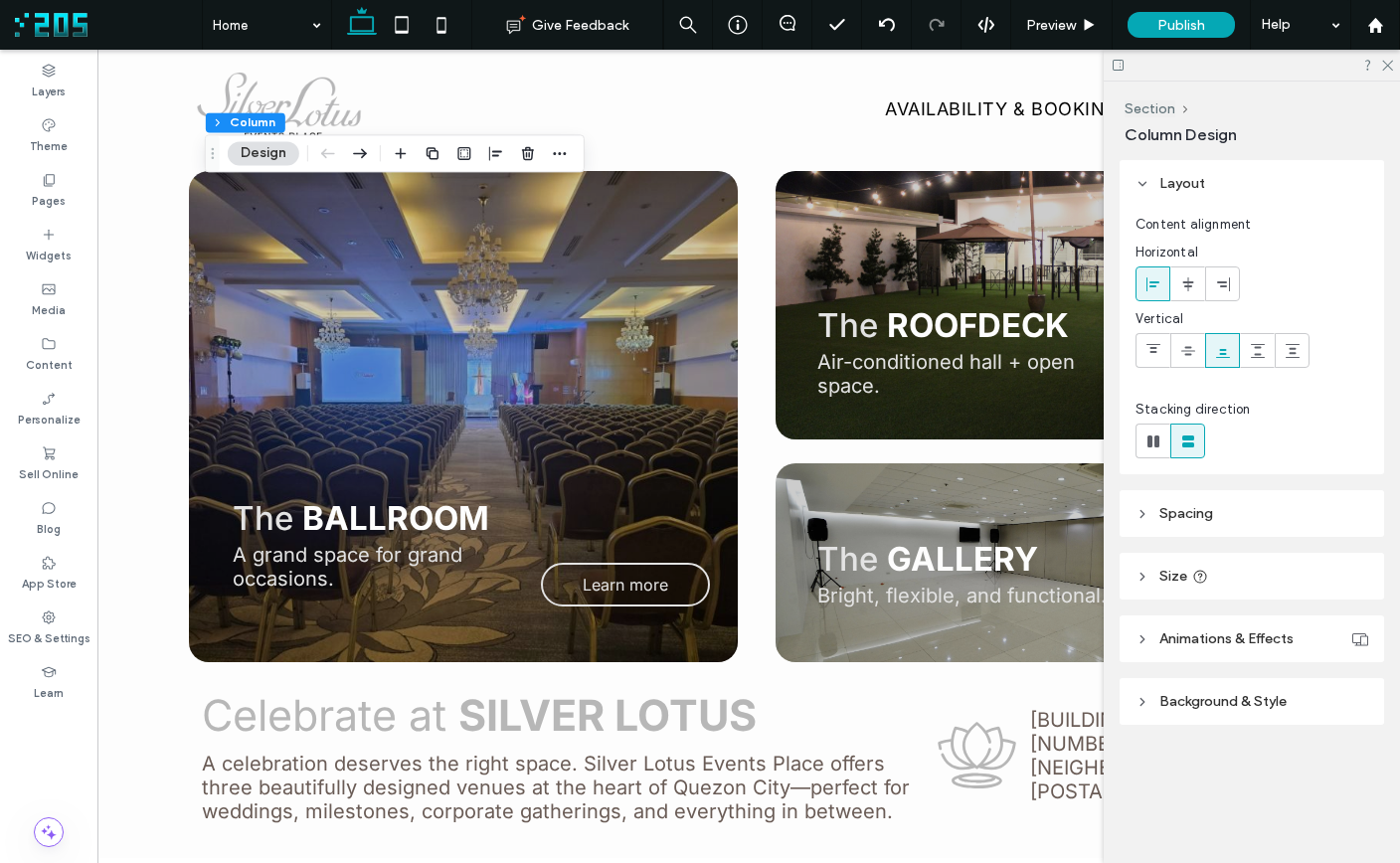 click on "Spacing" at bounding box center (1252, 513) 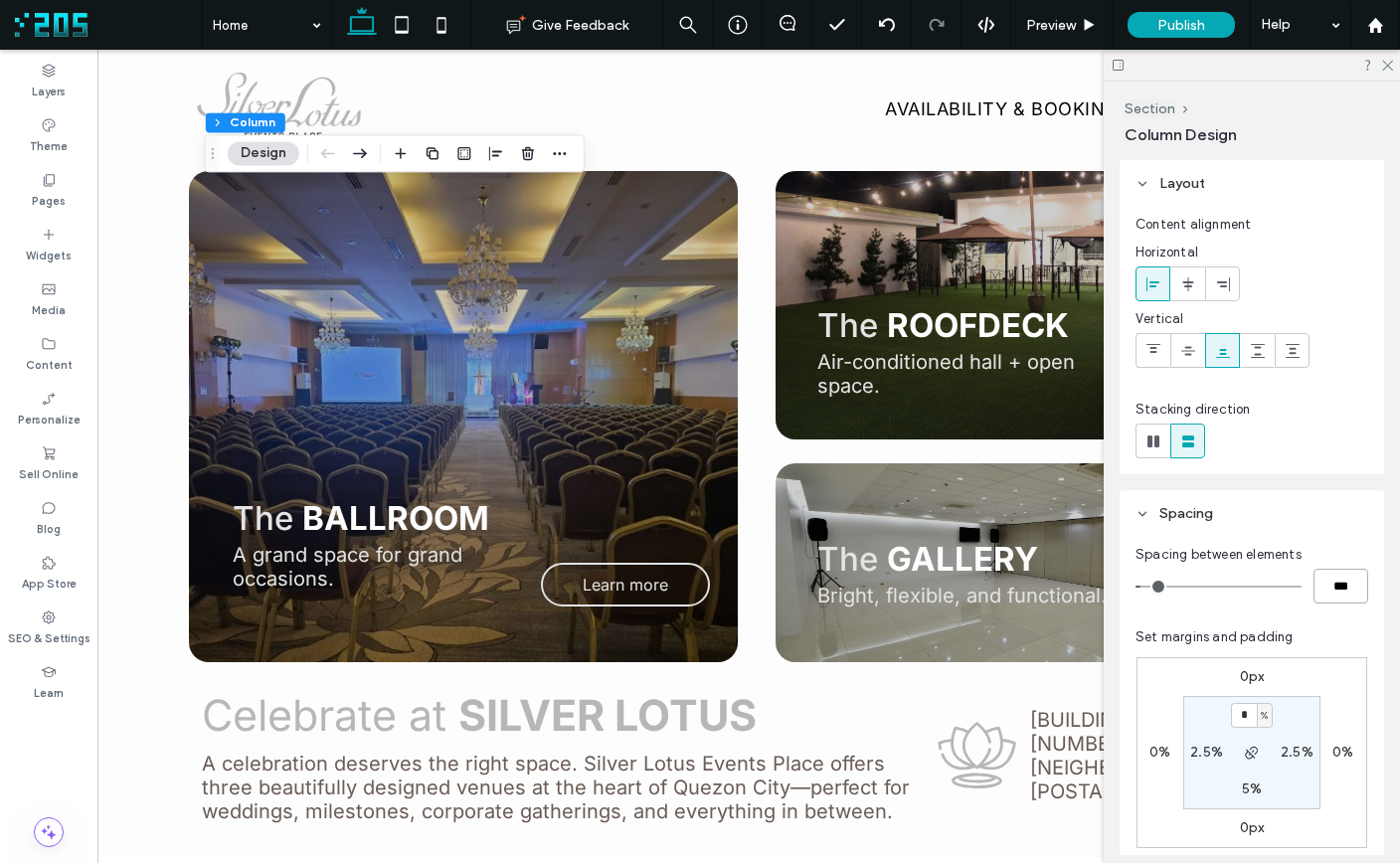 click on "***" at bounding box center (1340, 586) 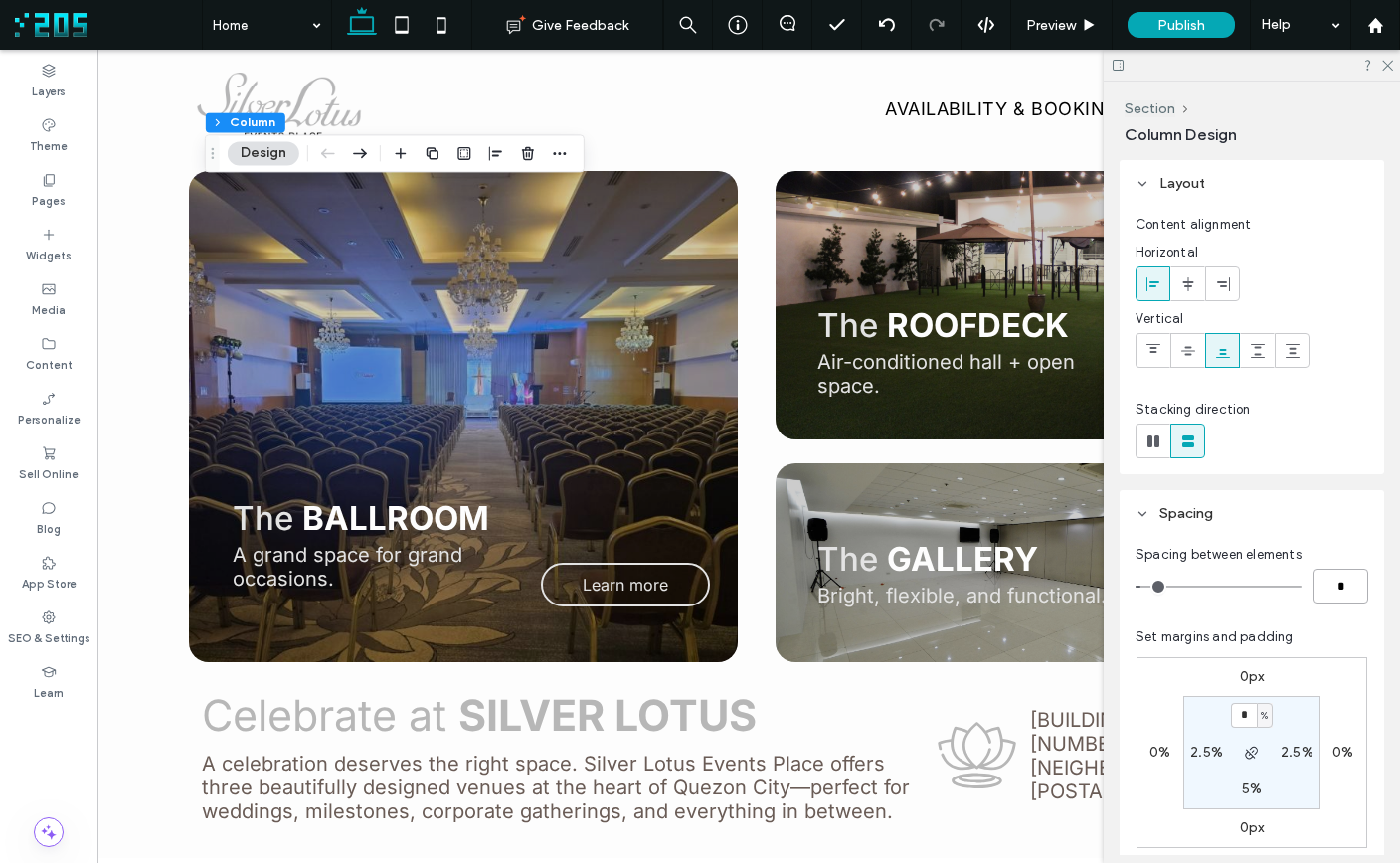 type on "*" 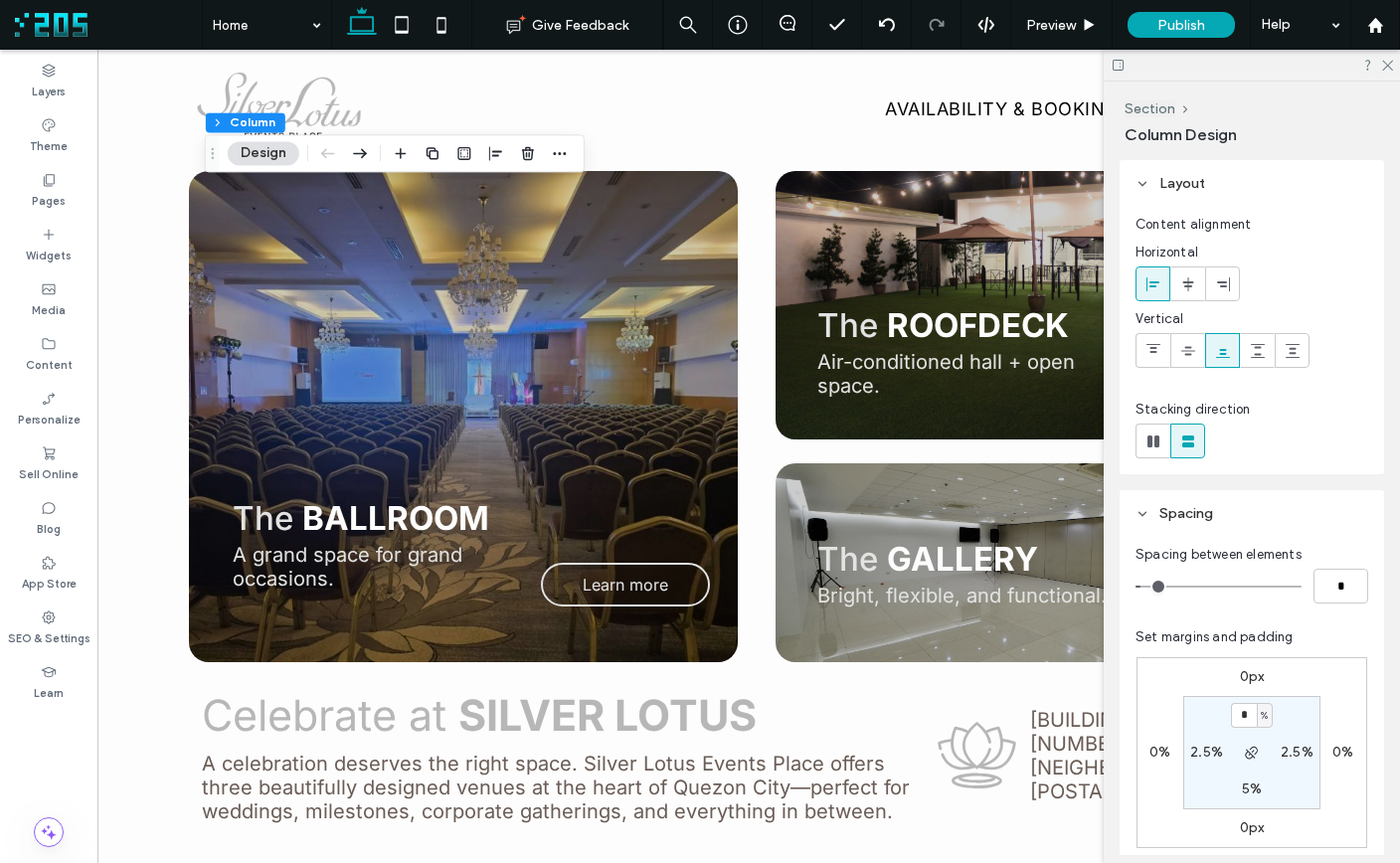 type on "*" 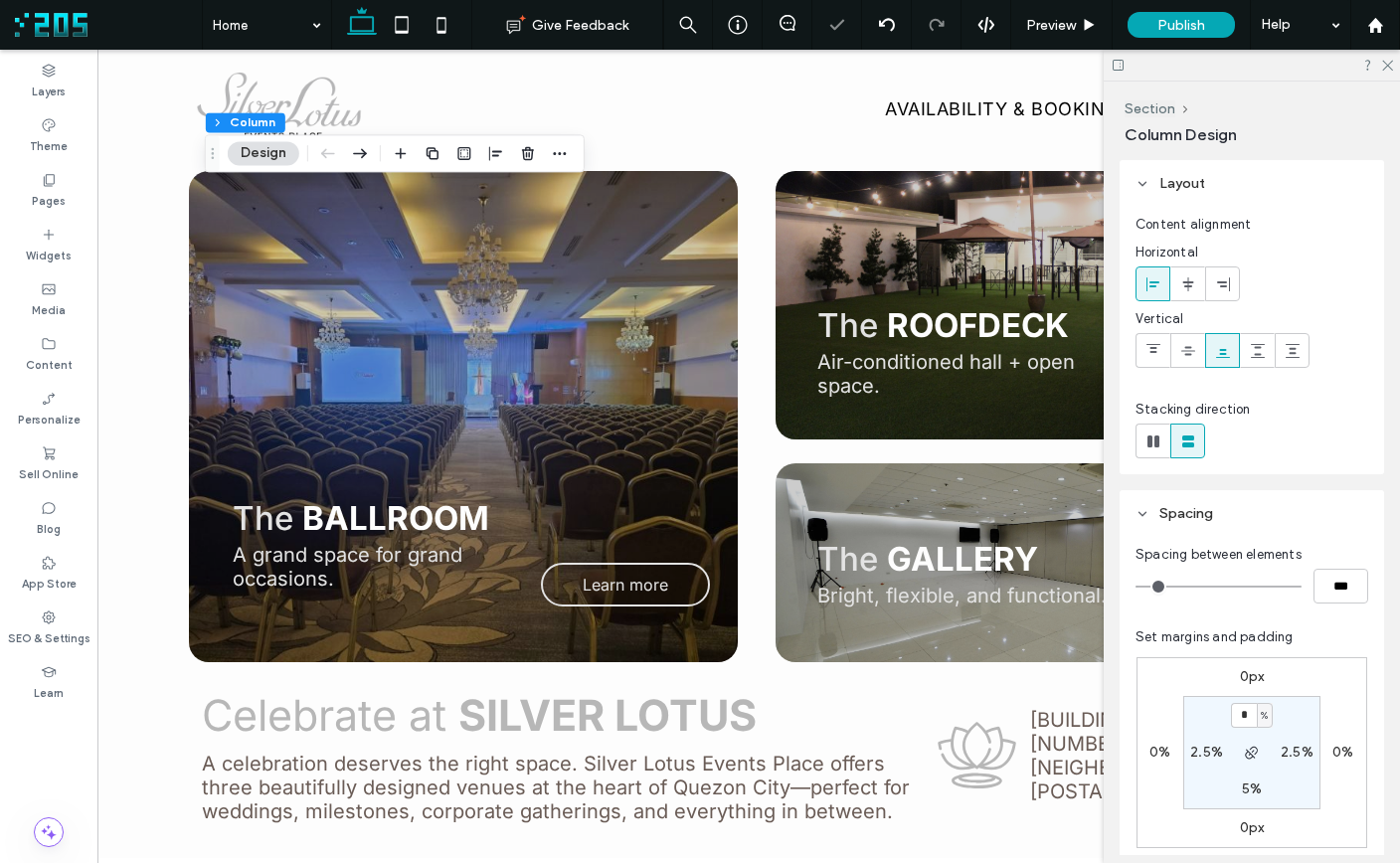 click on "Spacing between elements" at bounding box center (1252, 555) 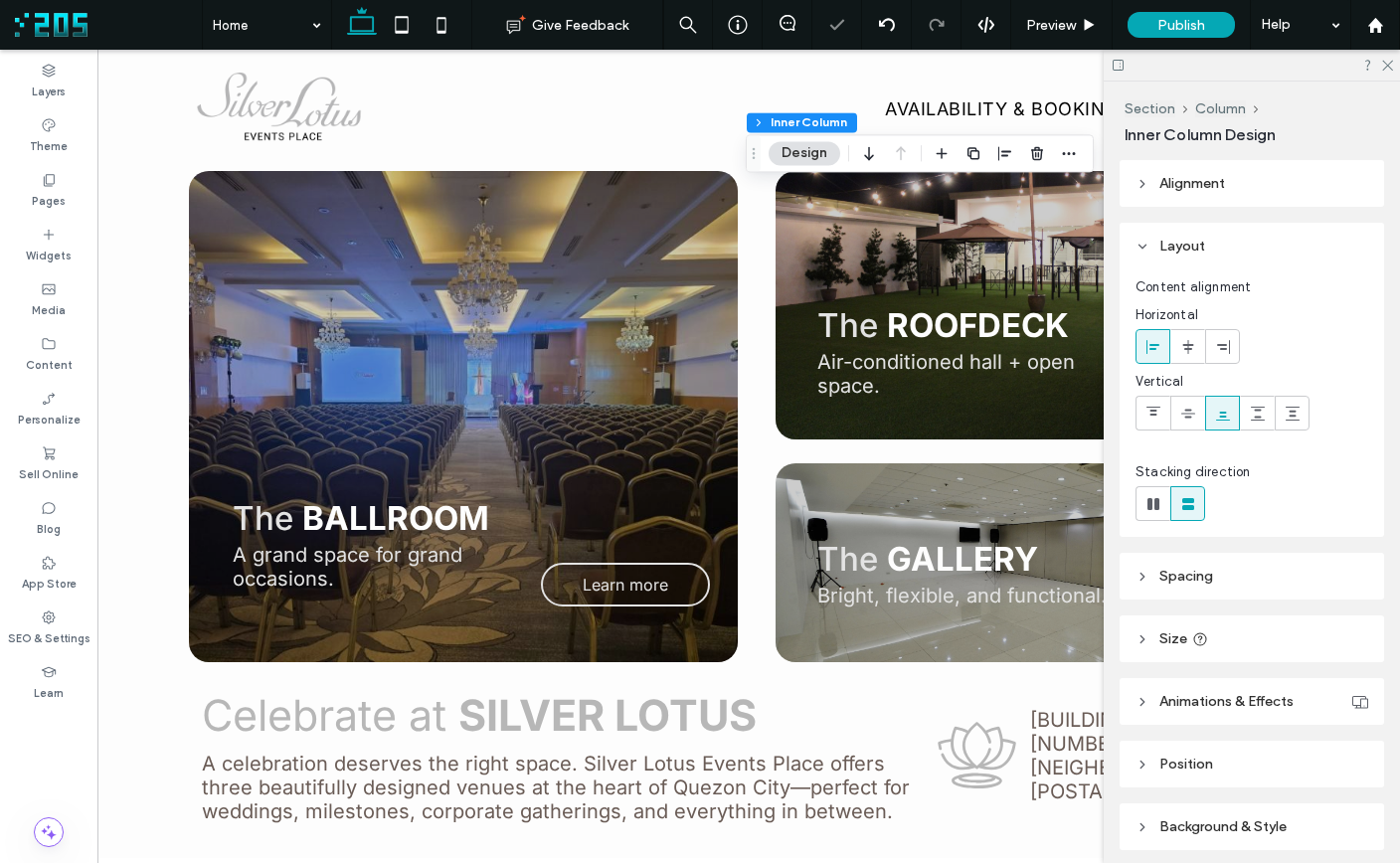 click on "Spacing" at bounding box center (1252, 576) 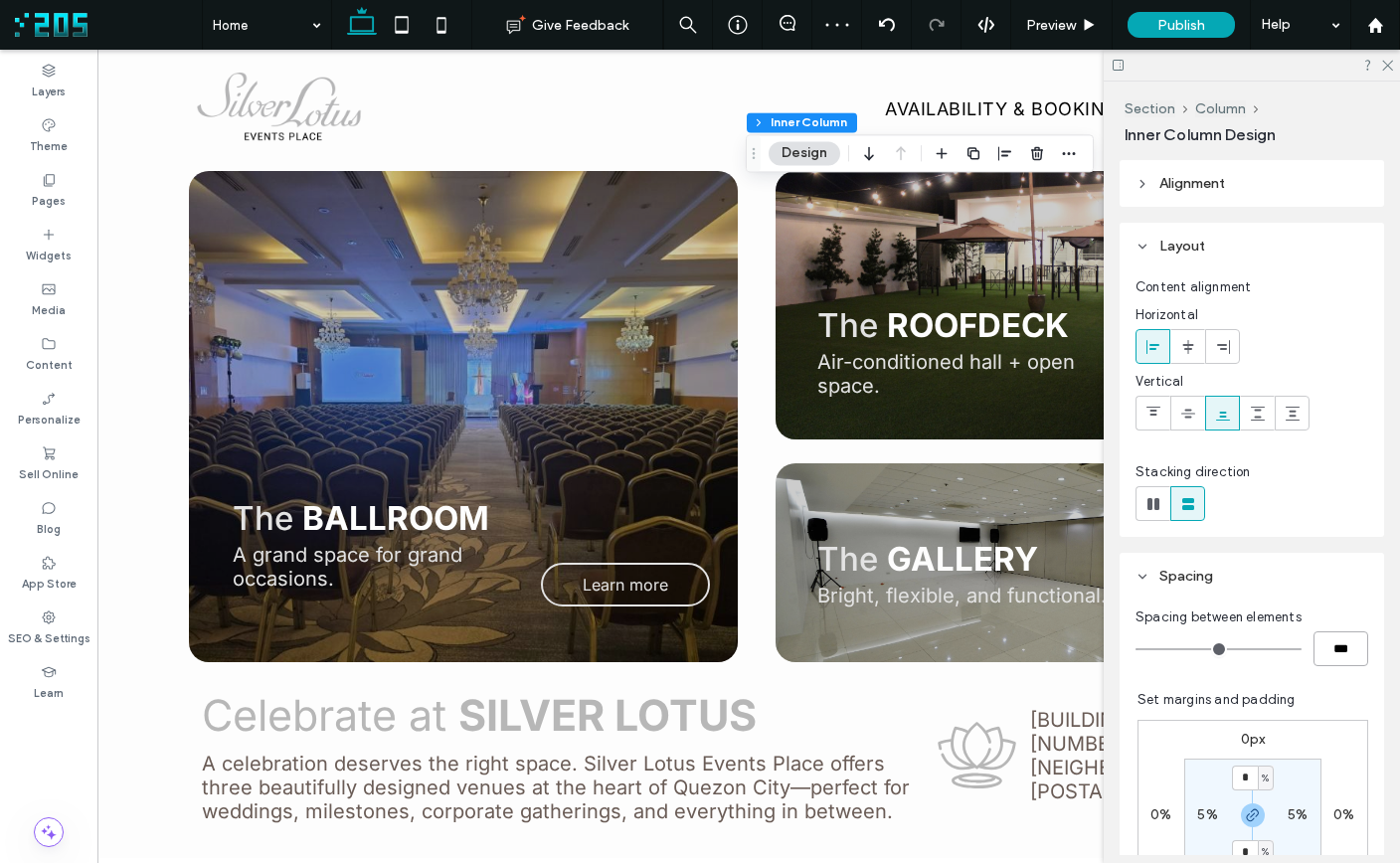 click on "***" at bounding box center (1340, 648) 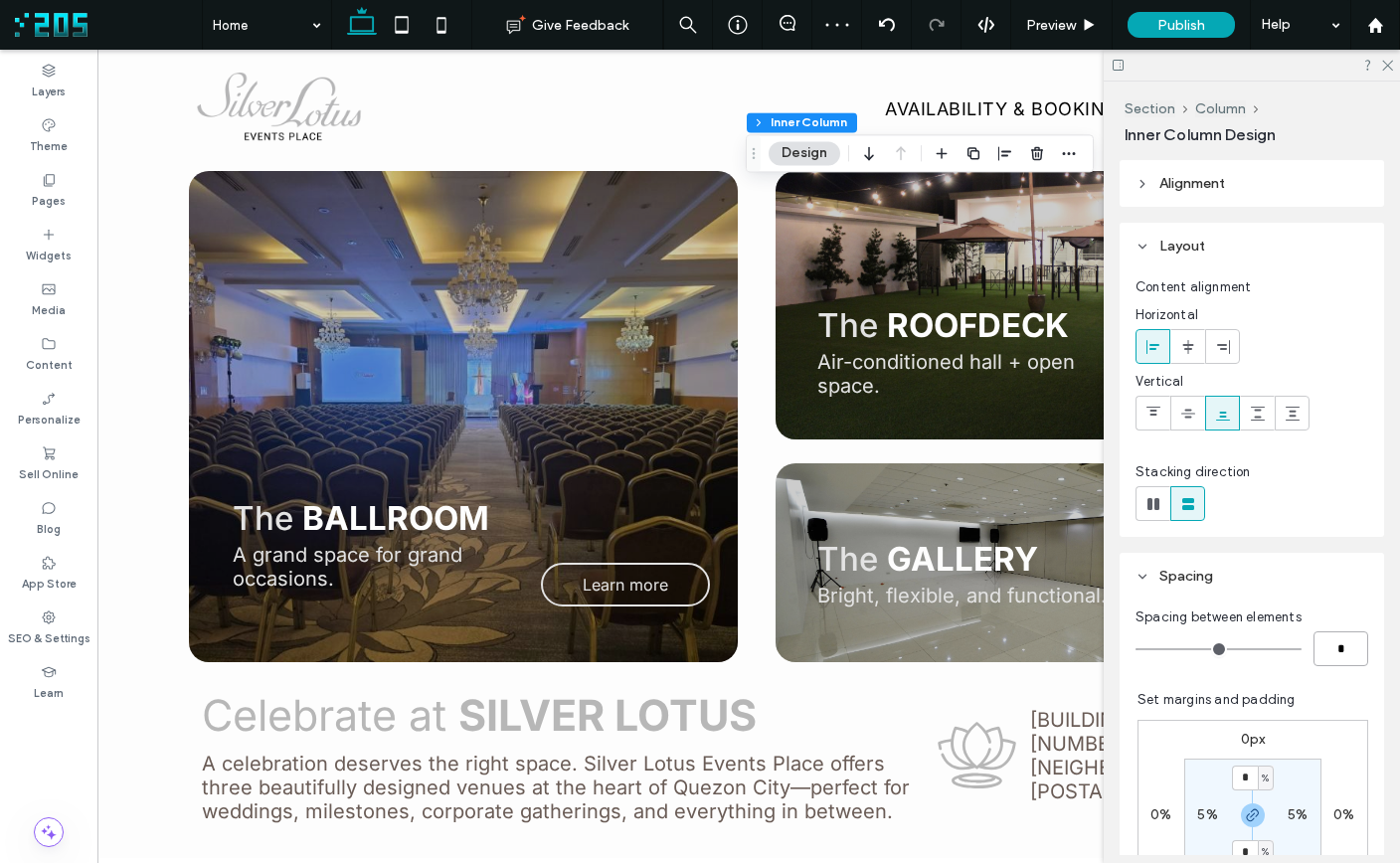 type on "*" 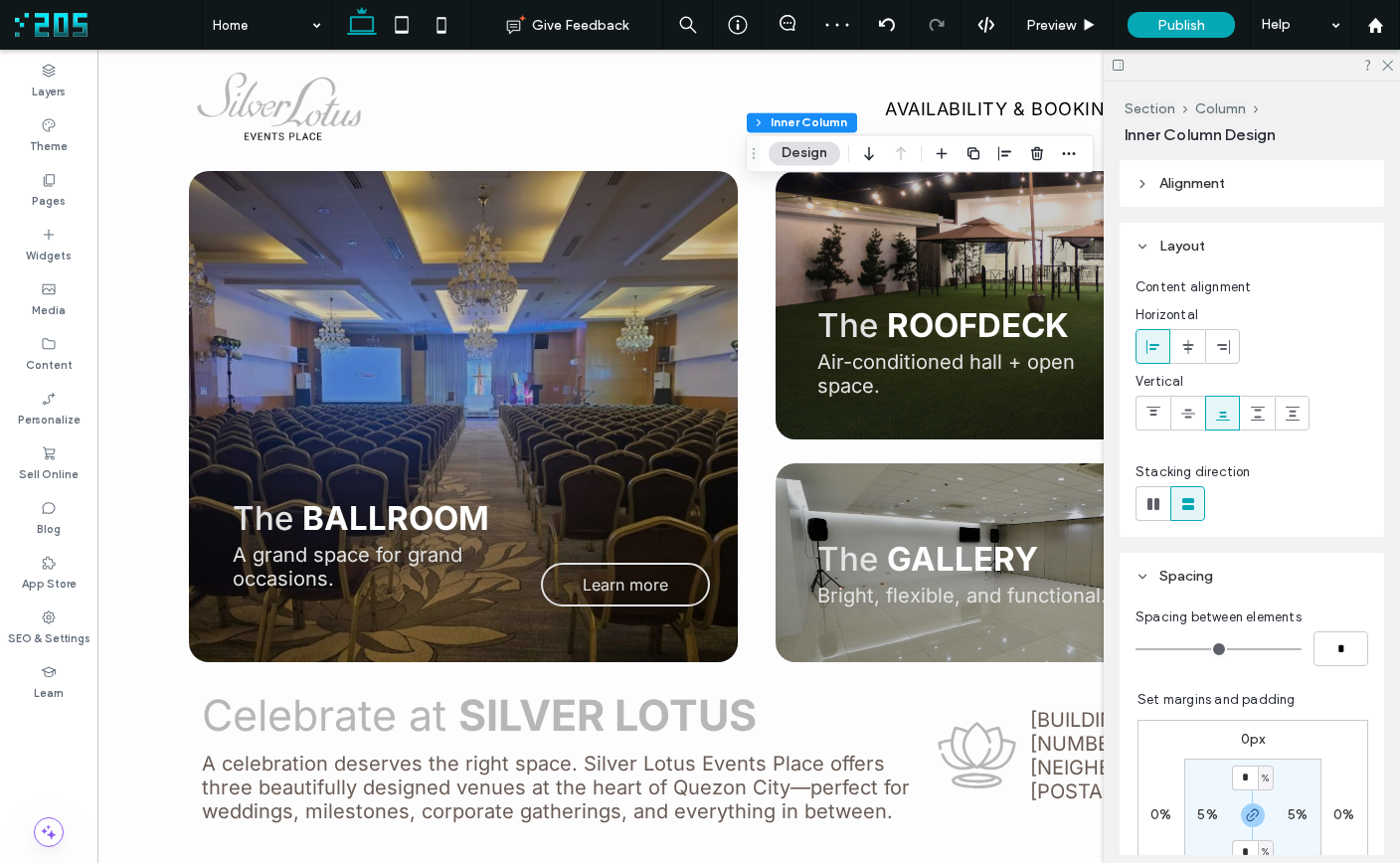 type on "*" 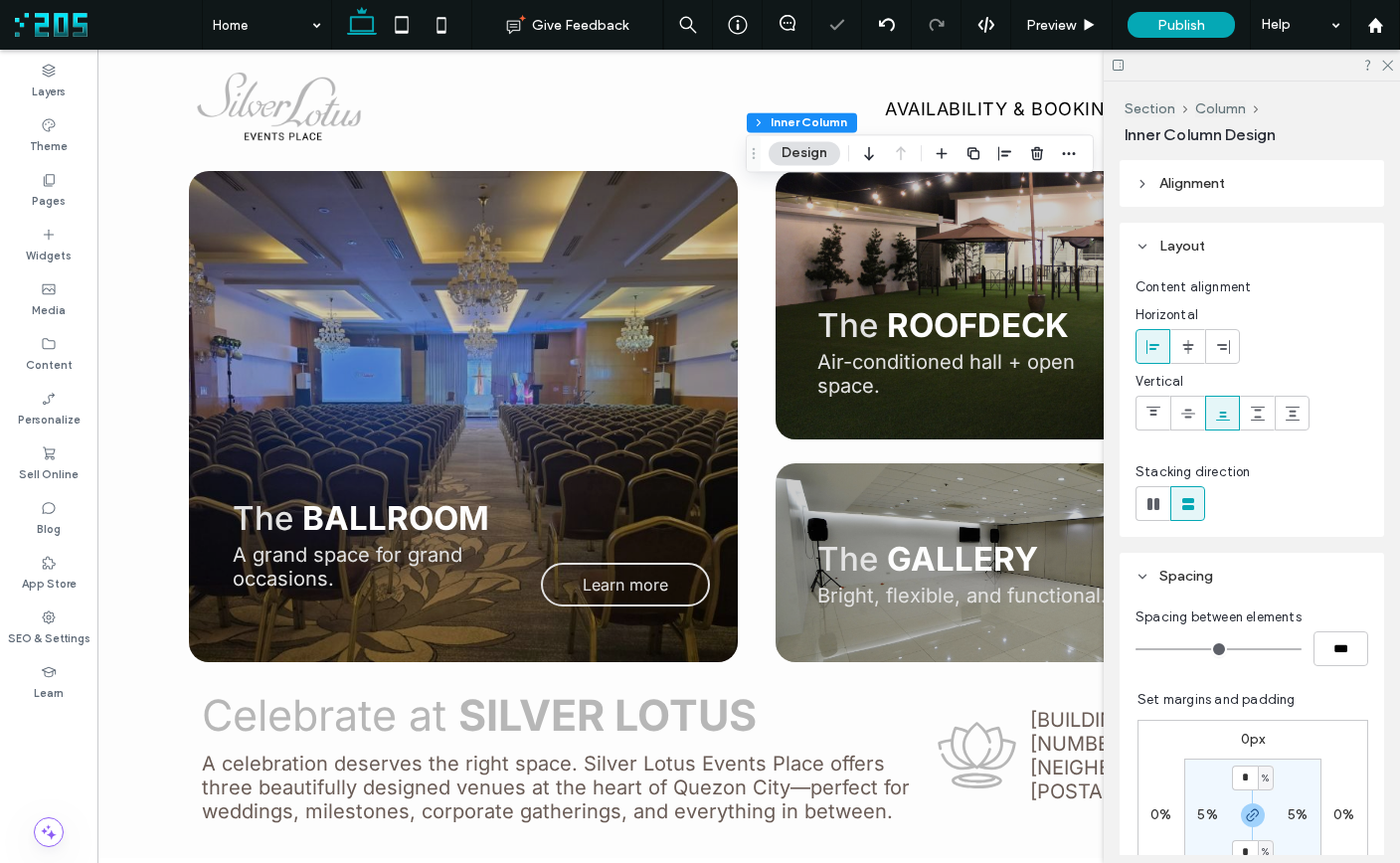 click on "Spacing between elements" at bounding box center (1252, 617) 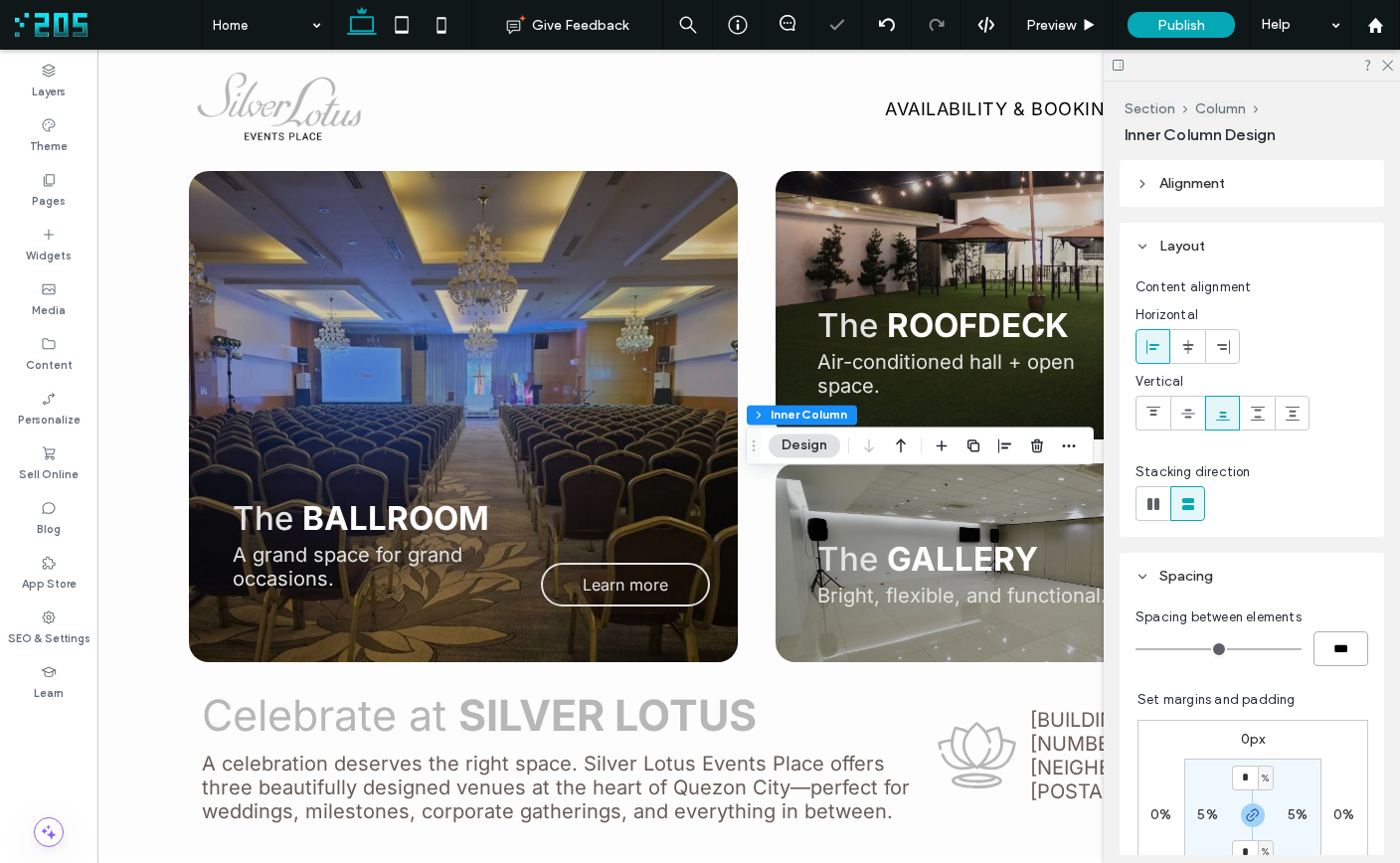 click on "***" at bounding box center (1340, 648) 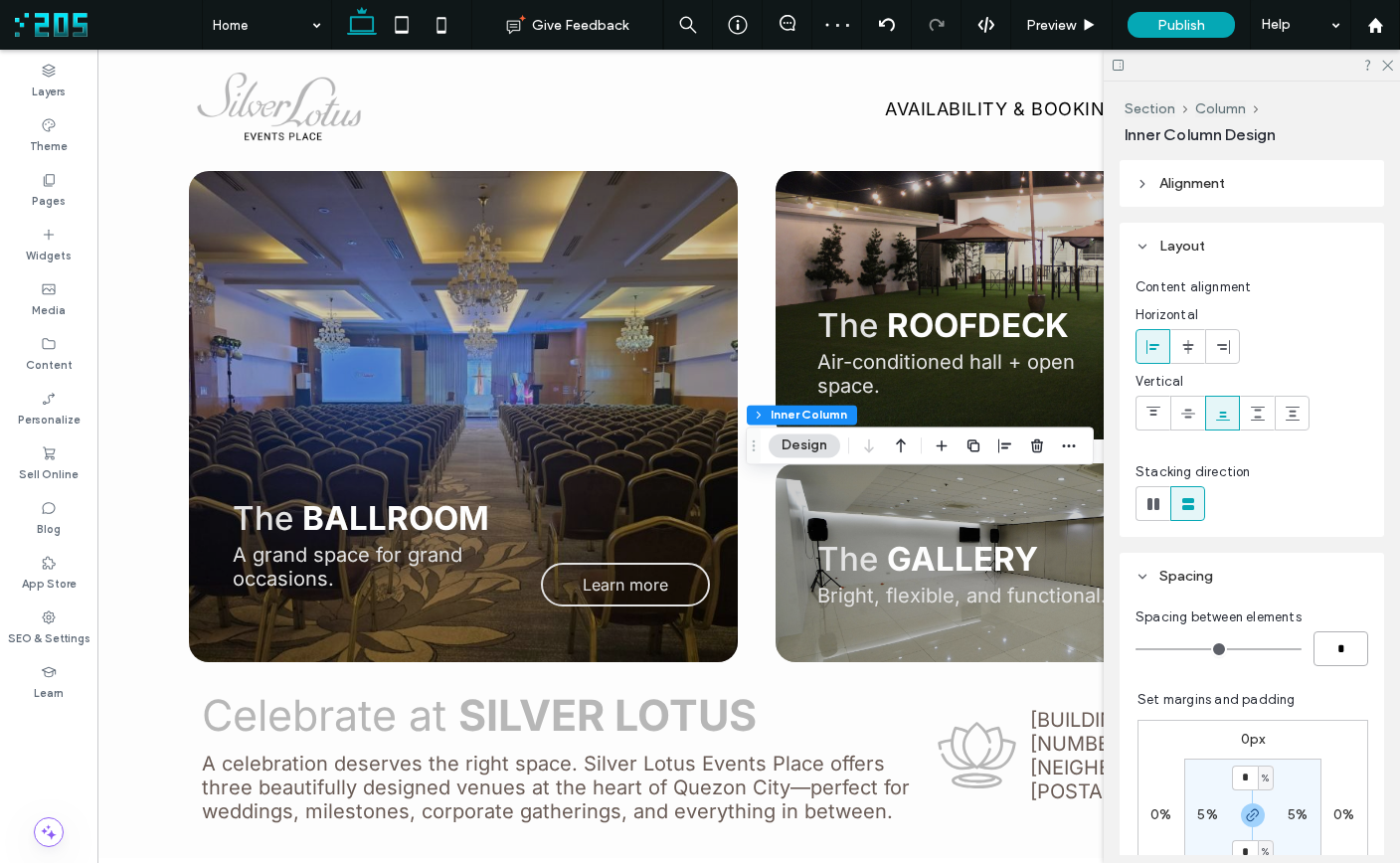 type on "*" 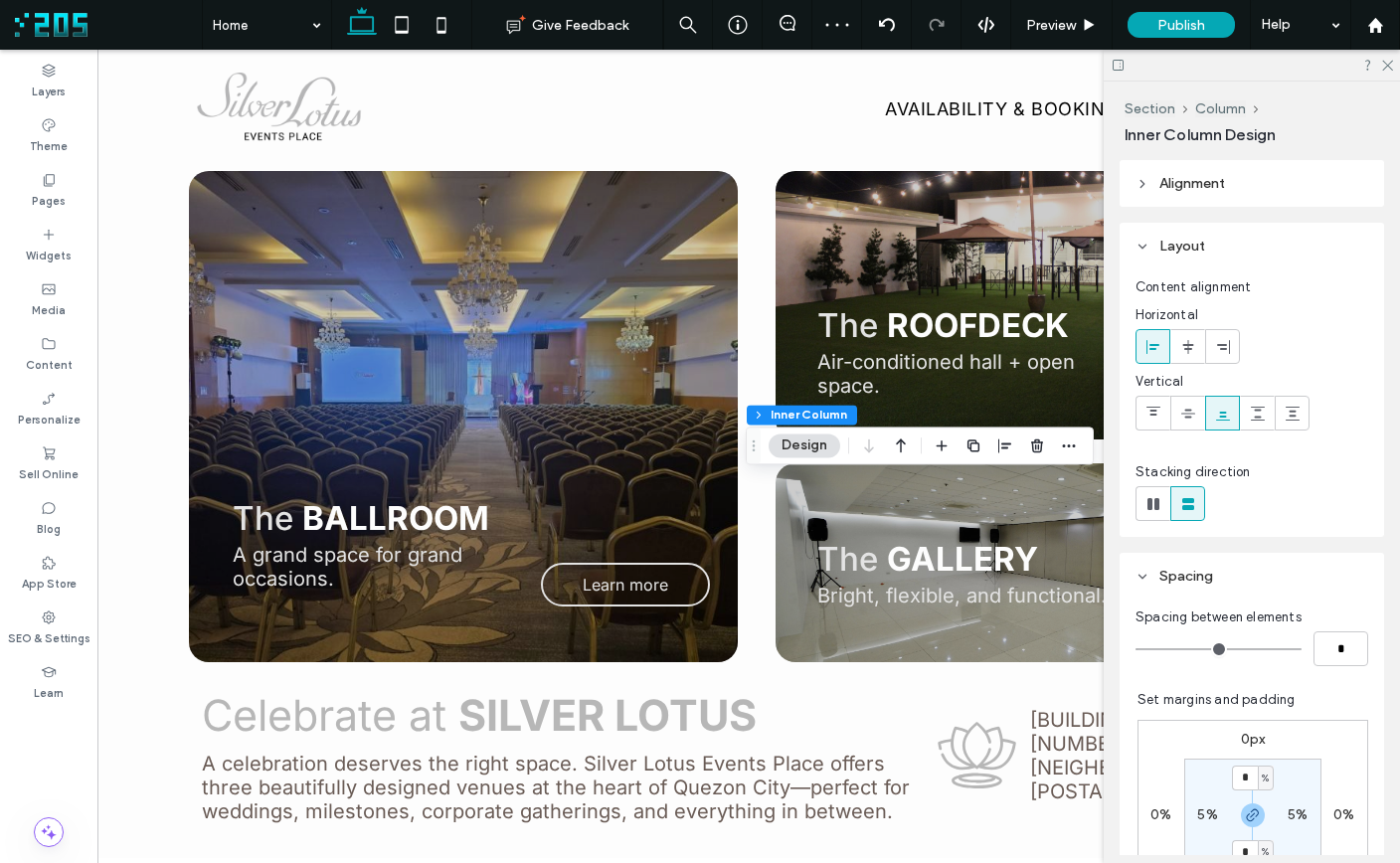 type on "*" 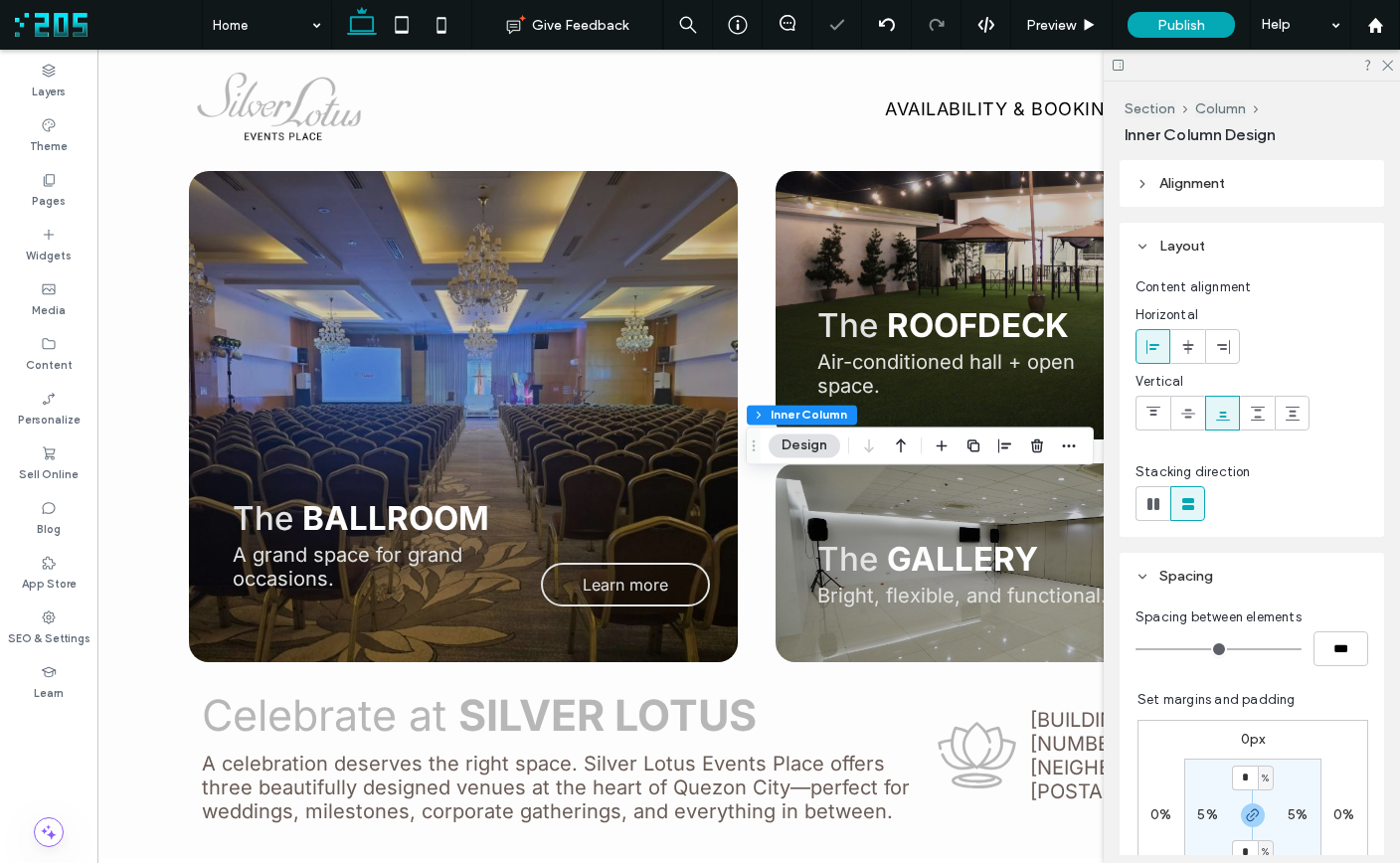 click on "Spacing between elements" at bounding box center [1252, 617] 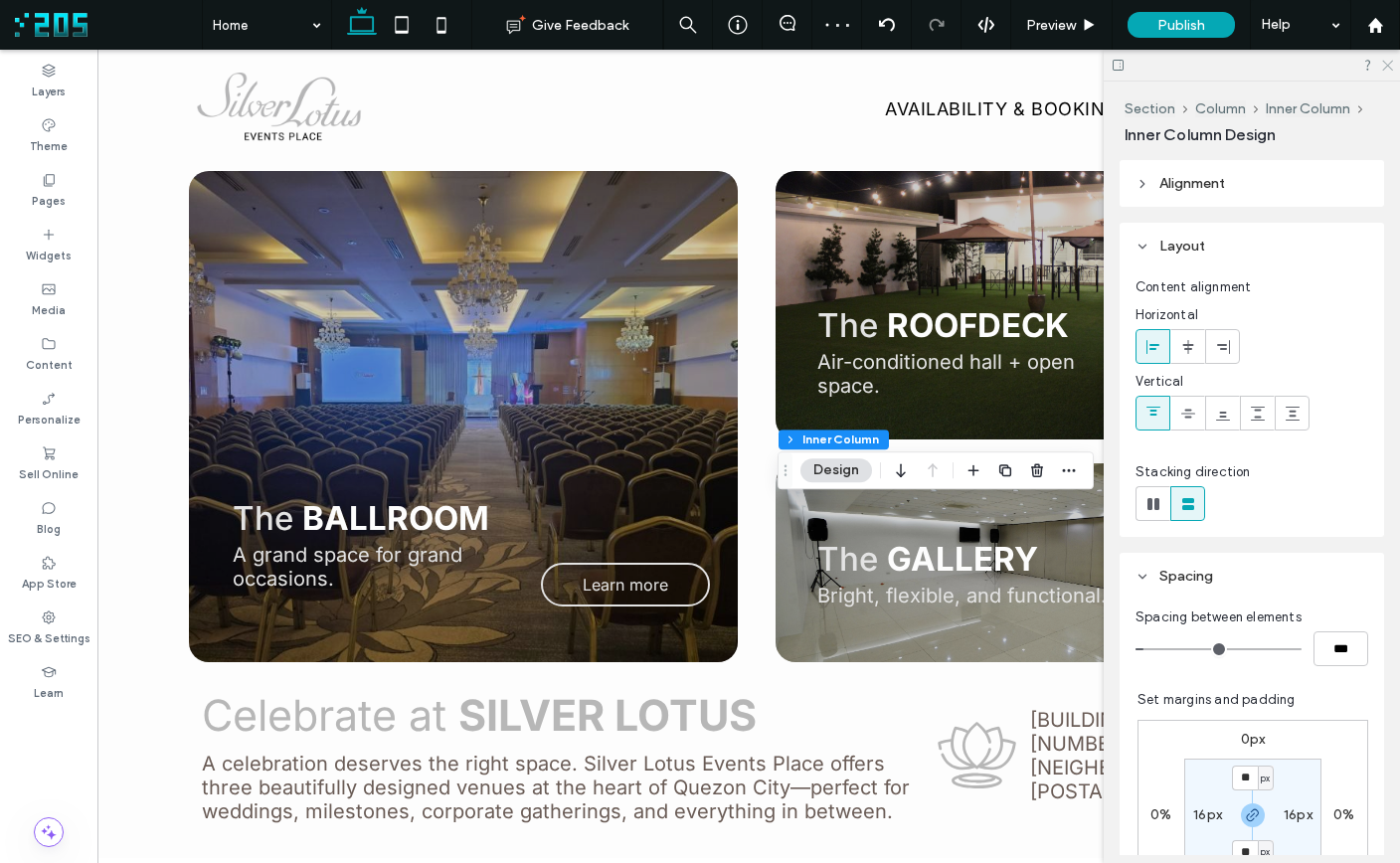 click 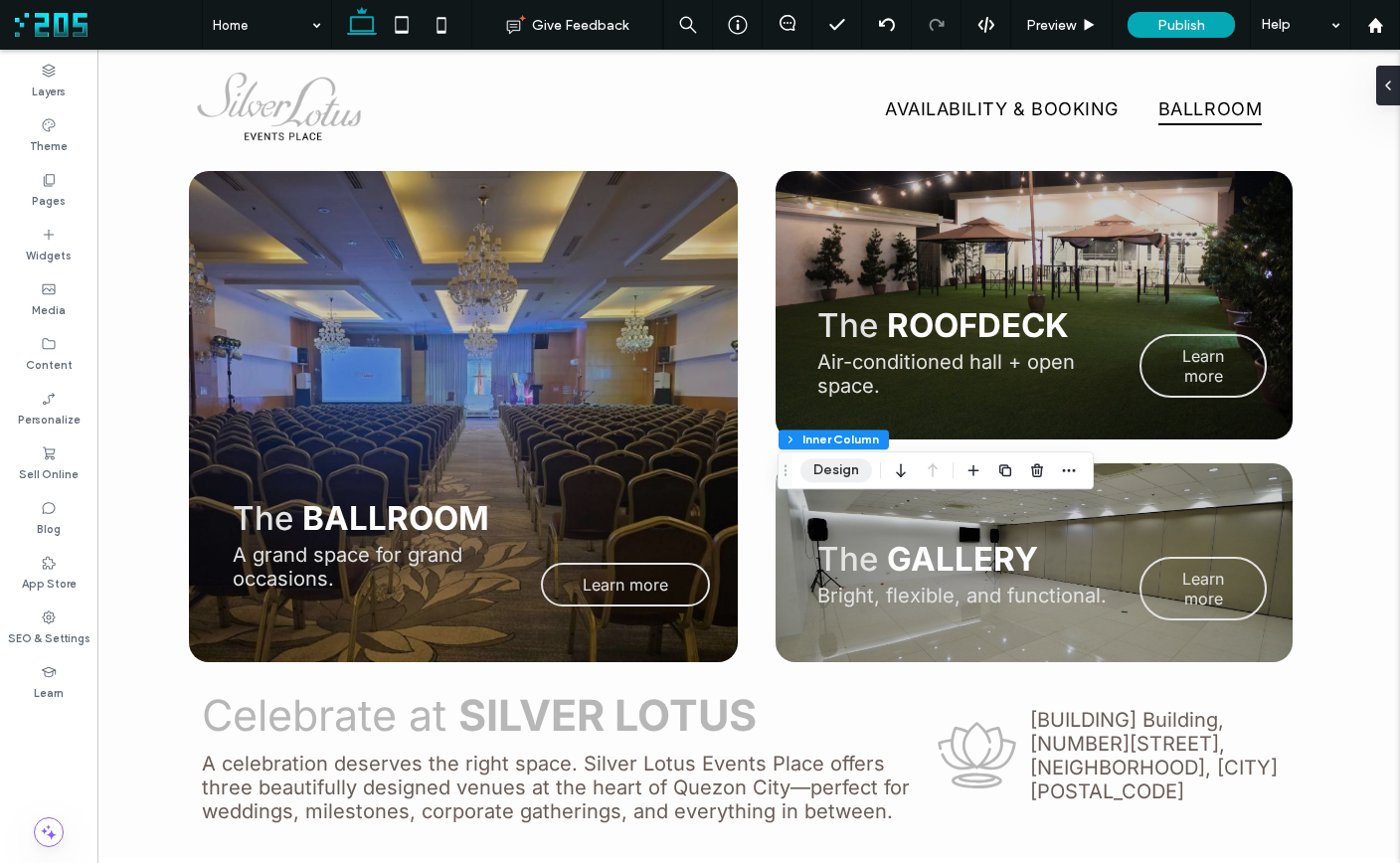 click on "Design" at bounding box center [836, 470] 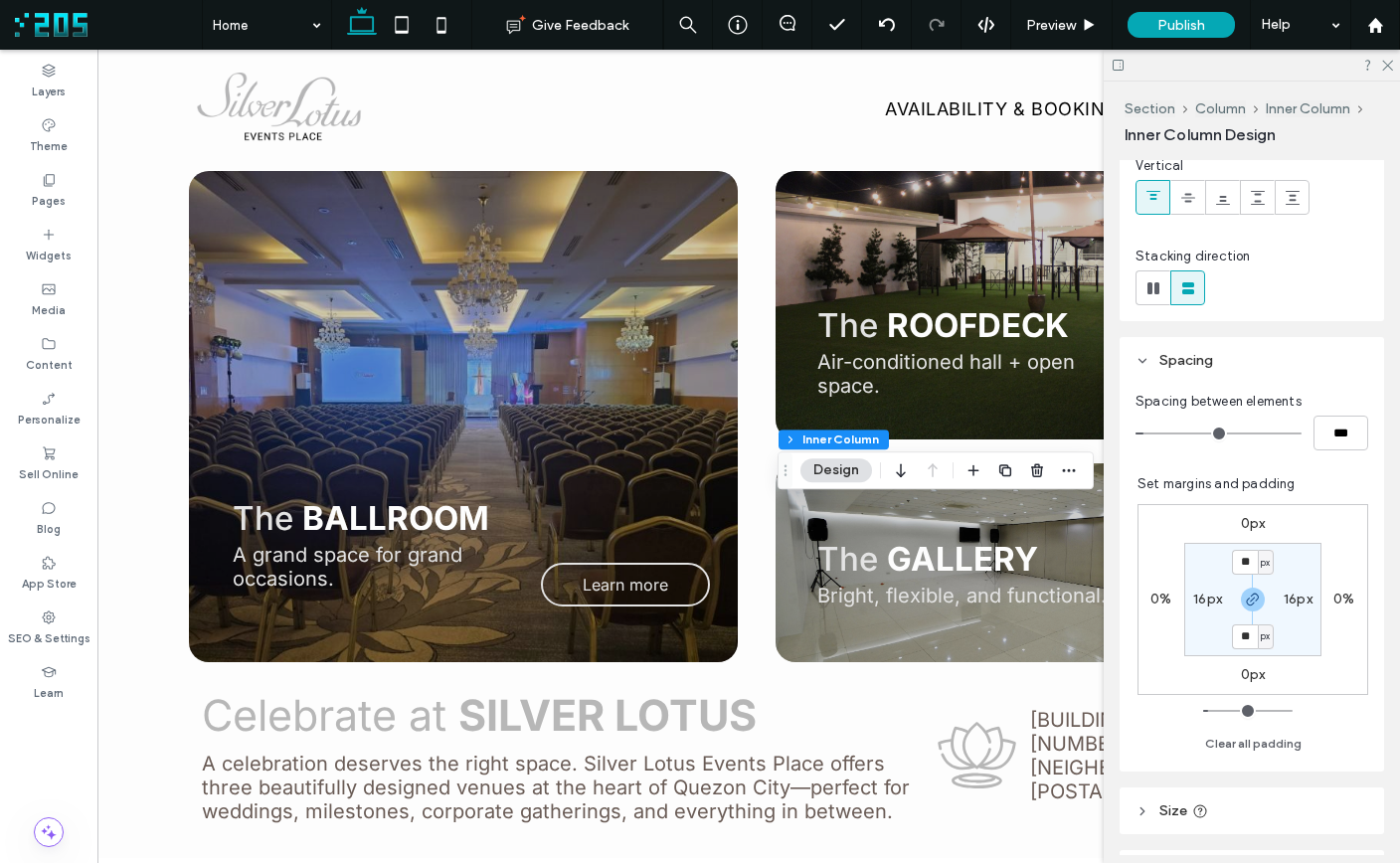 scroll, scrollTop: 218, scrollLeft: 0, axis: vertical 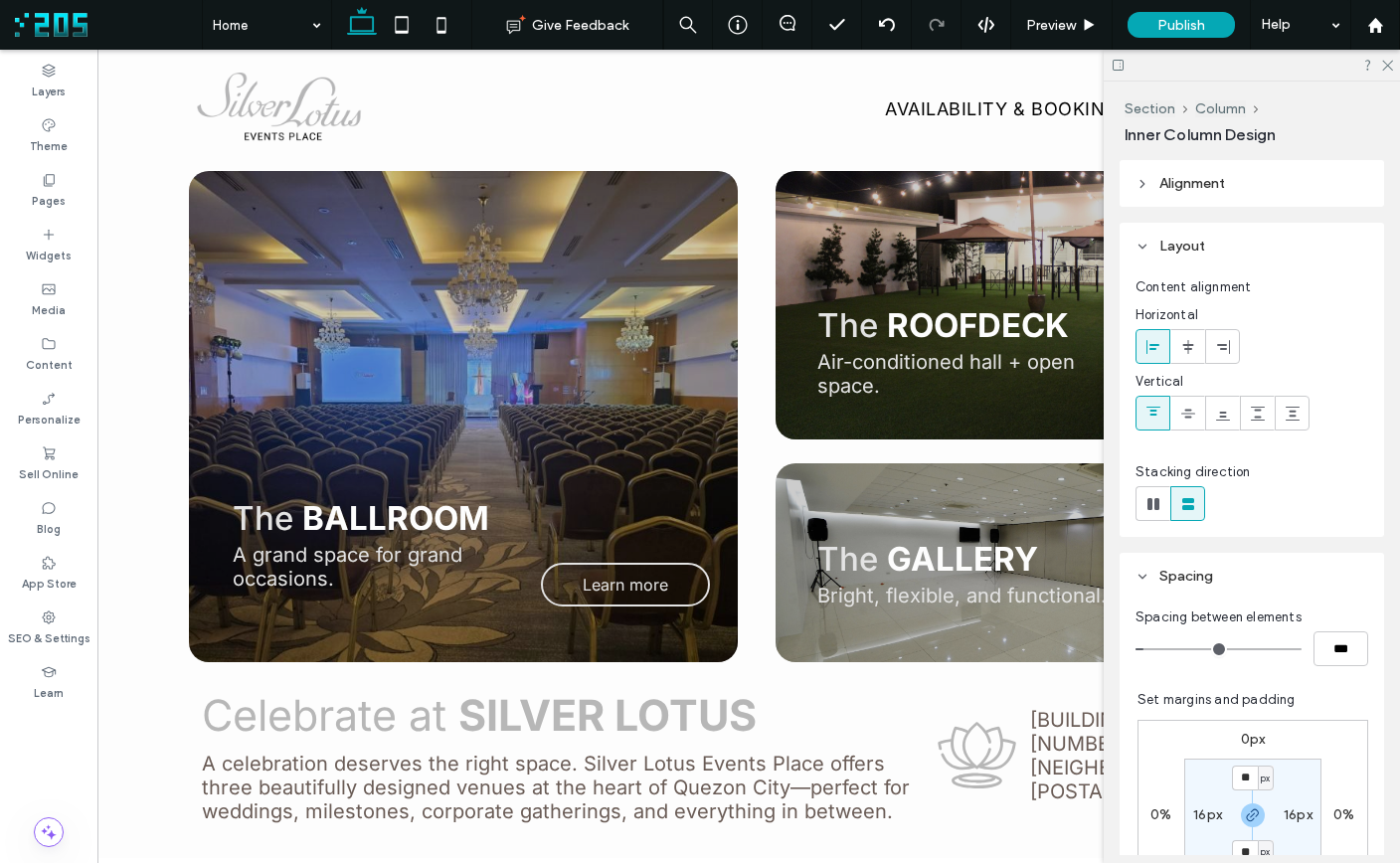 type on "***" 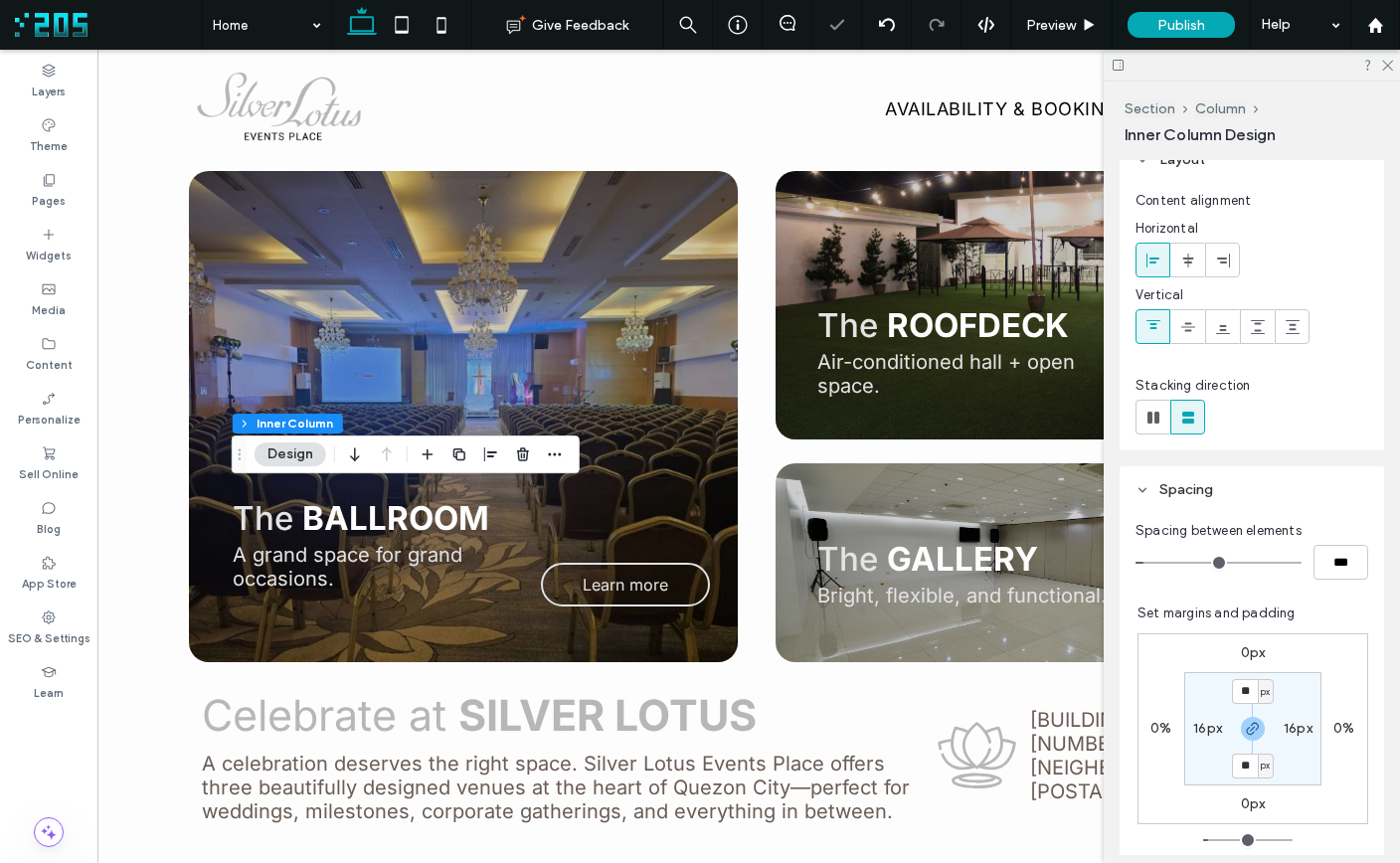 scroll, scrollTop: 87, scrollLeft: 0, axis: vertical 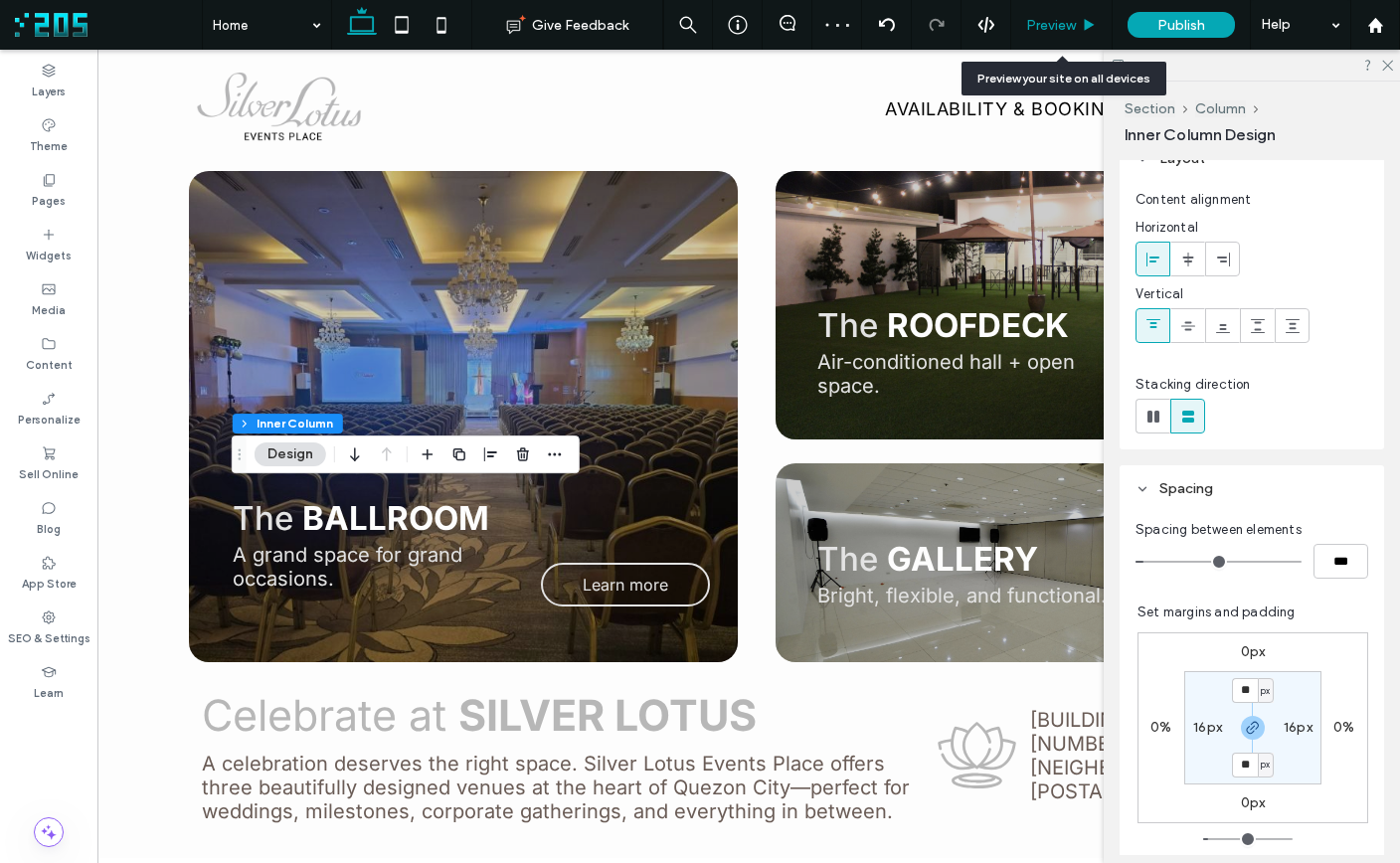 click on "Preview" at bounding box center (1051, 25) 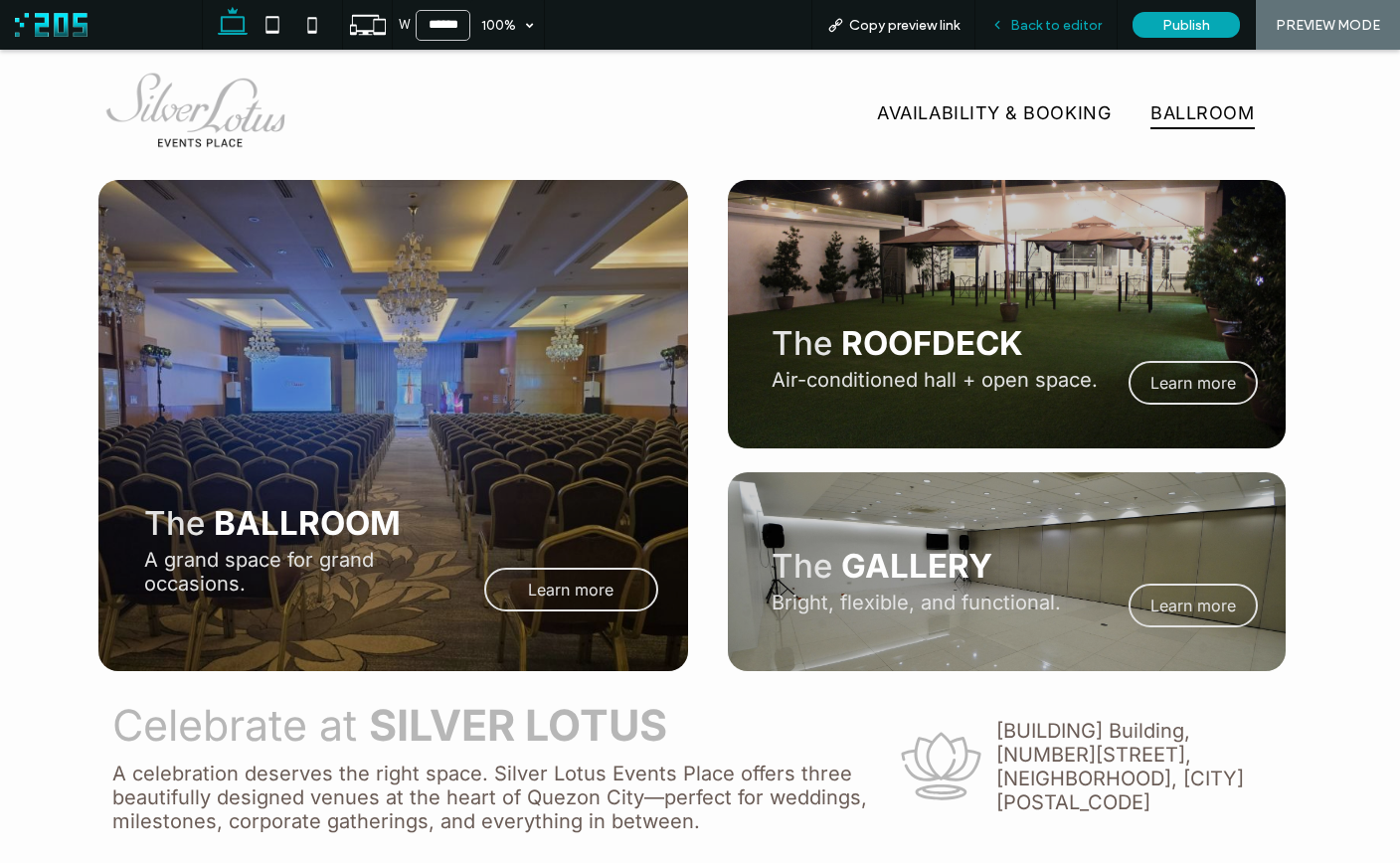 click on "Back to editor" at bounding box center [1056, 25] 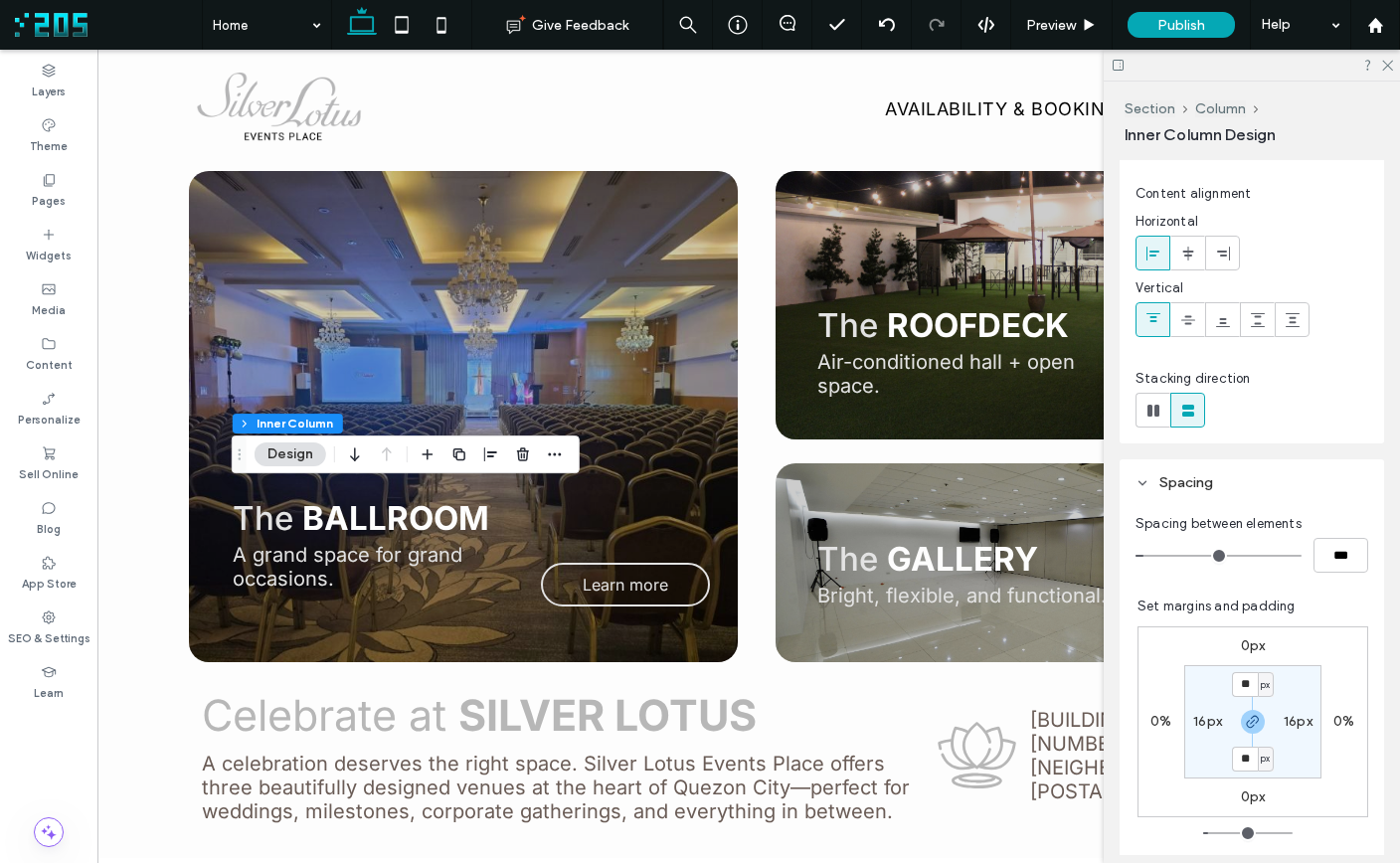 scroll, scrollTop: 94, scrollLeft: 0, axis: vertical 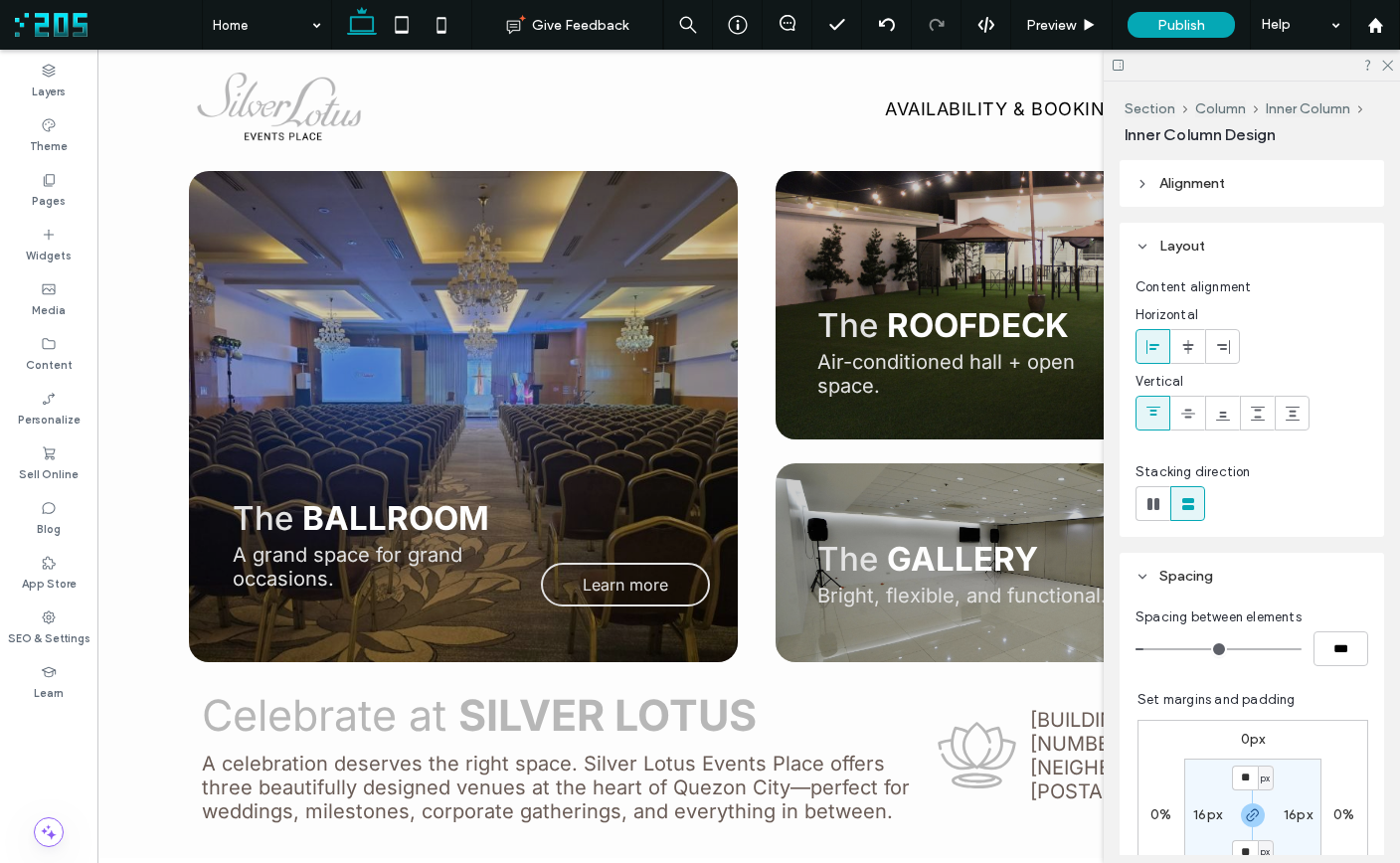 type on "***" 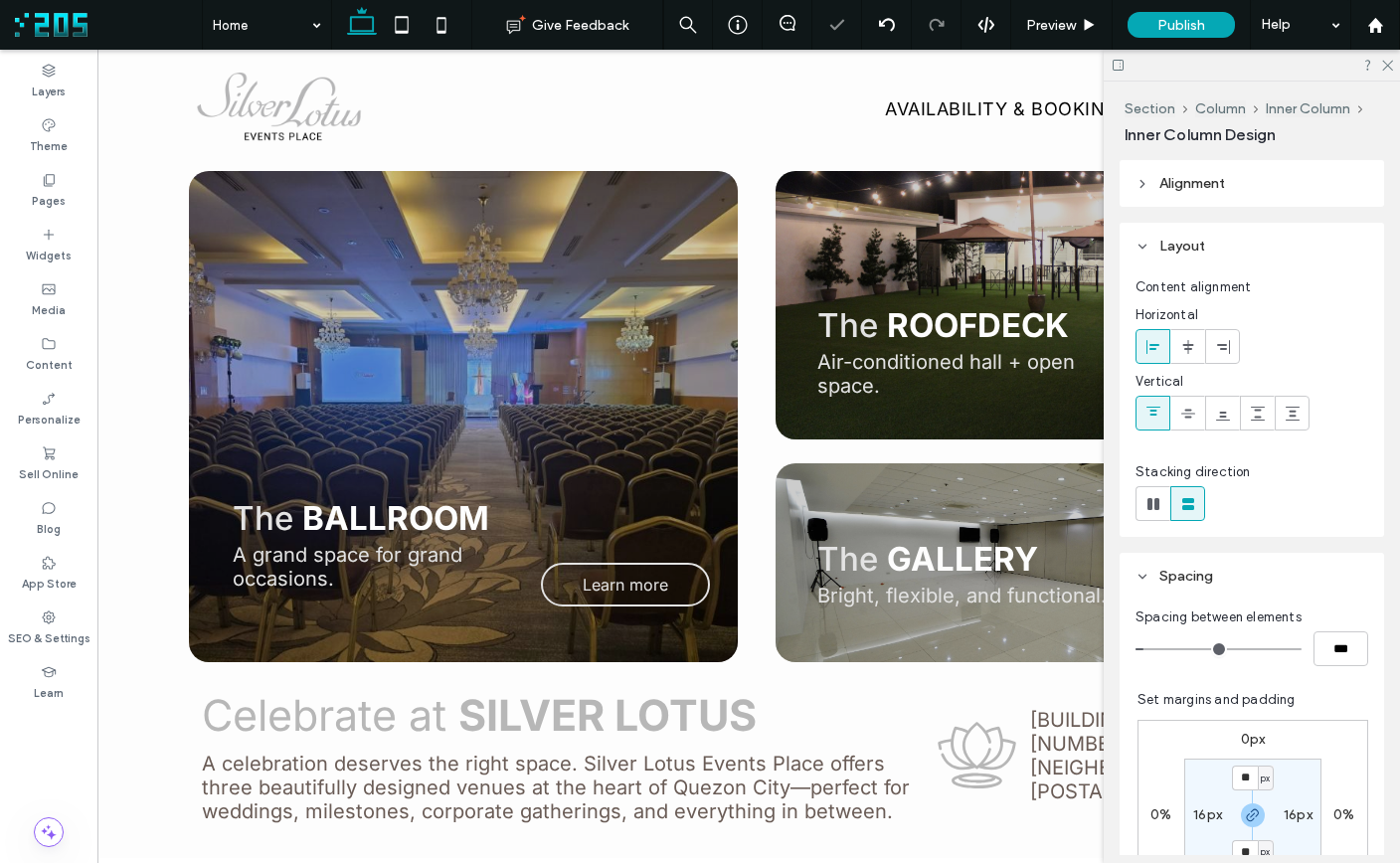 type on "***" 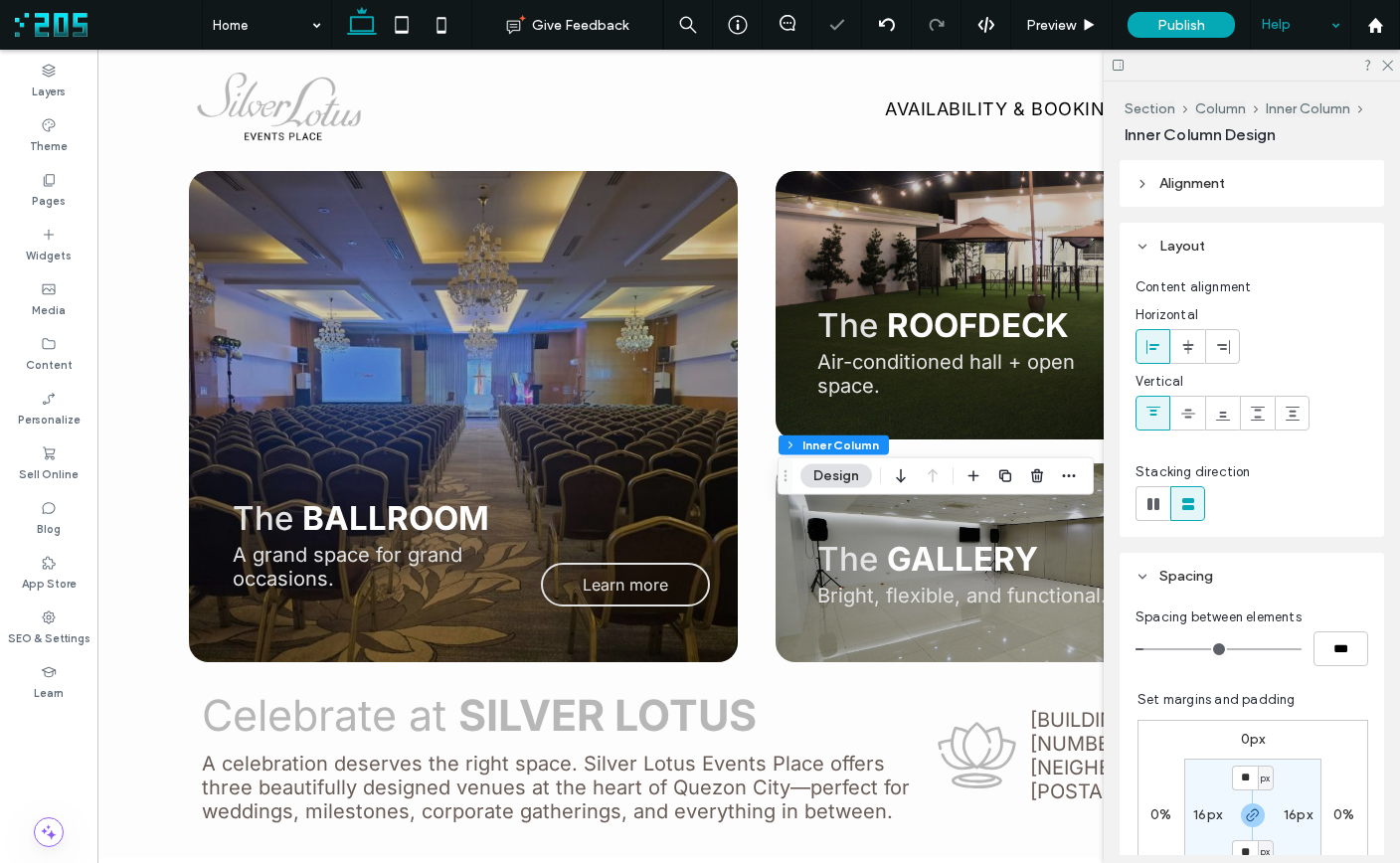 click 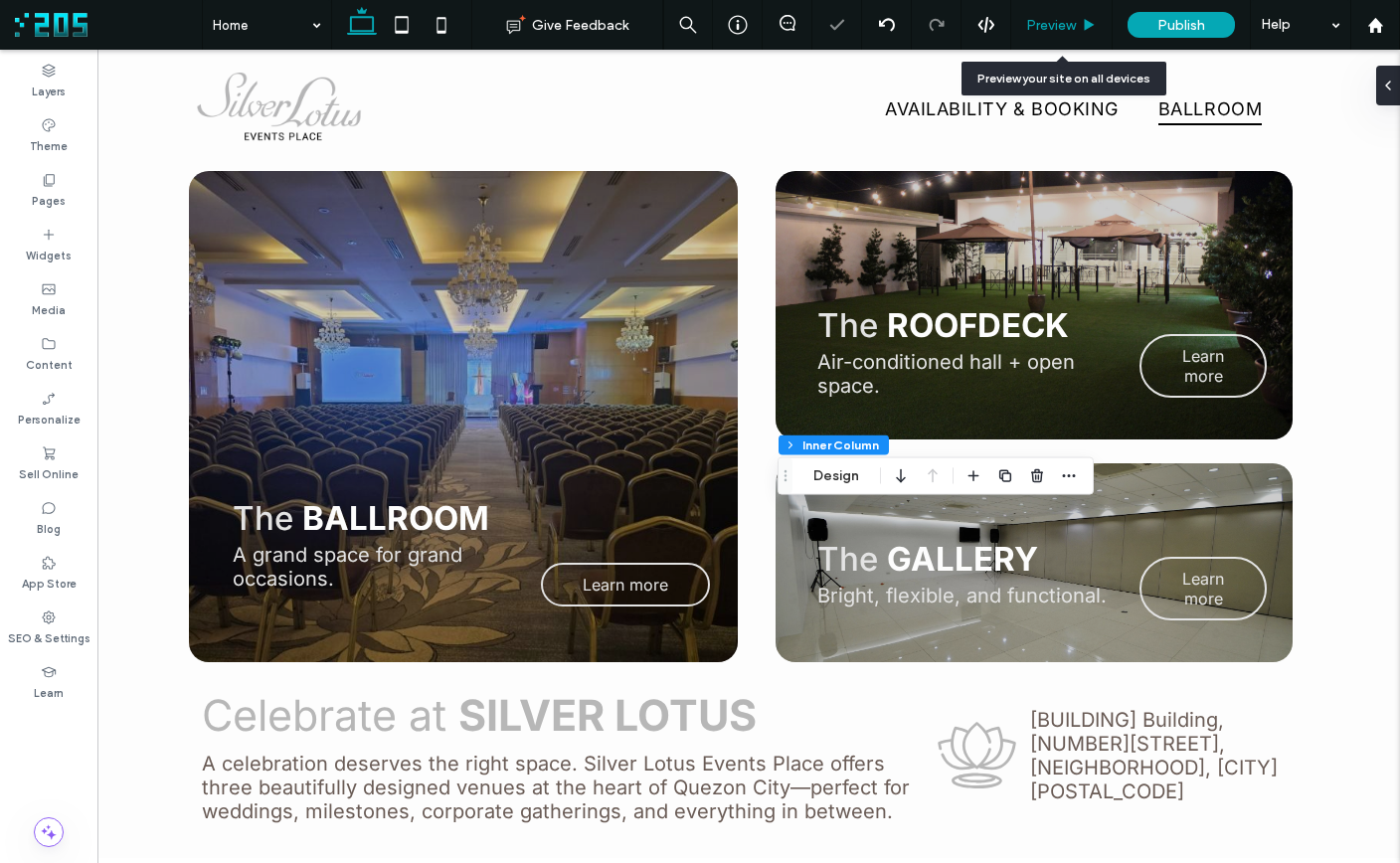 click on "Preview" at bounding box center [1061, 25] 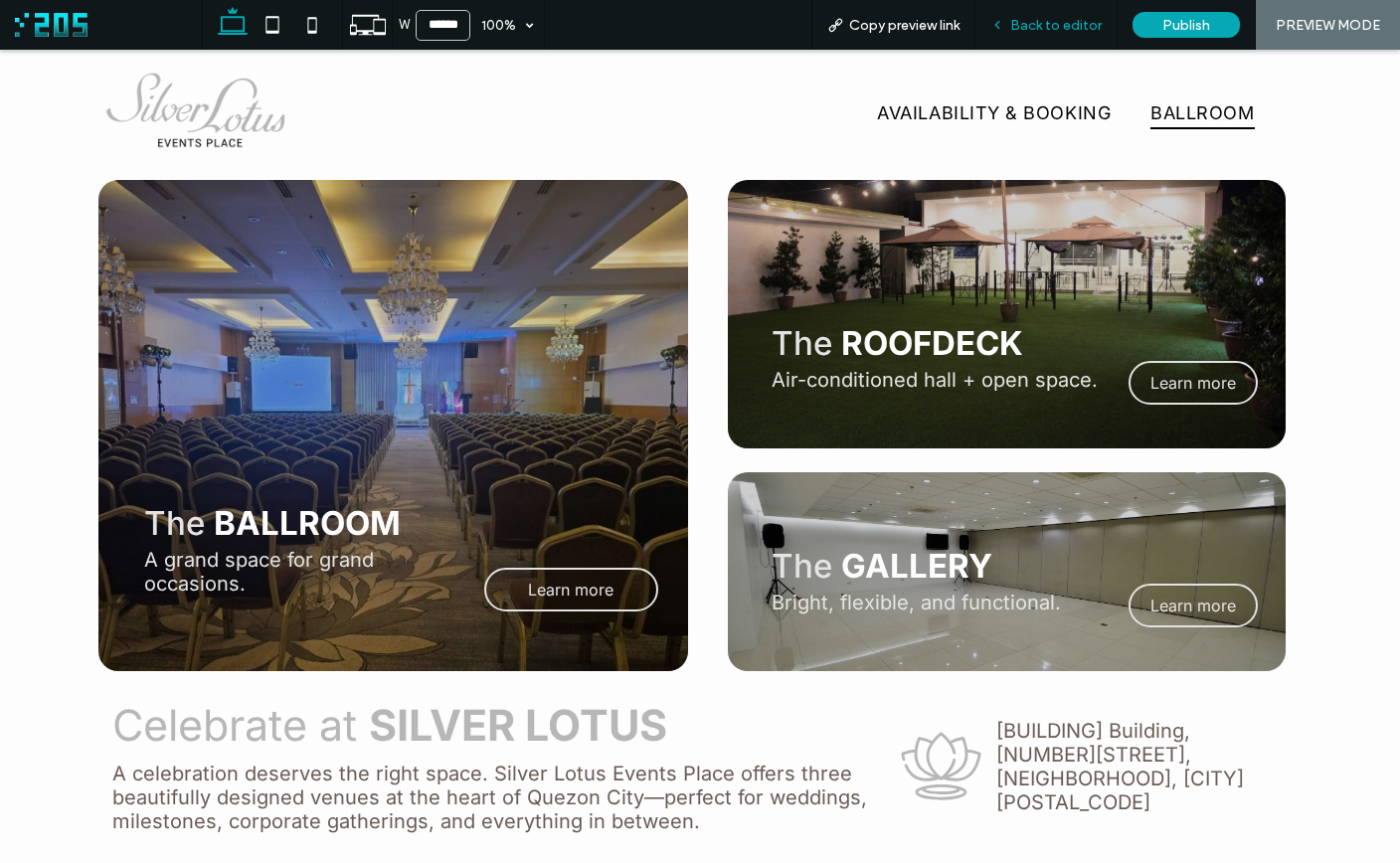 click on "Back to editor" at bounding box center (1046, 25) 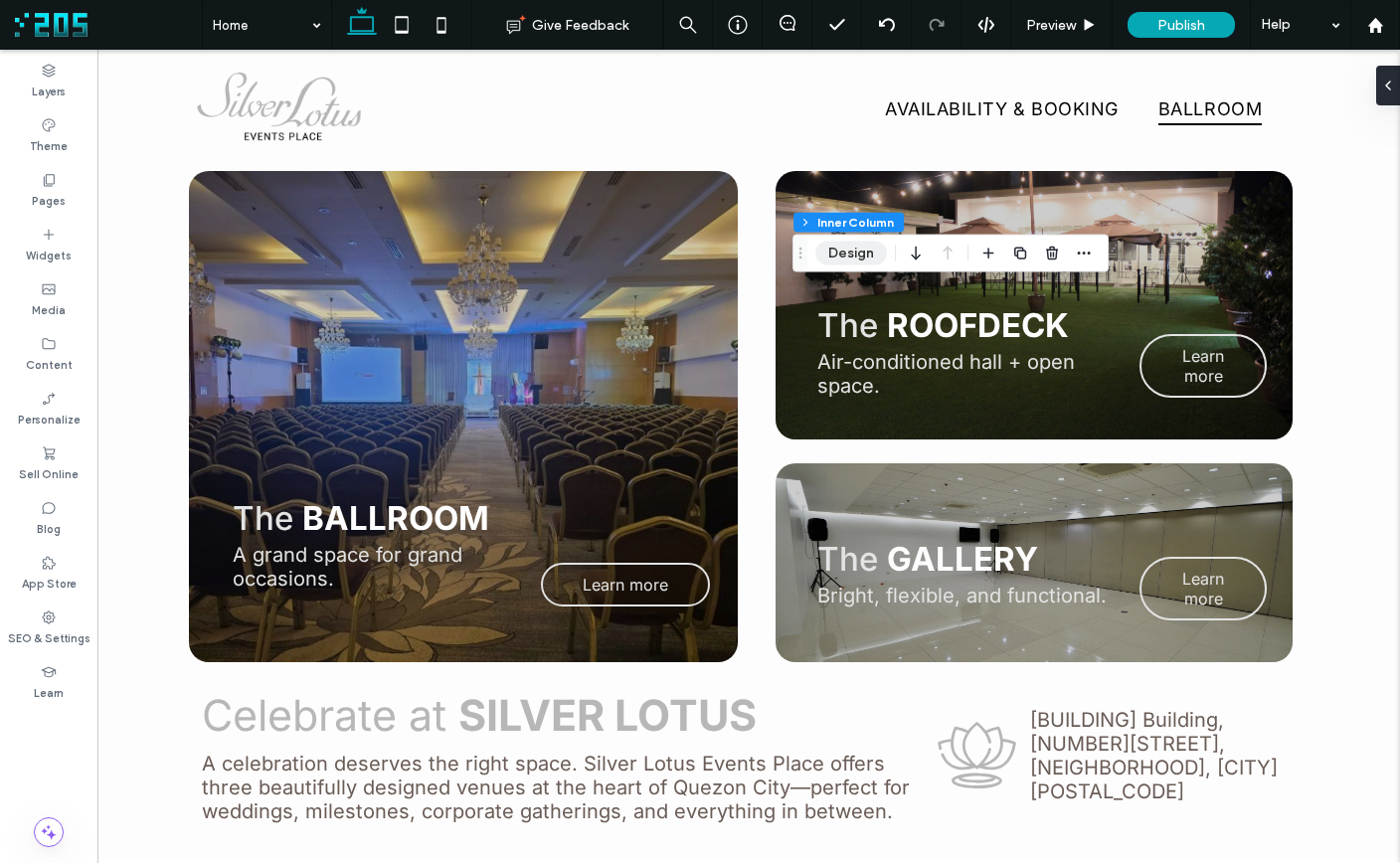 click on "Design" at bounding box center (851, 254) 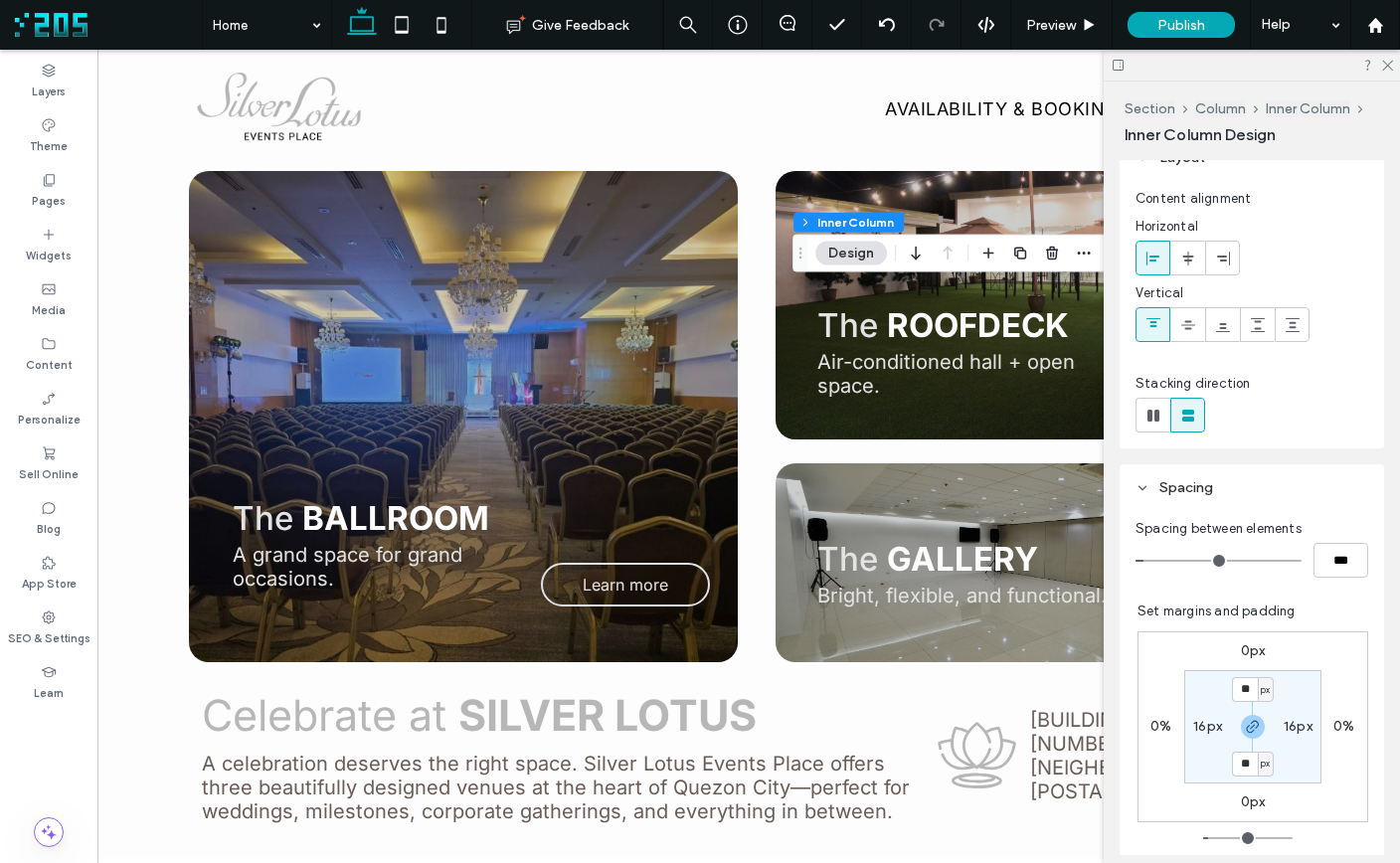 scroll, scrollTop: 108, scrollLeft: 0, axis: vertical 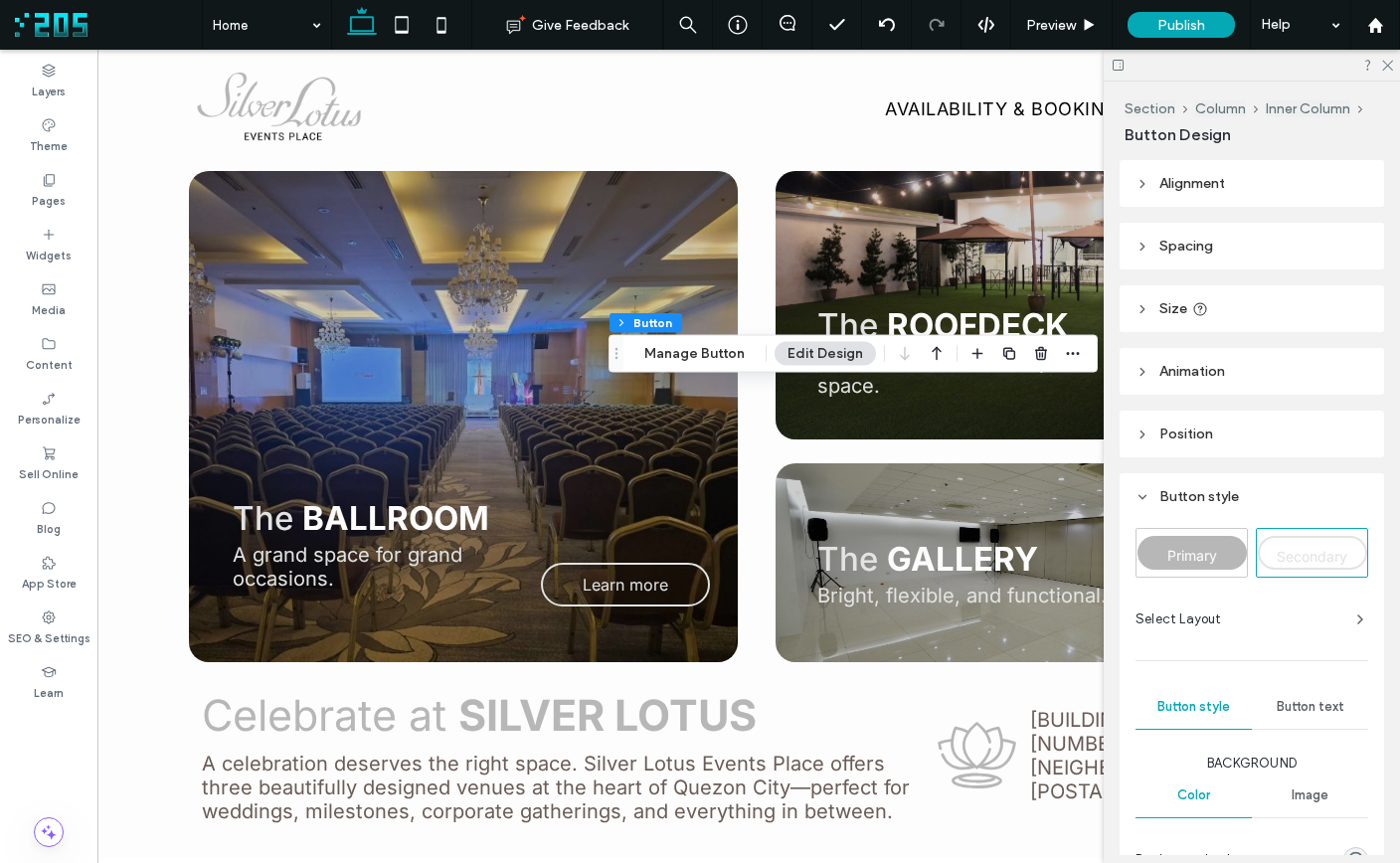 click on "Spacing" at bounding box center (1252, 246) 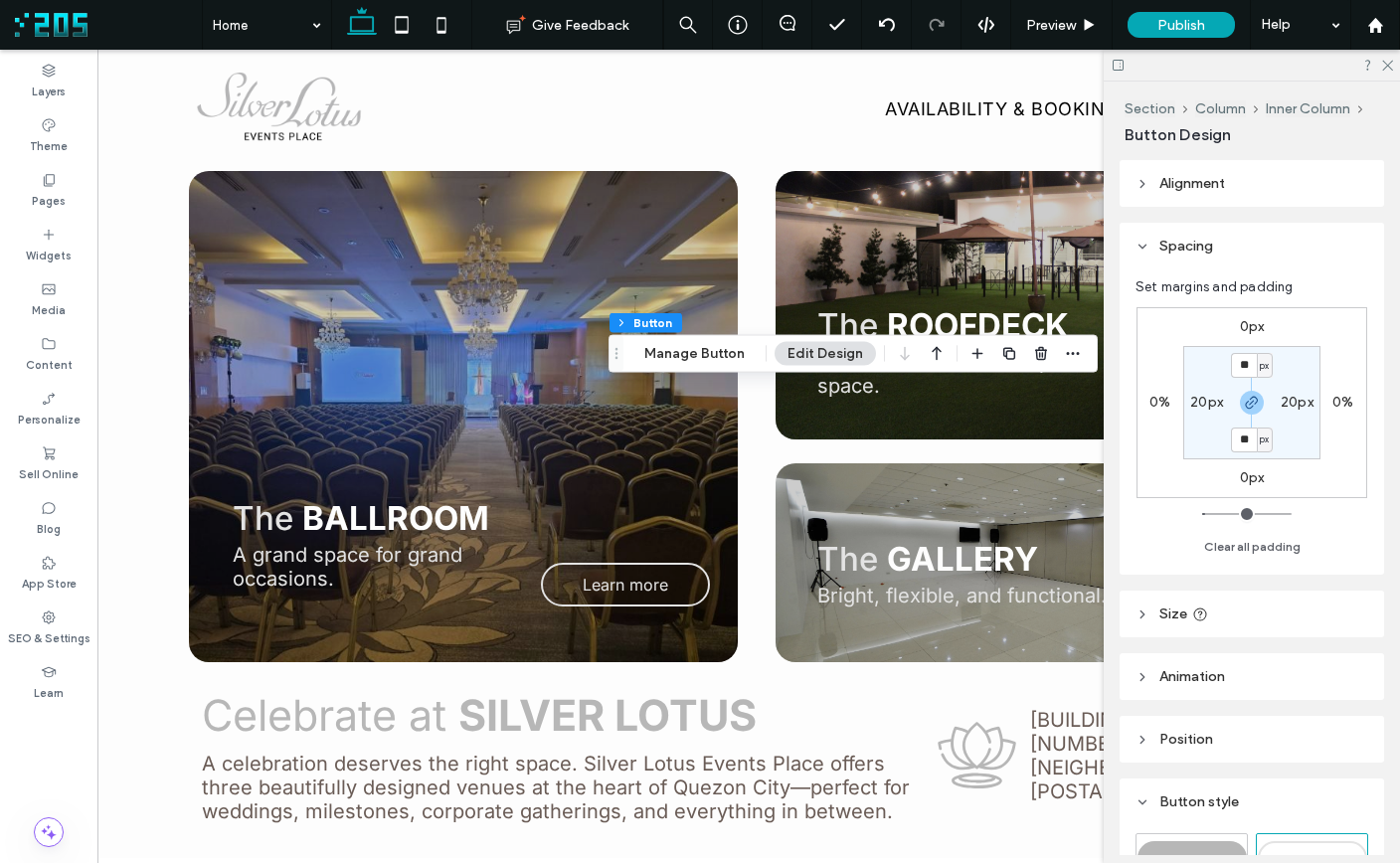 click on "0%" at bounding box center (1159, 402) 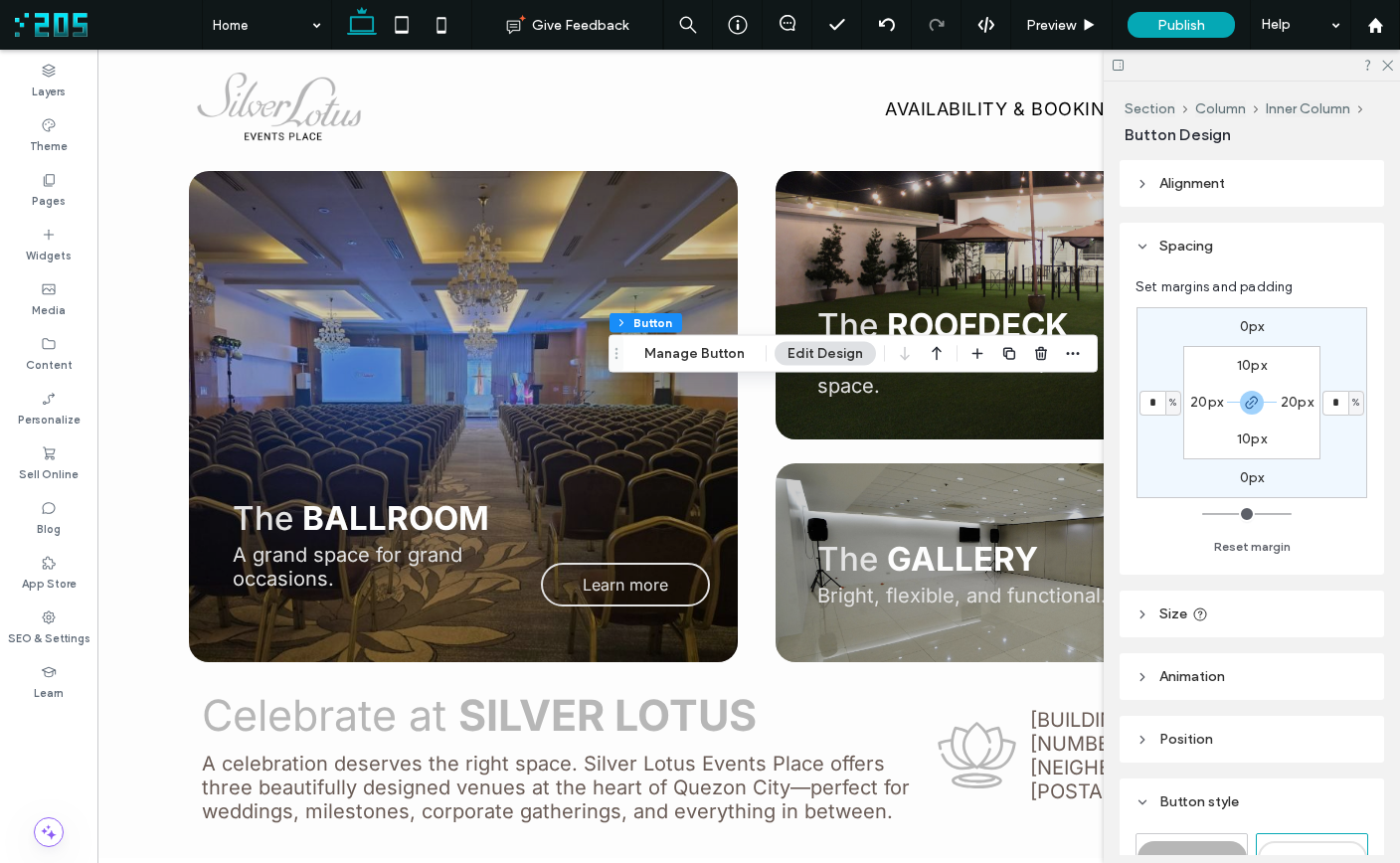 click on "%" at bounding box center [1172, 403] 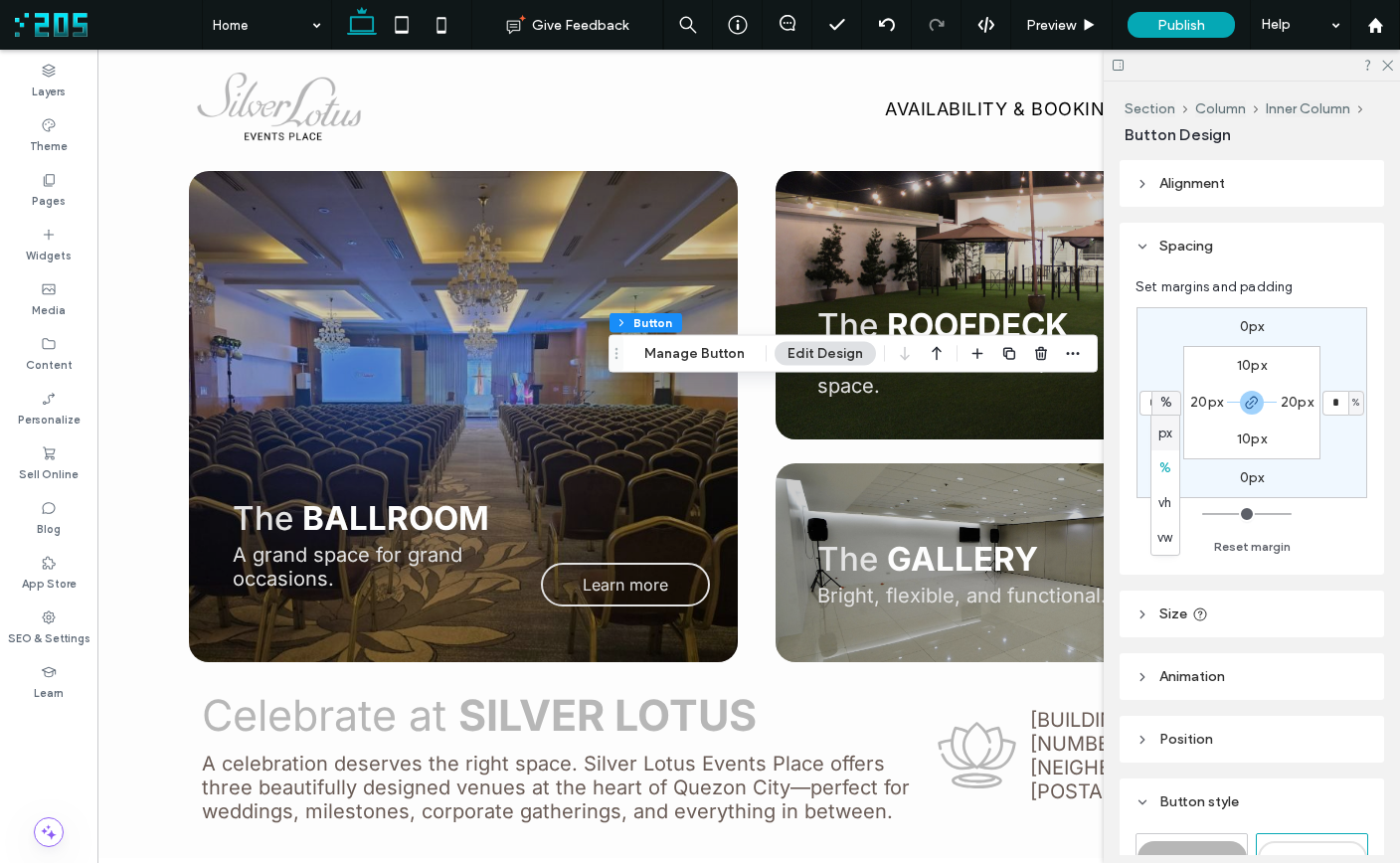 click on "px" at bounding box center [1165, 433] 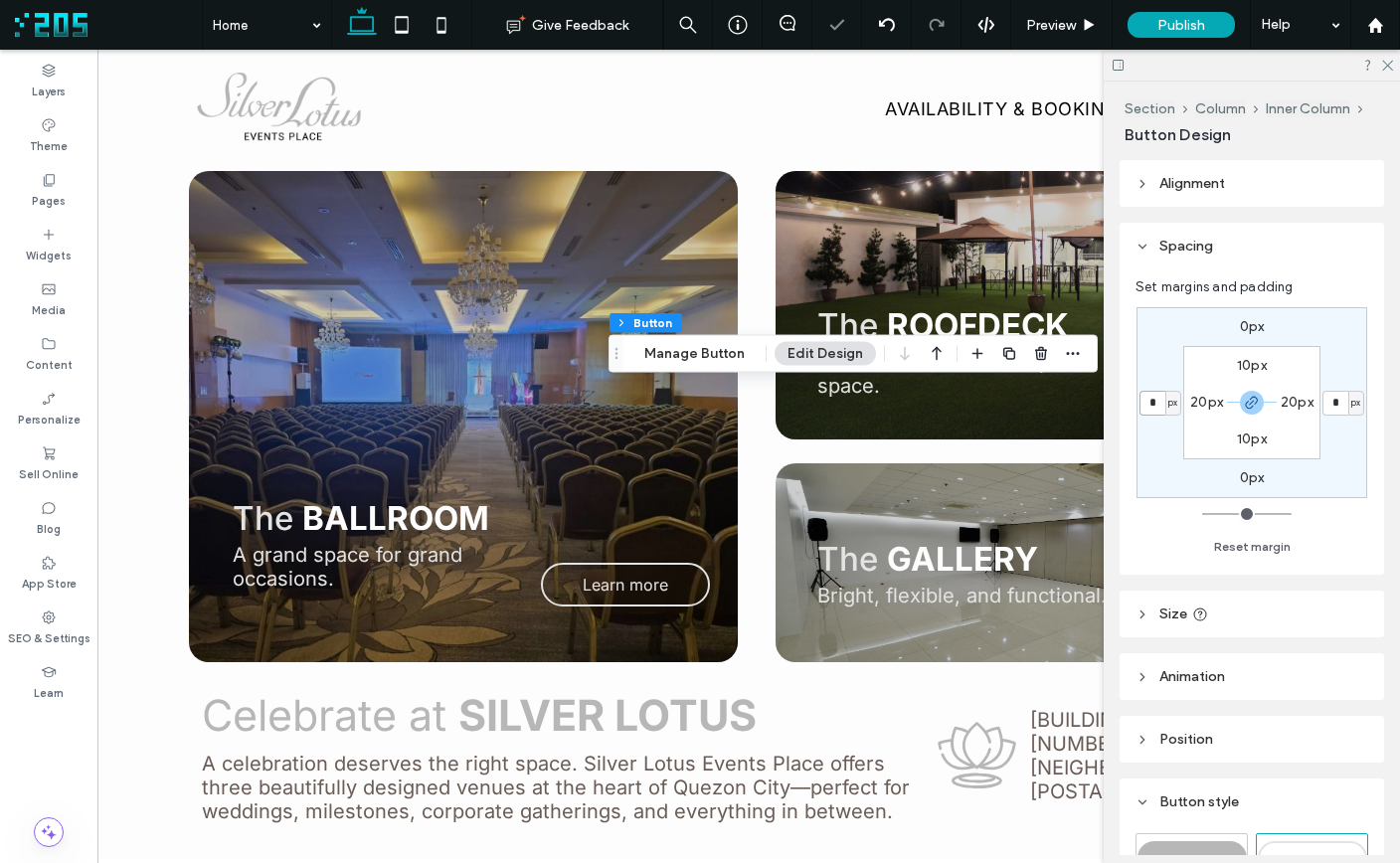 click on "*" at bounding box center [1152, 403] 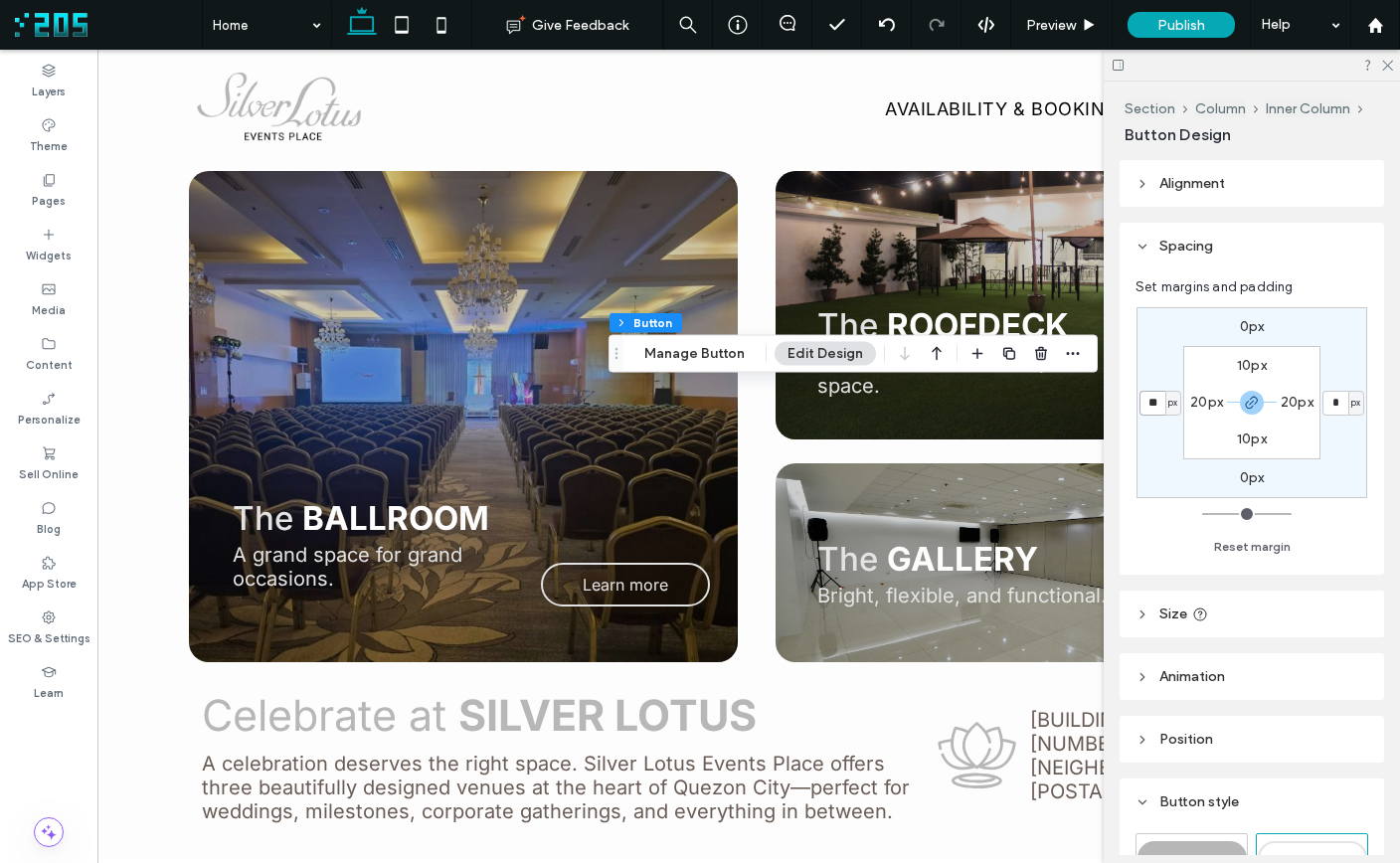 type on "**" 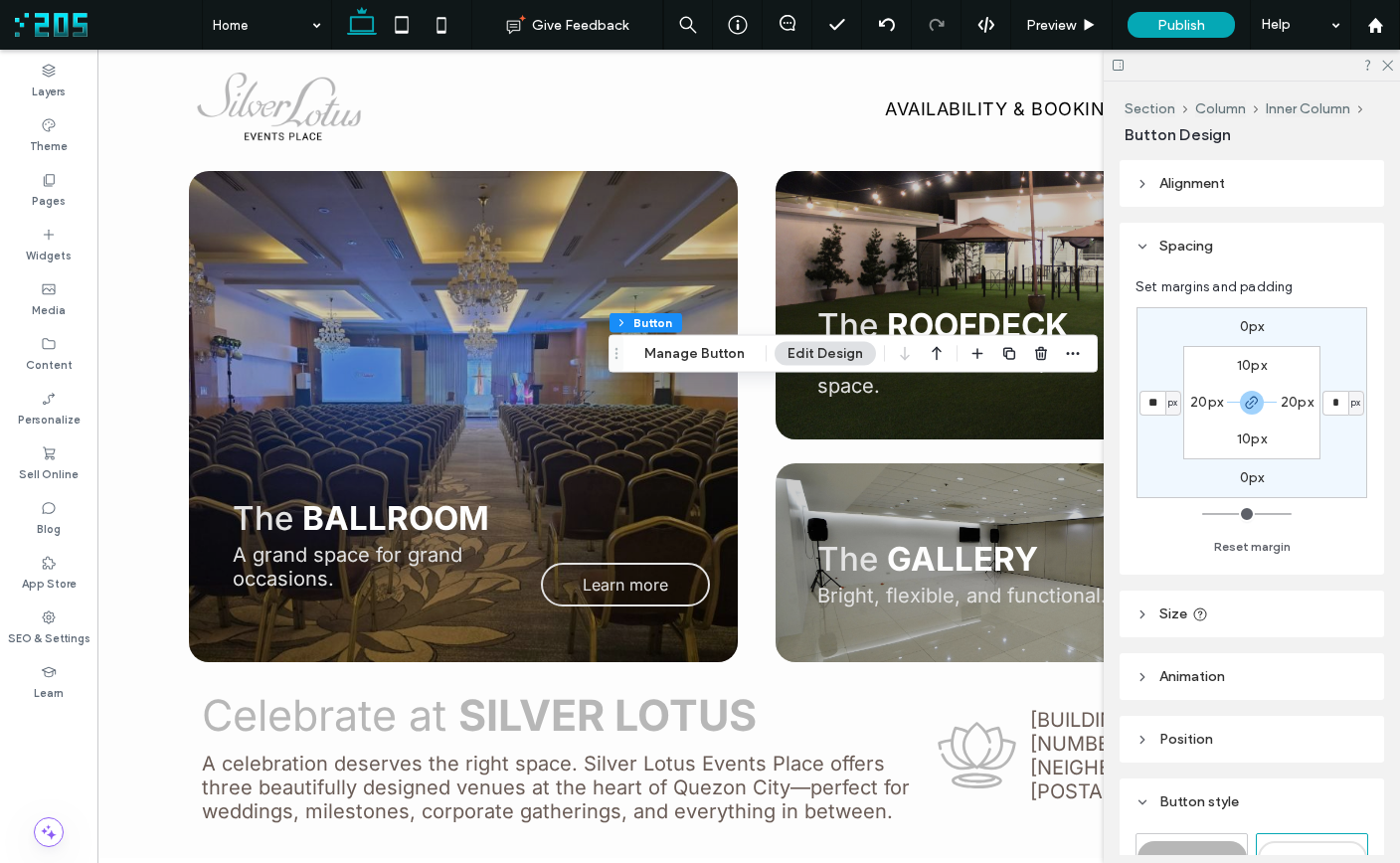 type on "**" 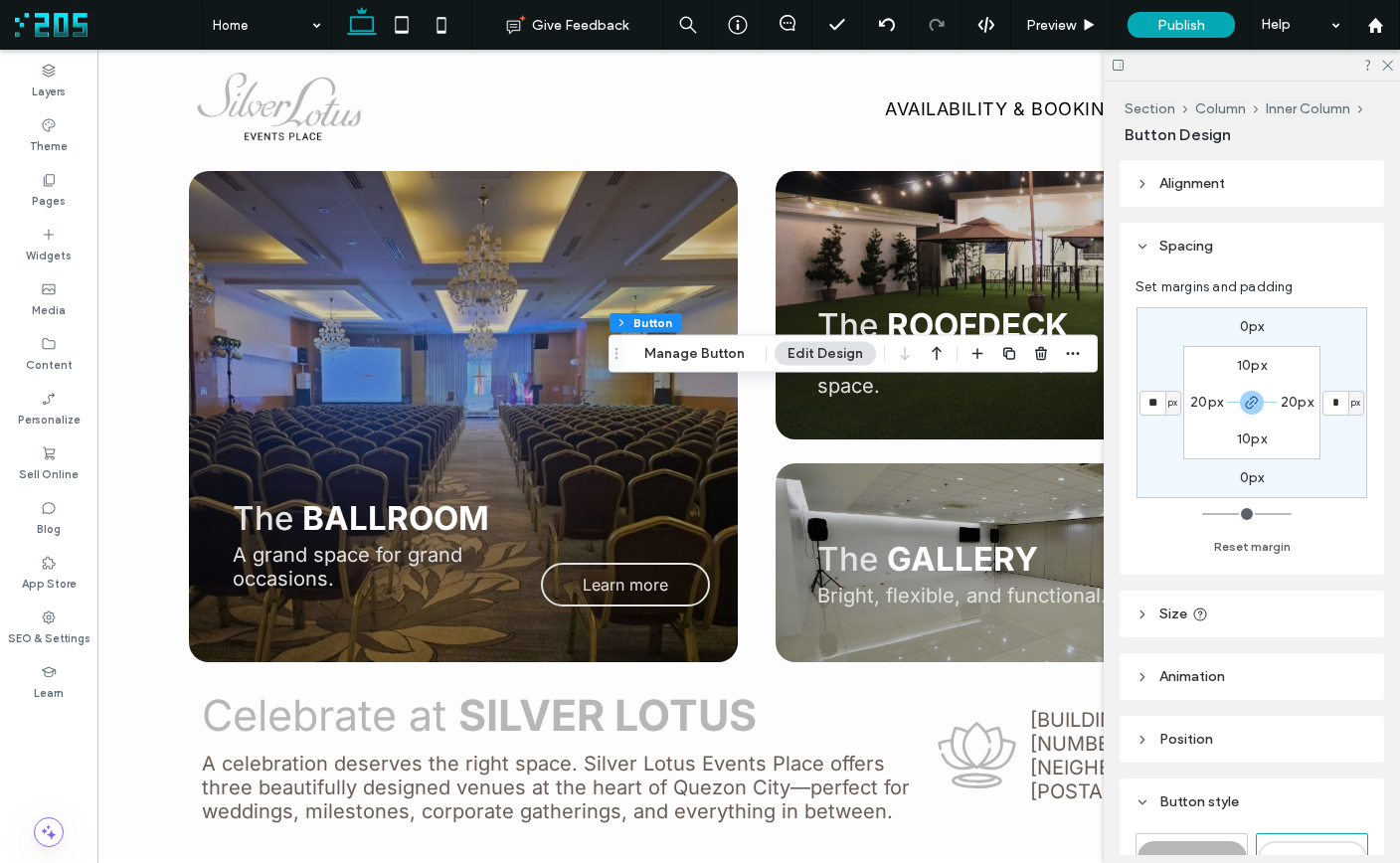 type on "**" 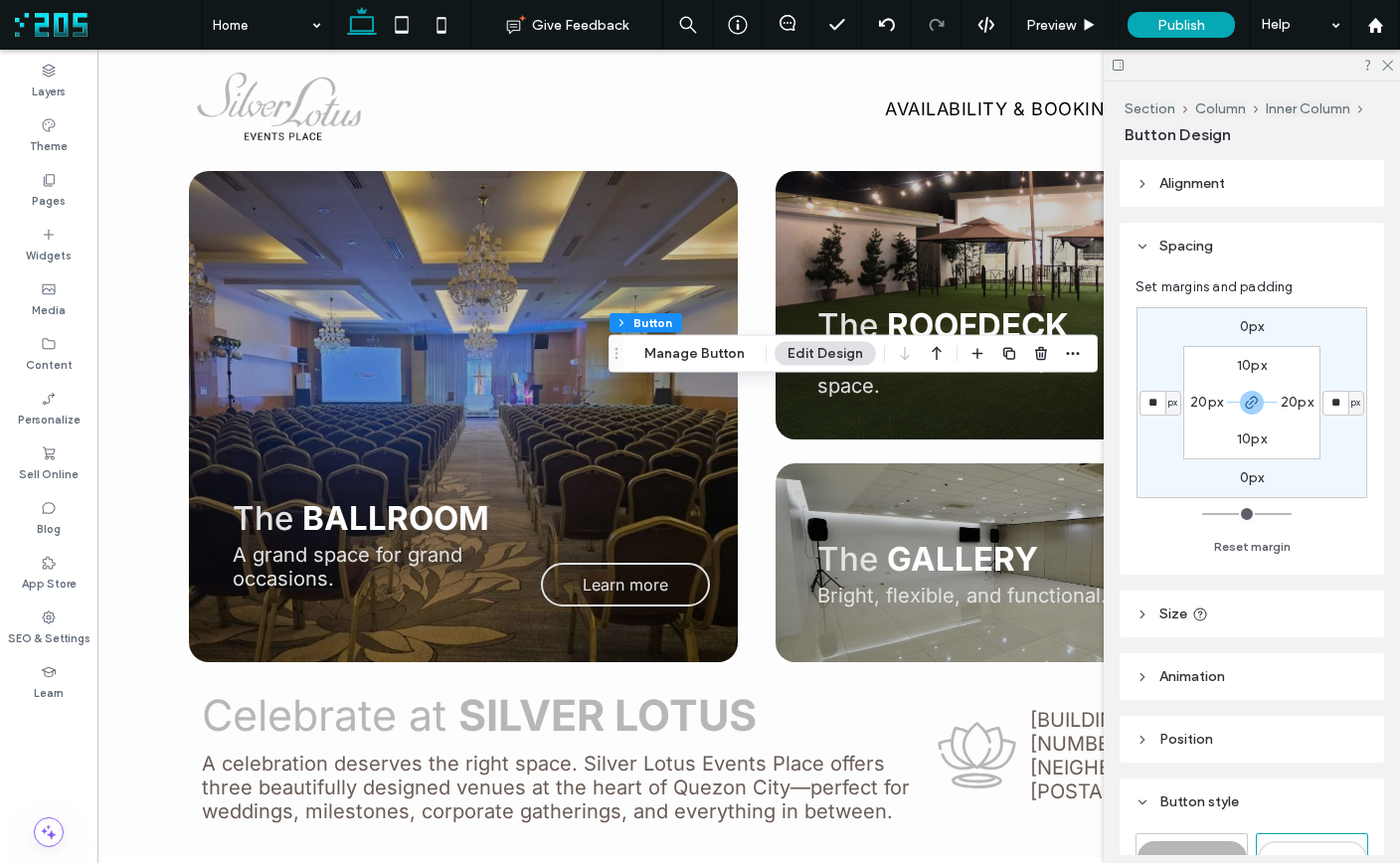 click on "0px ** px 0px ** px 10px 20px 10px 20px" at bounding box center (1252, 403) 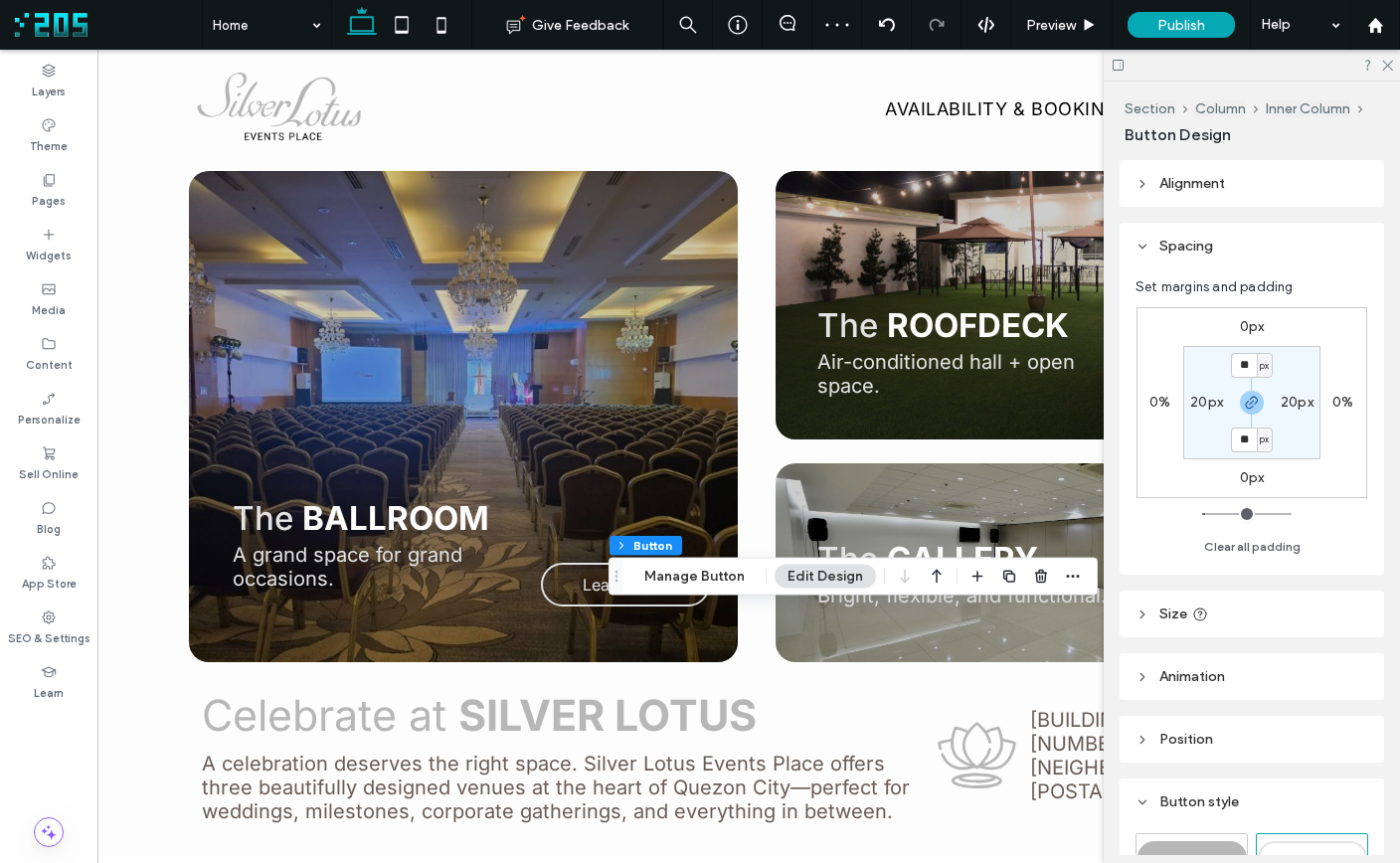click on "0%" at bounding box center (1159, 402) 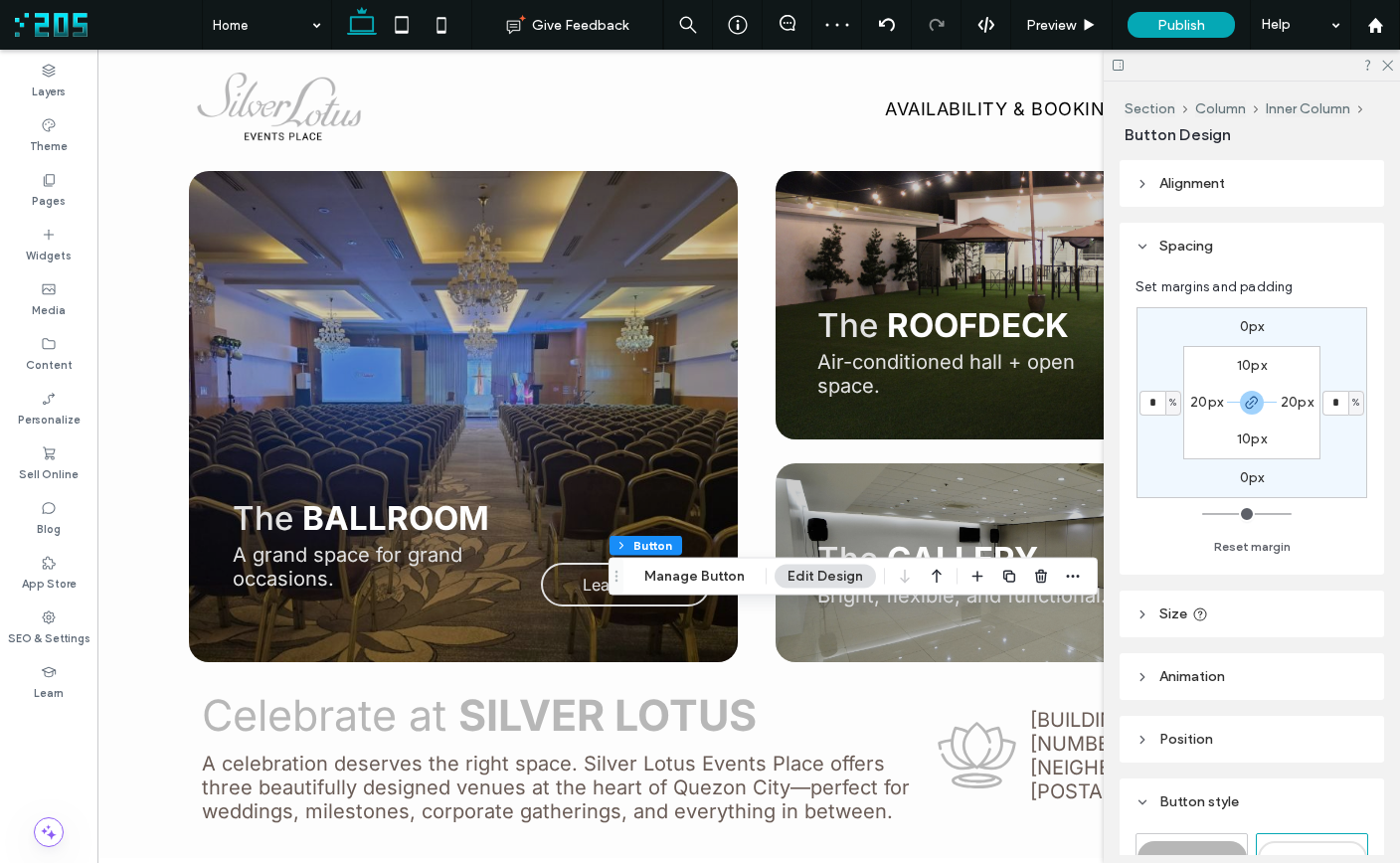 click on "%" at bounding box center (1172, 403) 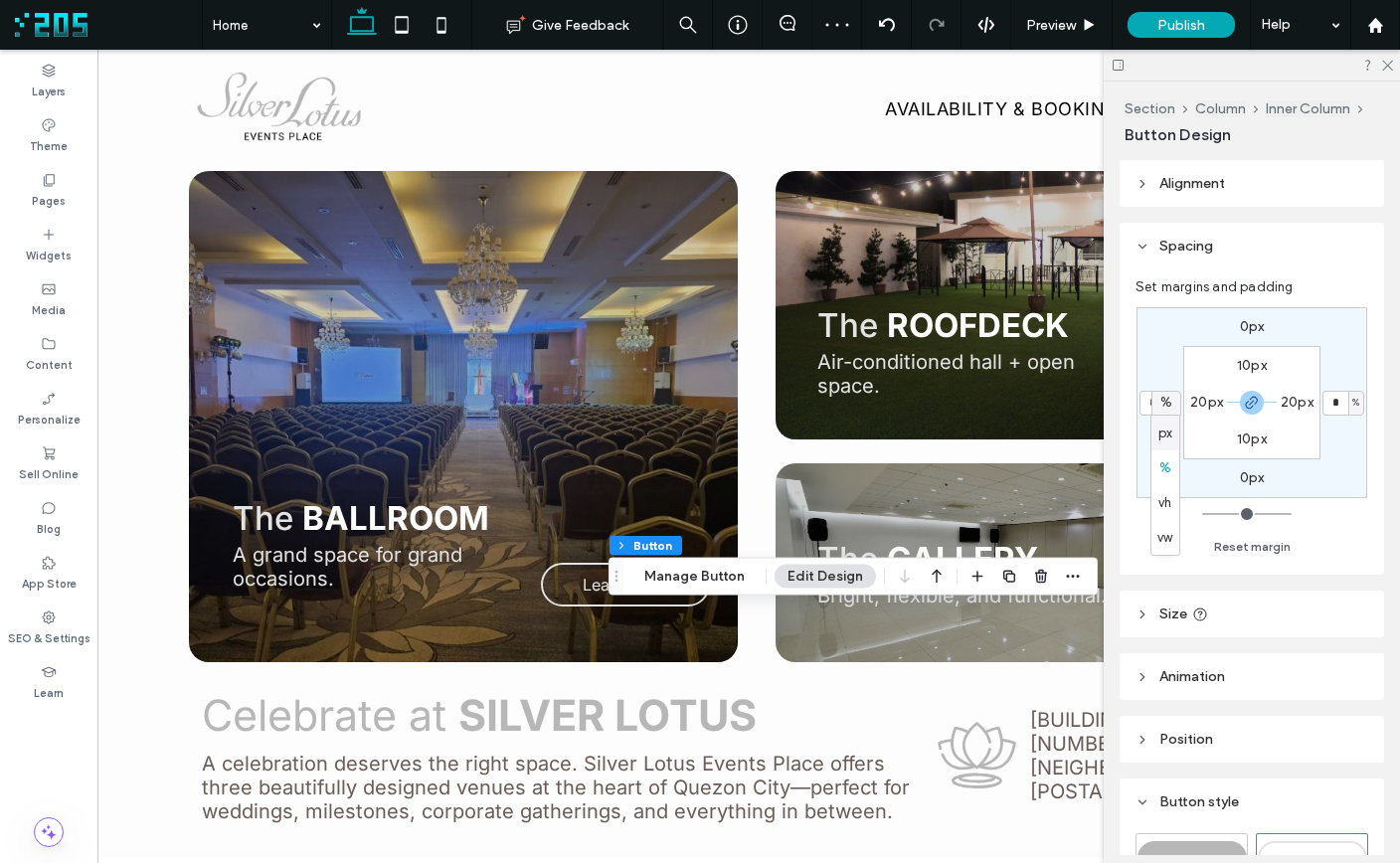 click on "px" at bounding box center (1165, 433) 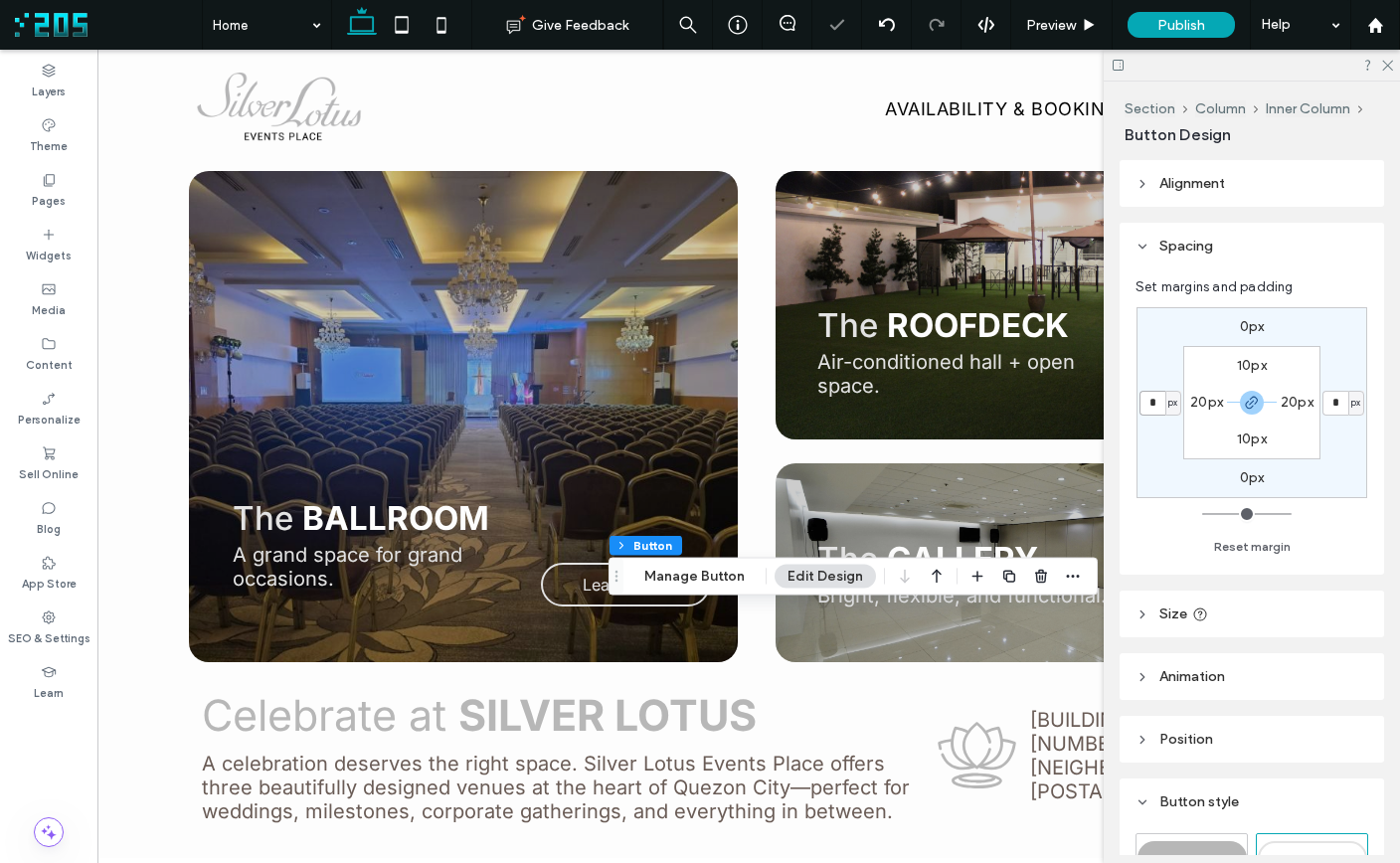 click on "*" at bounding box center (1152, 403) 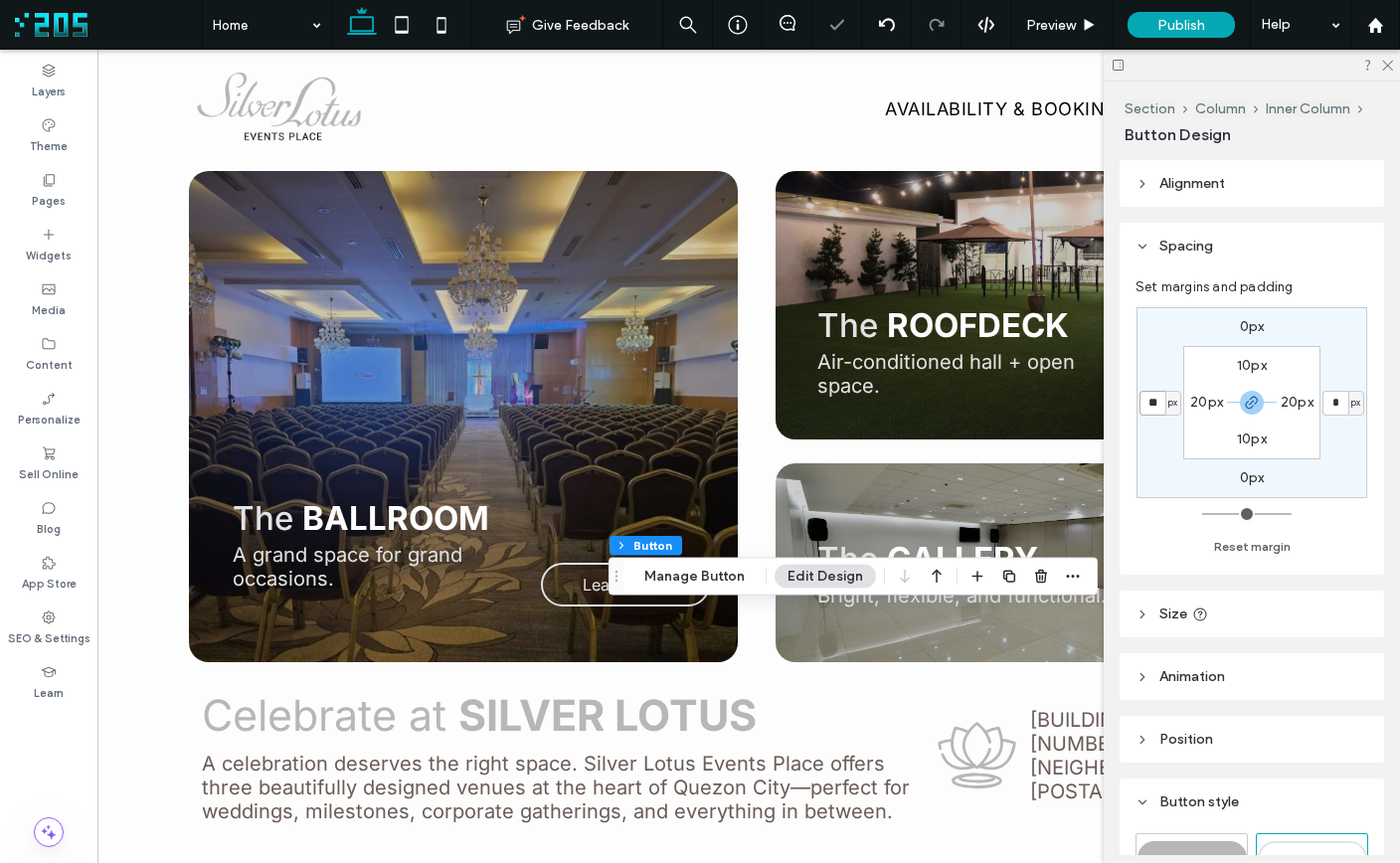 type on "**" 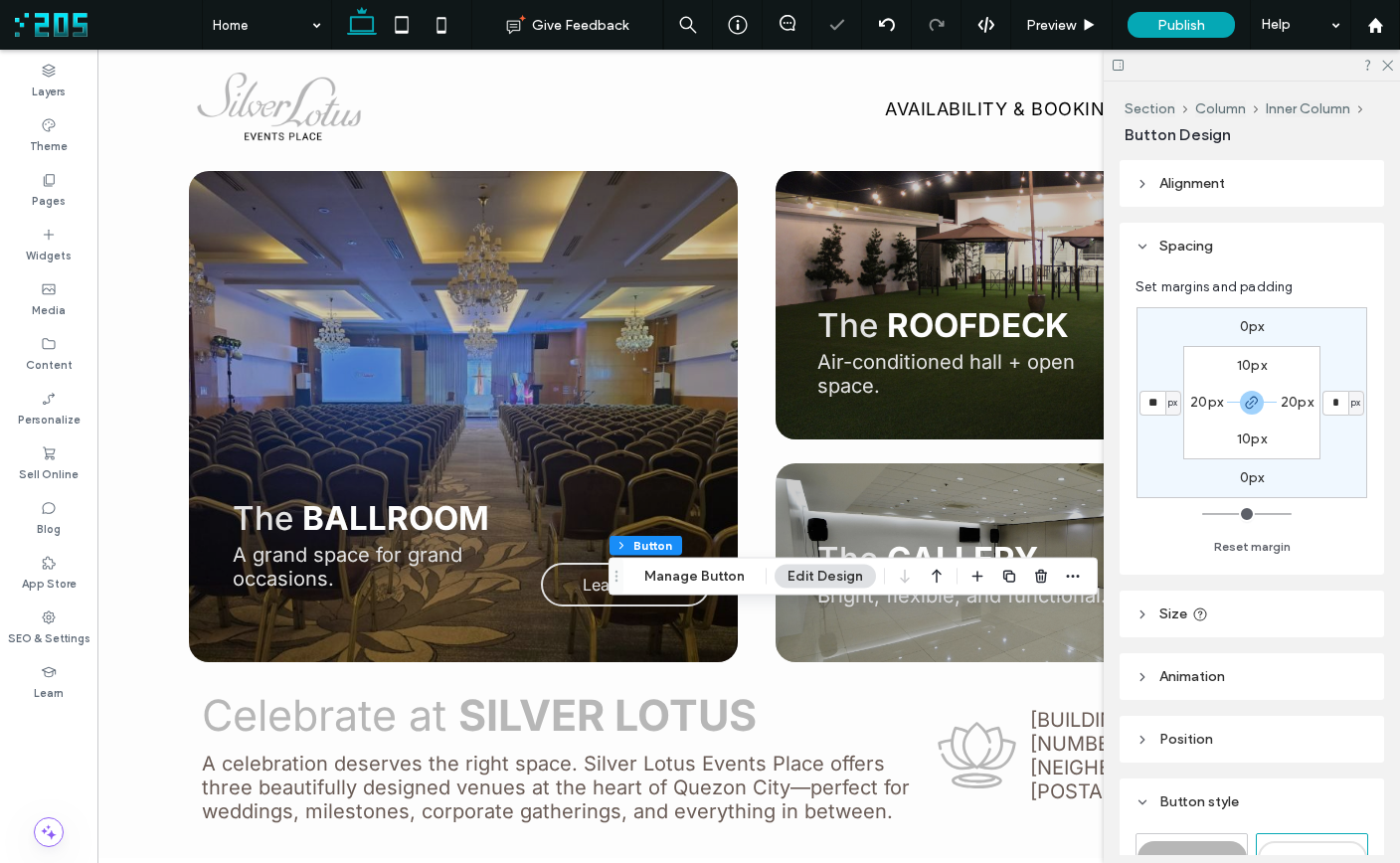 type on "**" 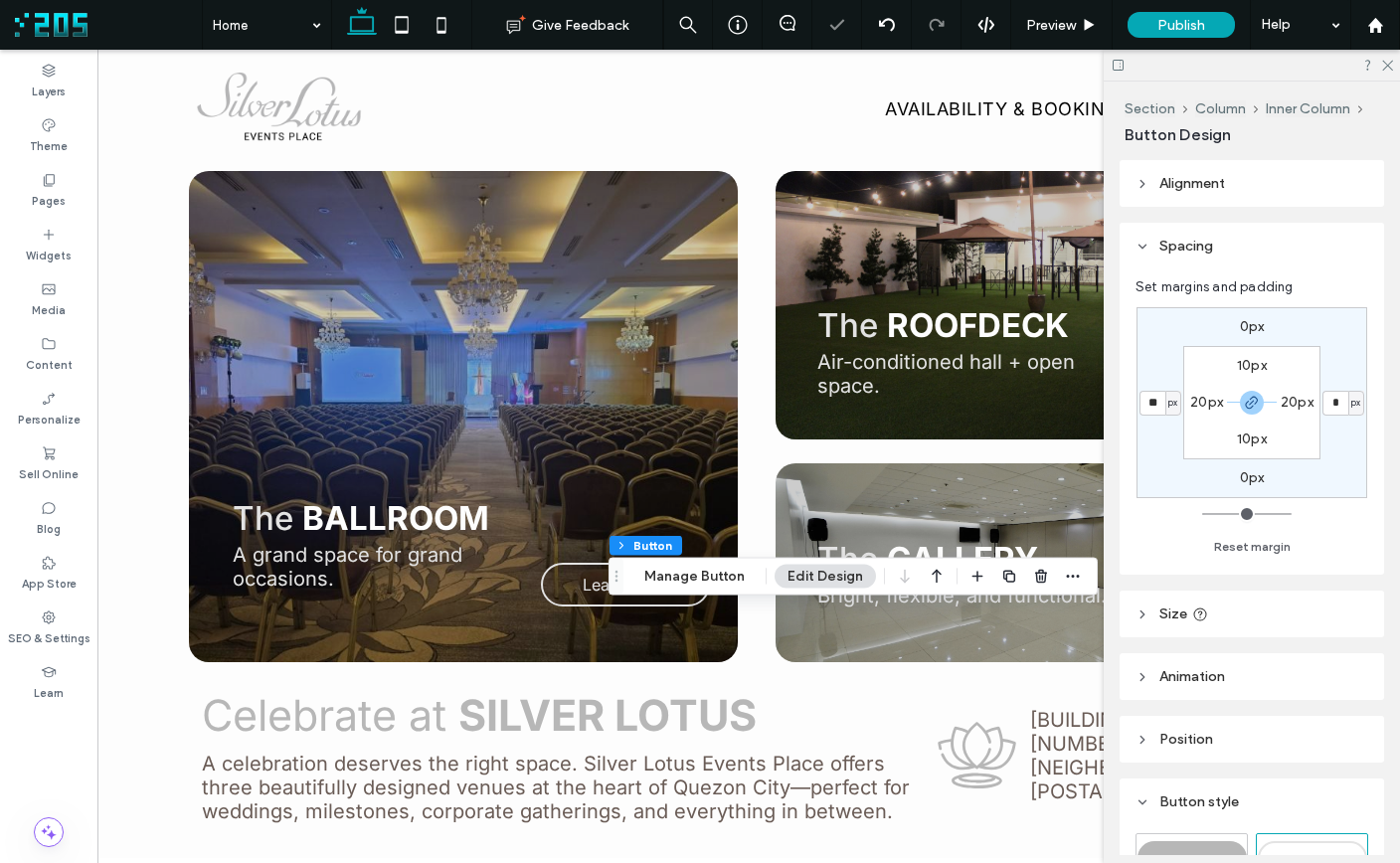 type on "**" 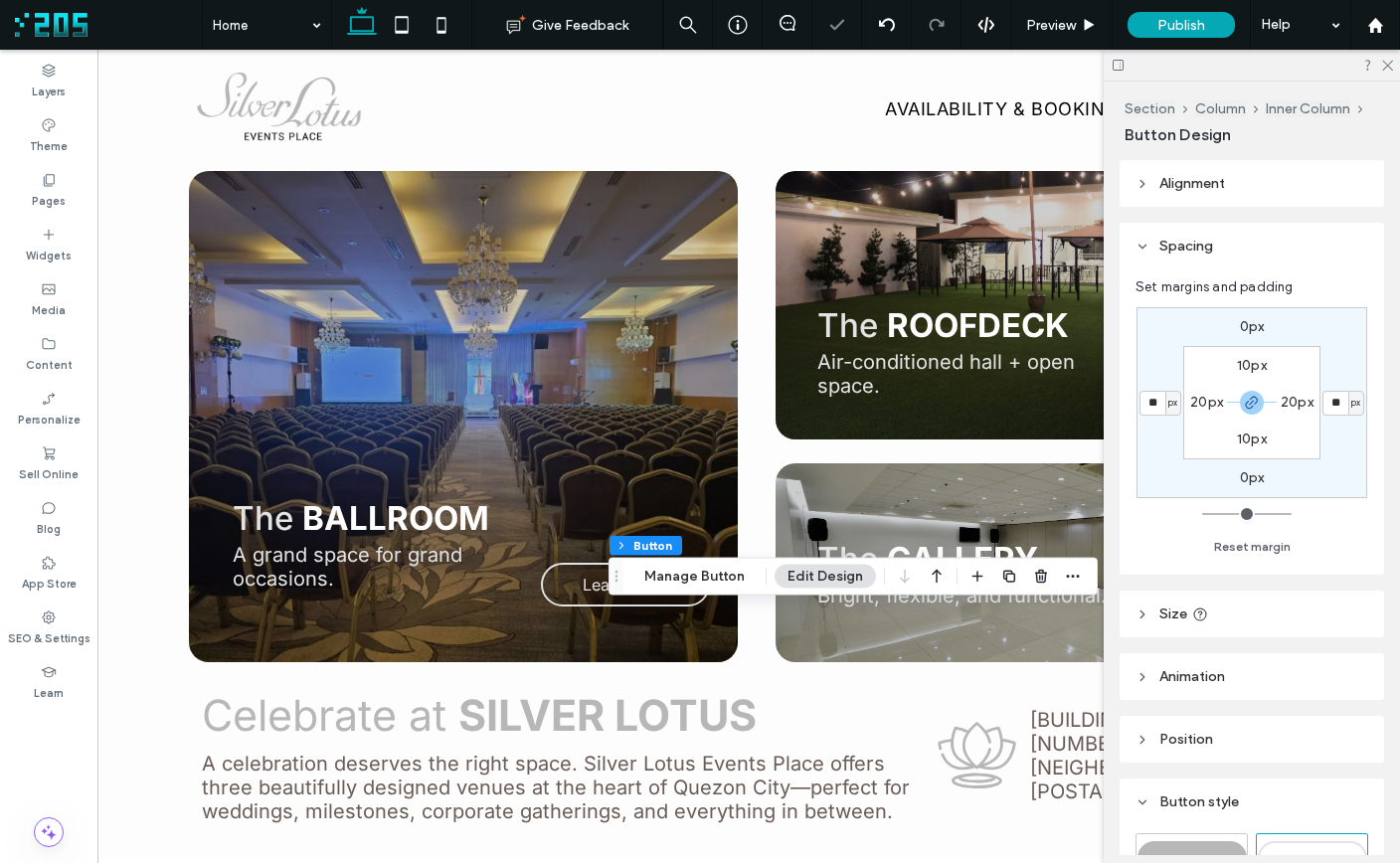 click on "0px ** px 0px ** px 10px 20px 10px 20px" at bounding box center (1252, 403) 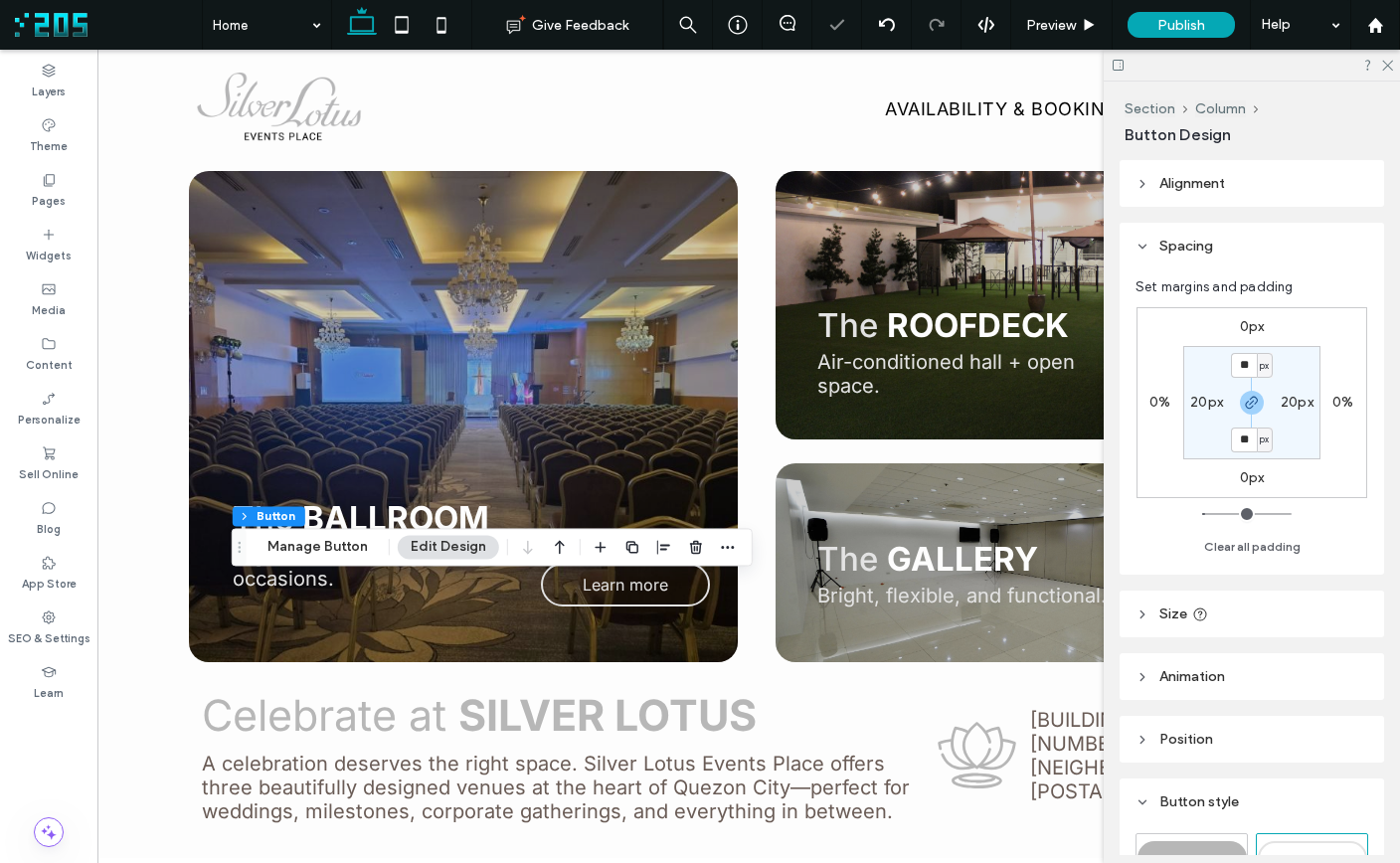 click on "0%" at bounding box center [1159, 402] 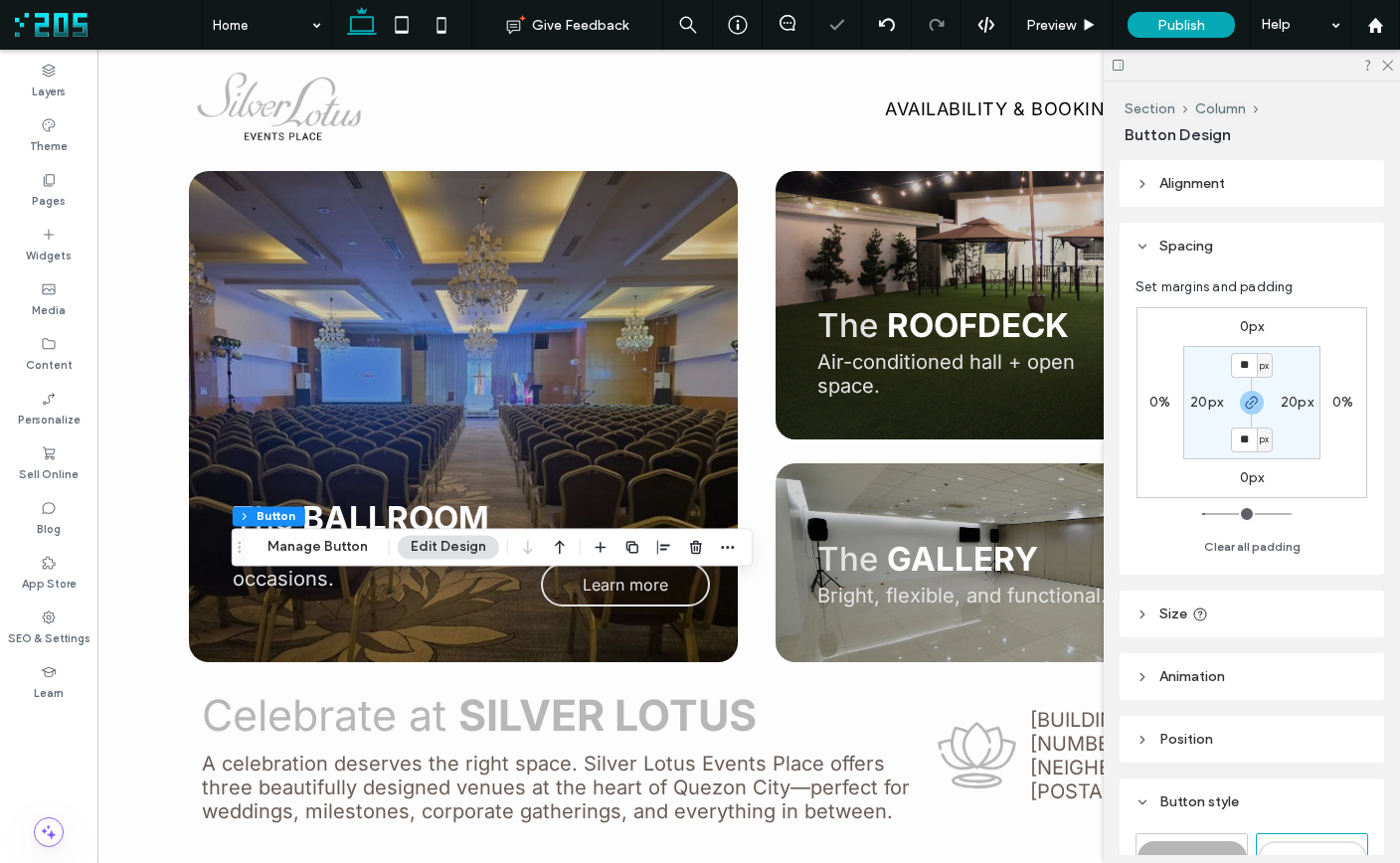 type on "*" 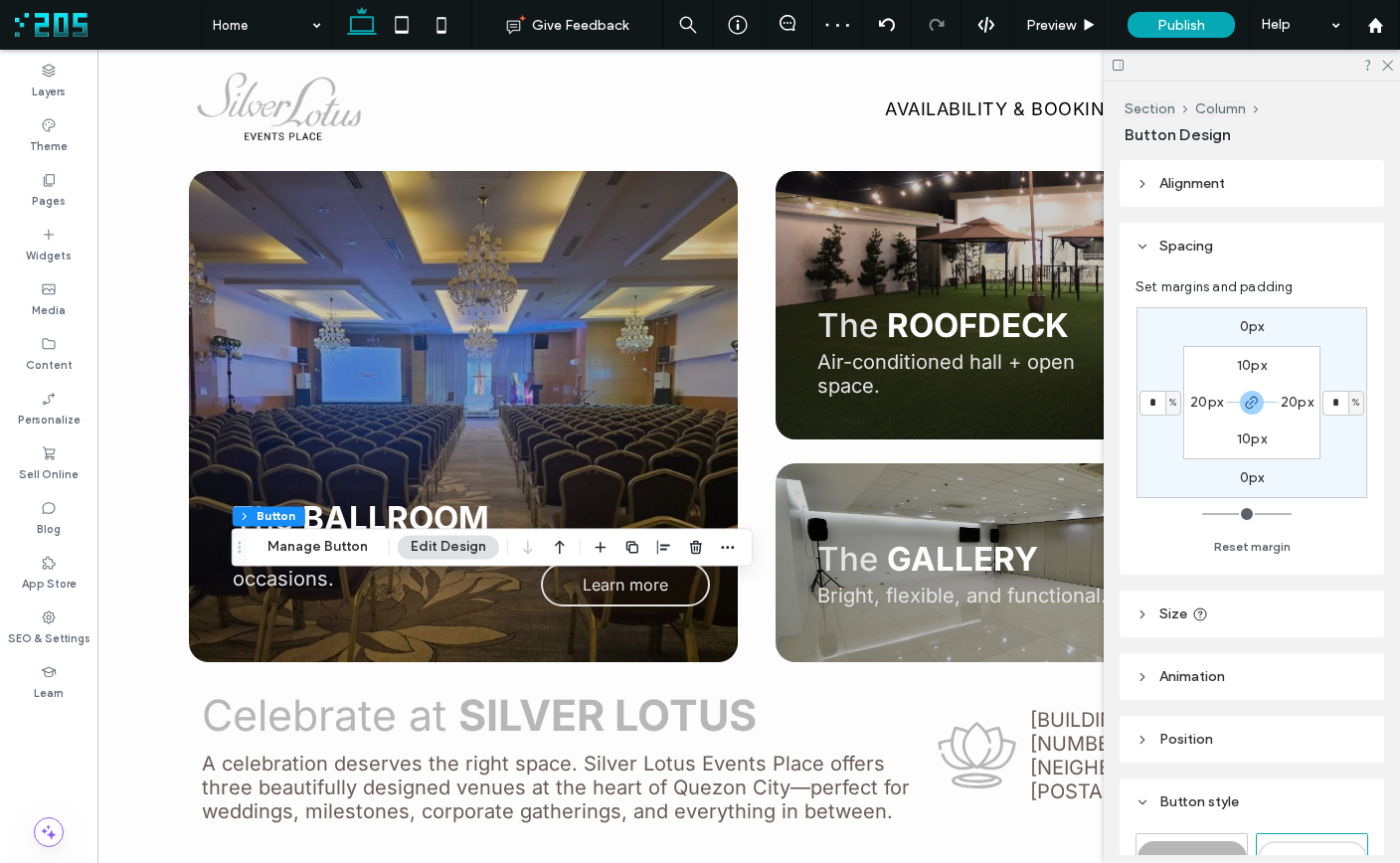 click on "%" at bounding box center [1173, 403] 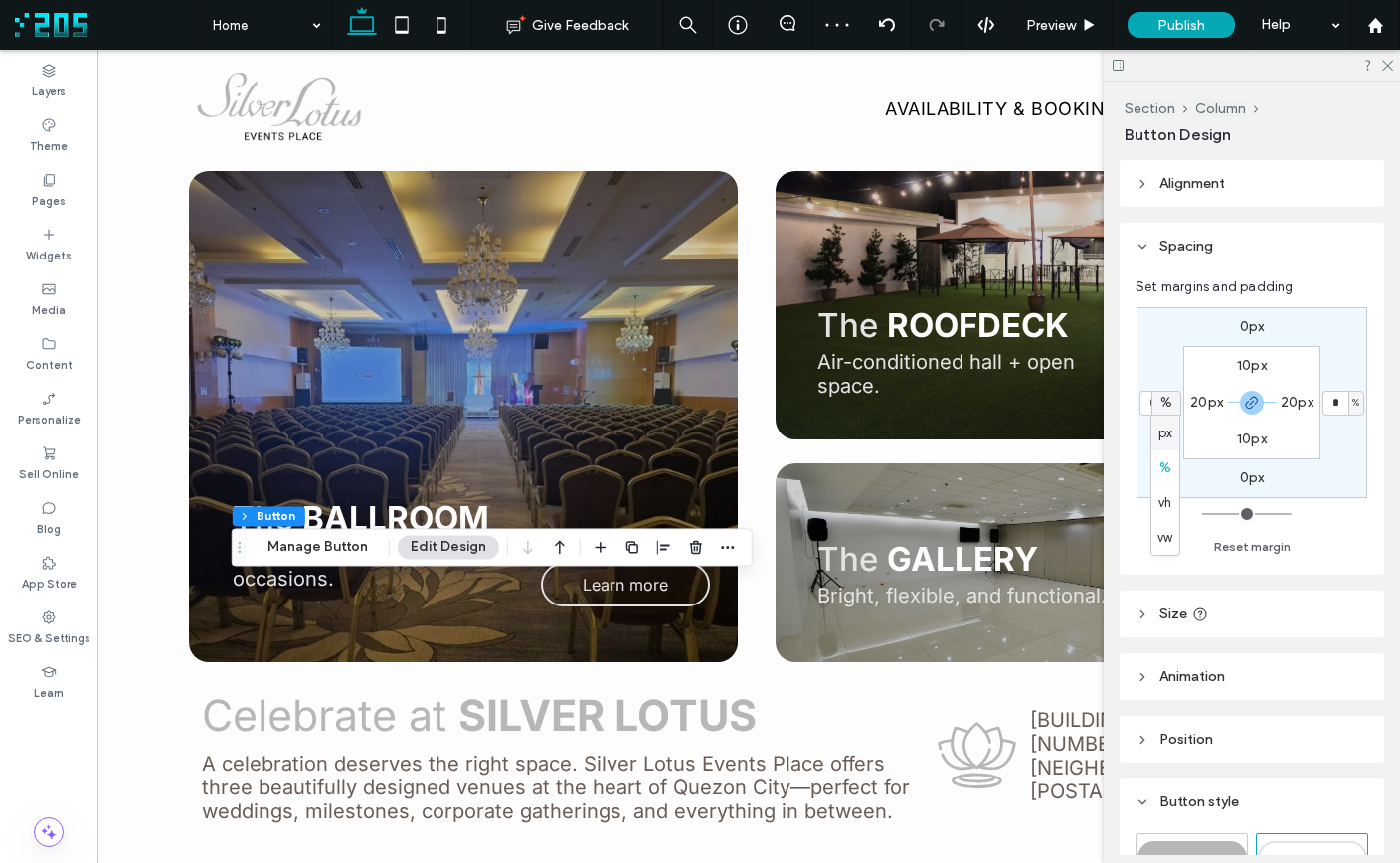 click on "px" at bounding box center (1165, 433) 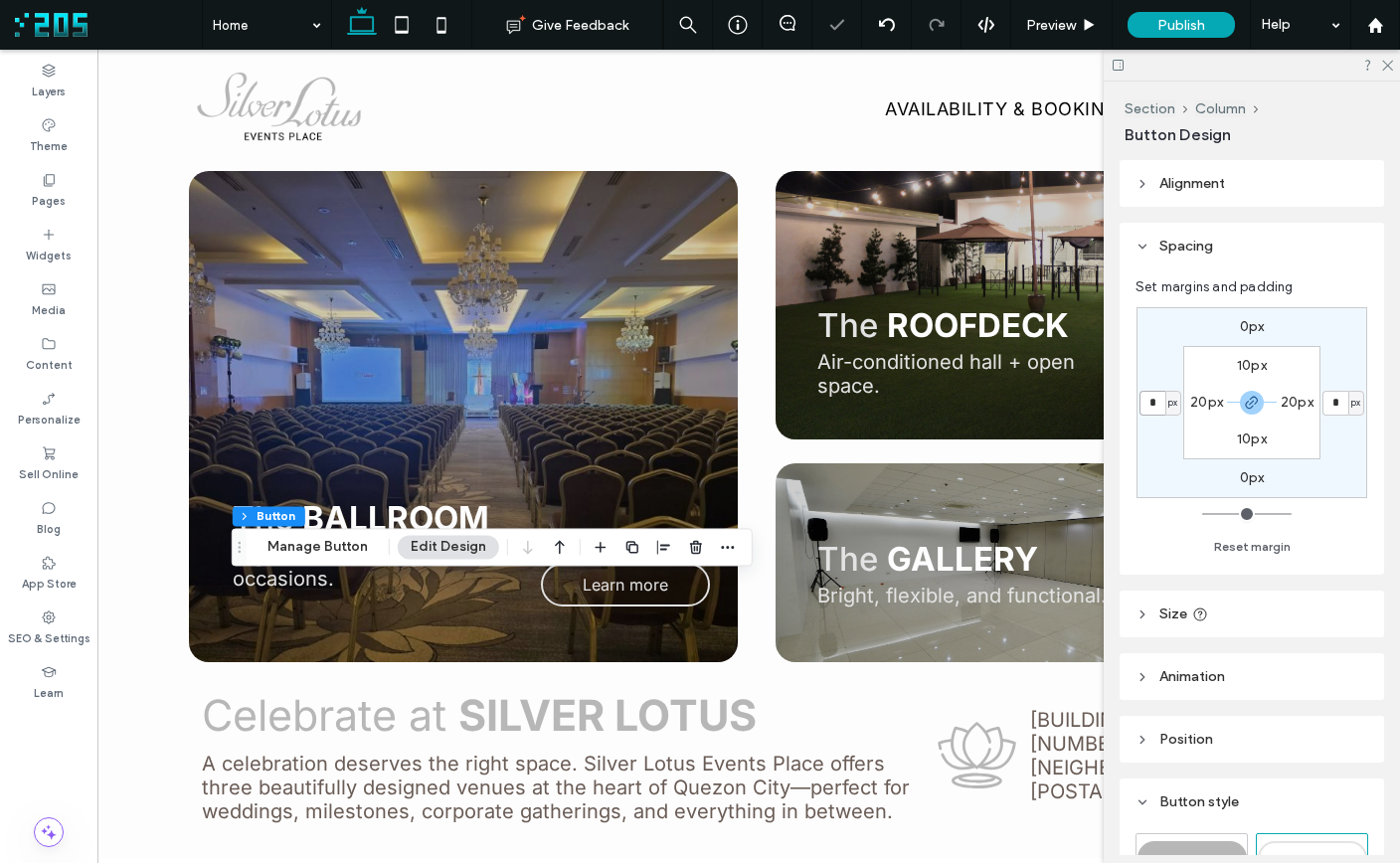 drag, startPoint x: 1151, startPoint y: 401, endPoint x: 1160, endPoint y: 408, distance: 11.401754 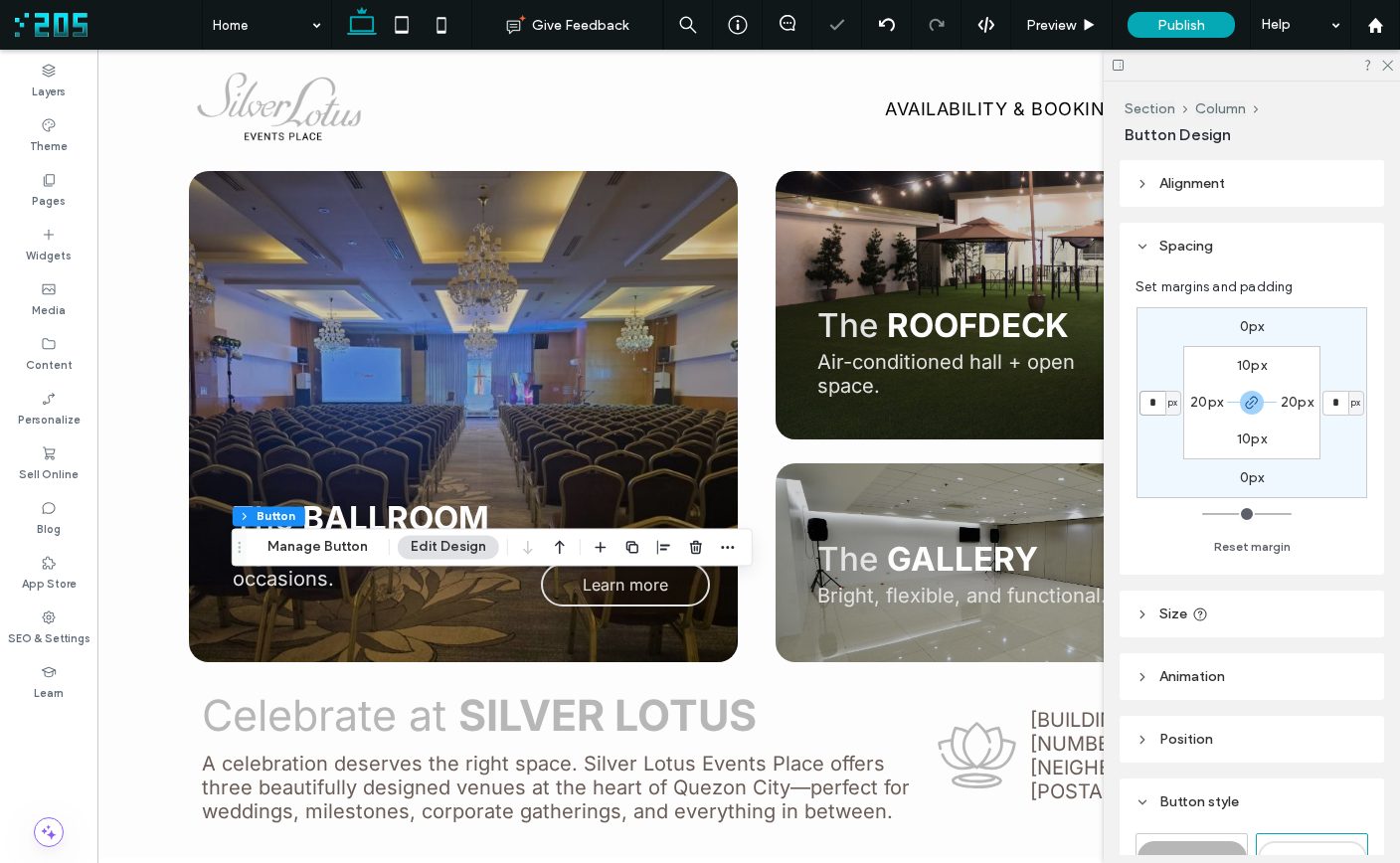 click on "*" at bounding box center (1152, 403) 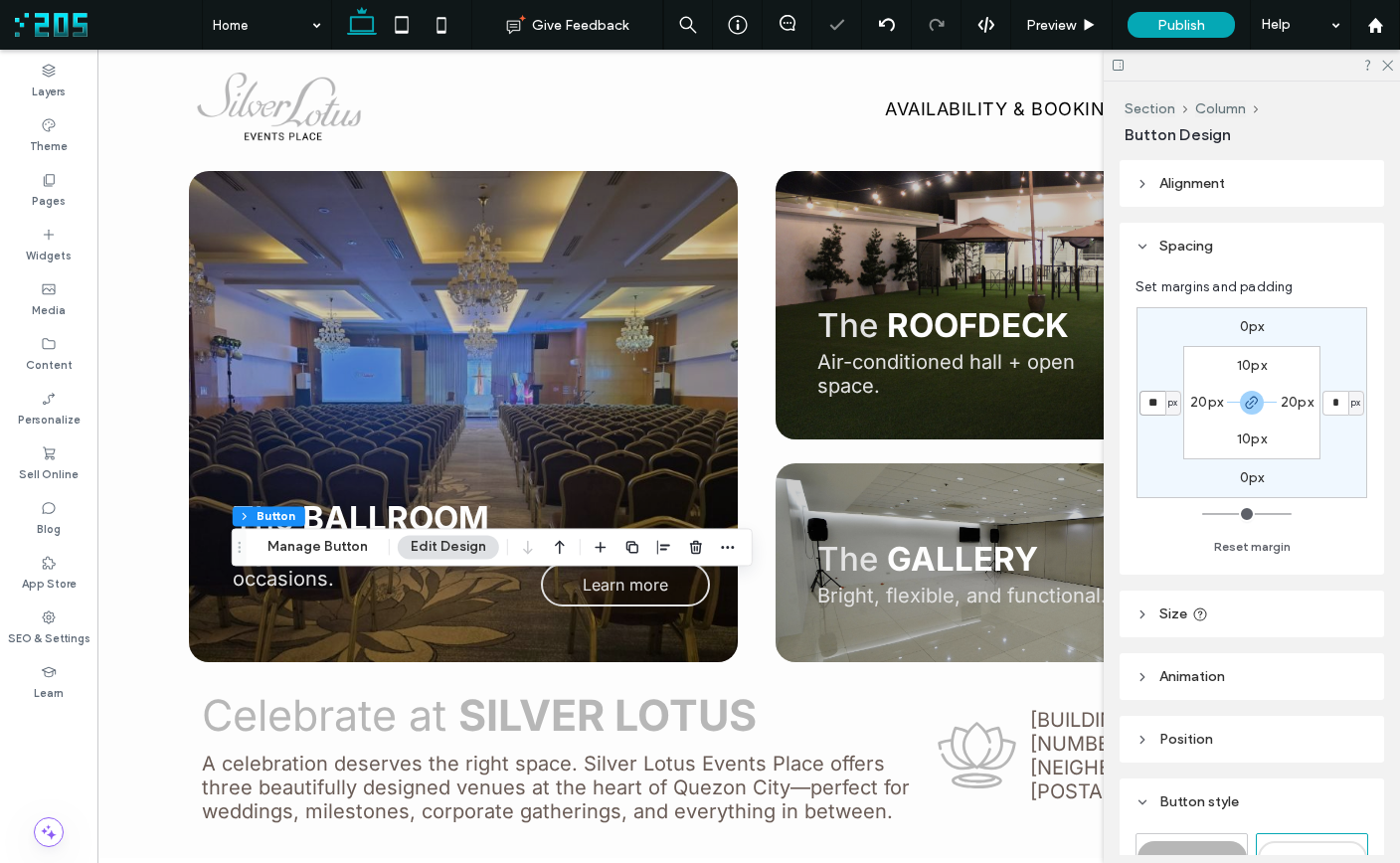 type on "**" 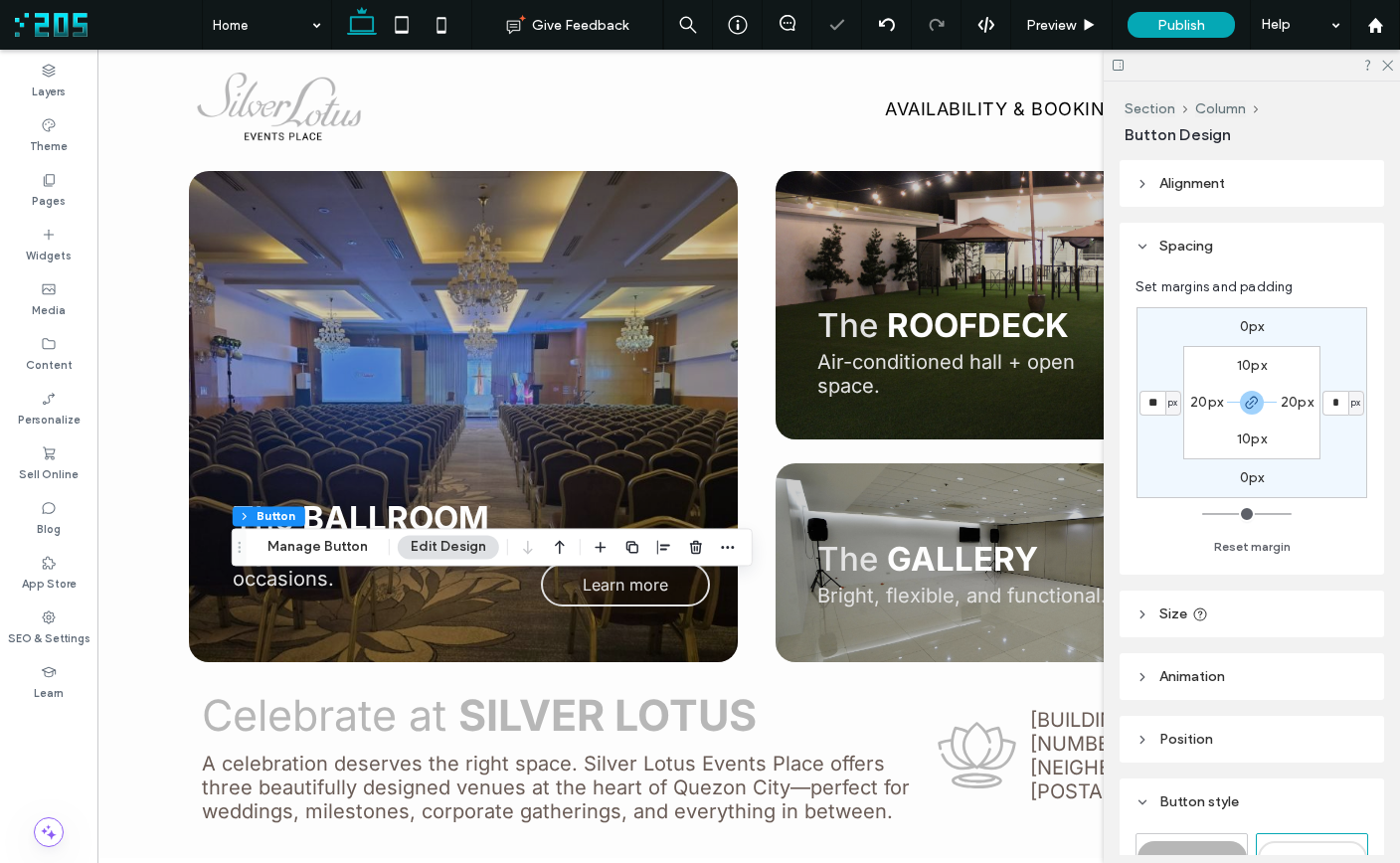 type on "**" 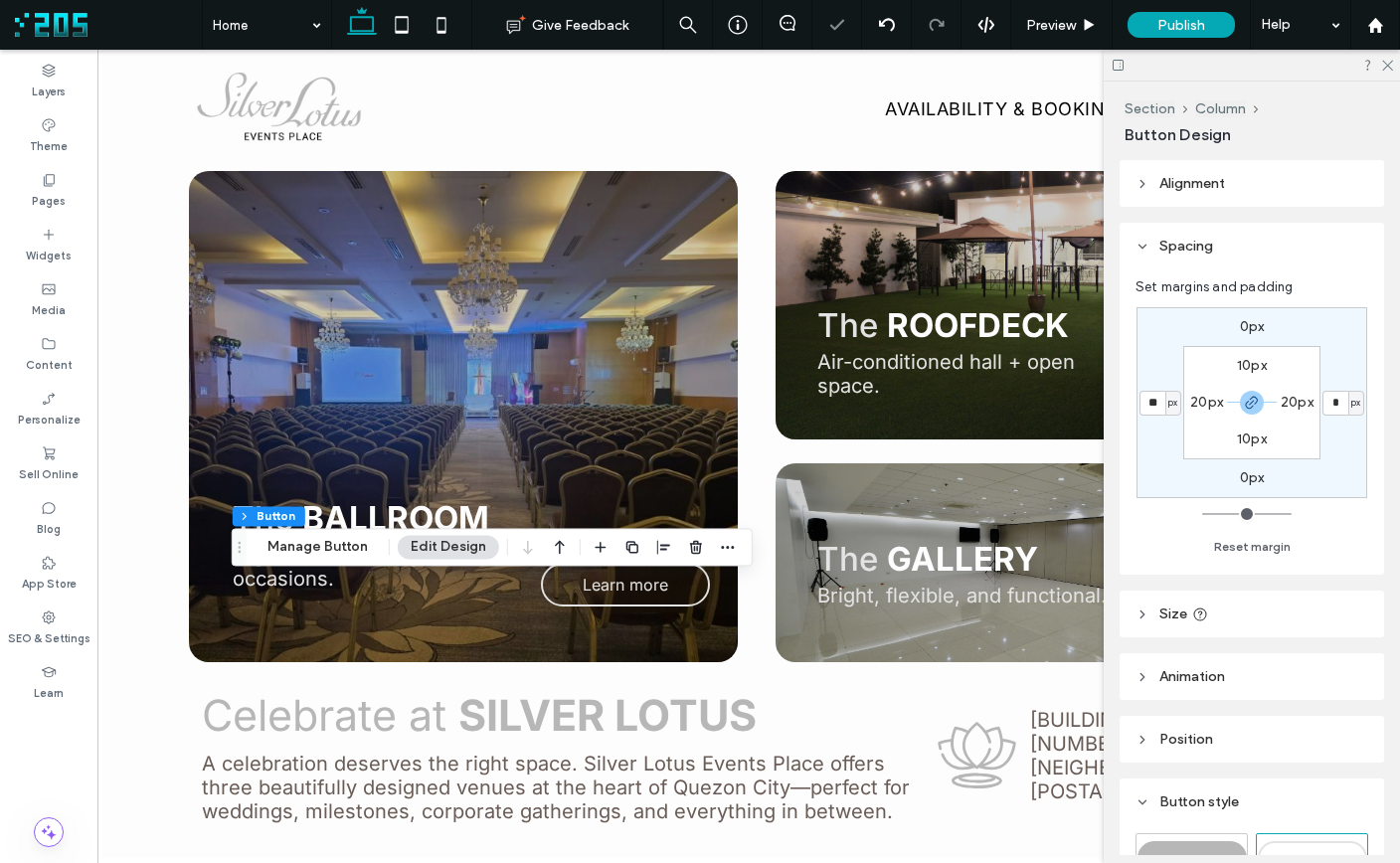 type on "**" 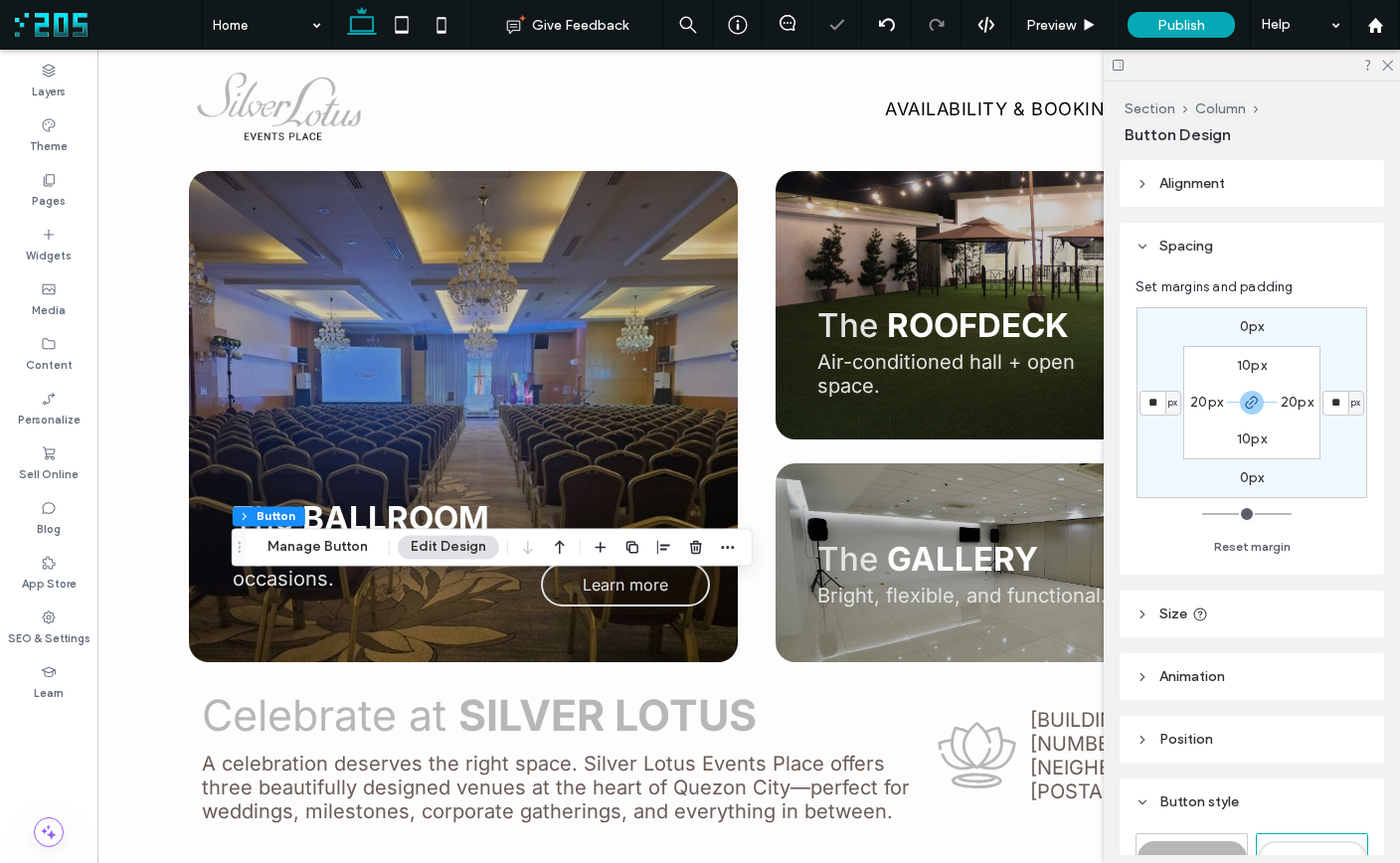 click on "0px ** px 0px ** px 10px 20px 10px 20px" at bounding box center (1252, 403) 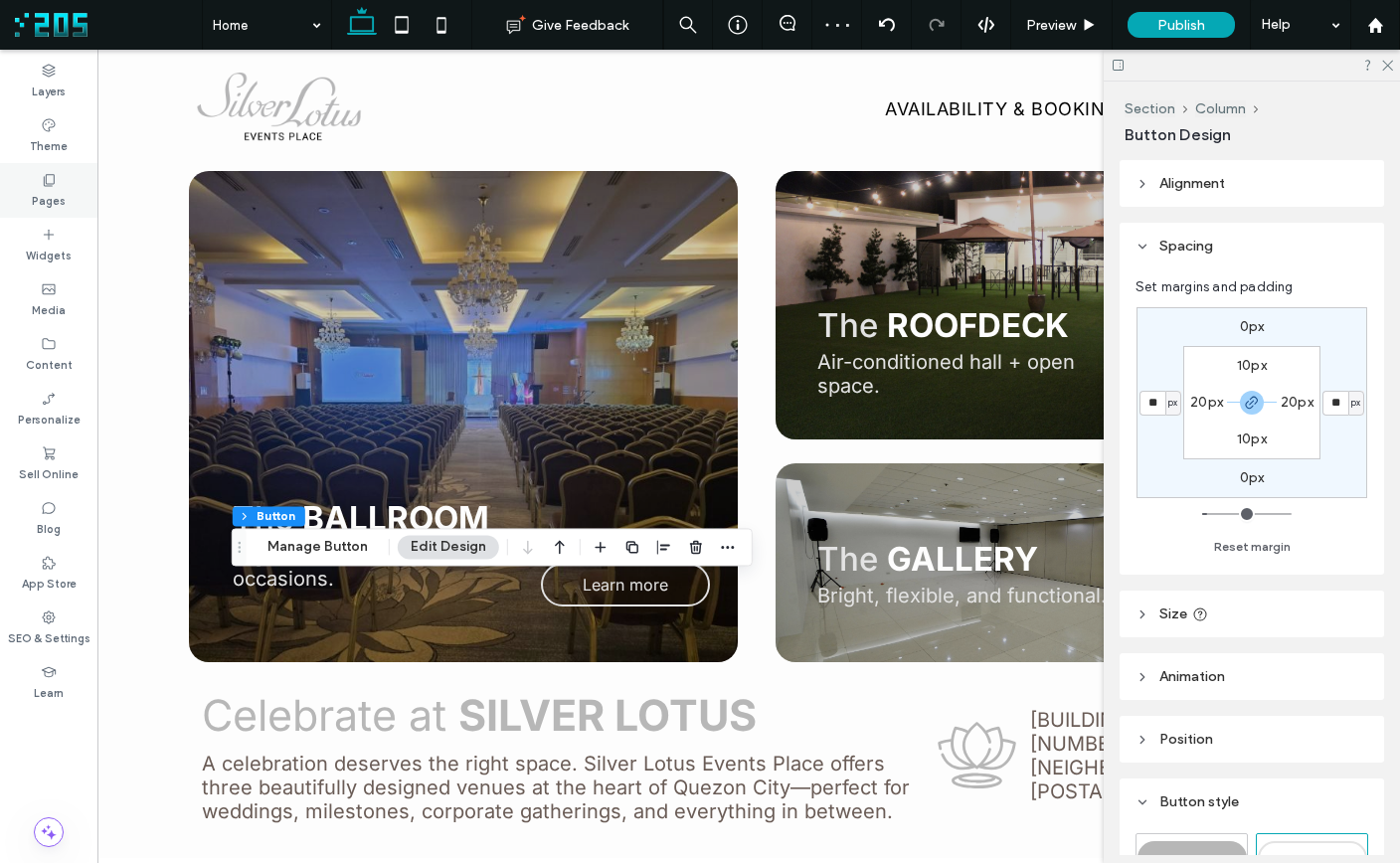 click 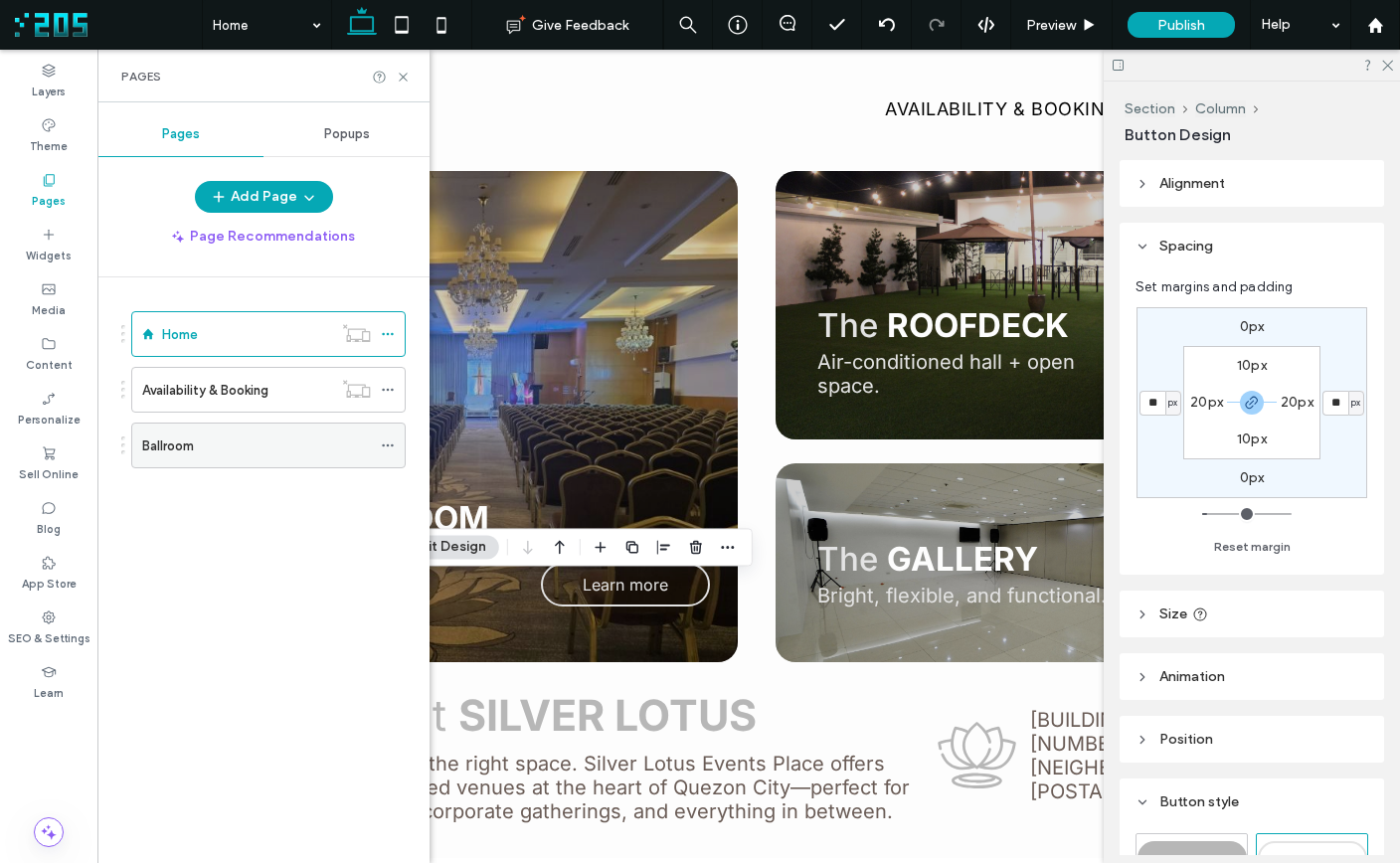 click 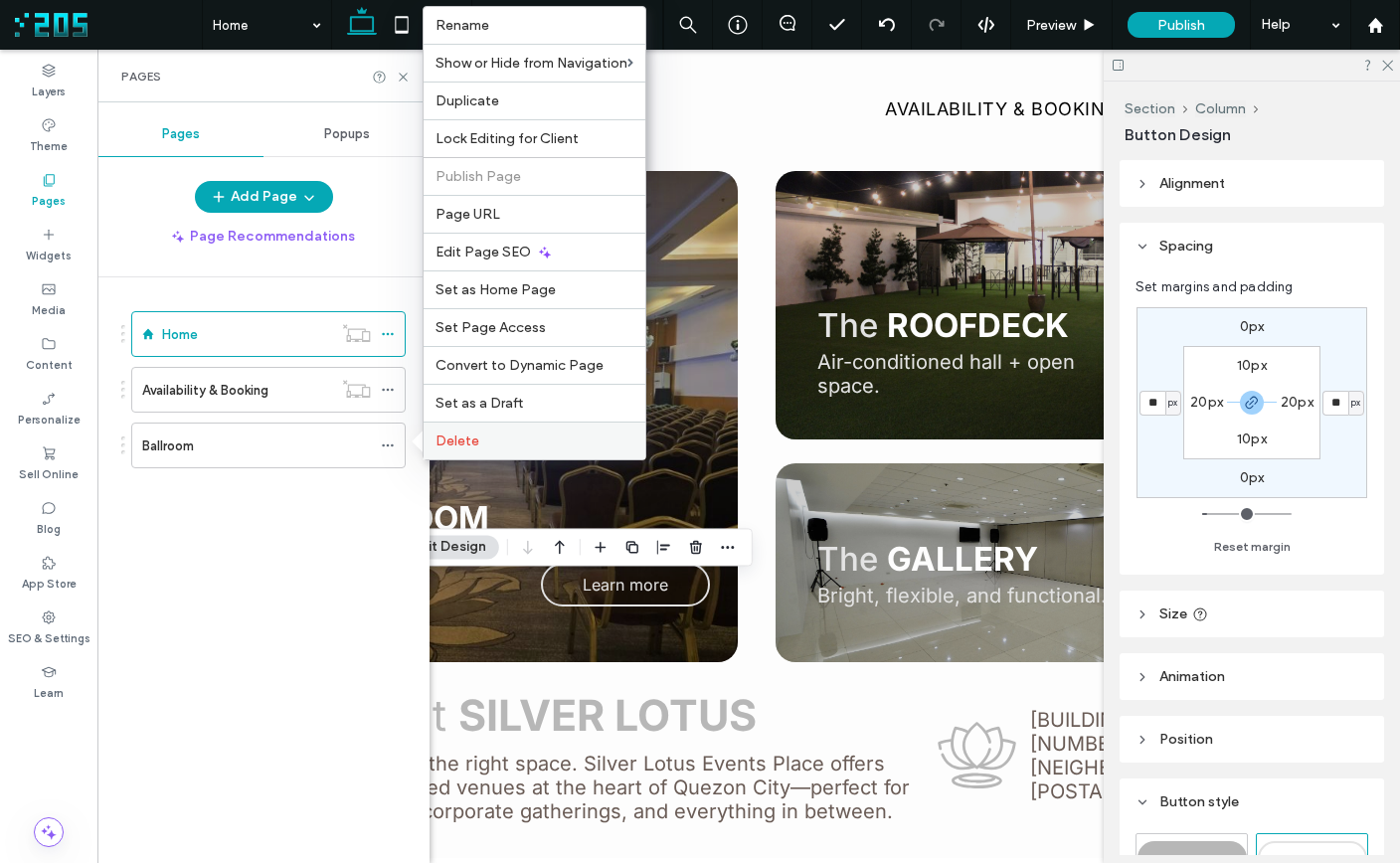 click on "Delete" at bounding box center (457, 440) 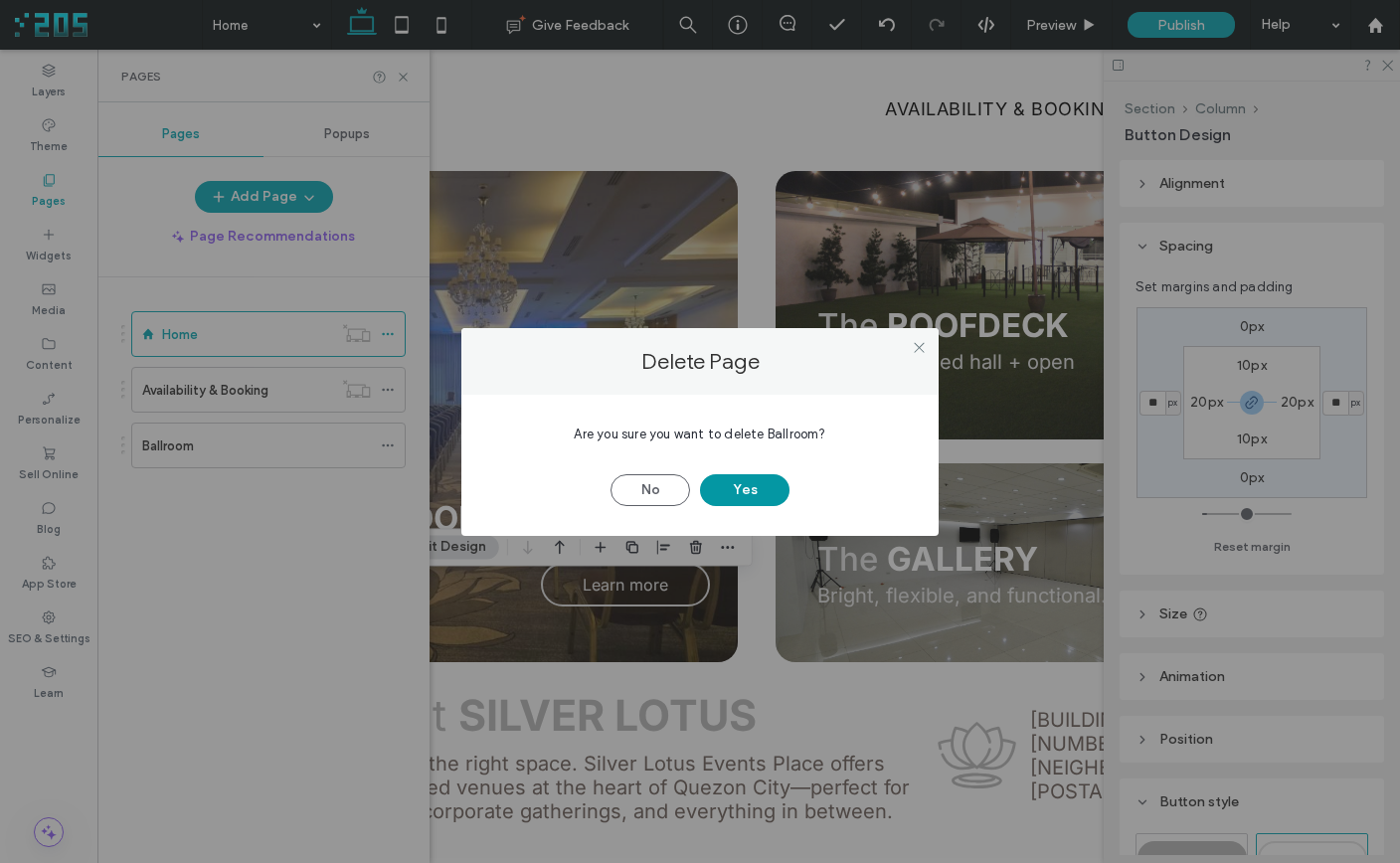 click on "Yes" at bounding box center [745, 490] 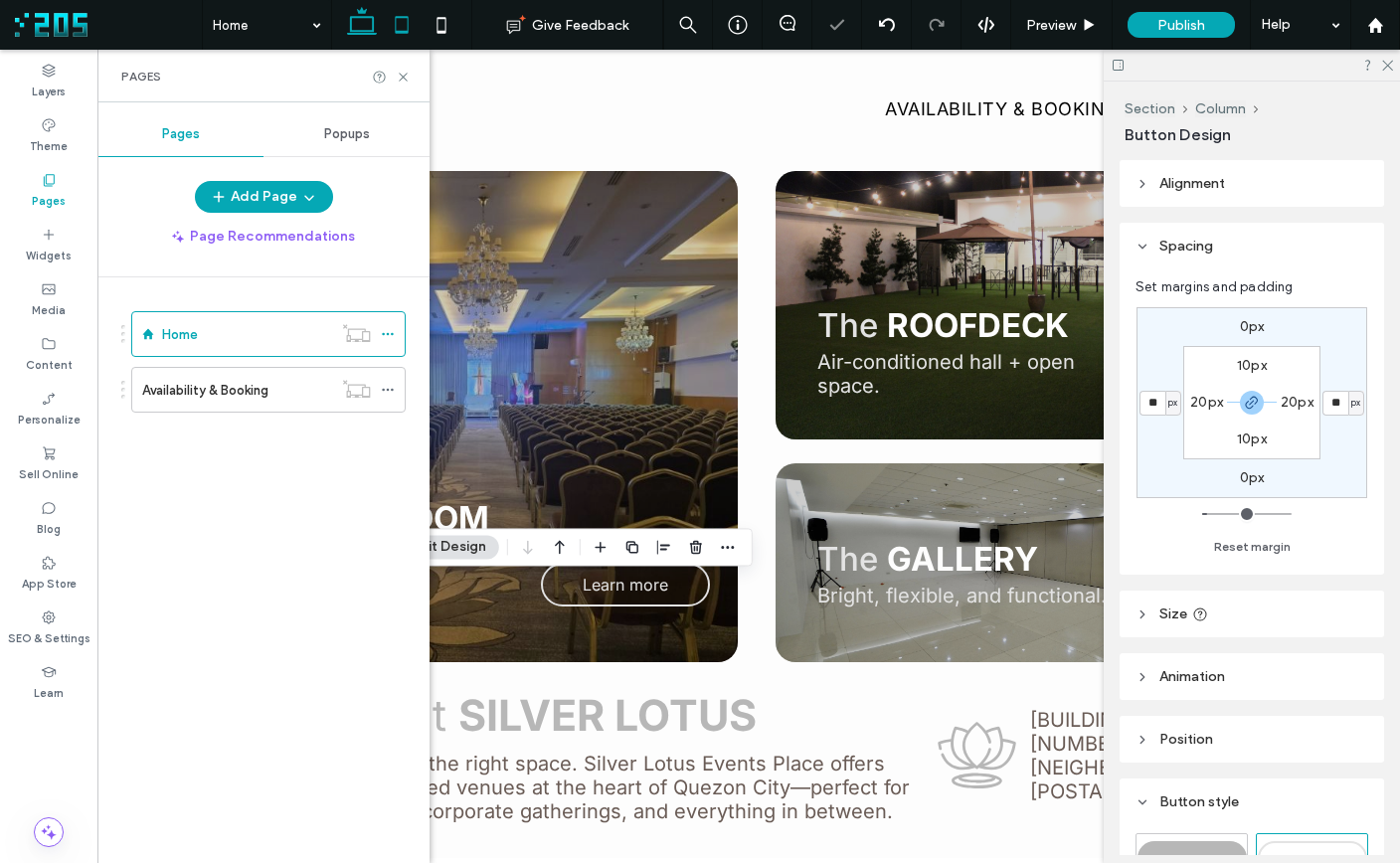 click 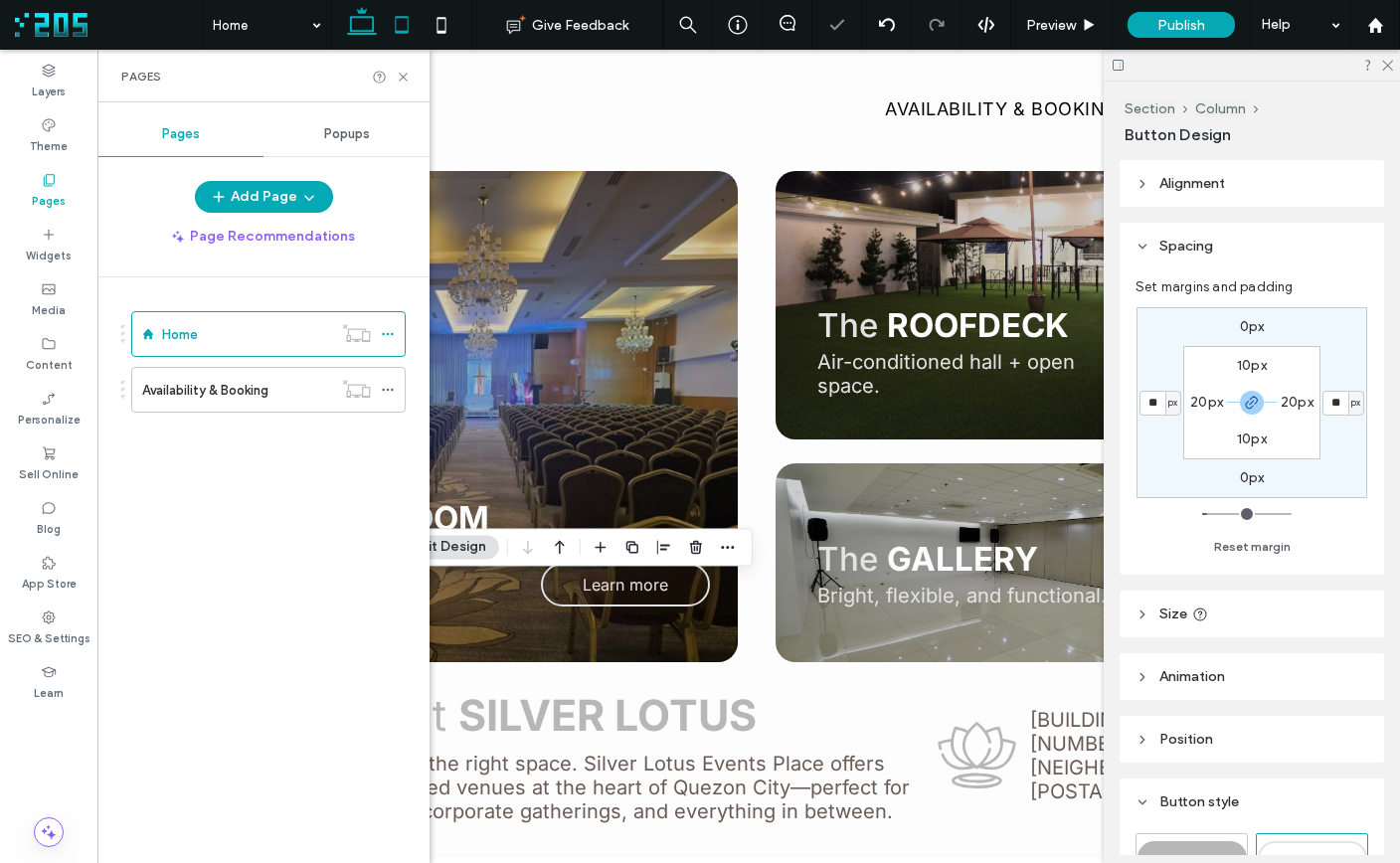 type on "*" 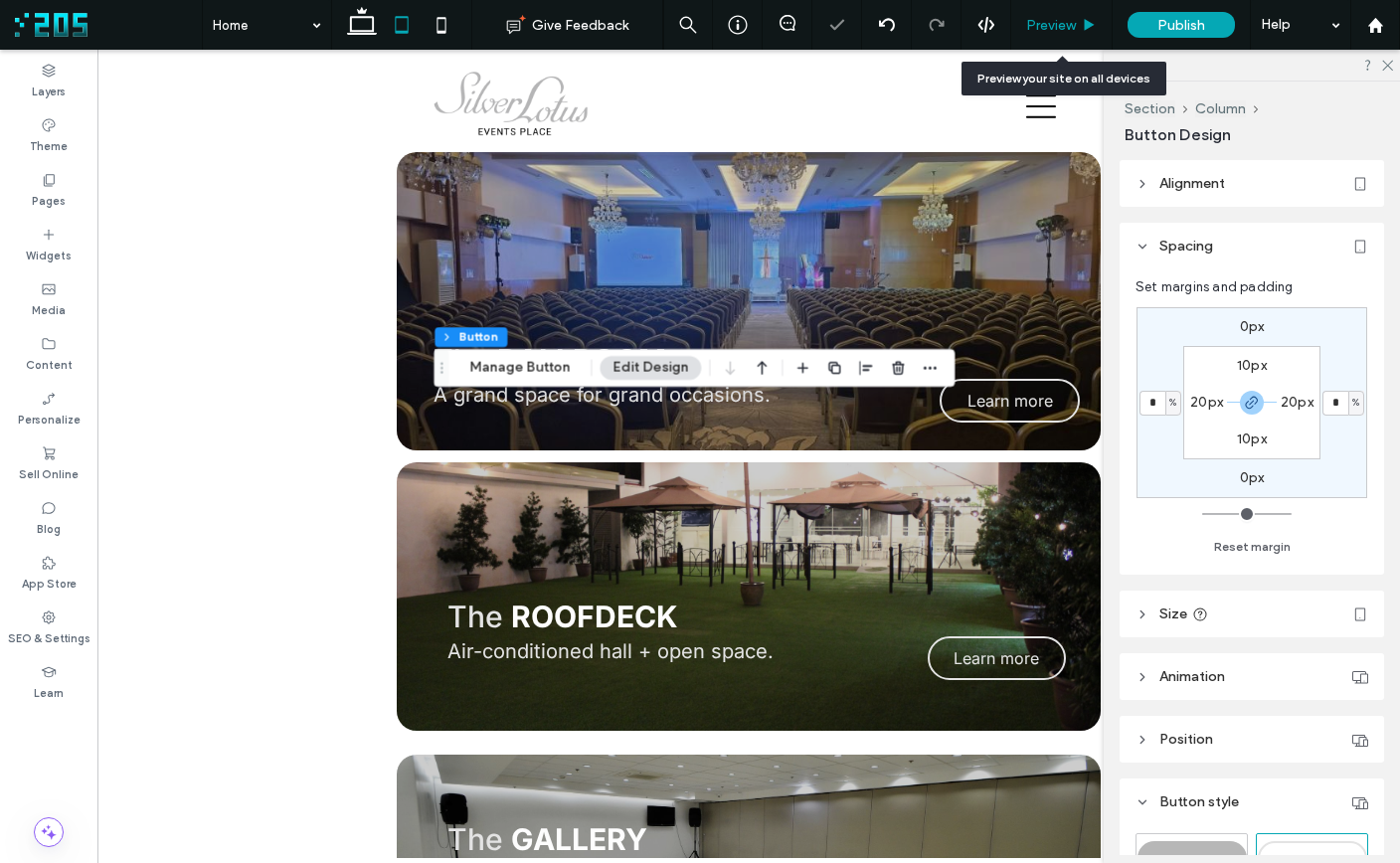 click on "Preview" at bounding box center [1051, 25] 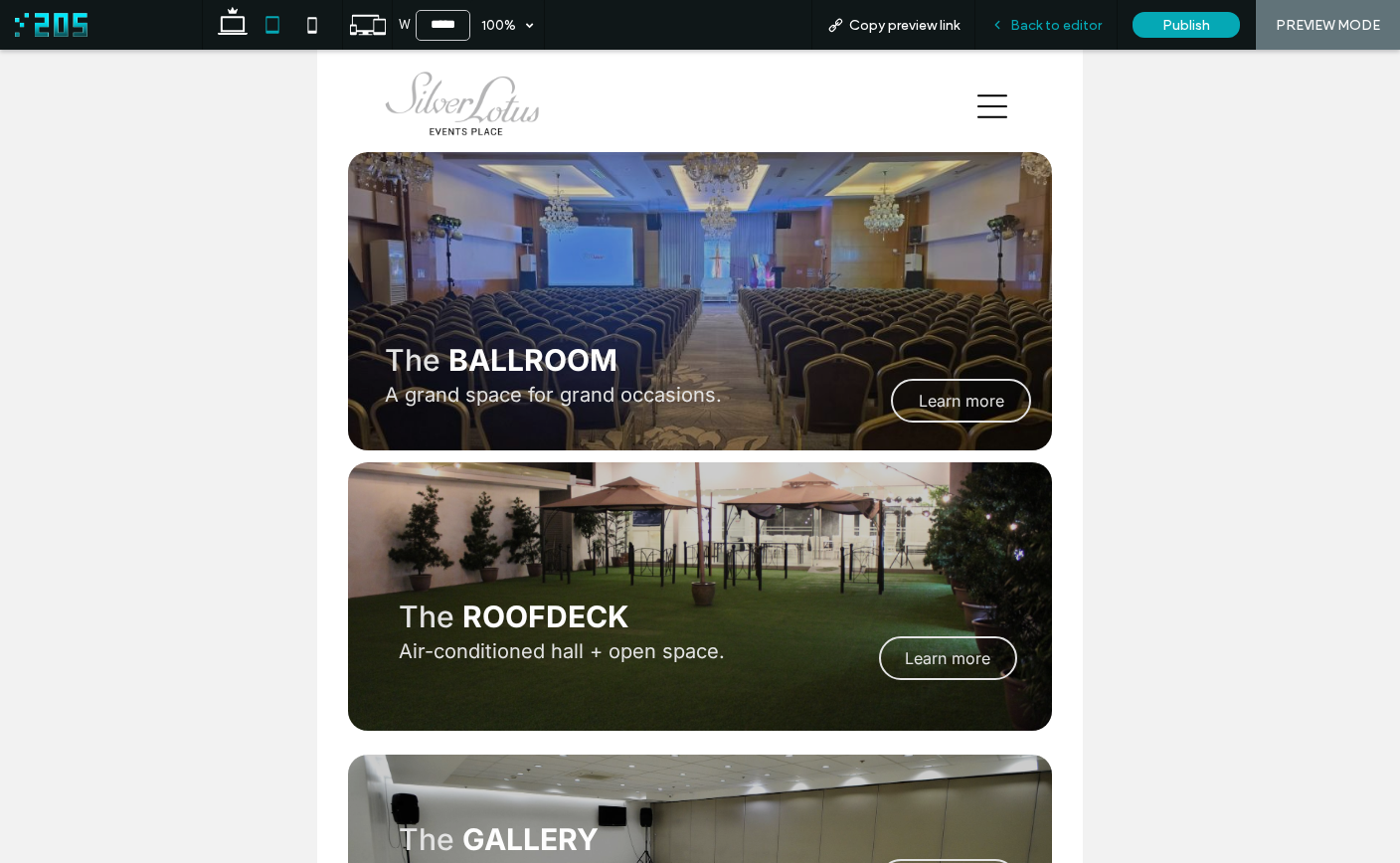 click on "Back to editor" at bounding box center (1056, 25) 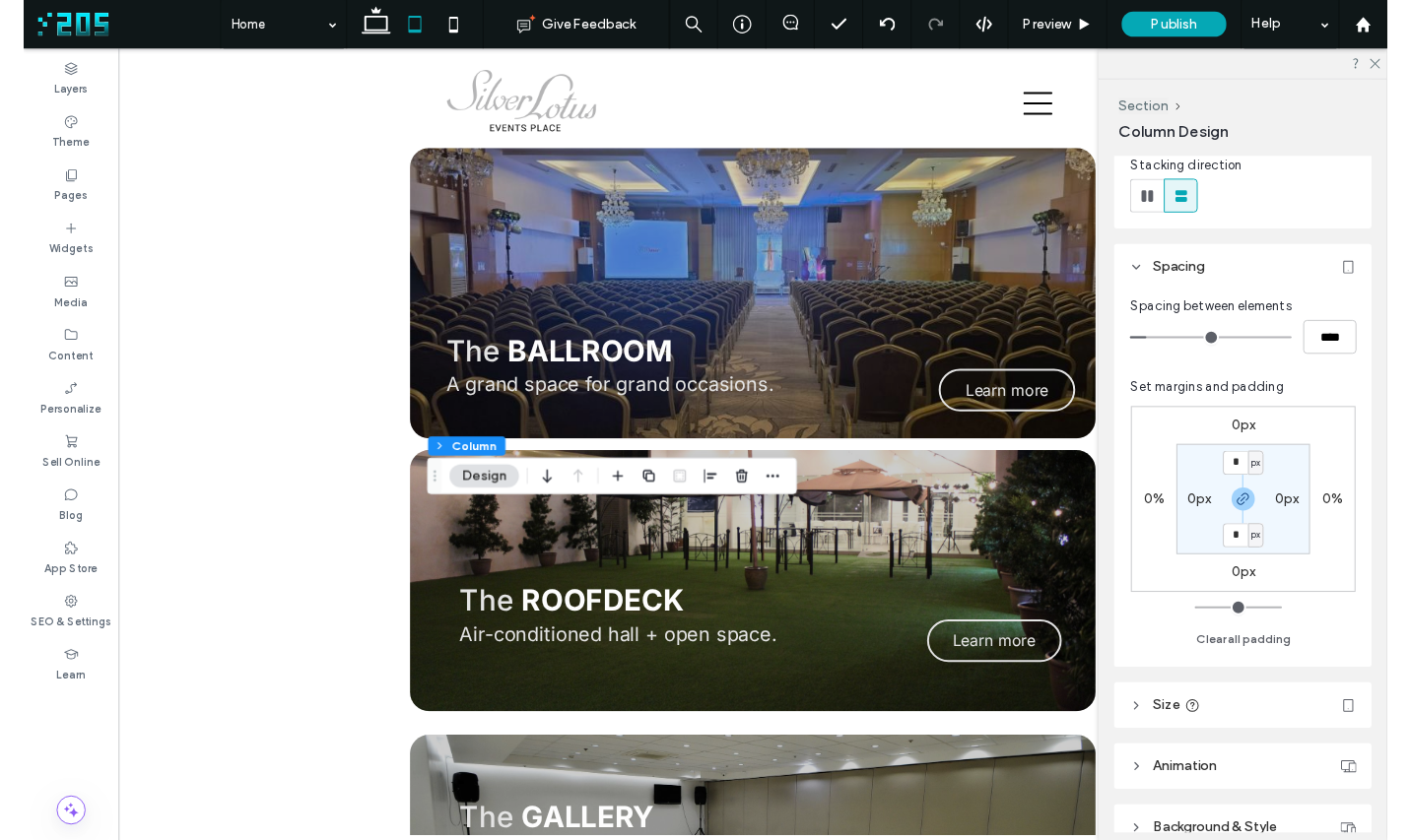 scroll, scrollTop: 318, scrollLeft: 0, axis: vertical 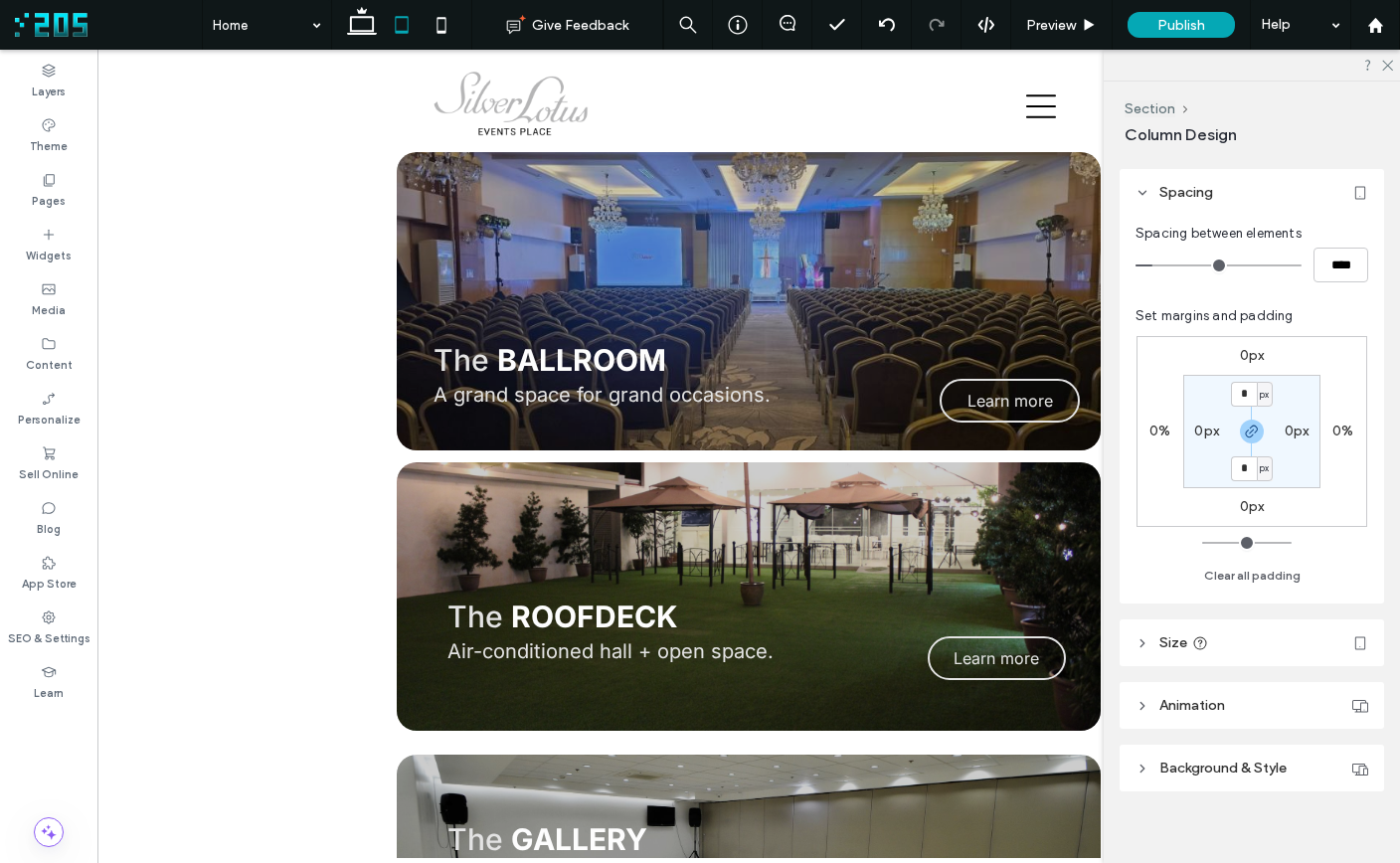type on "***" 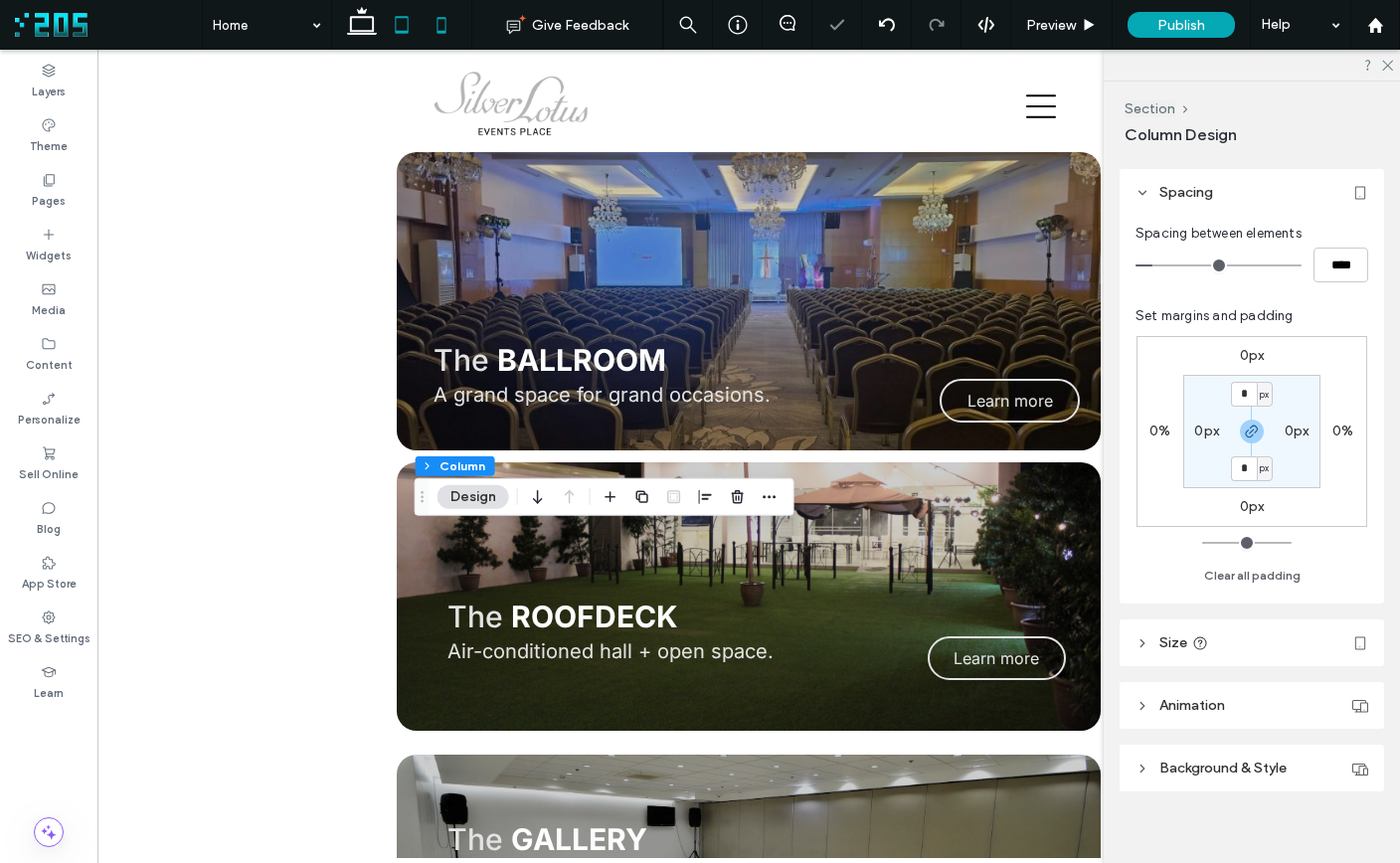 click 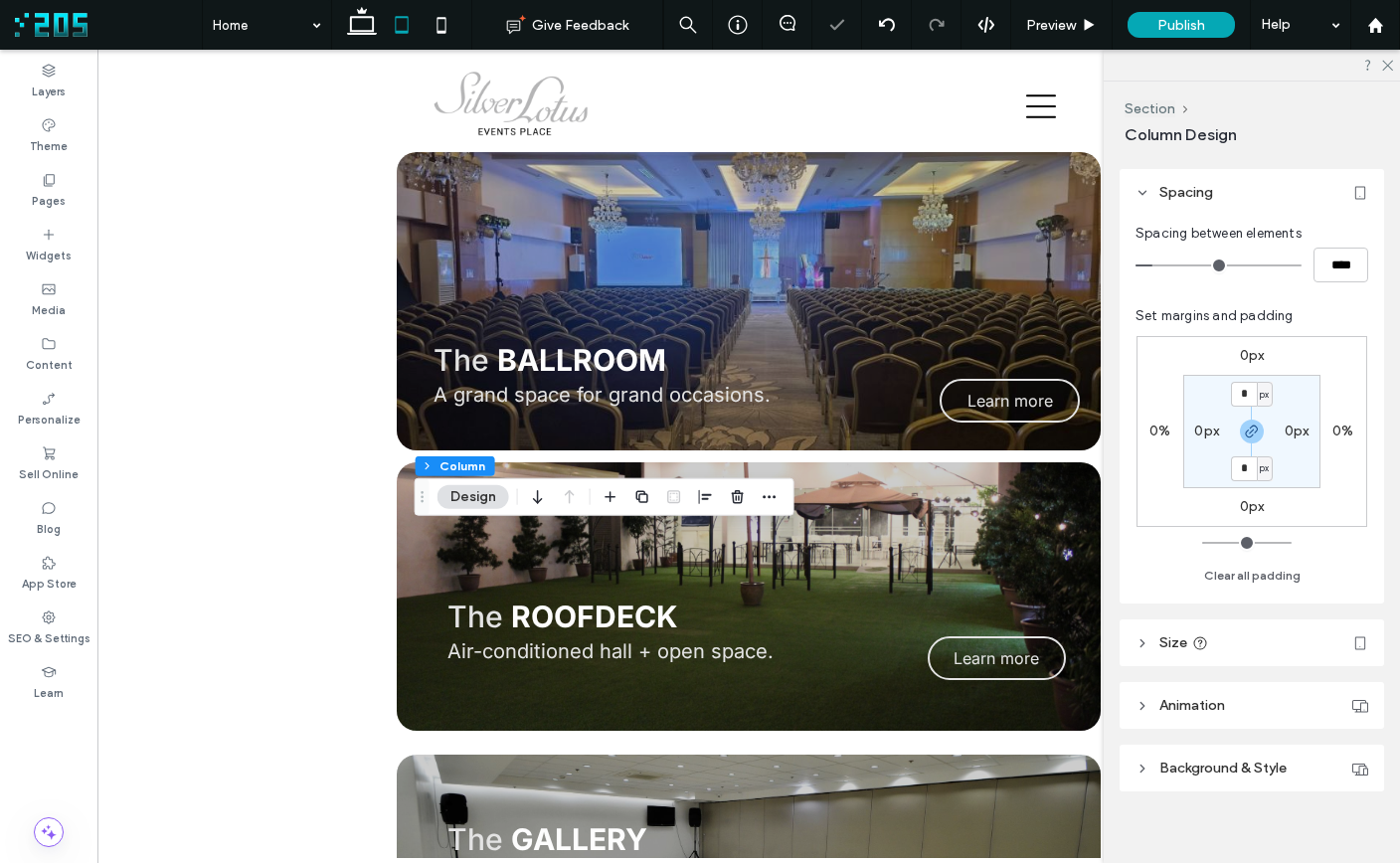 type on "**" 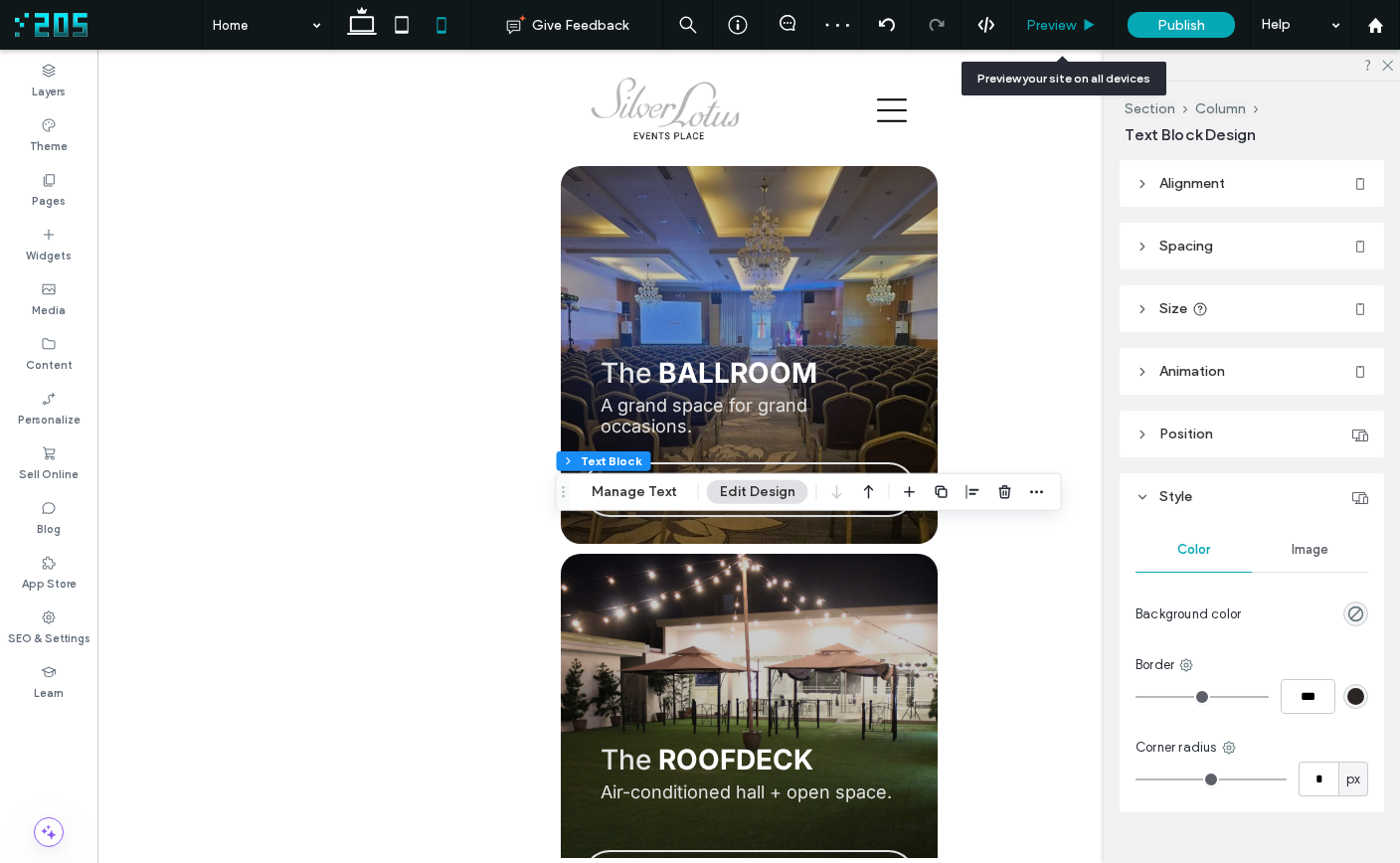 click on "Preview" at bounding box center [1051, 25] 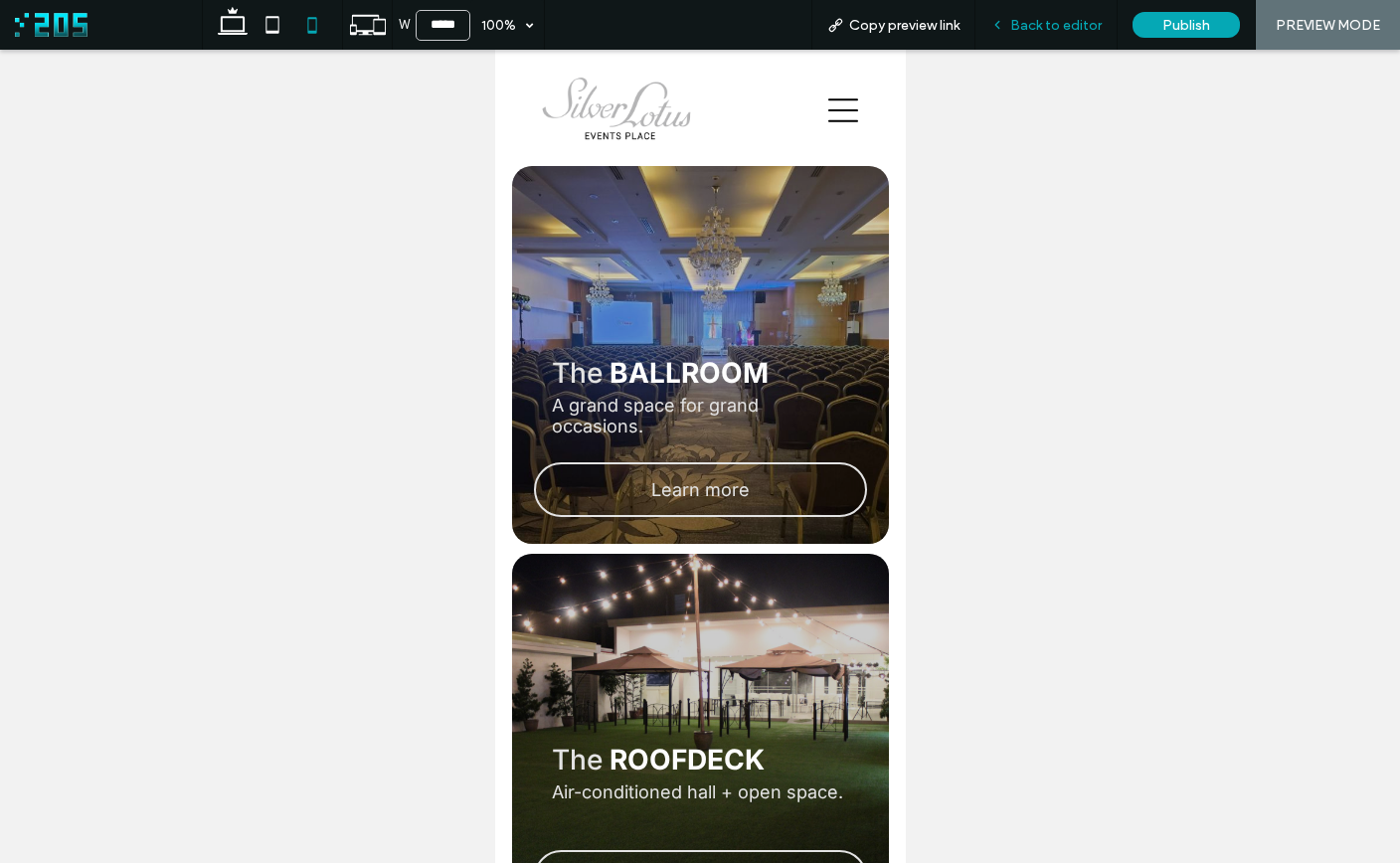 click on "Back to editor" at bounding box center [1056, 25] 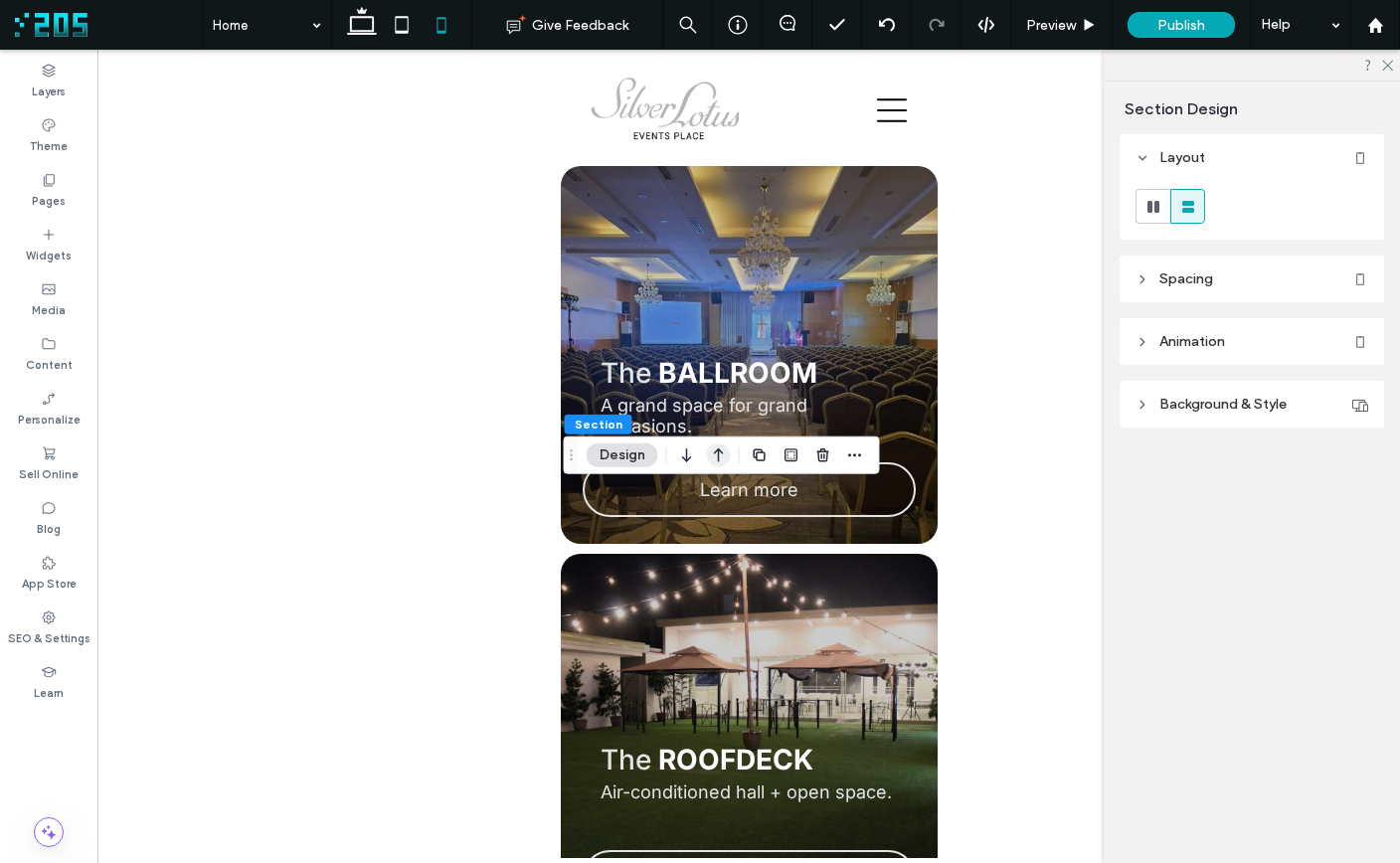 click 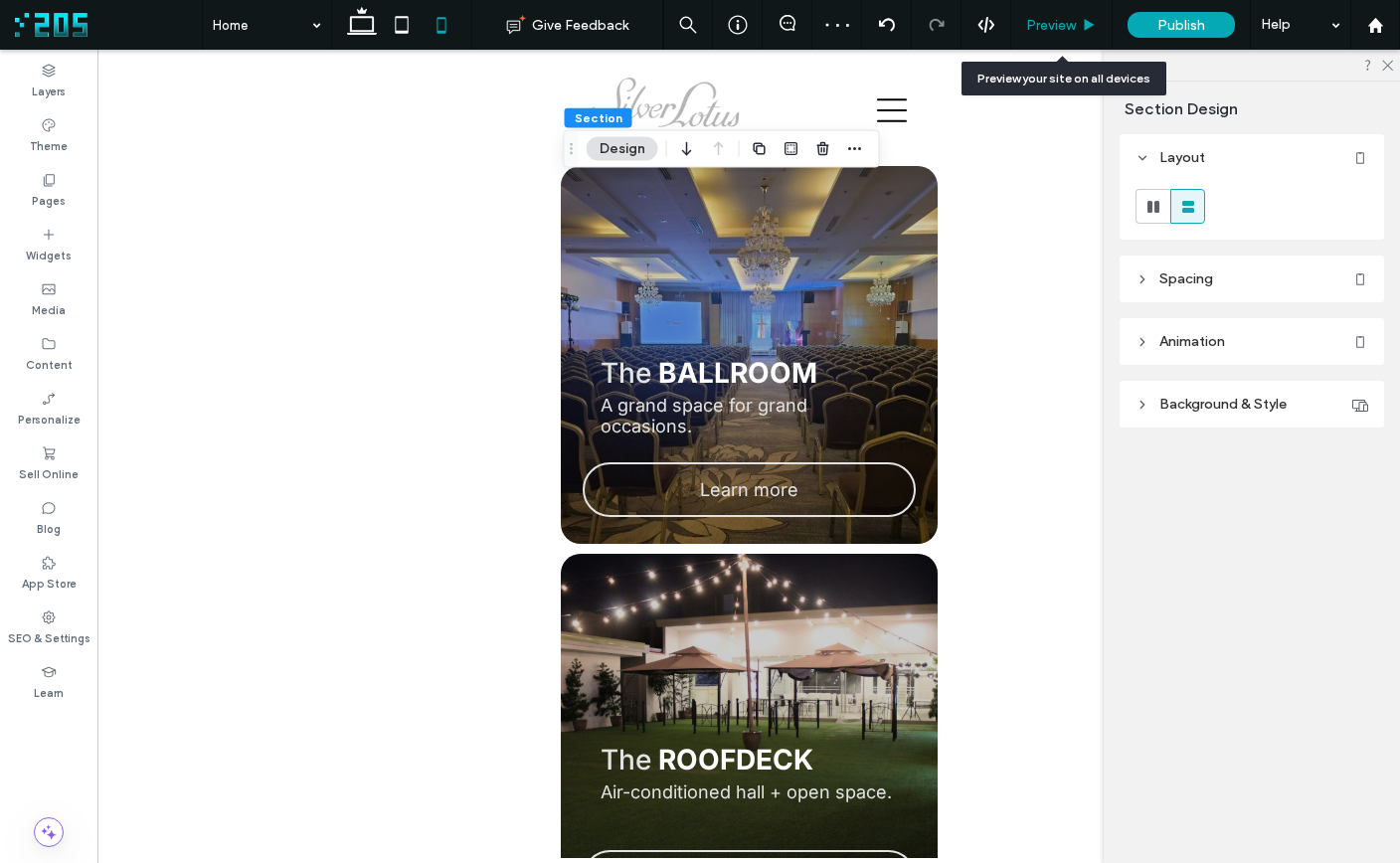 click on "Preview" at bounding box center (1062, 25) 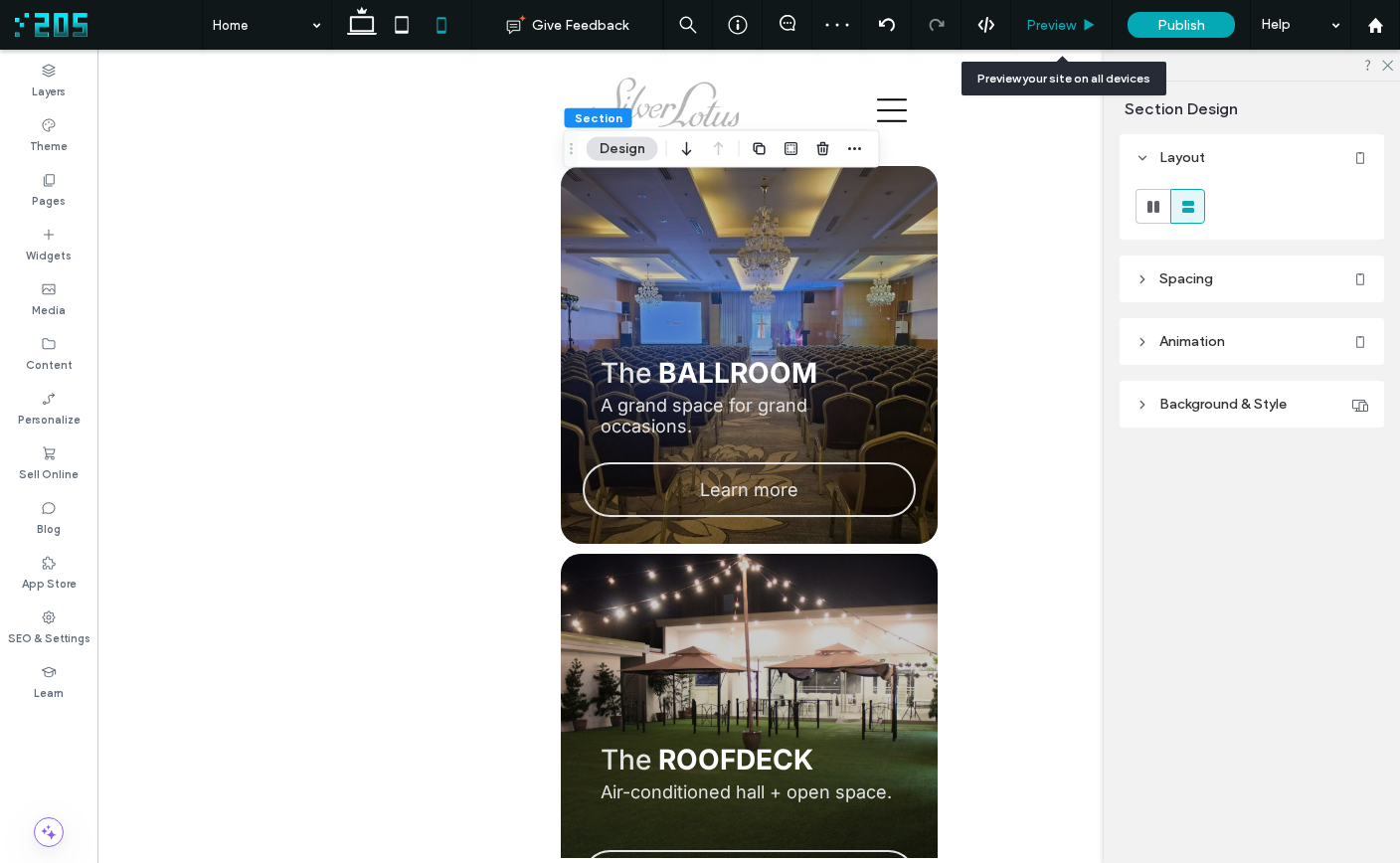 click on "Preview" at bounding box center (1051, 25) 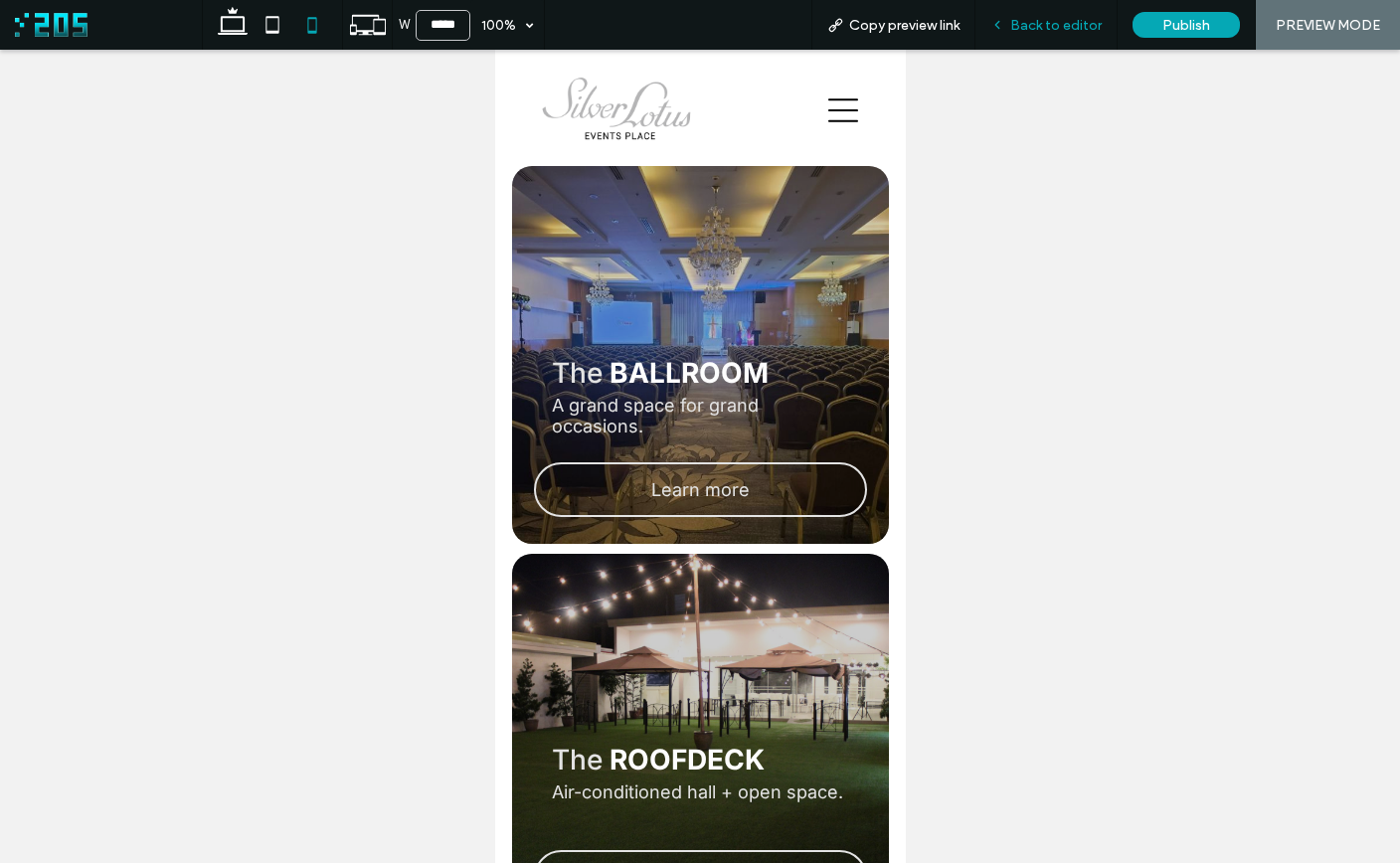 click on "Back to editor" at bounding box center [1056, 25] 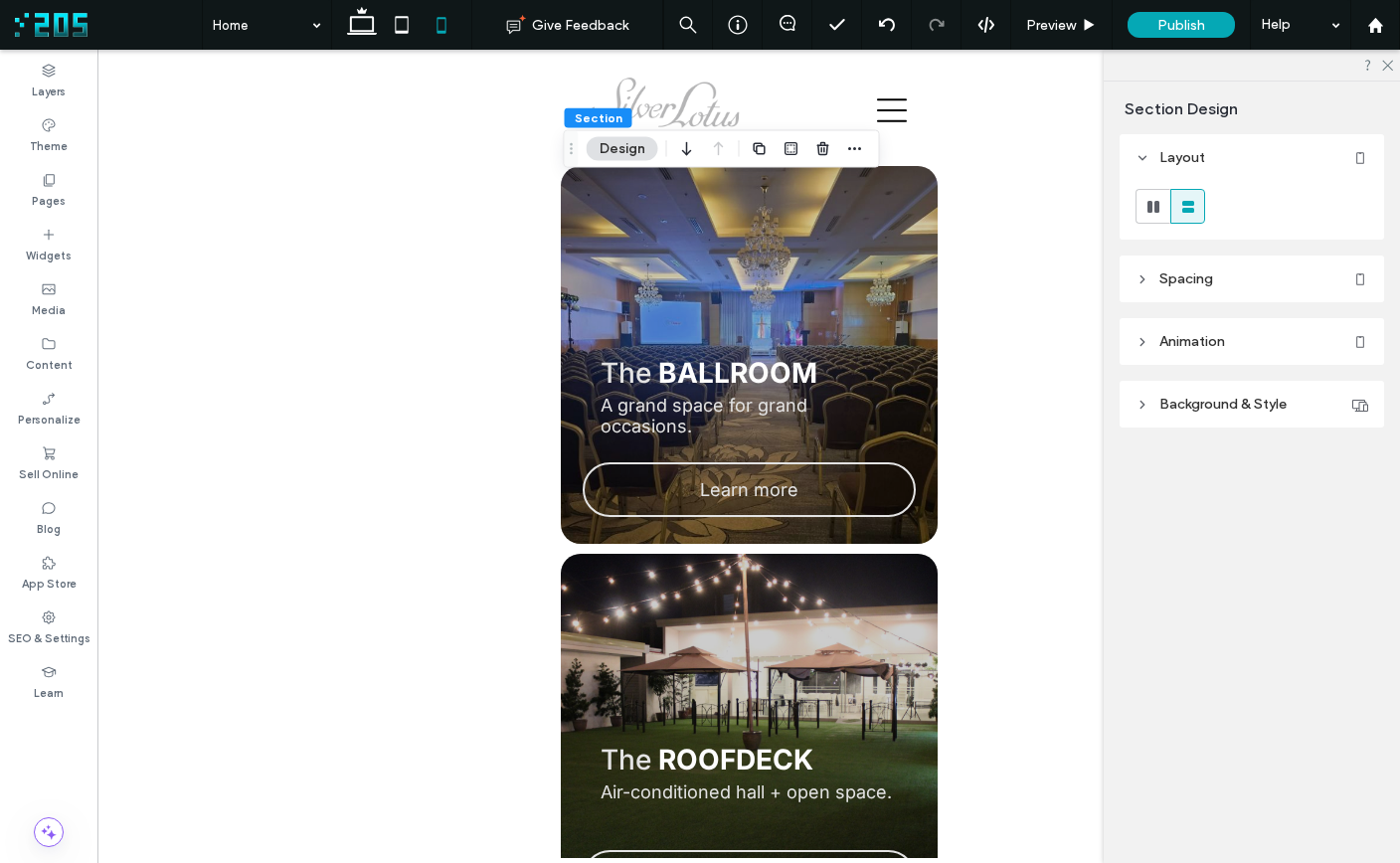 click on "Spacing" at bounding box center (1252, 278) 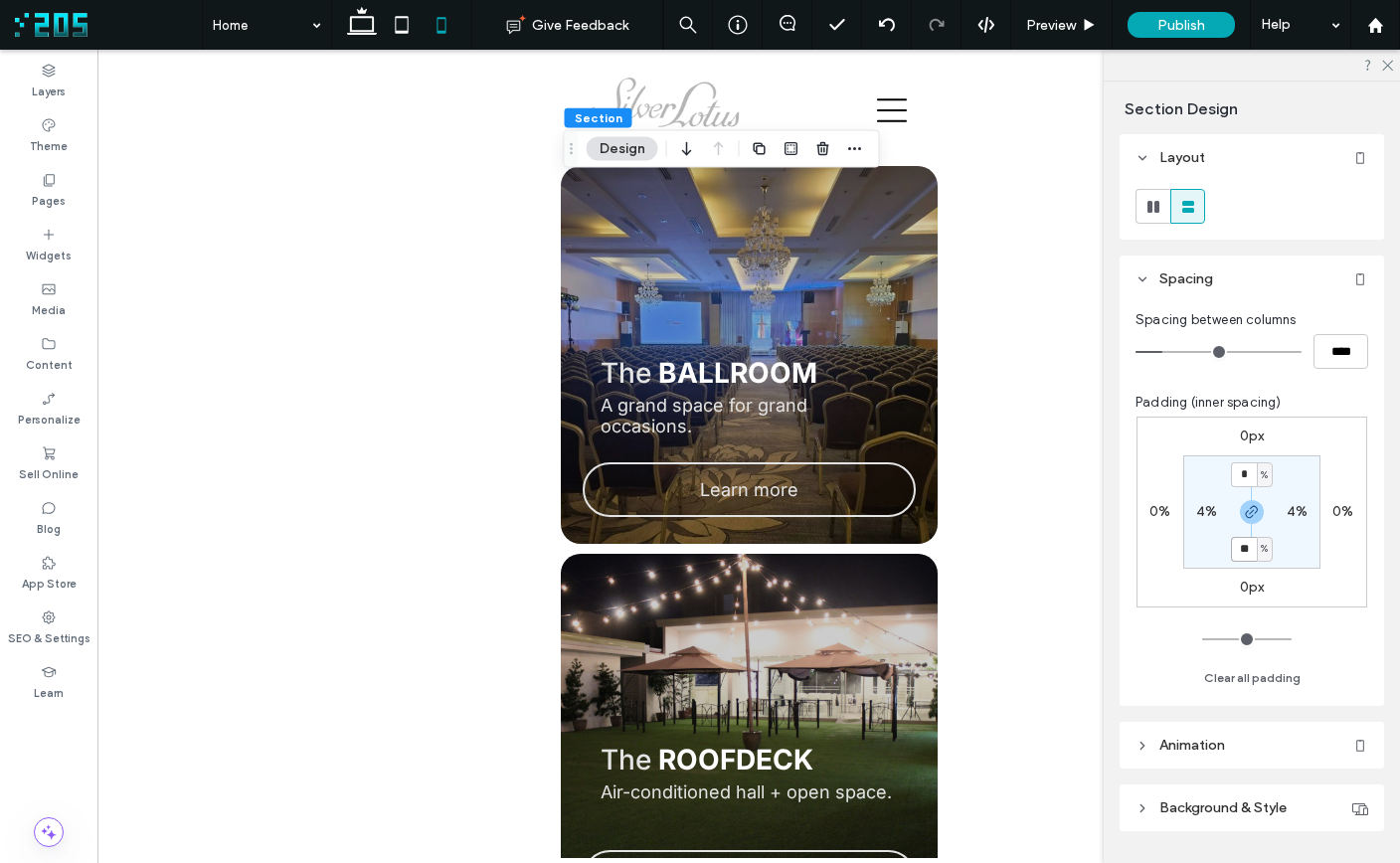 click on "**" at bounding box center [1244, 549] 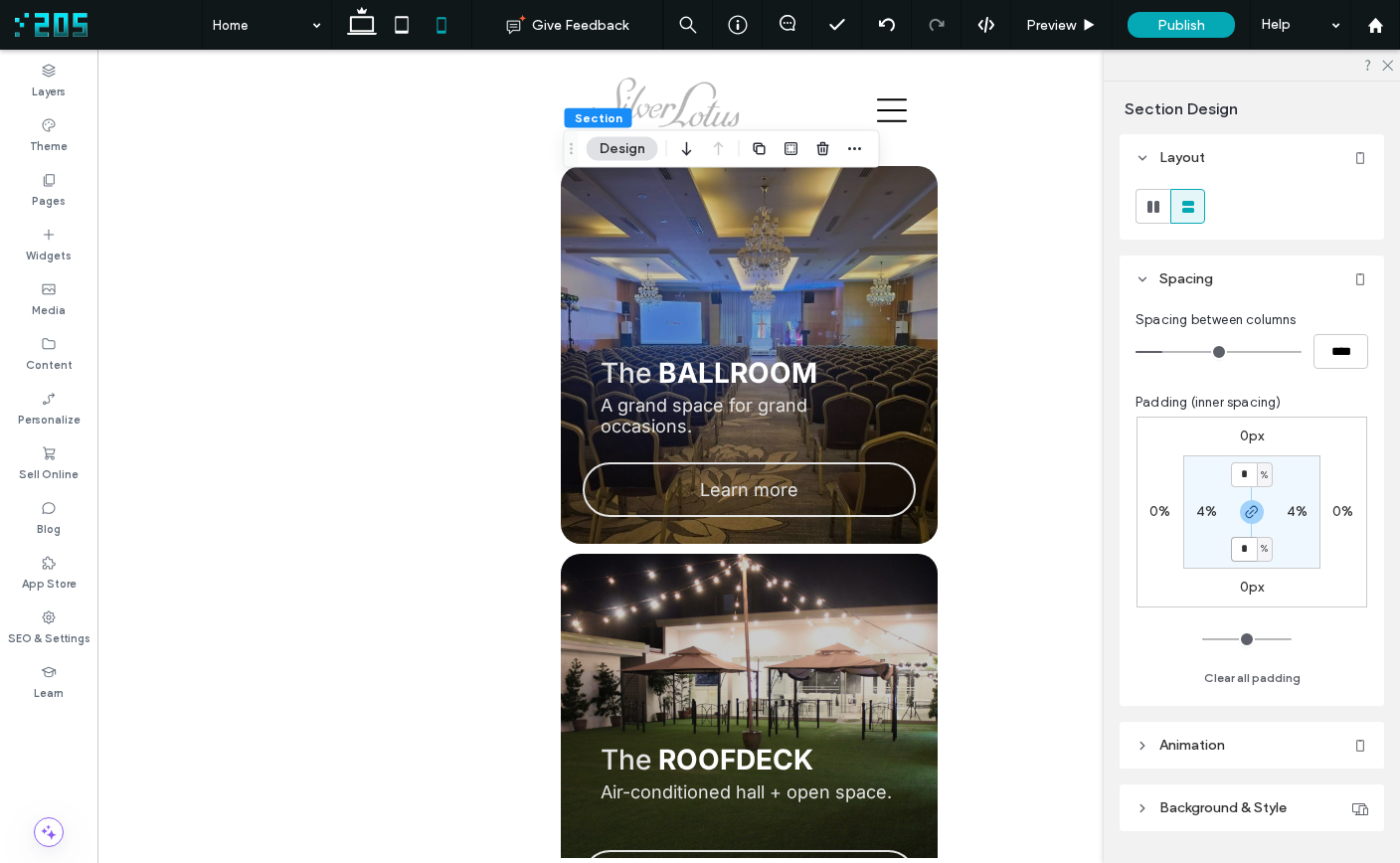 type on "*" 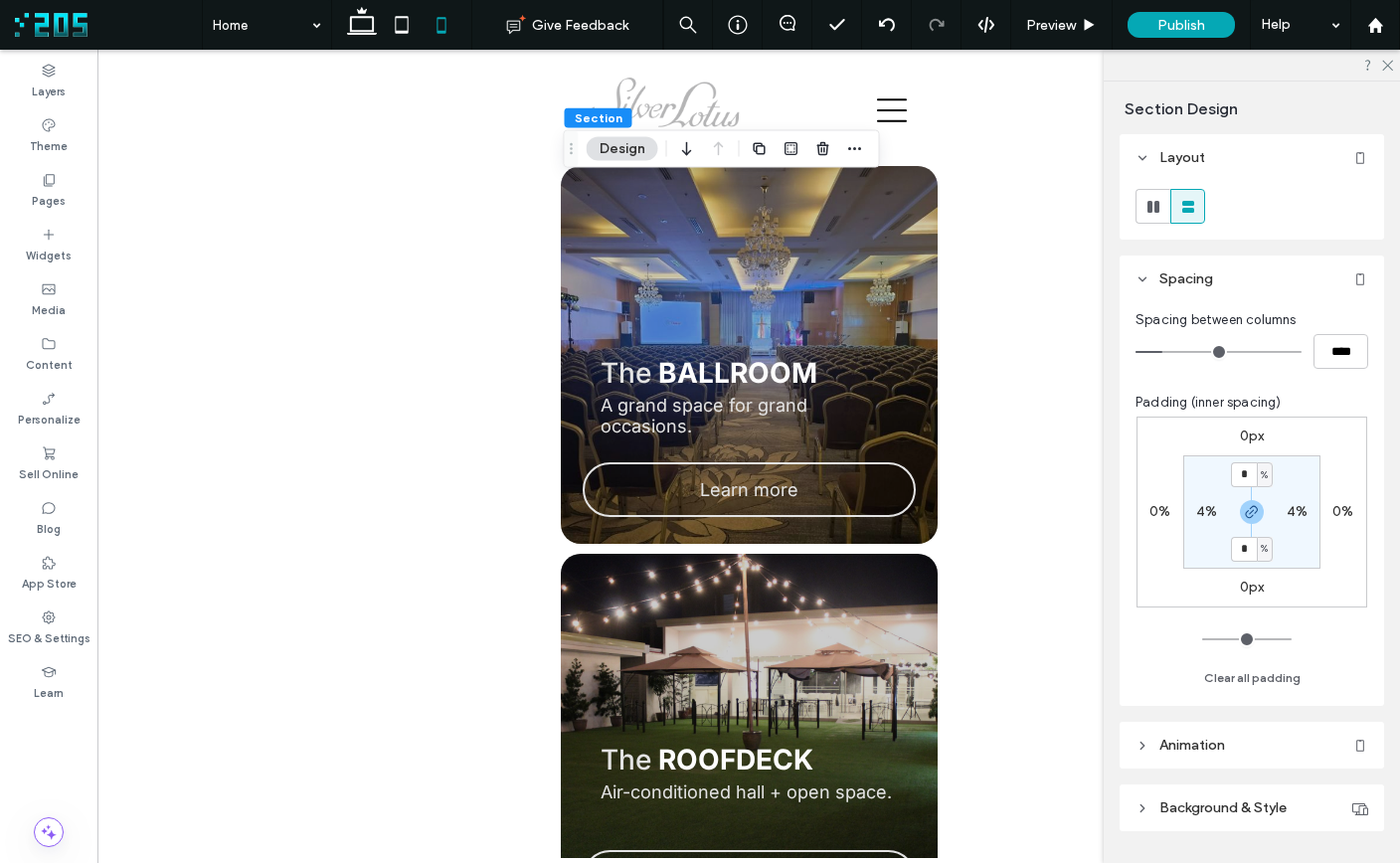 click on "* % 4% * % 4%" at bounding box center (1252, 512) 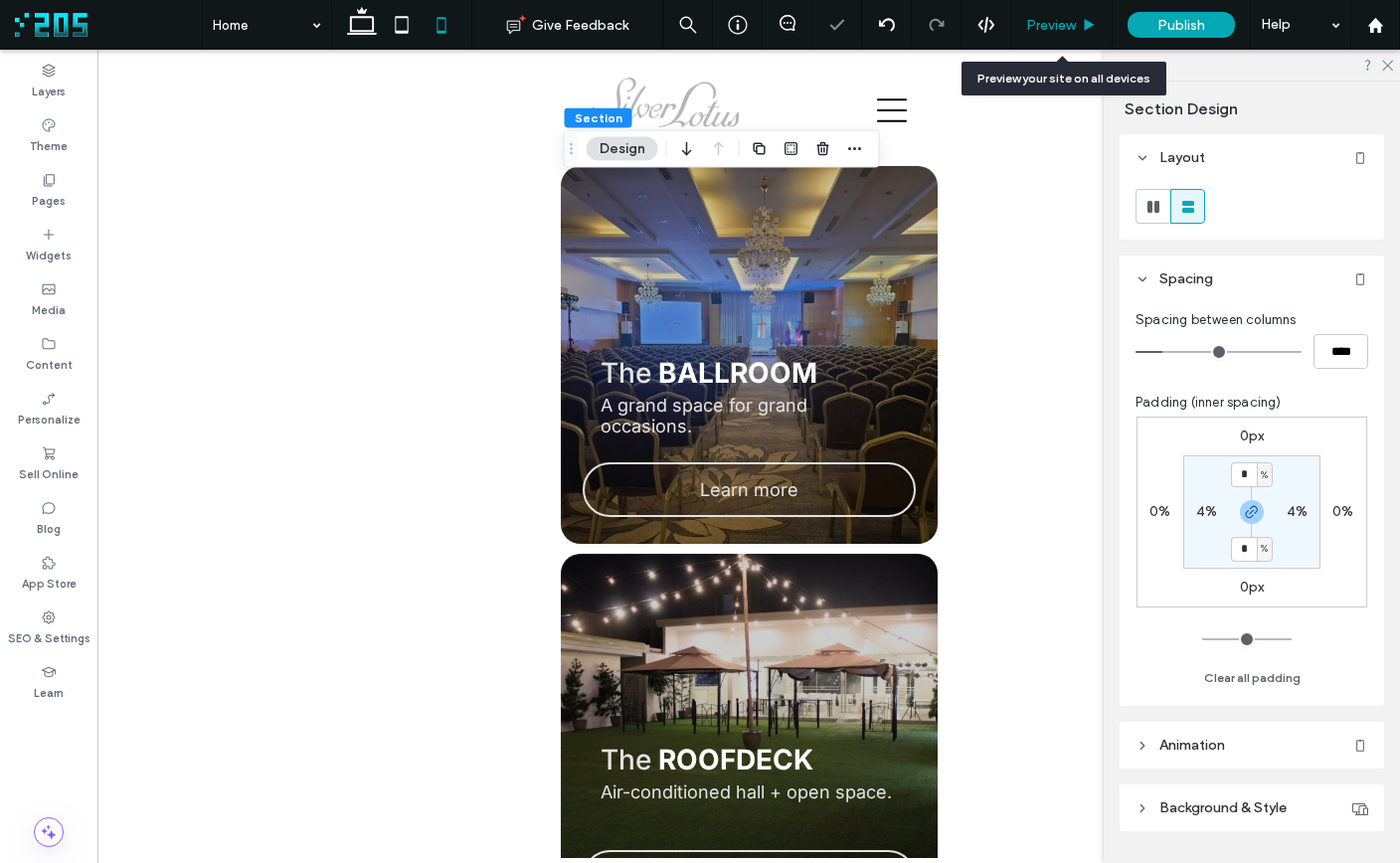click on "Preview" at bounding box center [1062, 25] 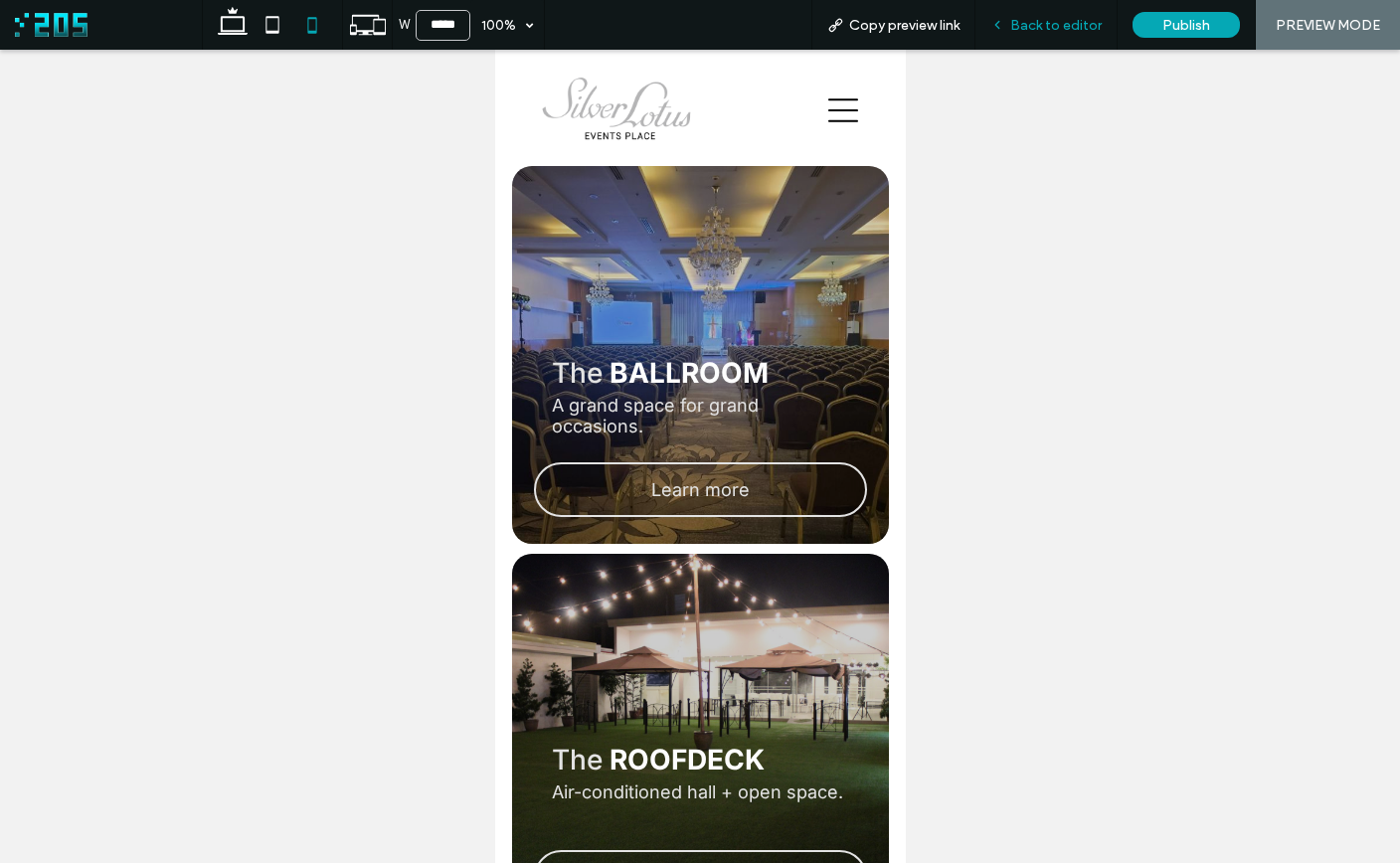 click on "Back to editor" at bounding box center [1056, 25] 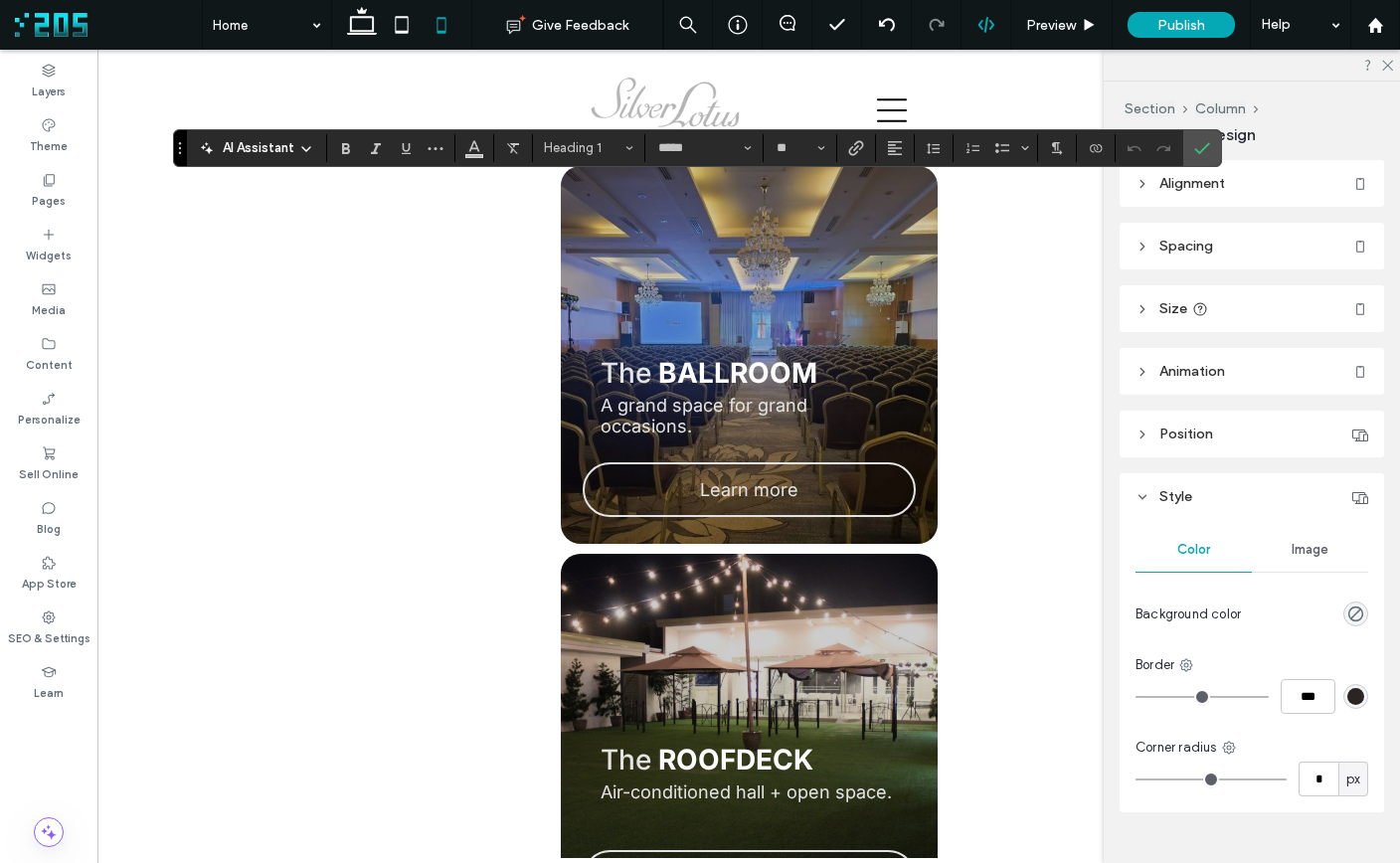type on "**" 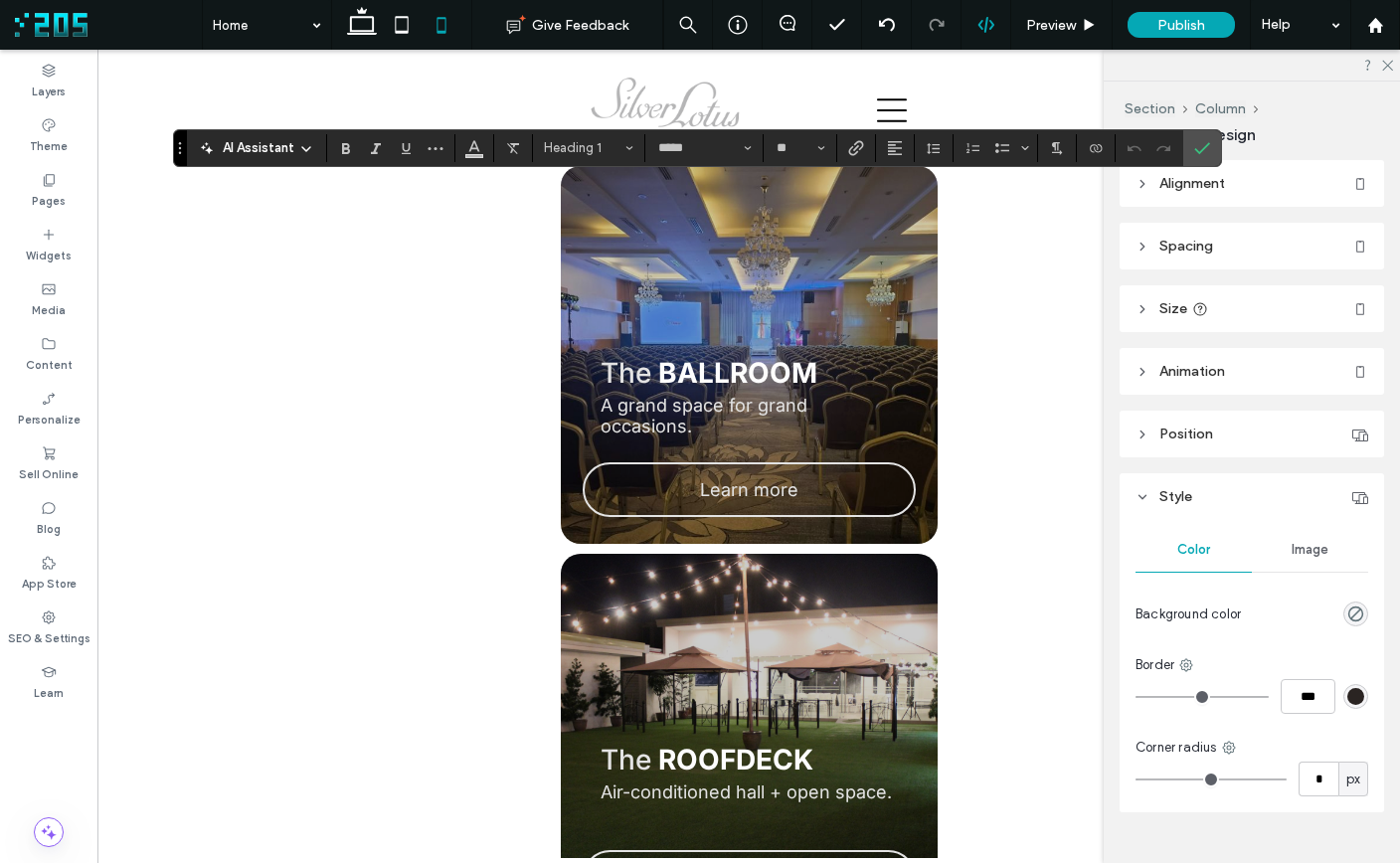 type on "****" 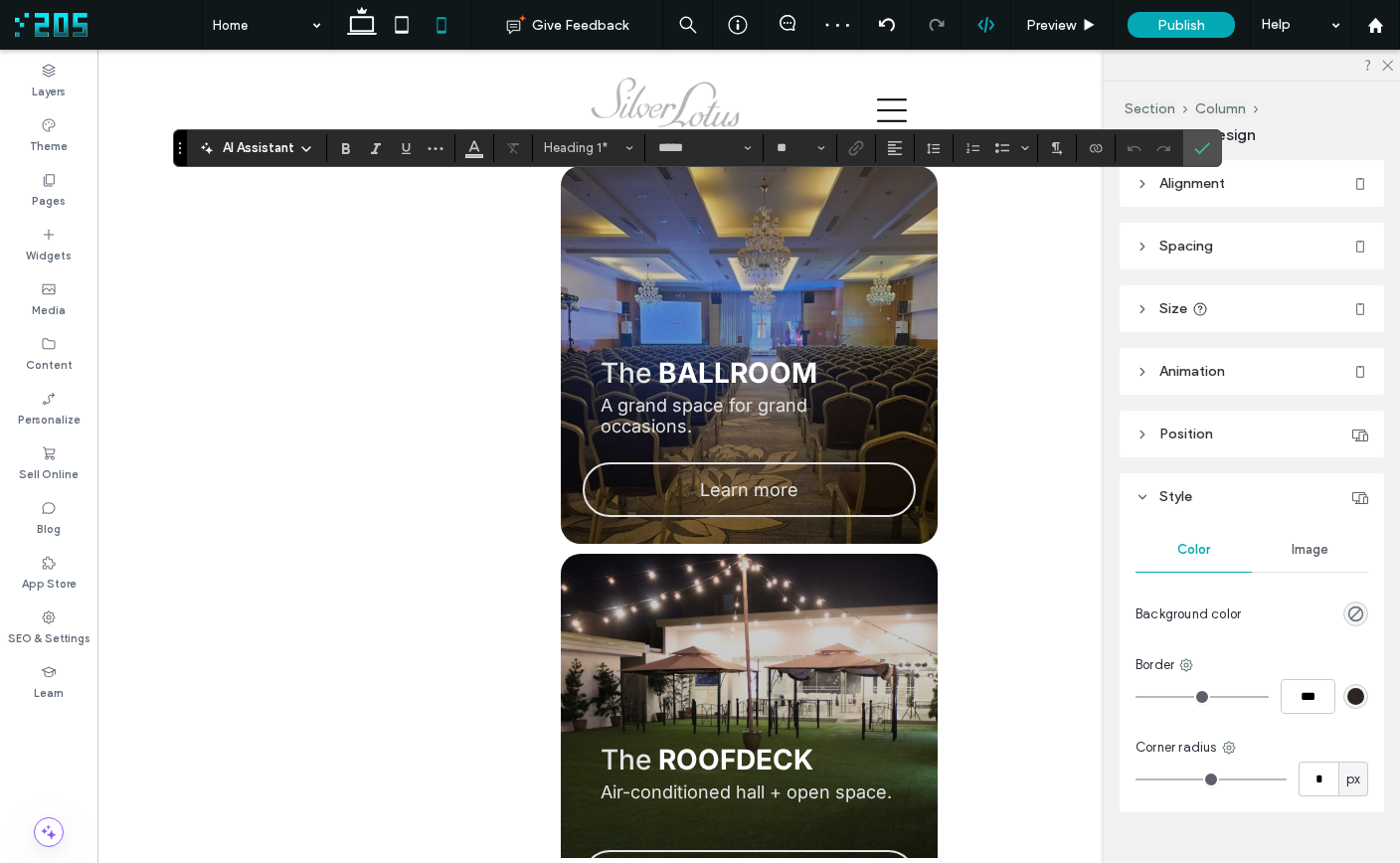 type on "**" 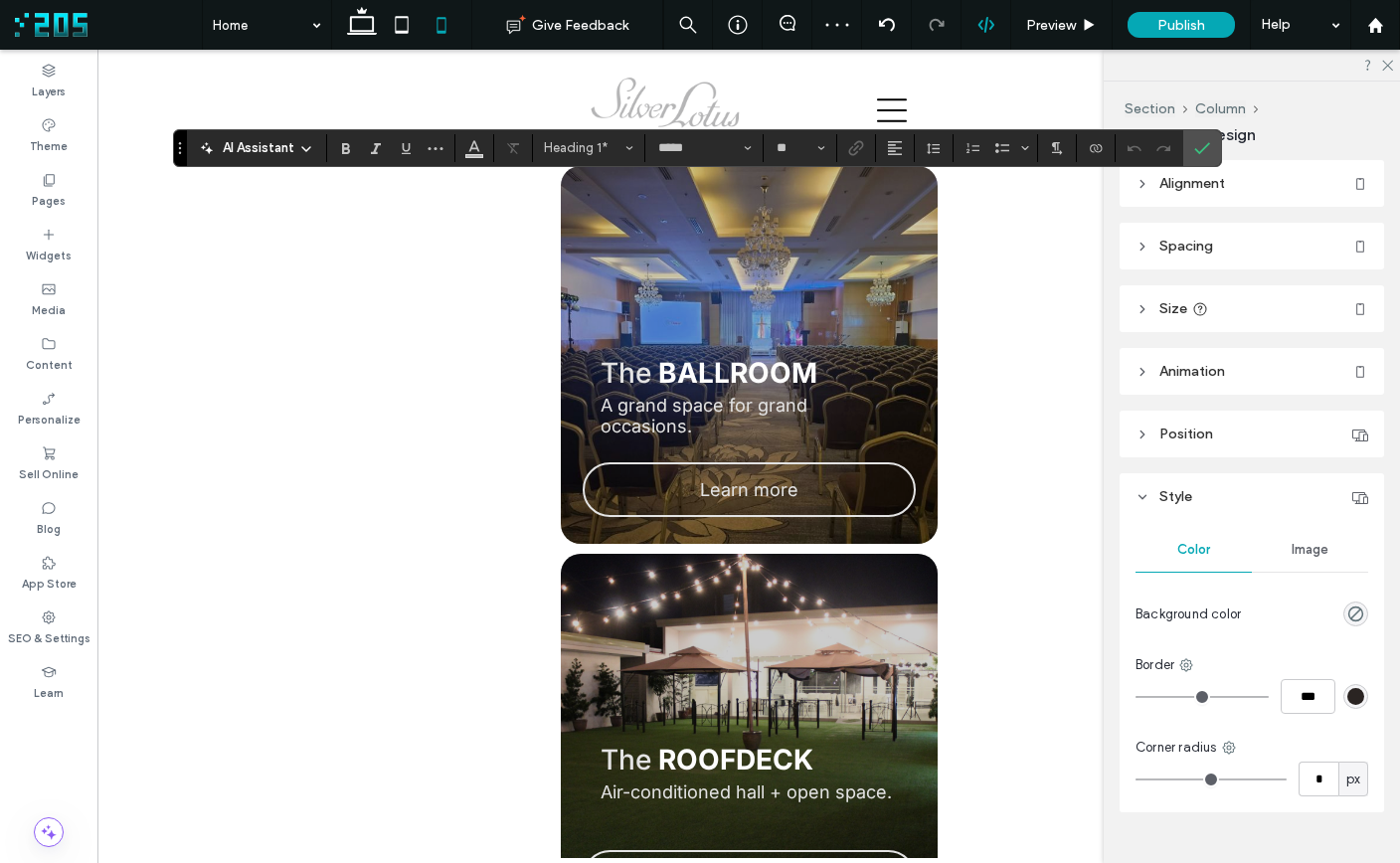 type on "****" 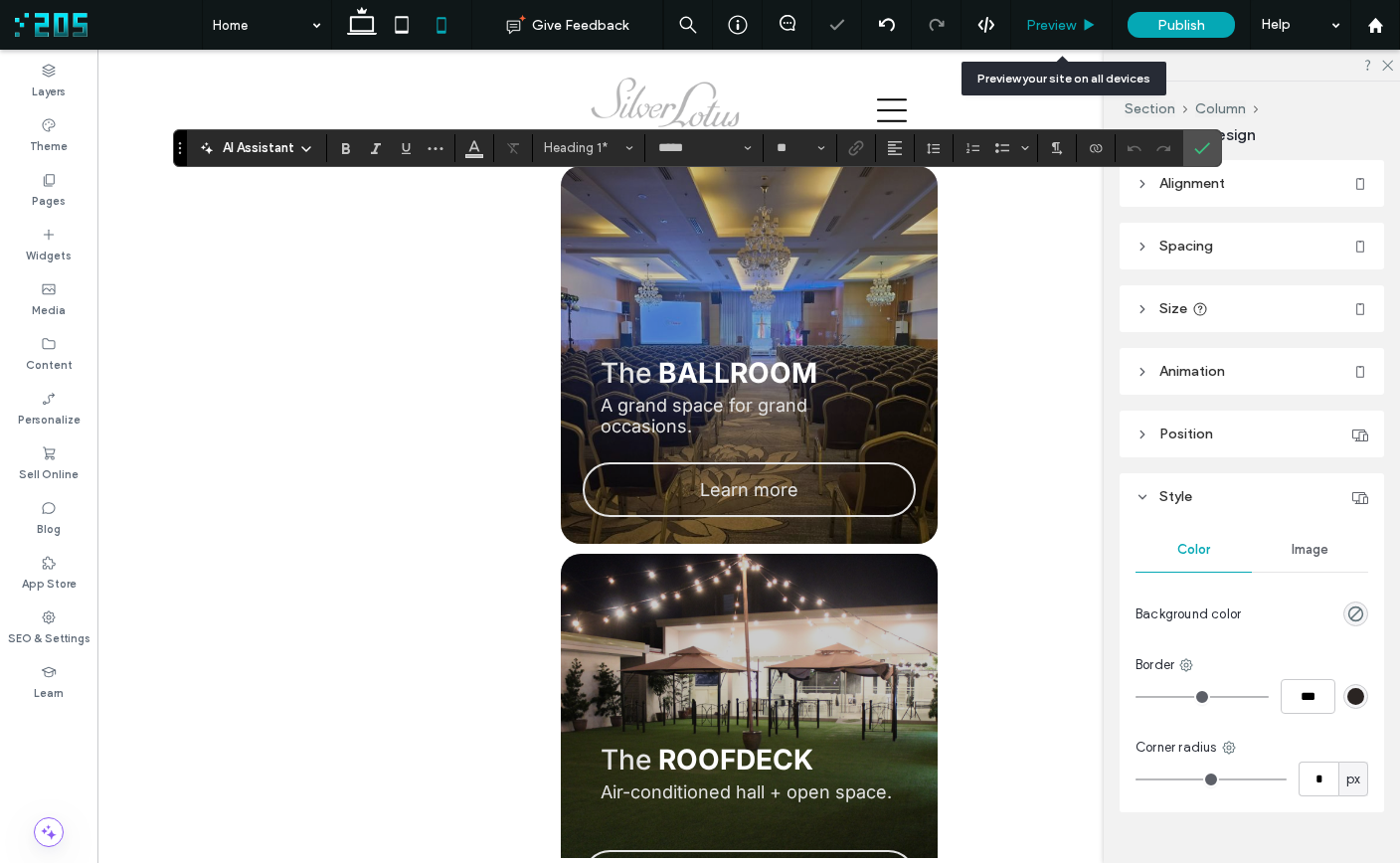 click on "Preview" at bounding box center (1061, 25) 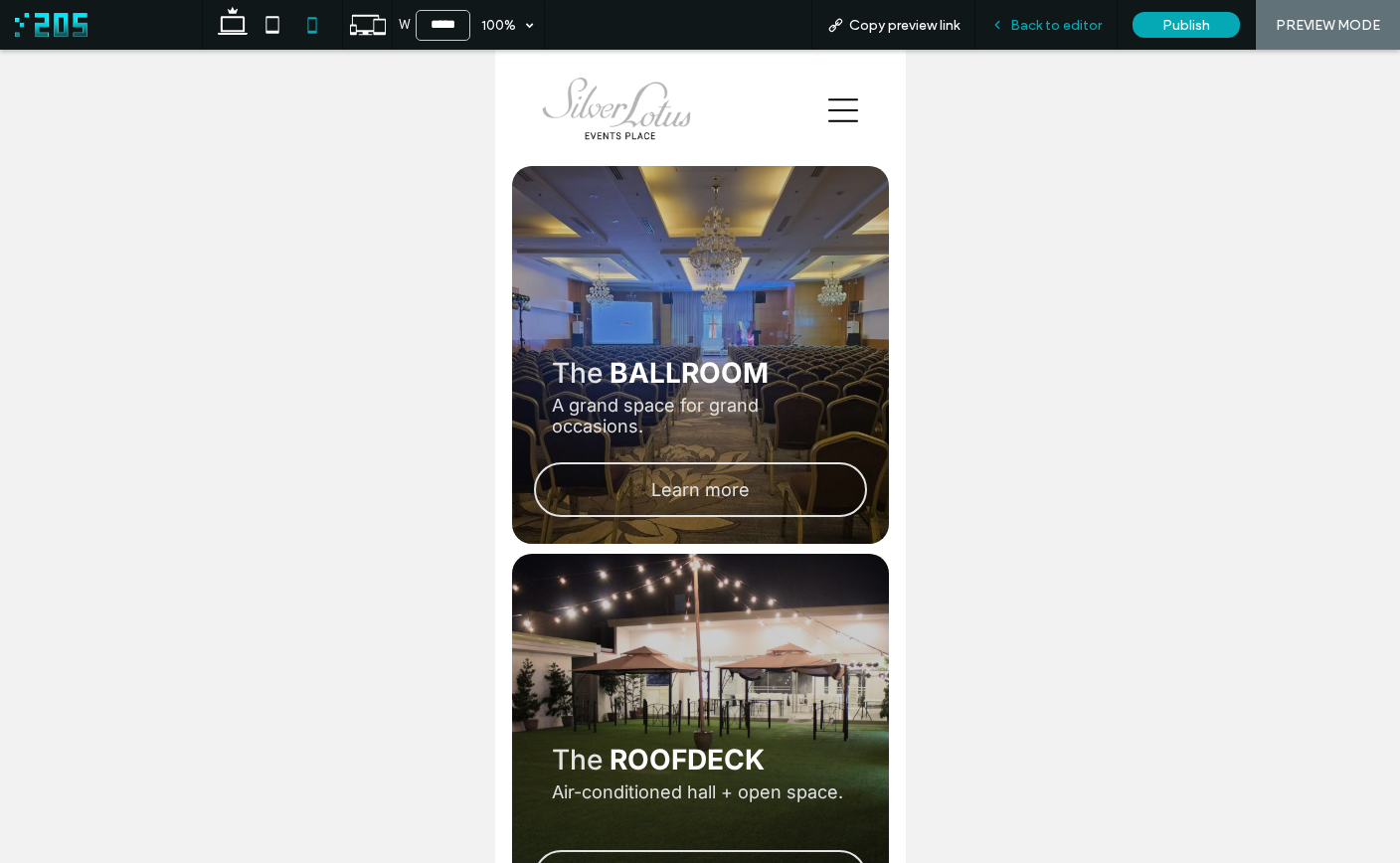 click on "Back to editor" at bounding box center (1056, 25) 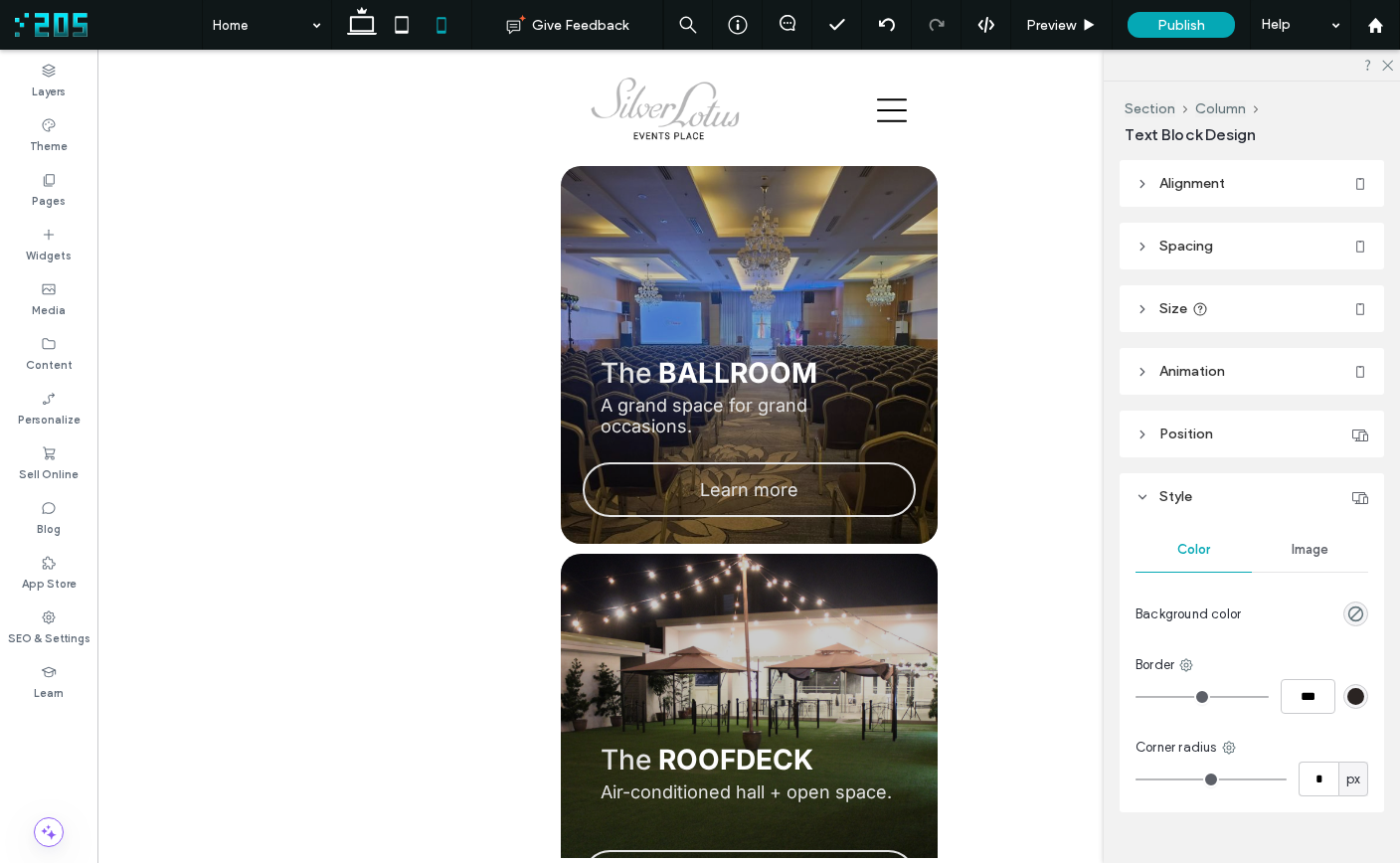 type on "*****" 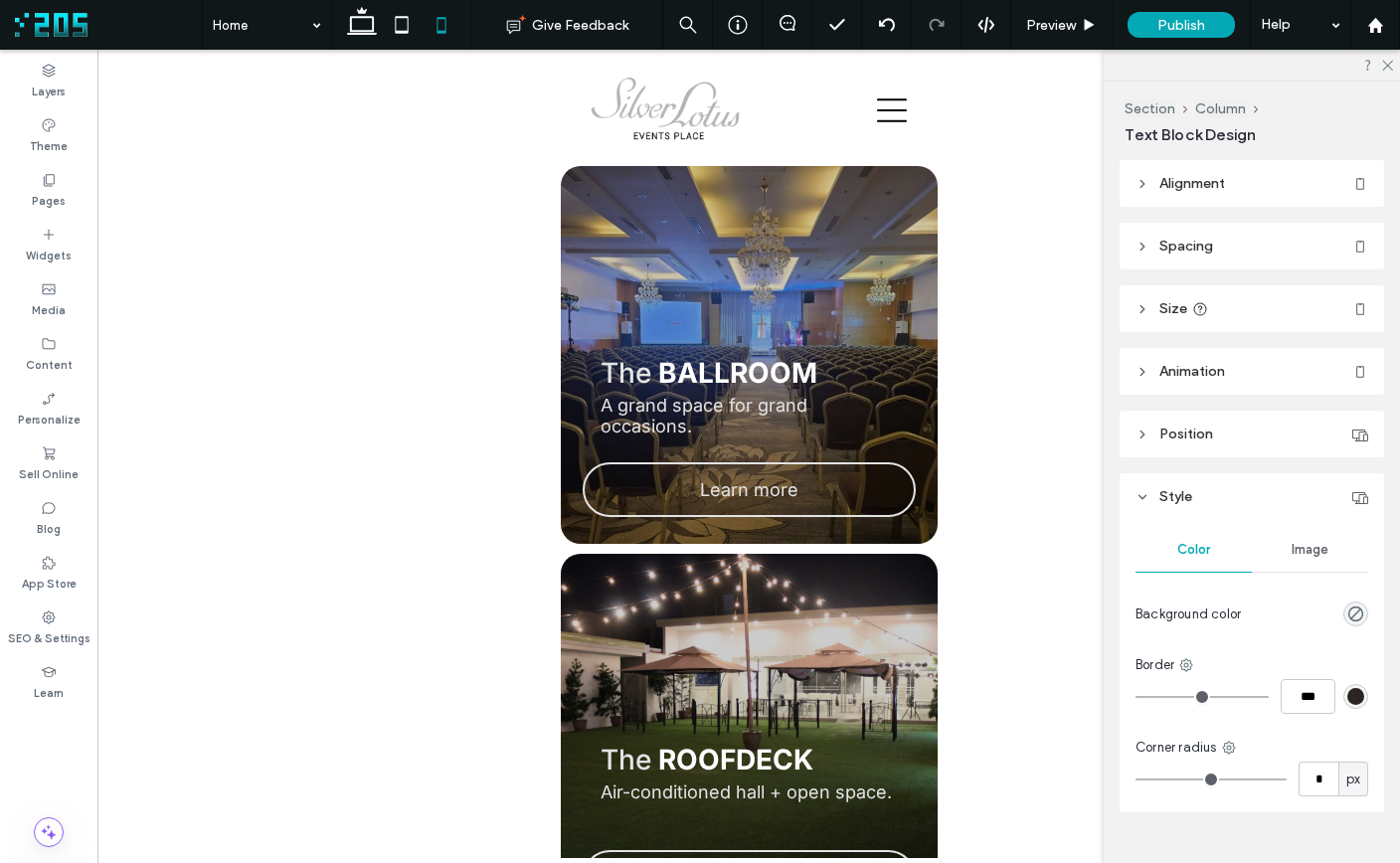 type on "**" 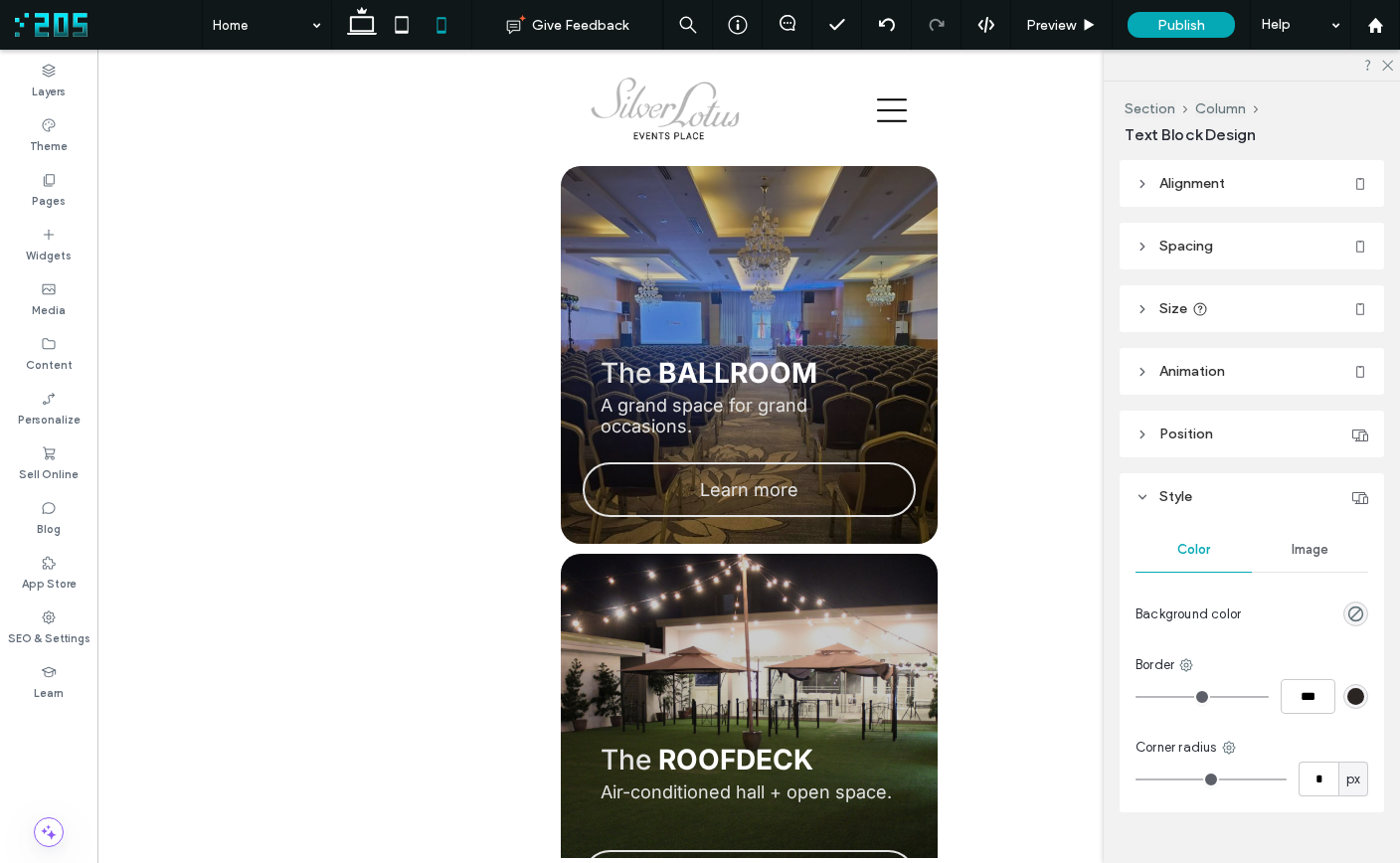 type on "*****" 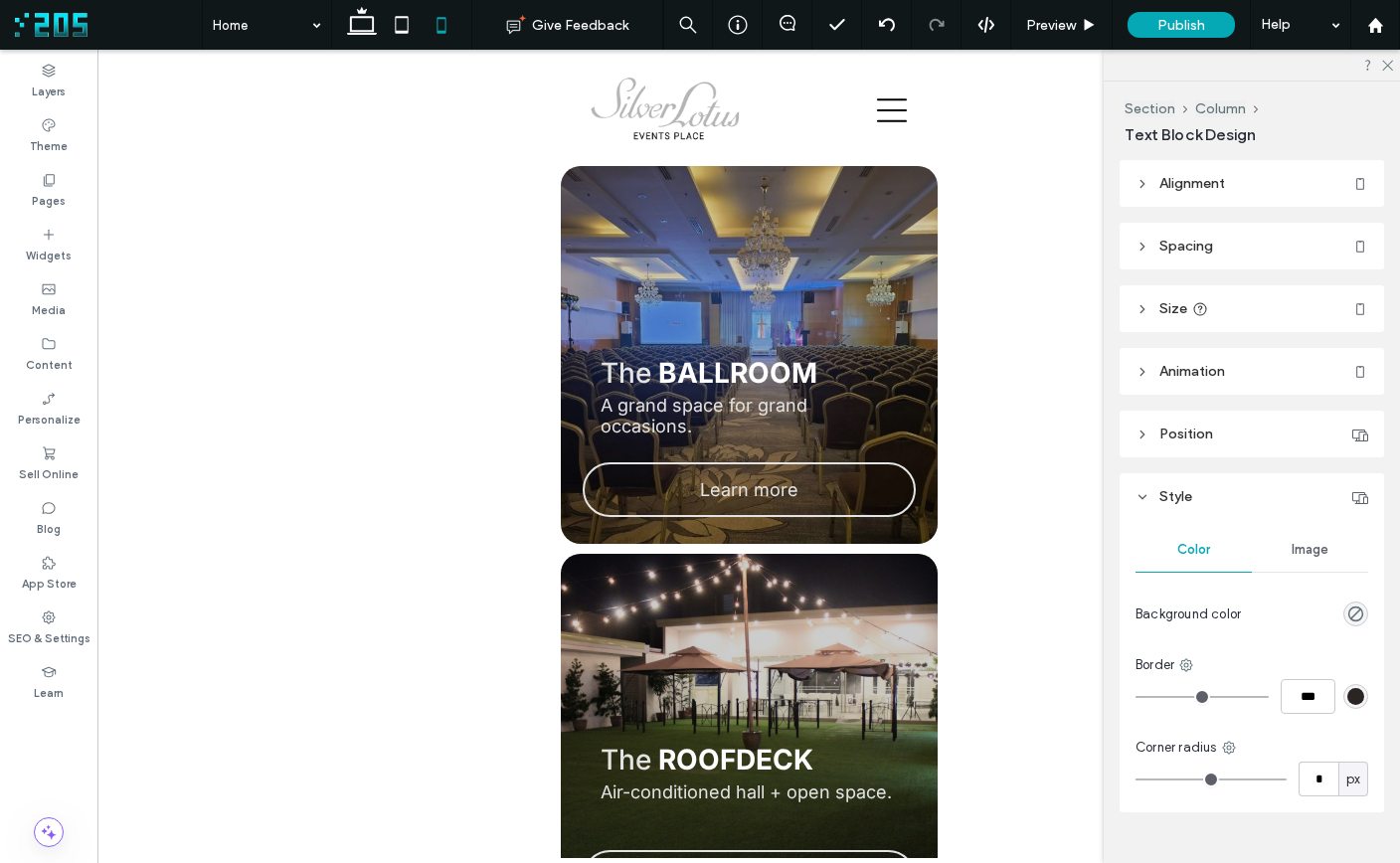 type on "**" 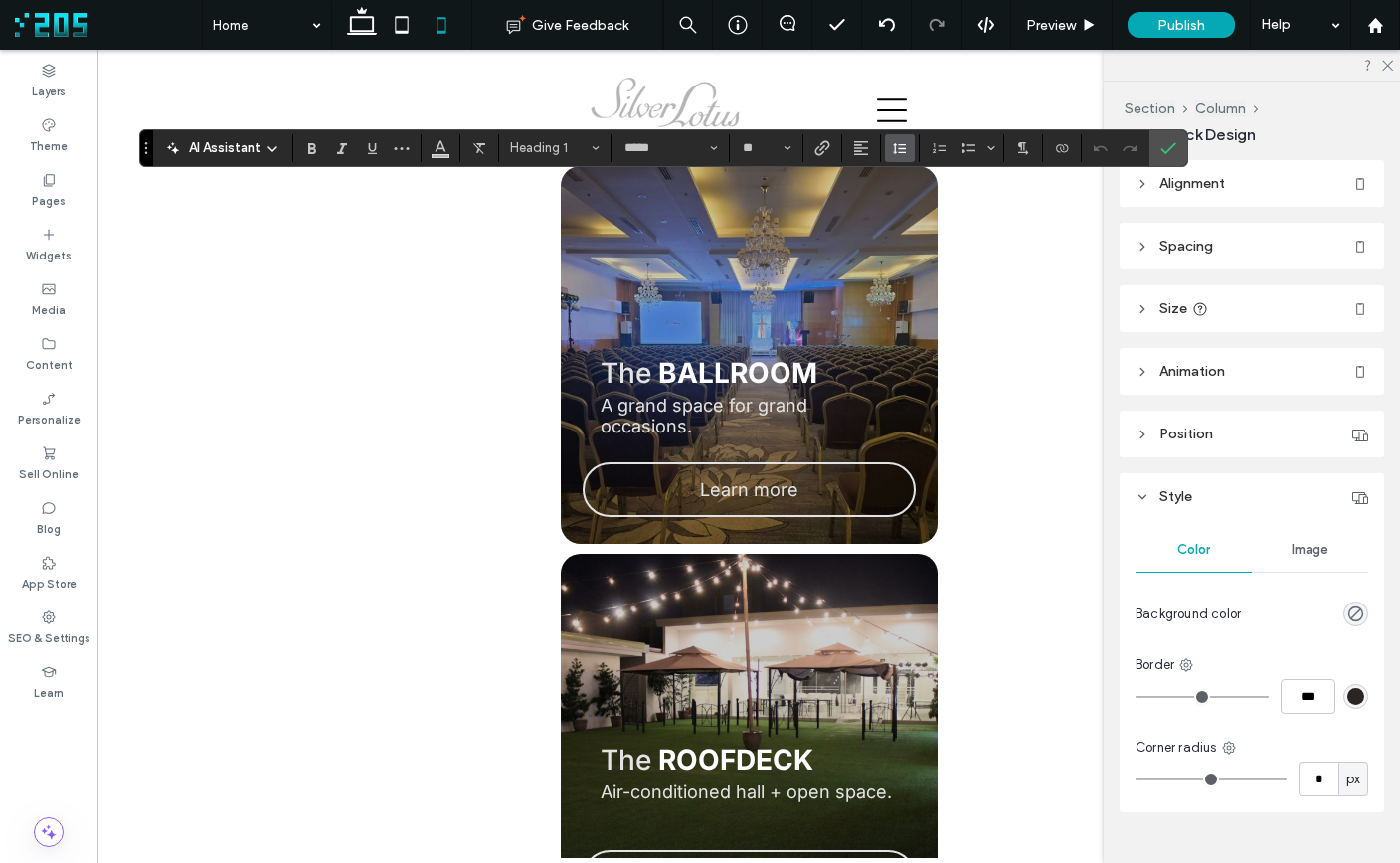 click 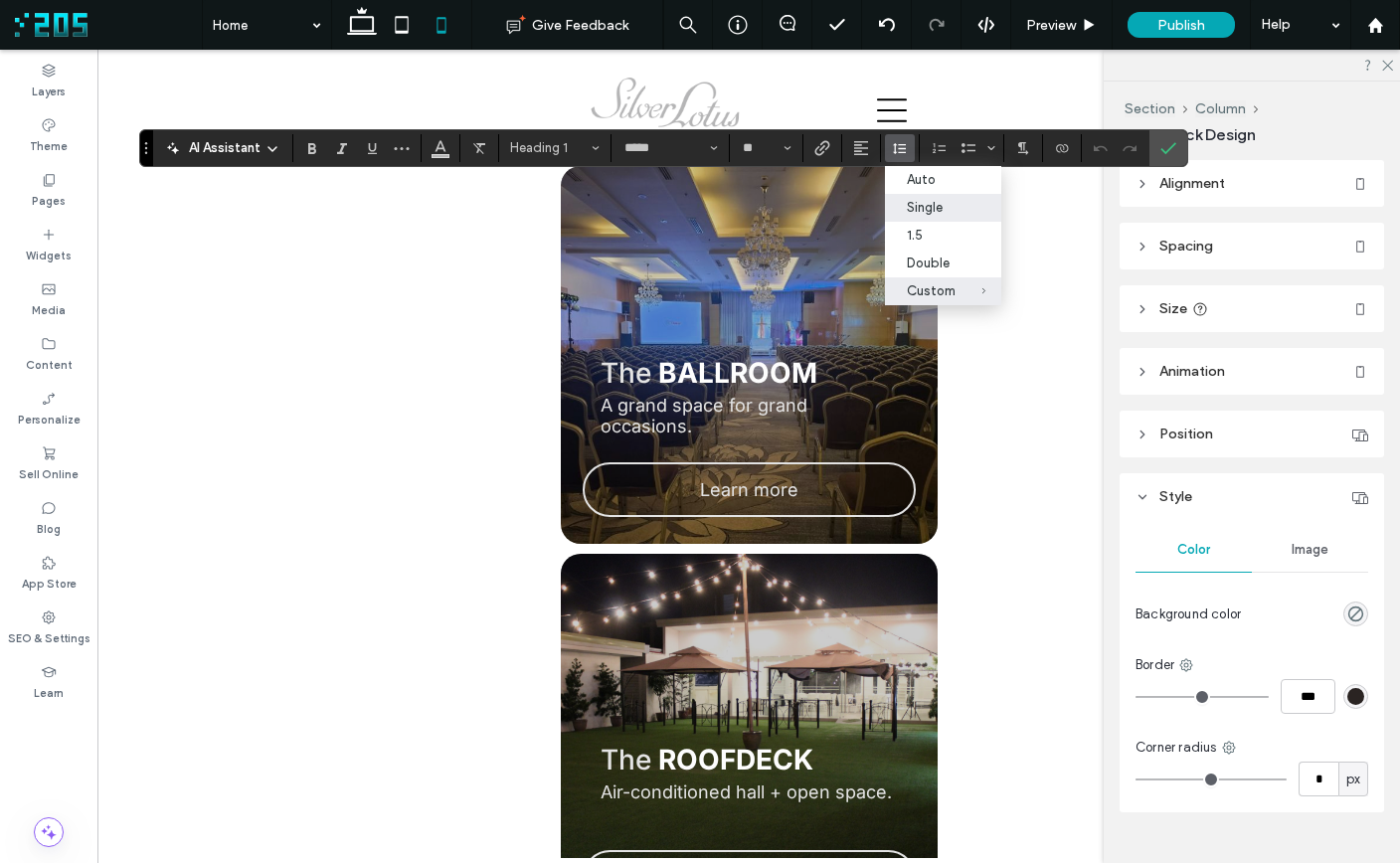 click on "Single" at bounding box center [931, 207] 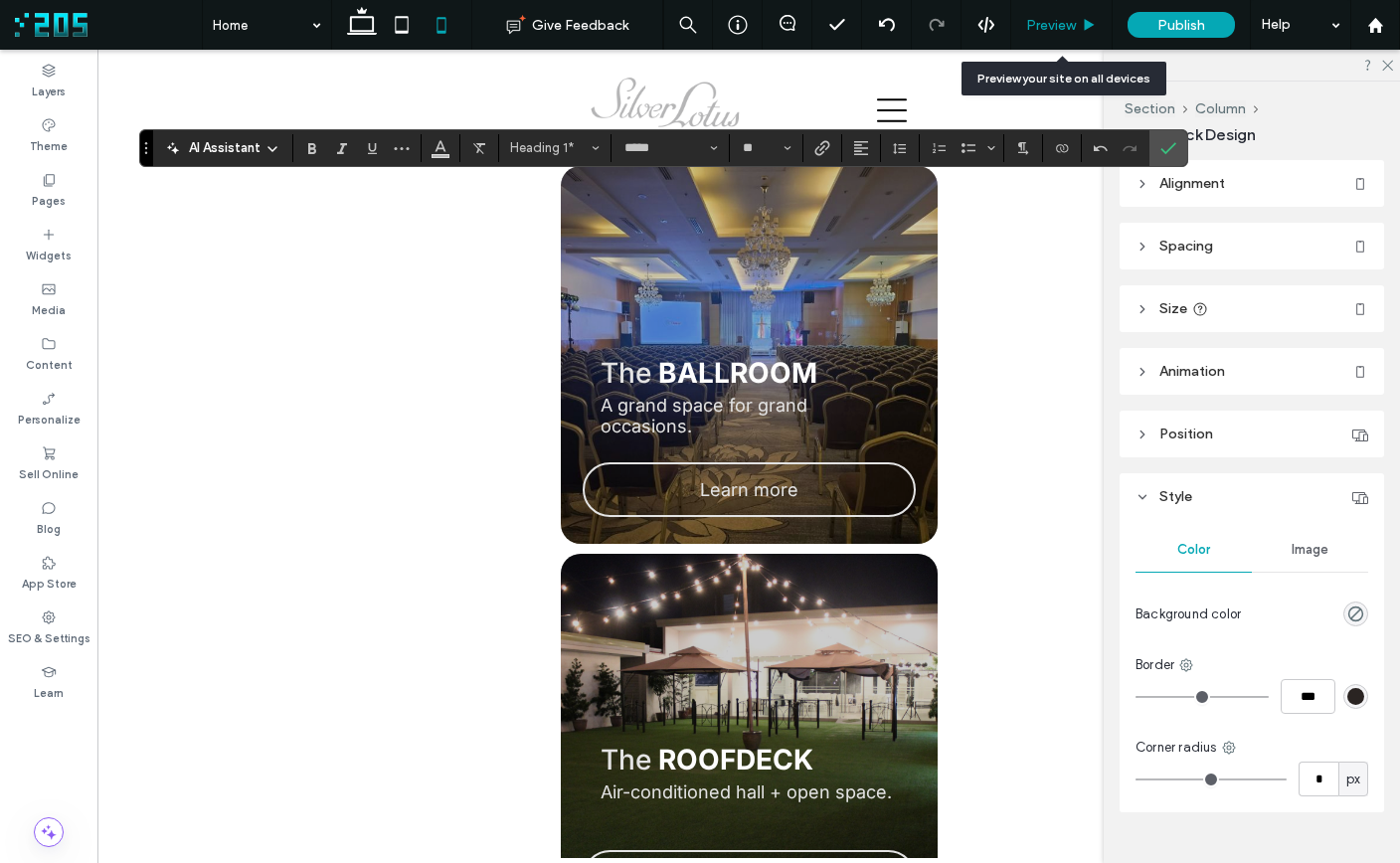 click on "Preview" at bounding box center [1051, 25] 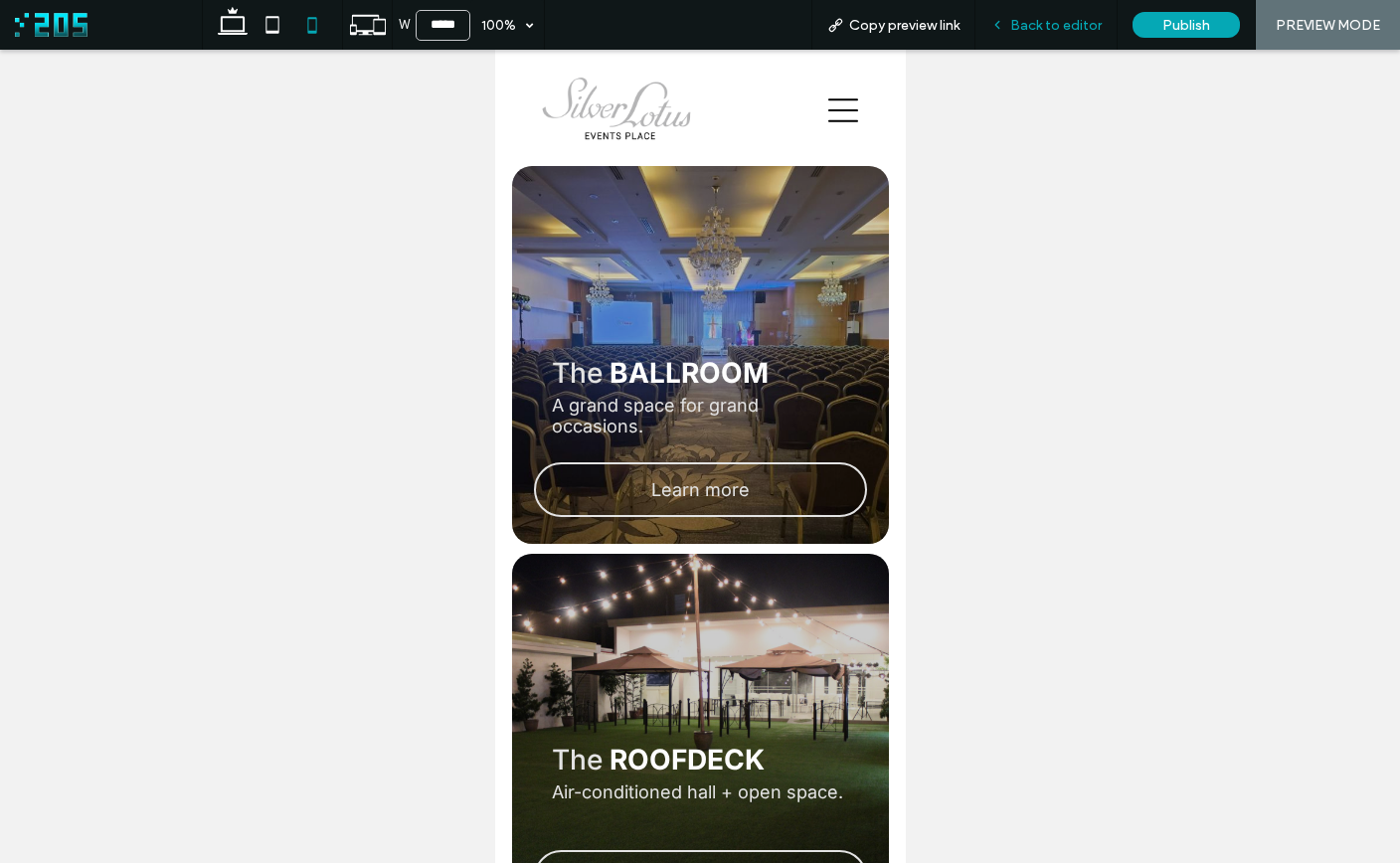 click on "Back to editor" at bounding box center [1056, 25] 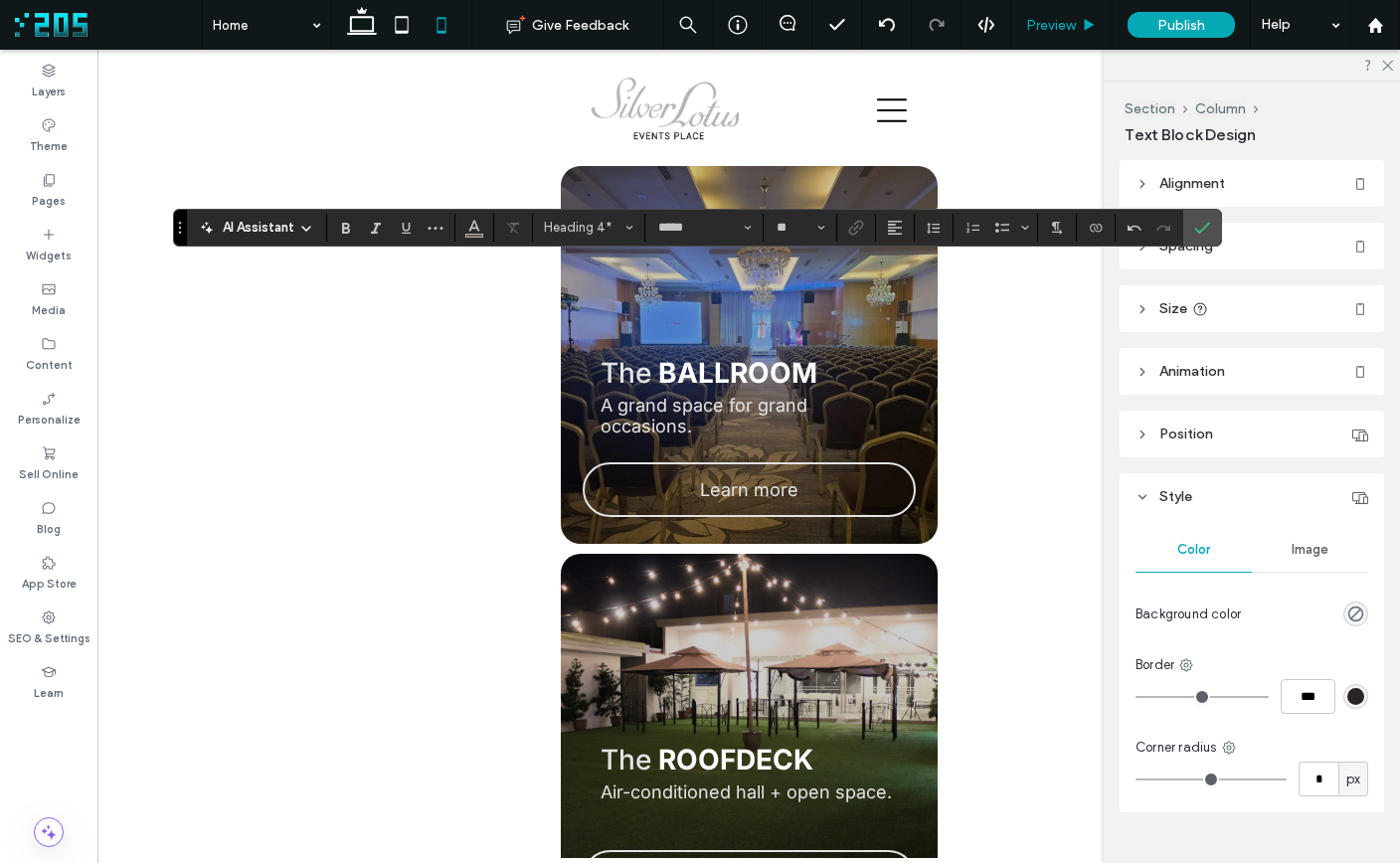 drag, startPoint x: 1193, startPoint y: 224, endPoint x: 1052, endPoint y: 46, distance: 227.07928 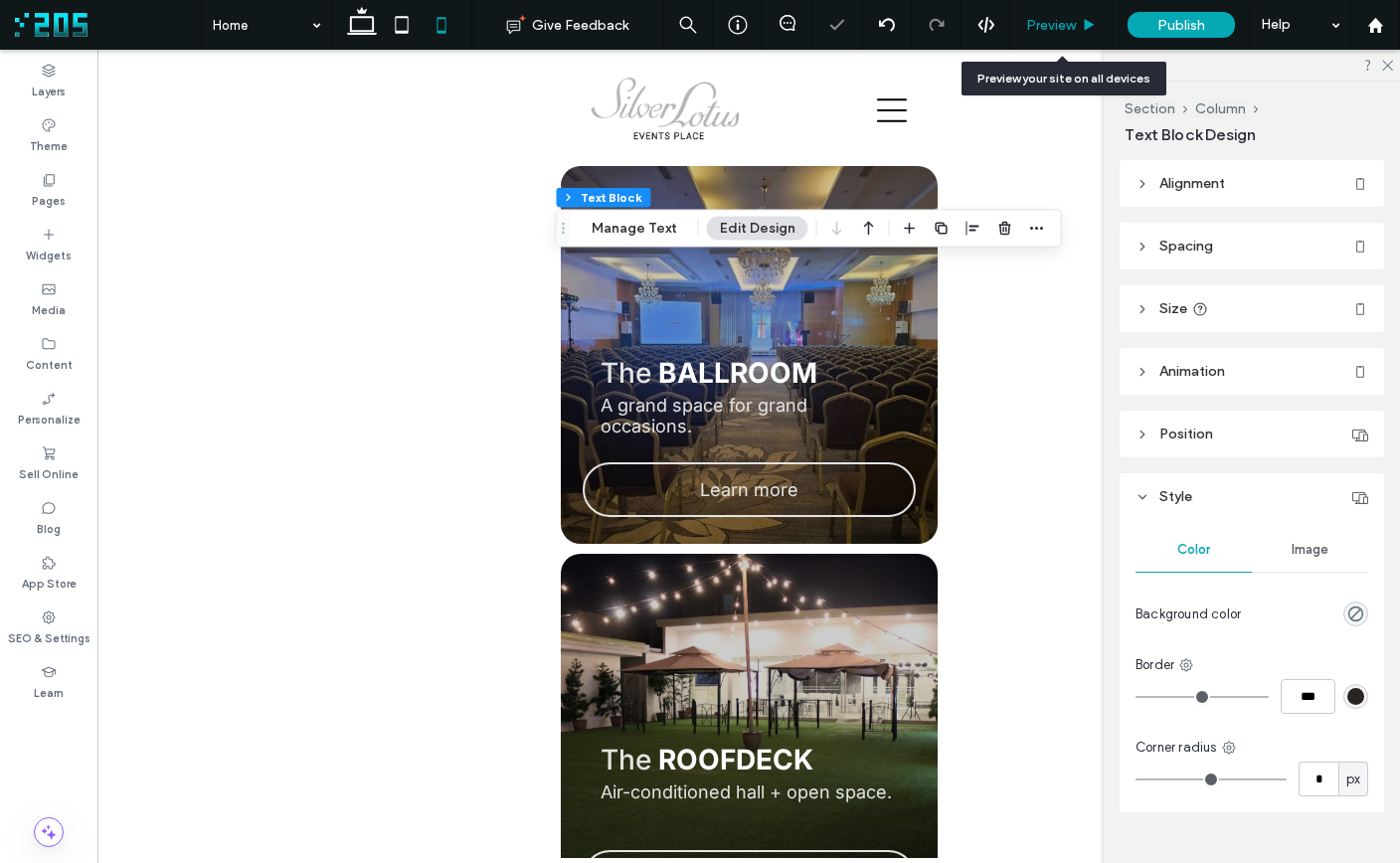 click on "Preview" at bounding box center [1051, 25] 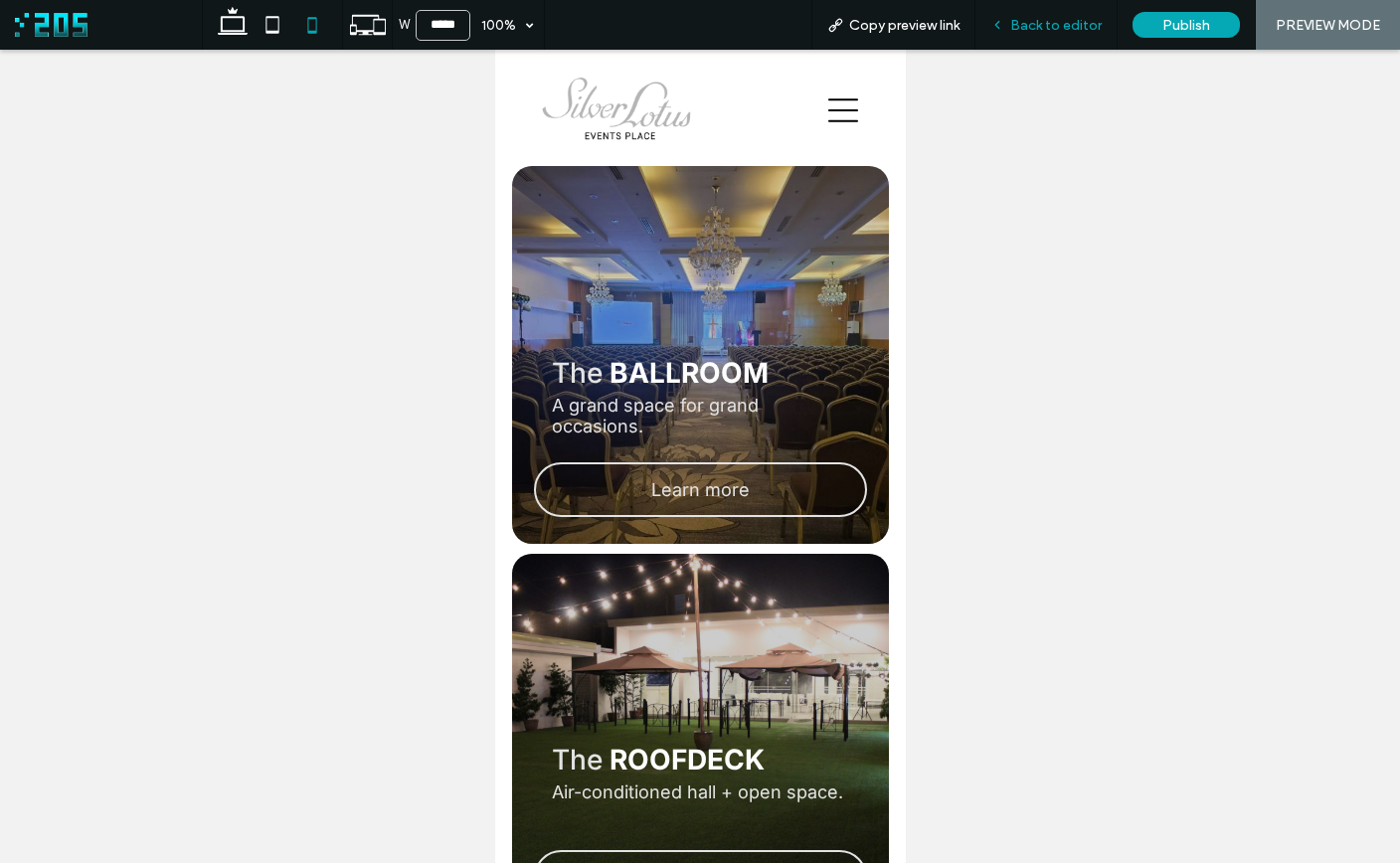 click on "Back to editor" at bounding box center (1056, 25) 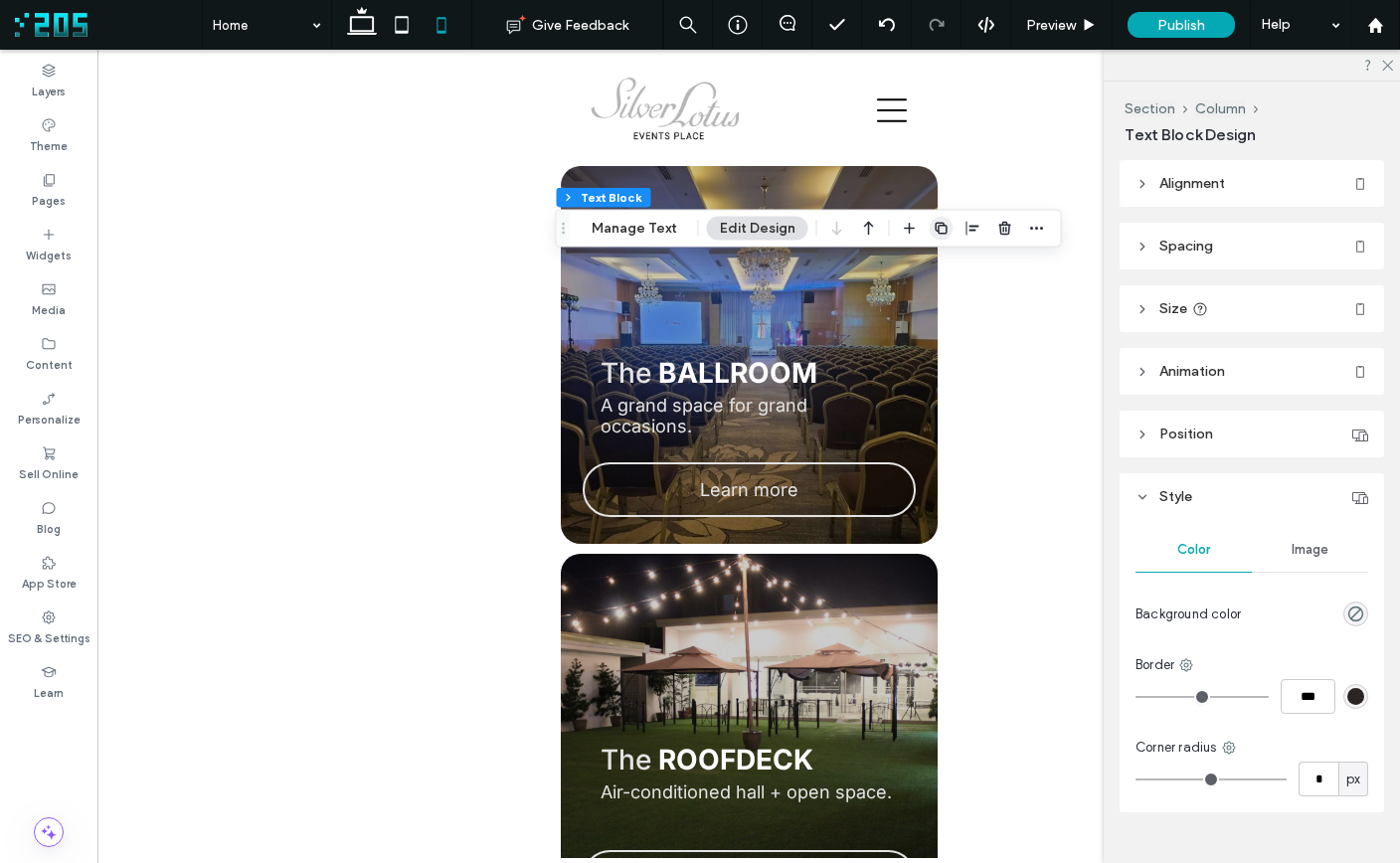 click 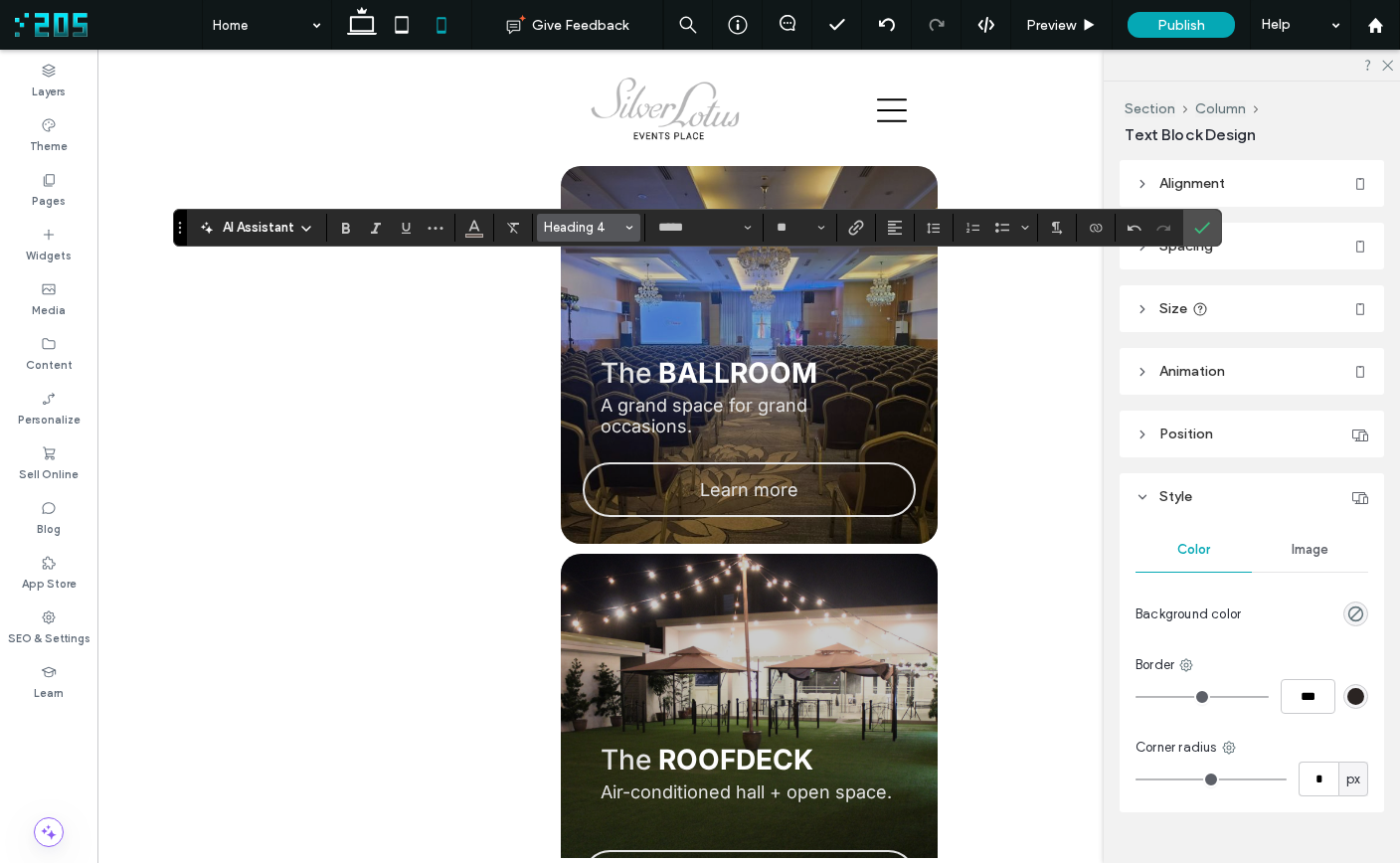 click on "Heading 4" at bounding box center (583, 227) 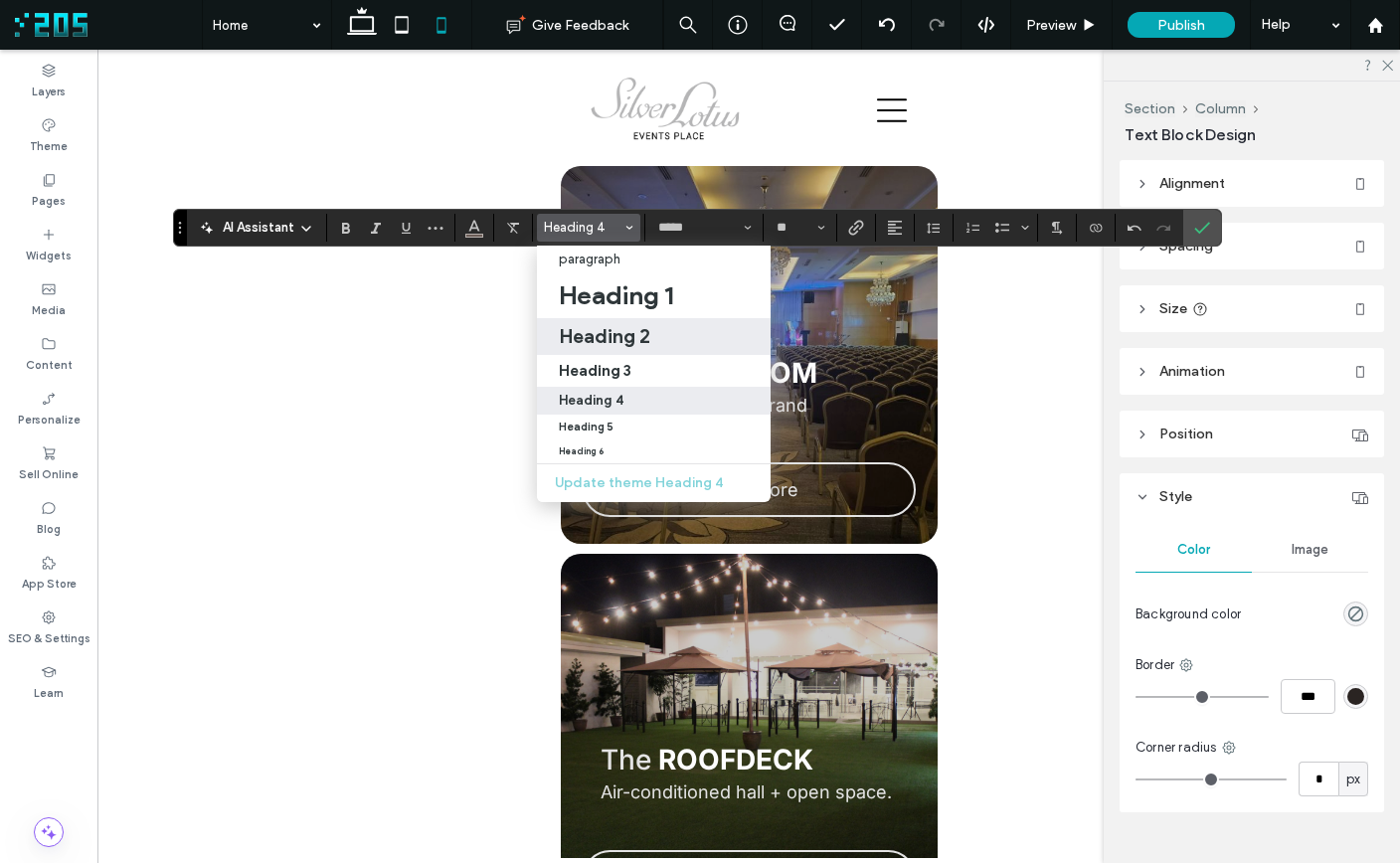 click on "Heading 2" at bounding box center (605, 336) 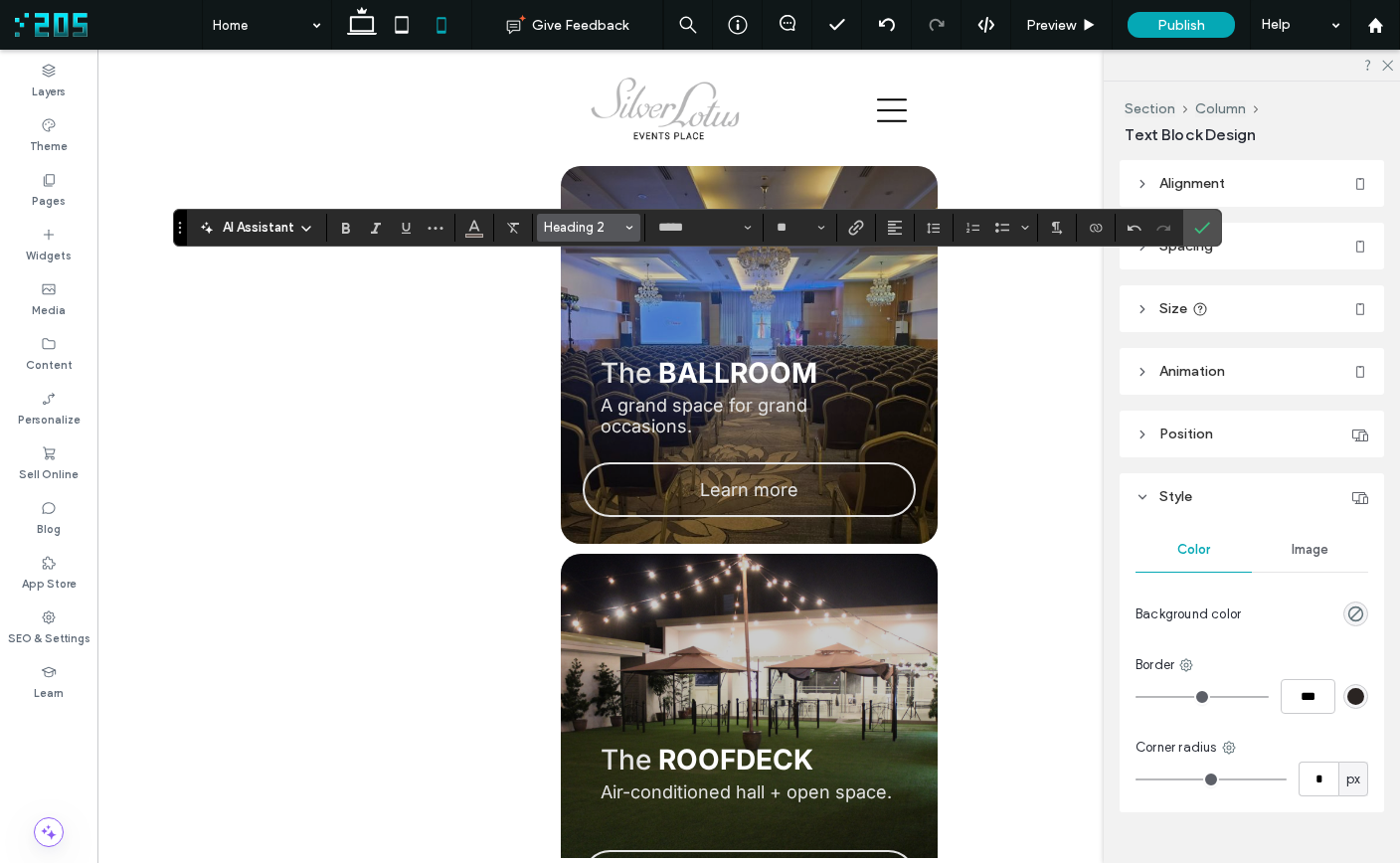 click on "Heading 2" at bounding box center (583, 227) 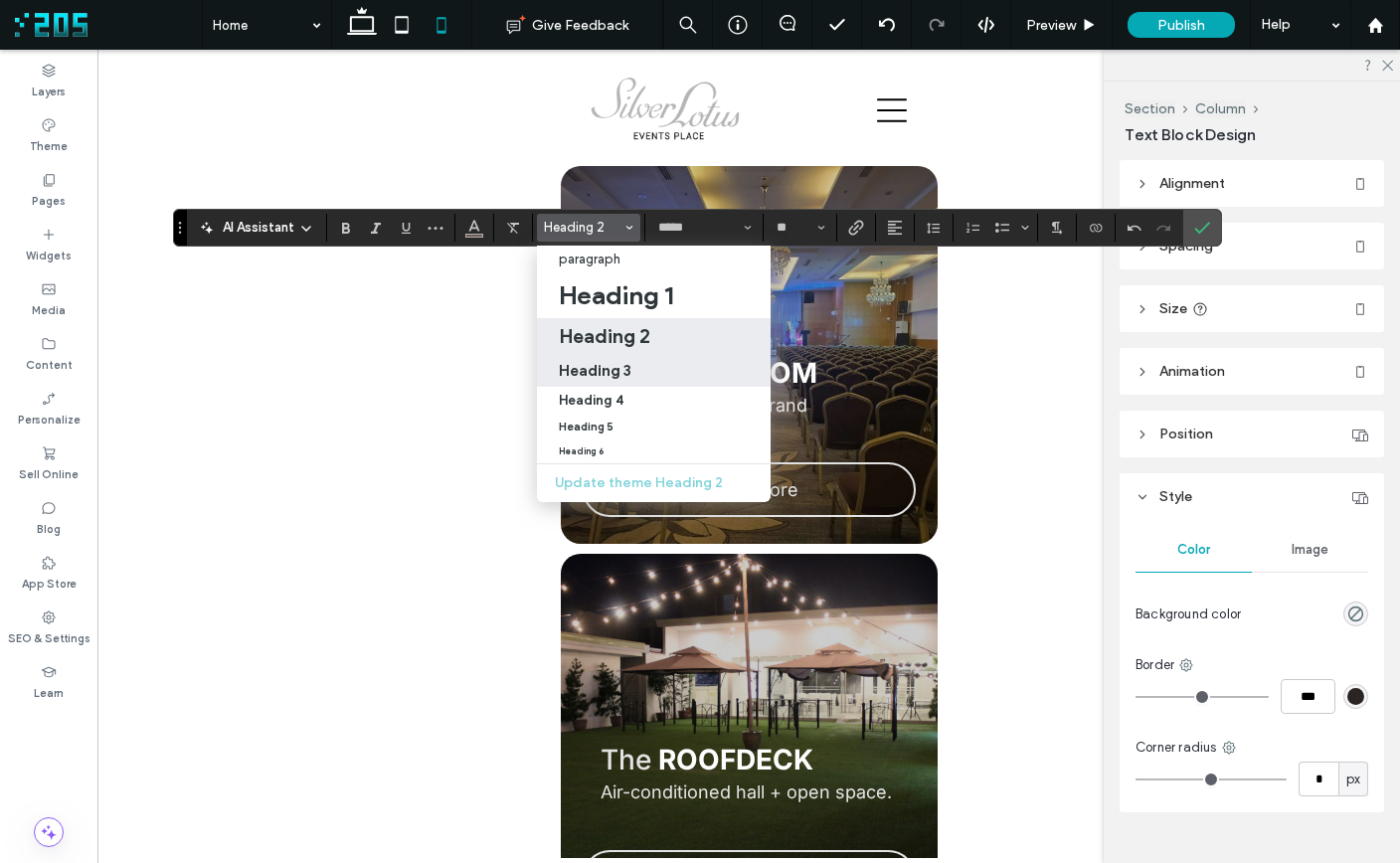 click on "Heading 3" at bounding box center (595, 370) 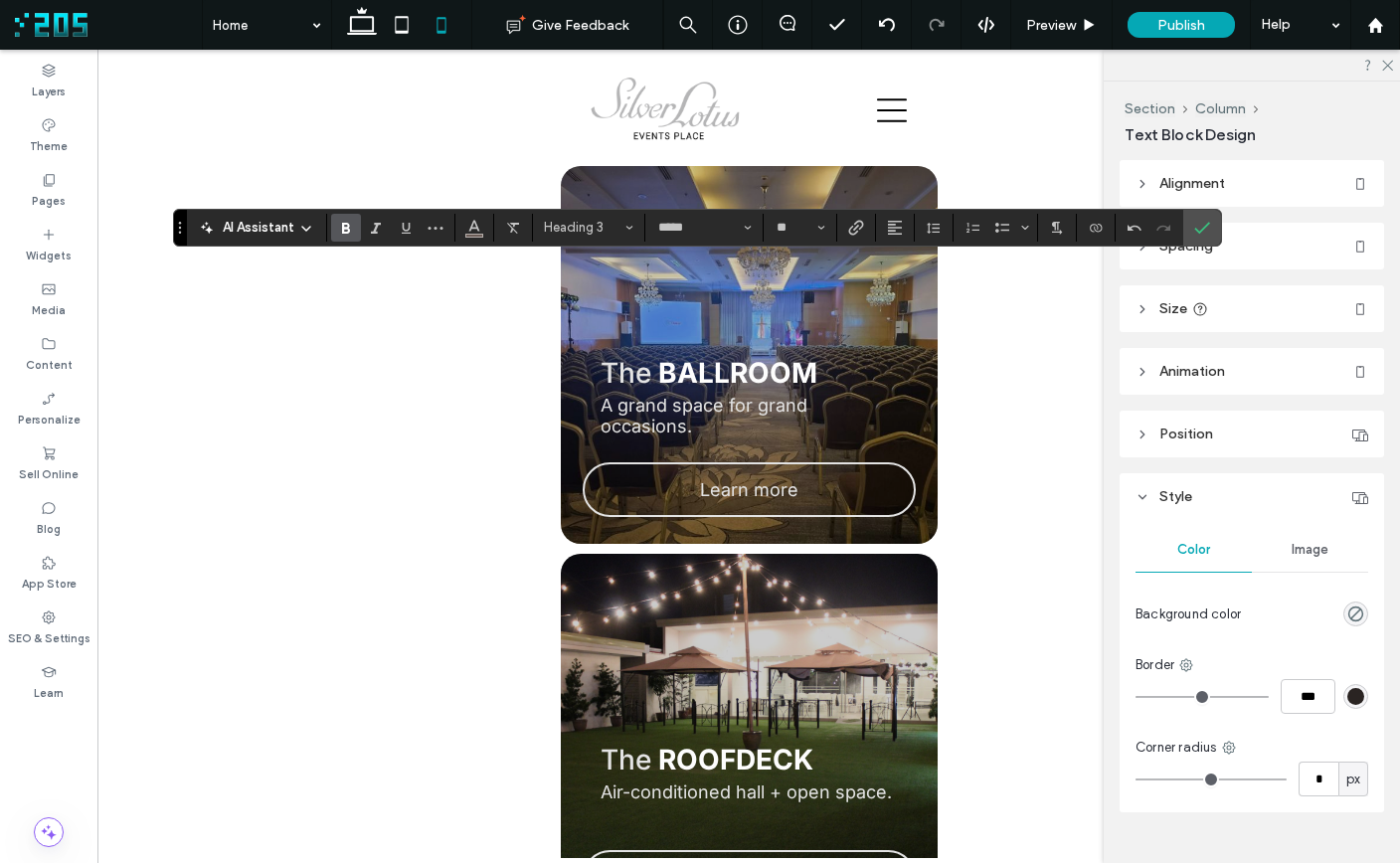 click 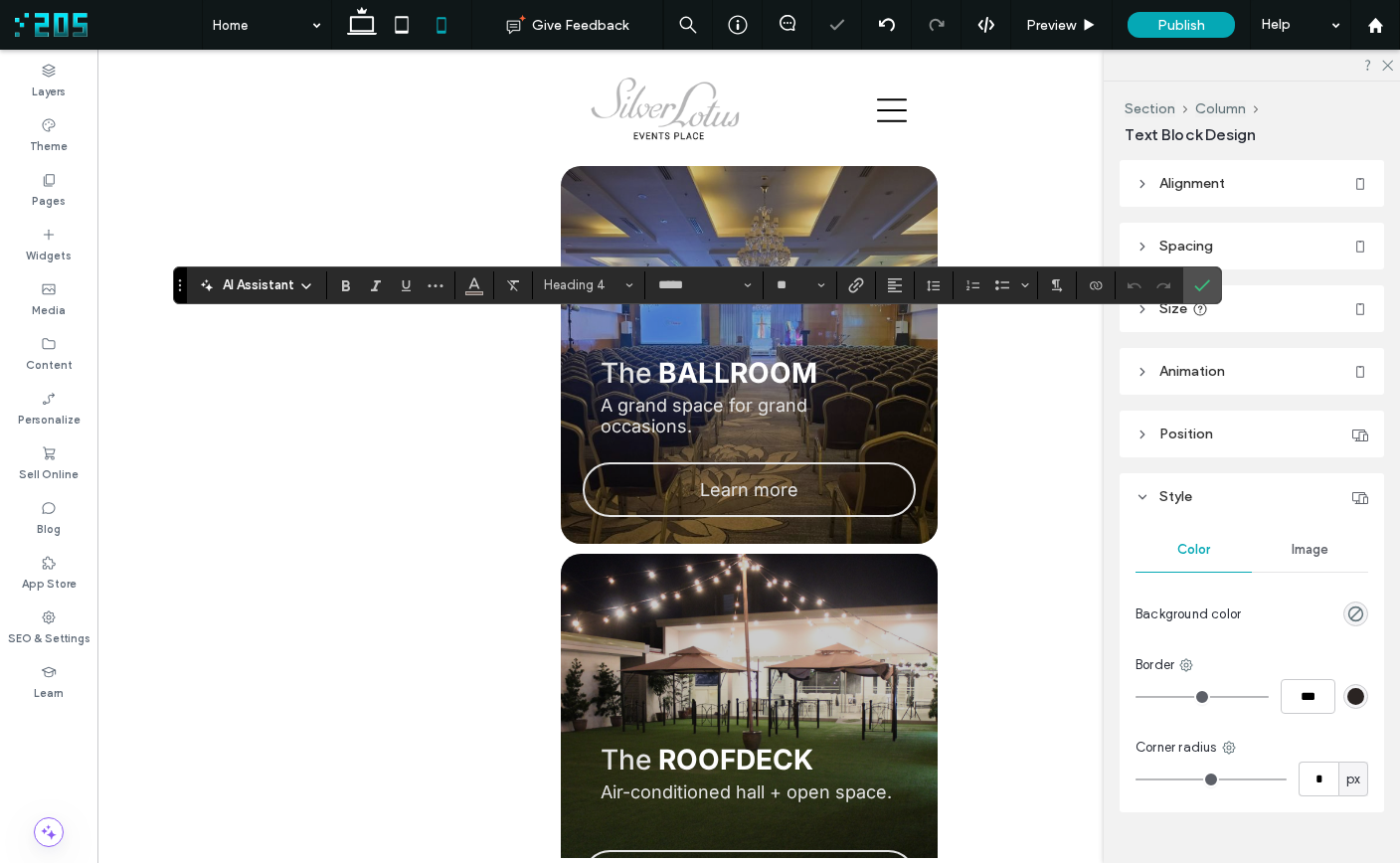 type on "**" 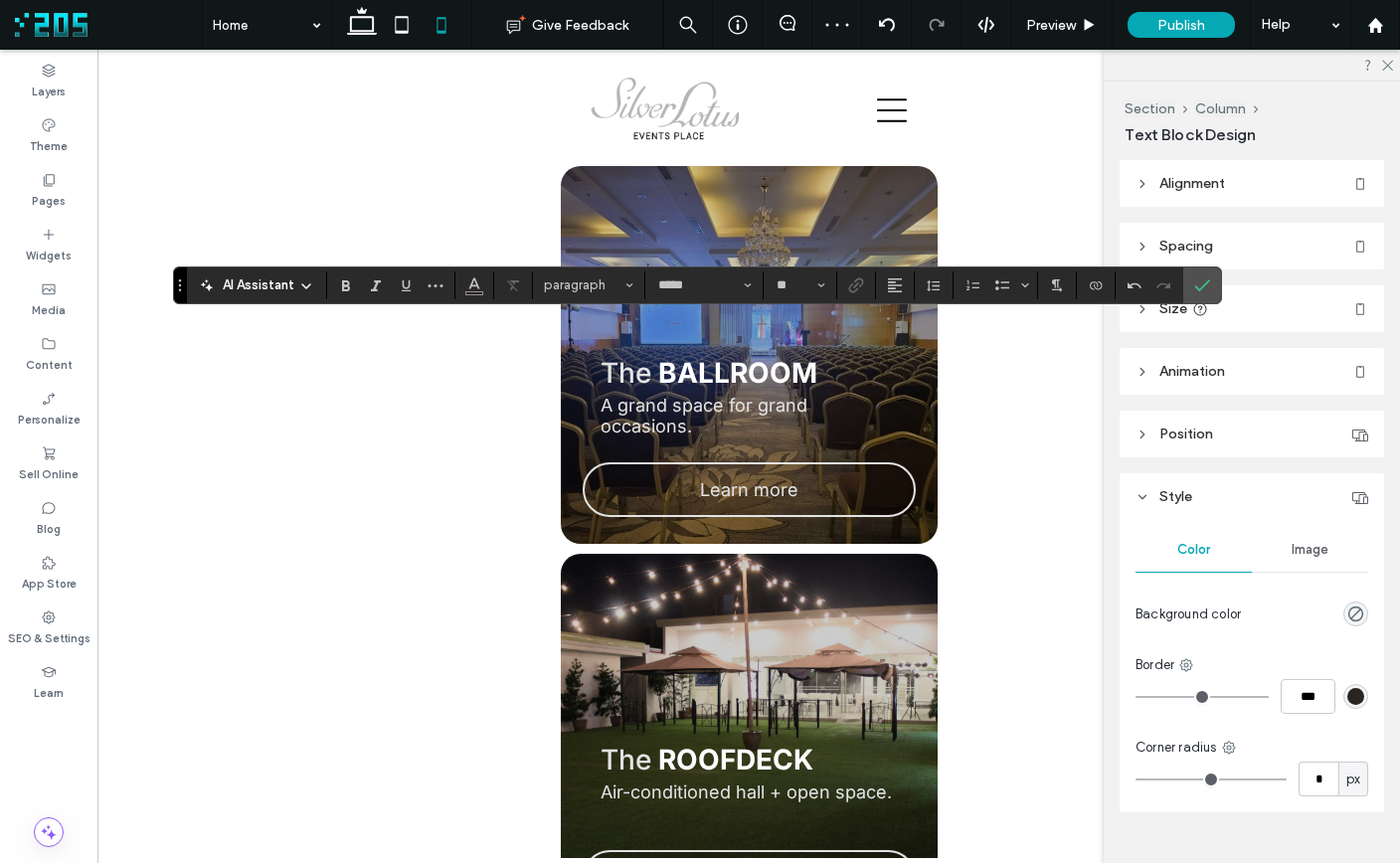 drag, startPoint x: 1210, startPoint y: 285, endPoint x: 1100, endPoint y: 202, distance: 137.8006 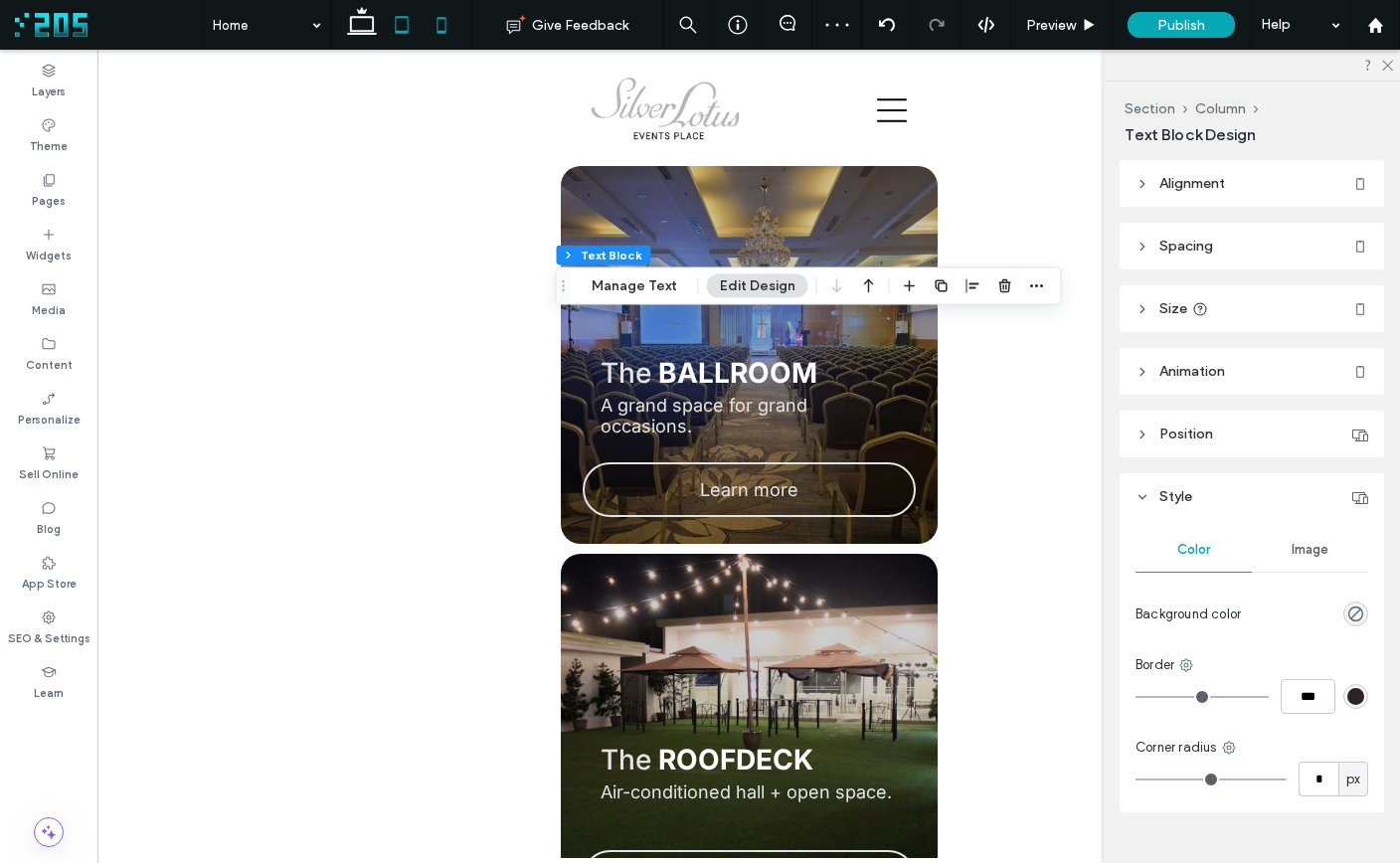click 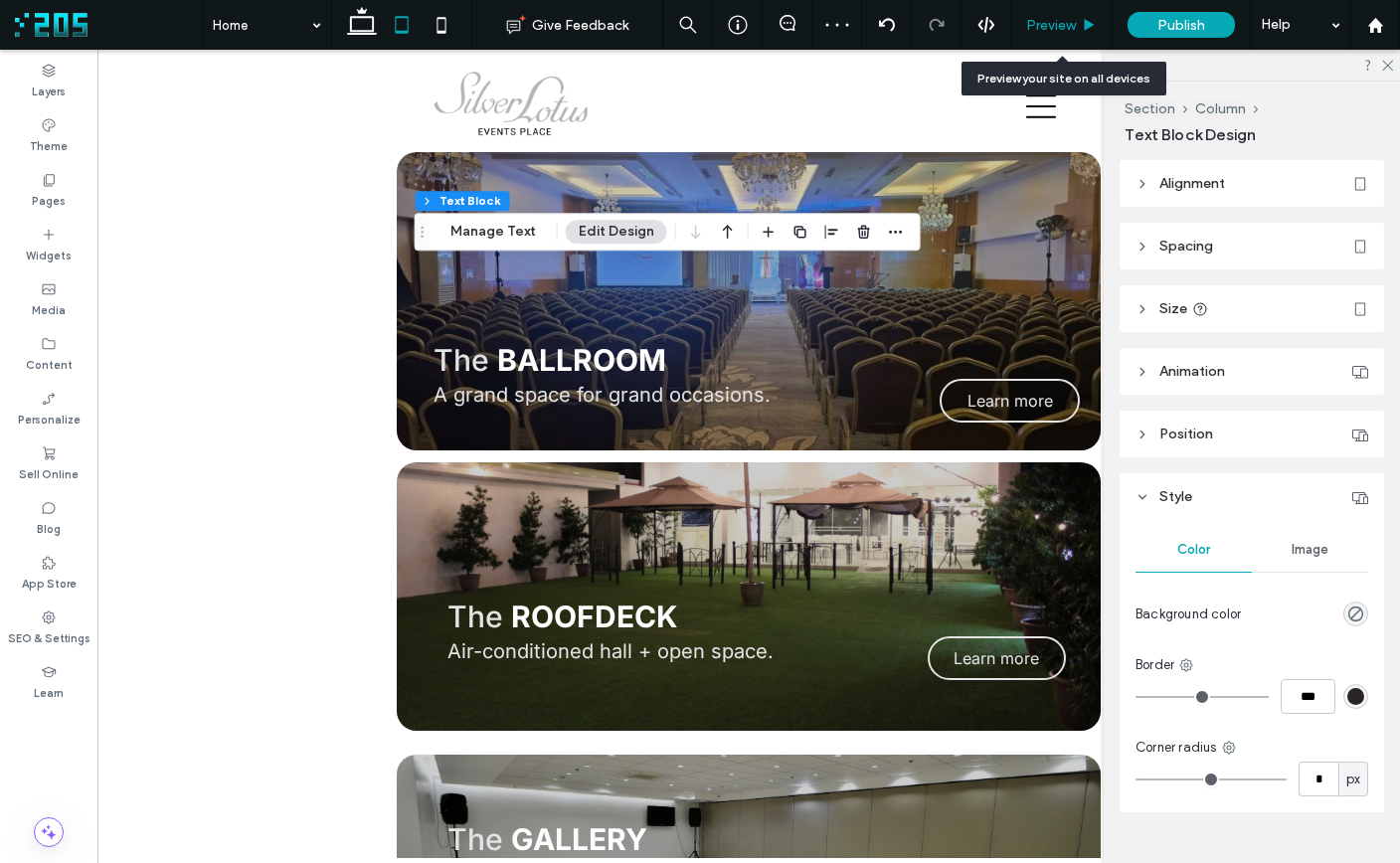 click on "Preview" at bounding box center (1051, 25) 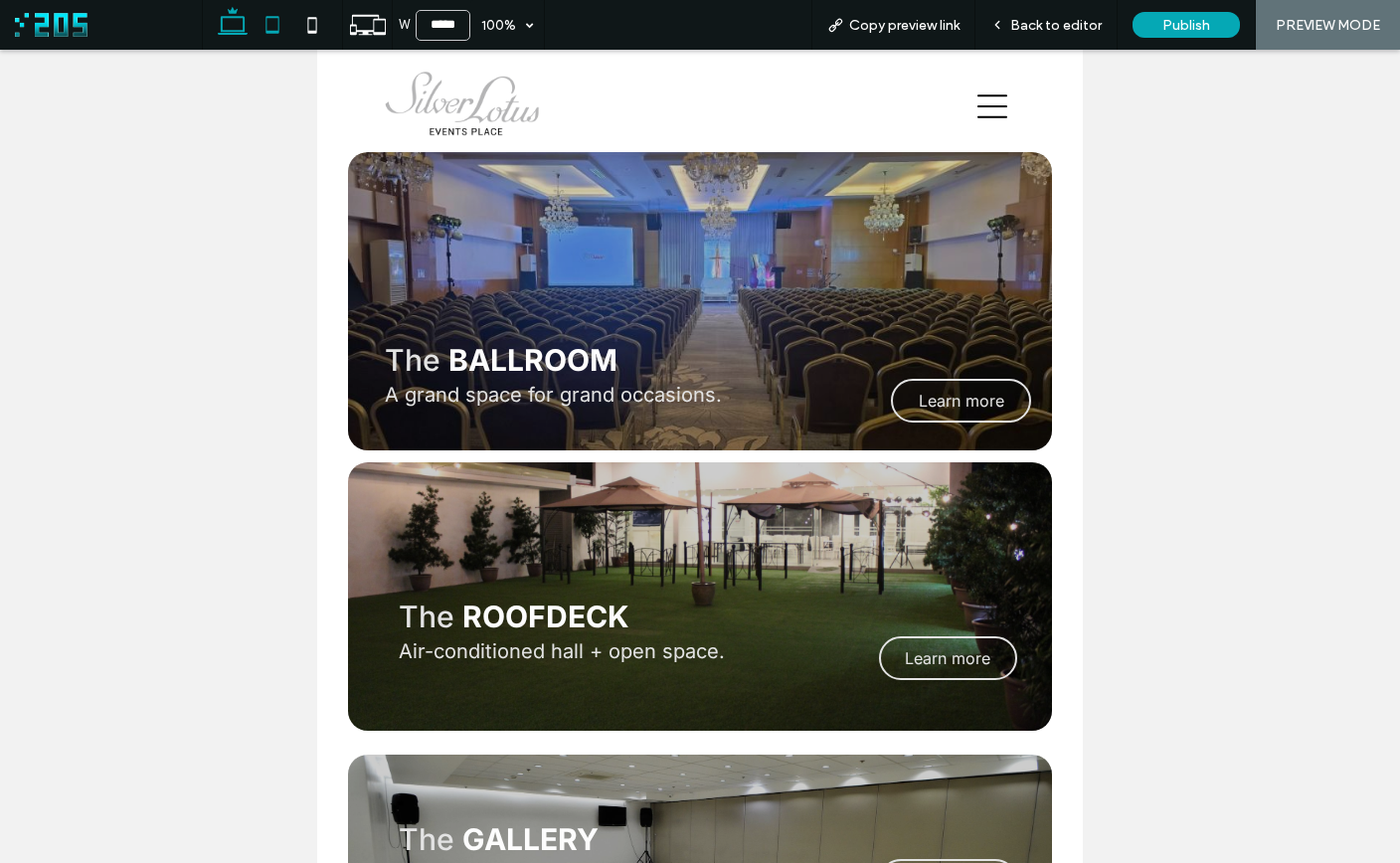 click 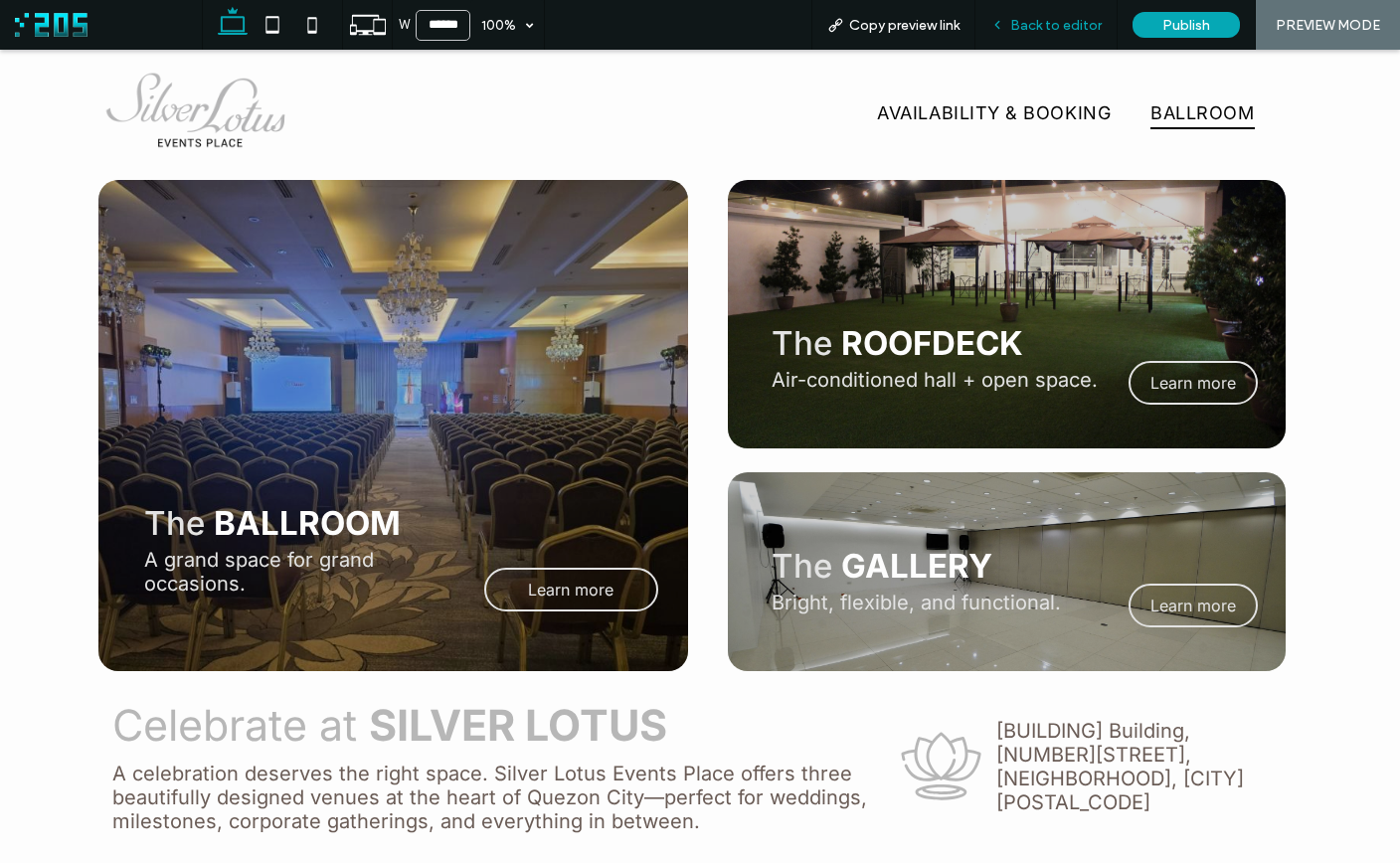 click on "Back to editor" at bounding box center [1056, 25] 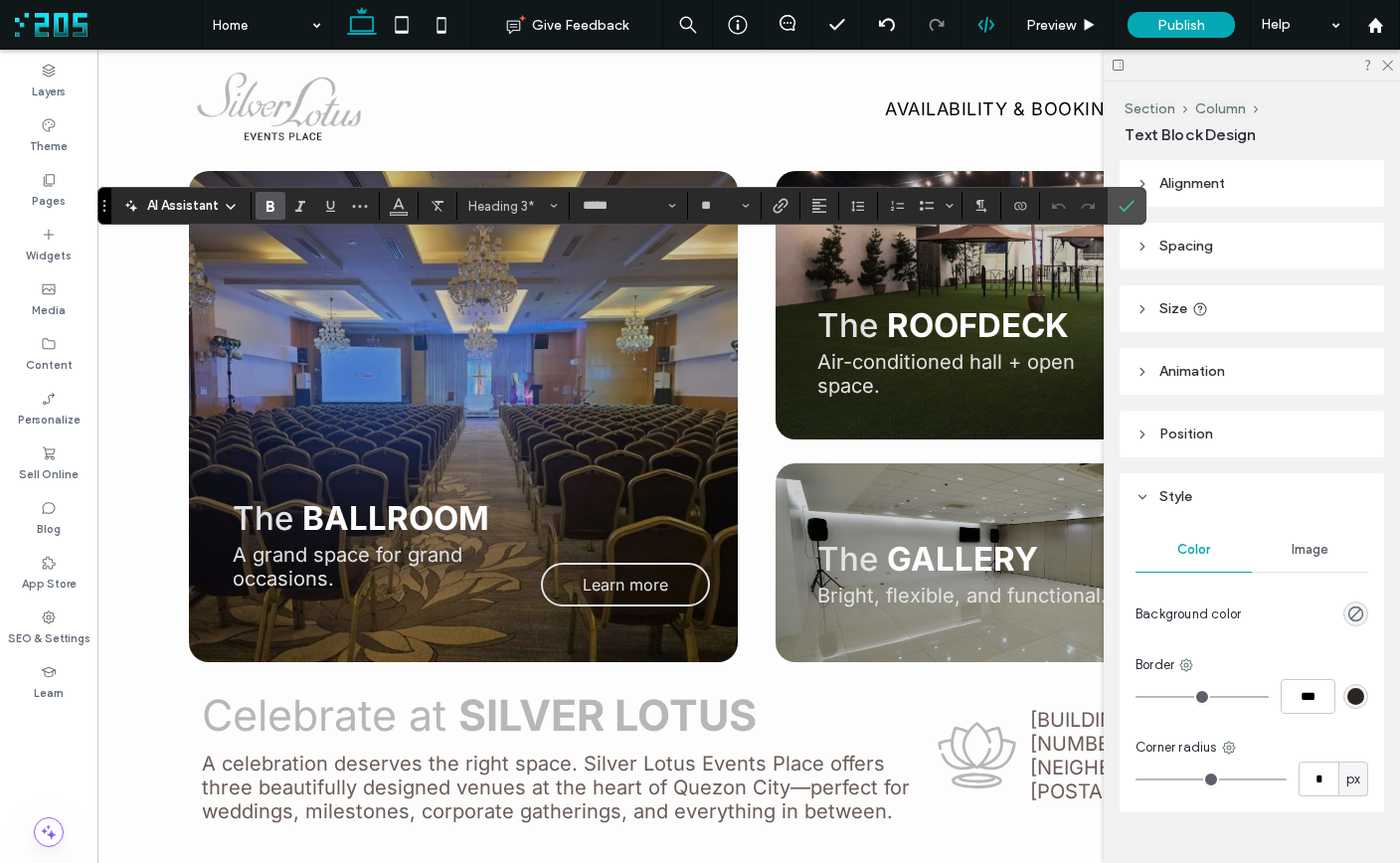 type on "**" 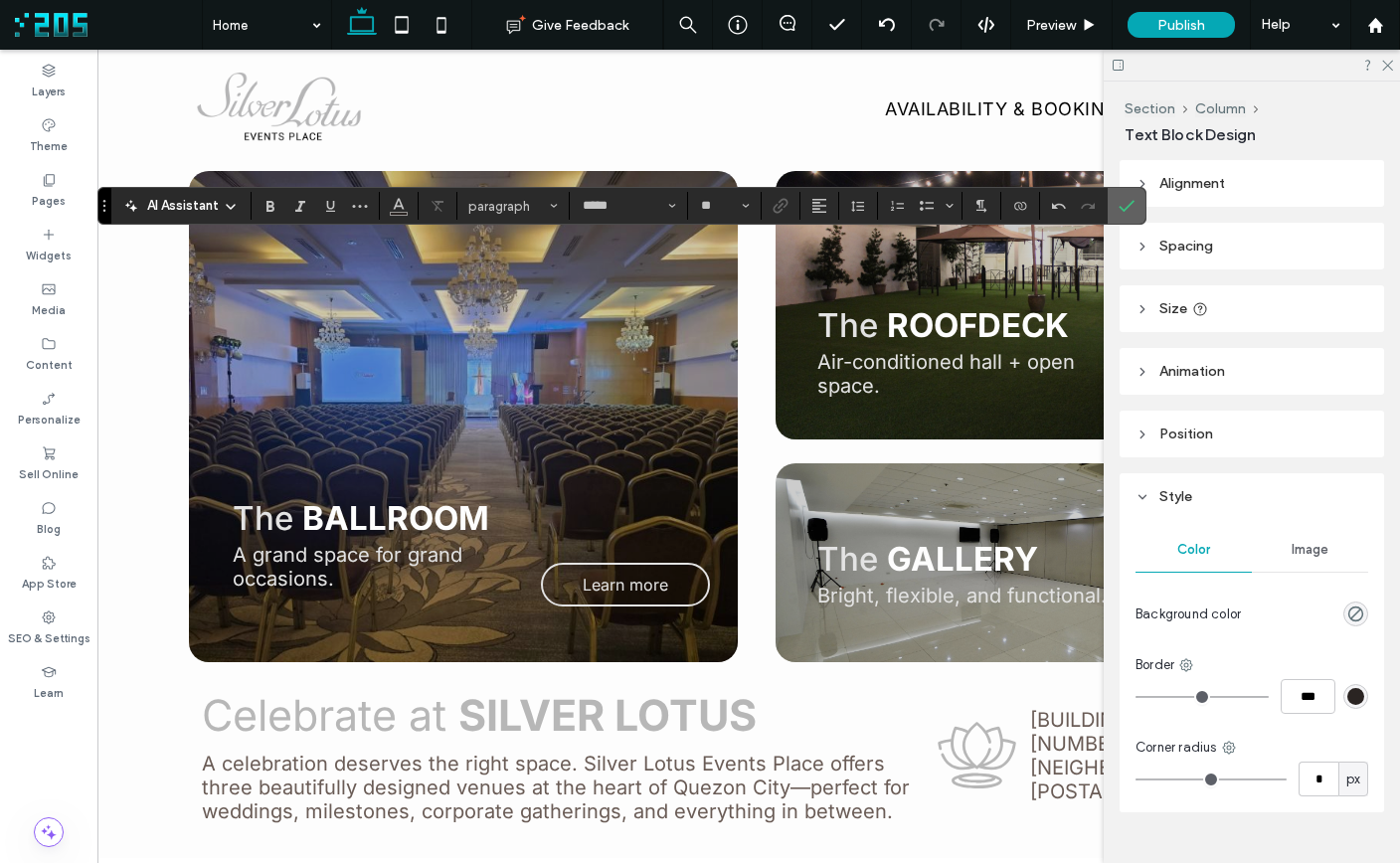 click 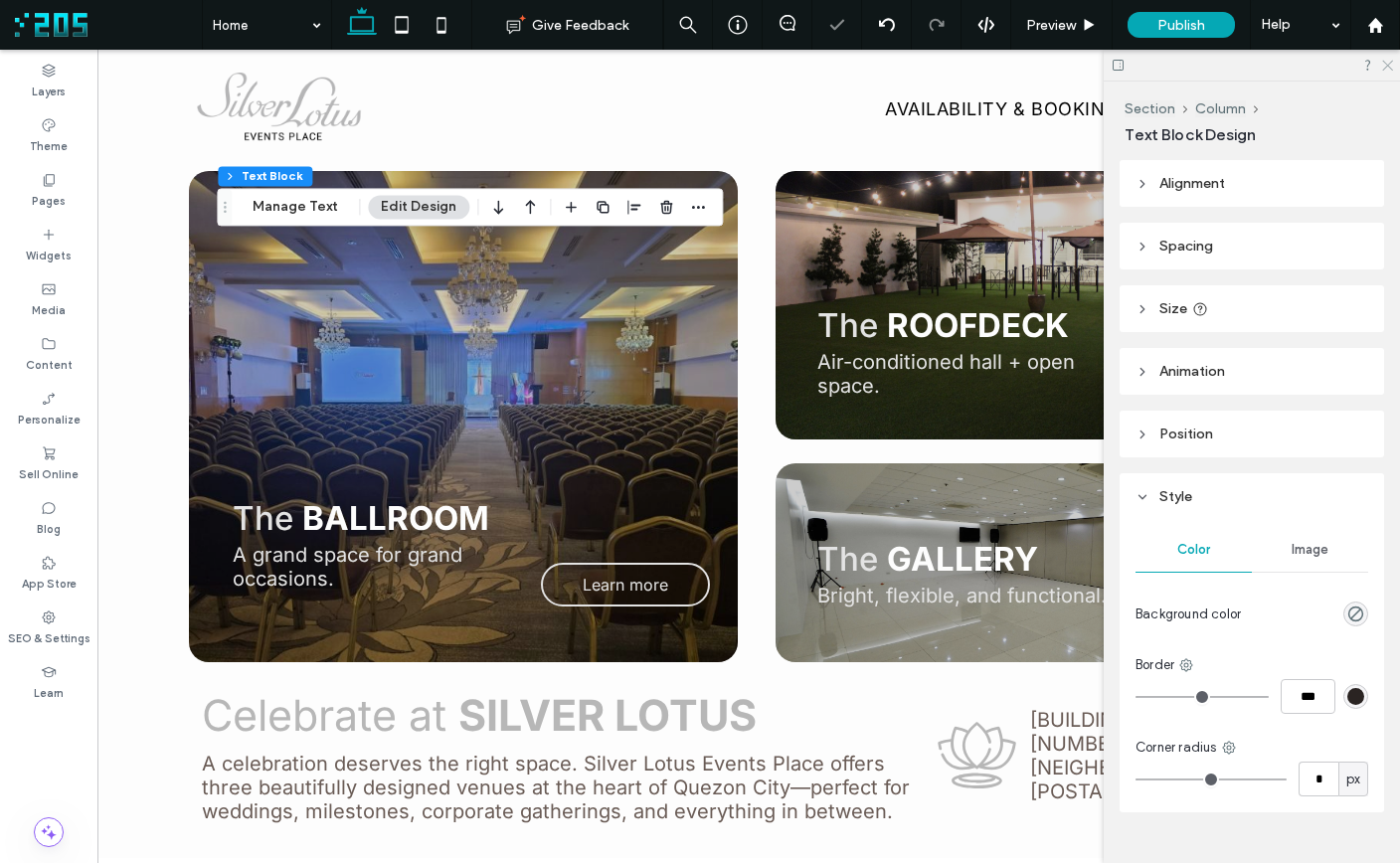click 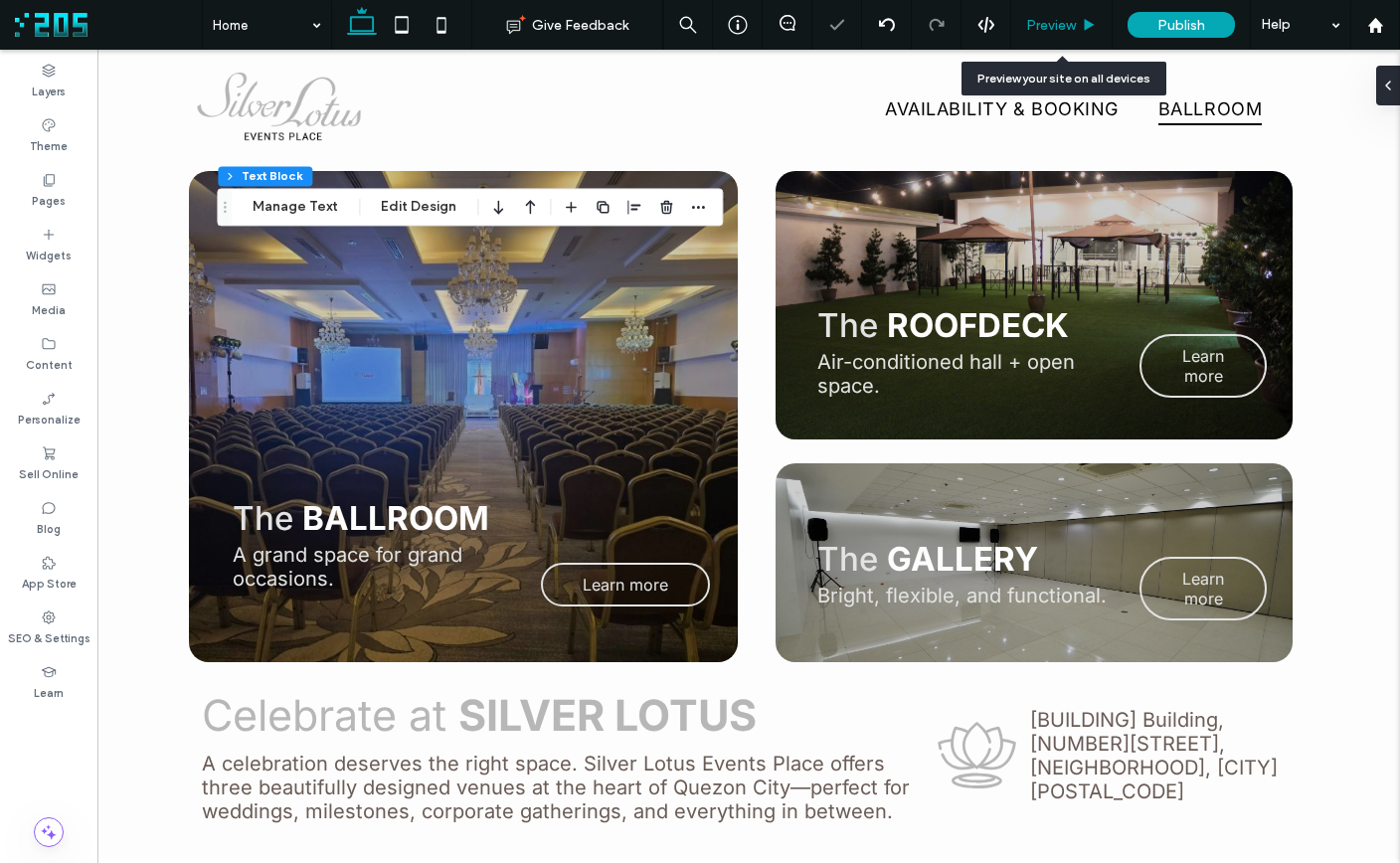 click on "Preview" at bounding box center [1051, 25] 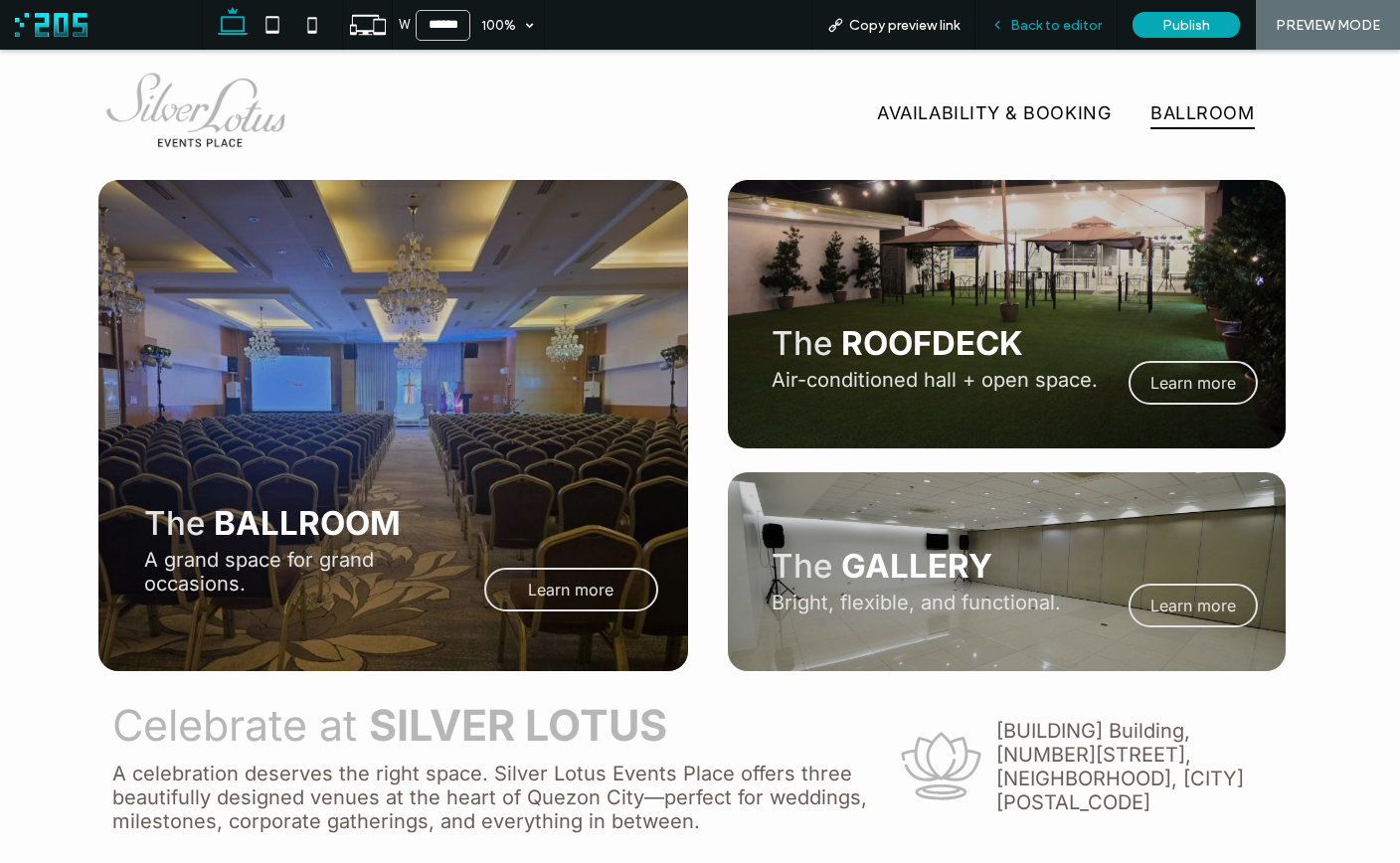click on "Back to editor" at bounding box center [1056, 25] 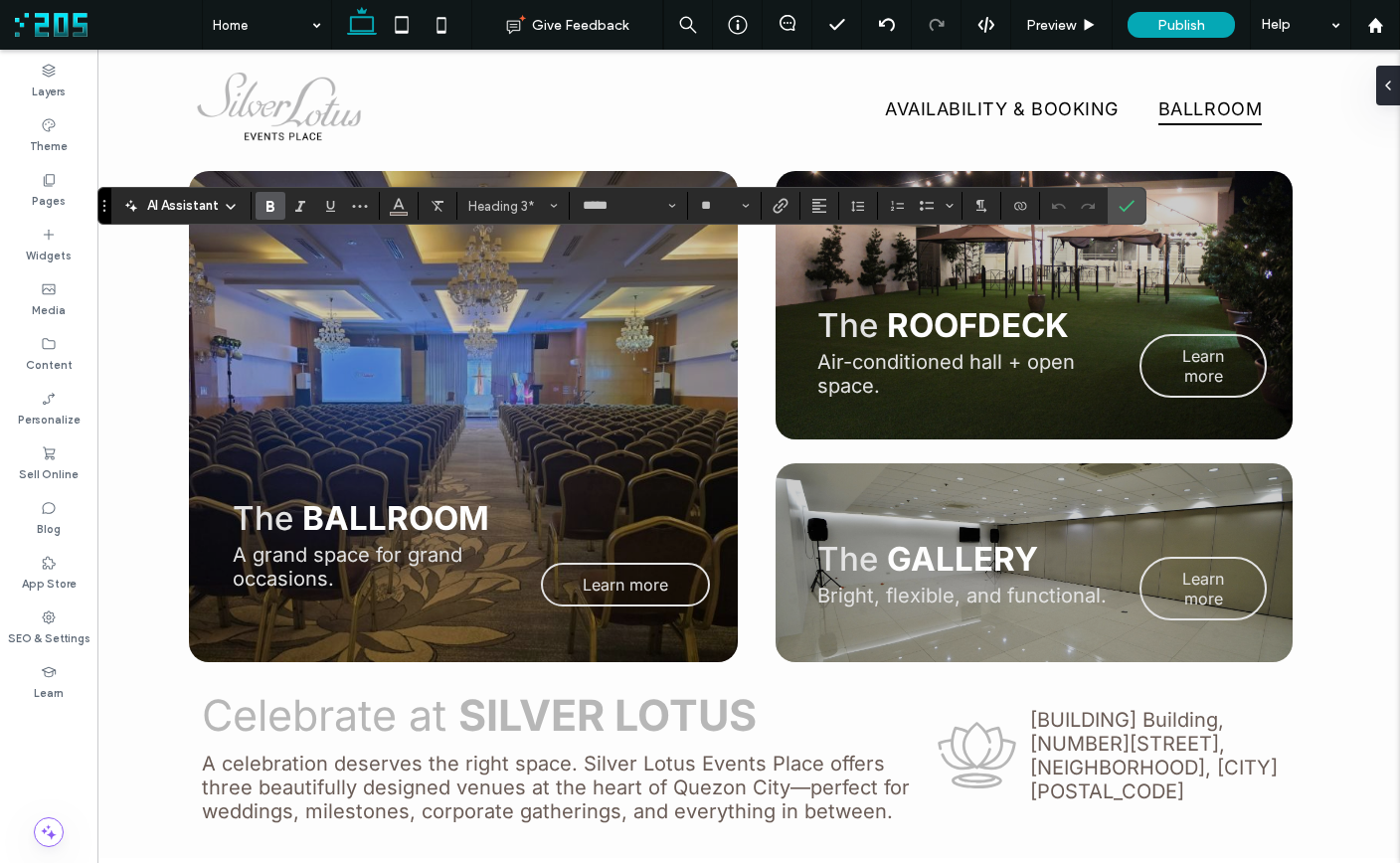 type on "**" 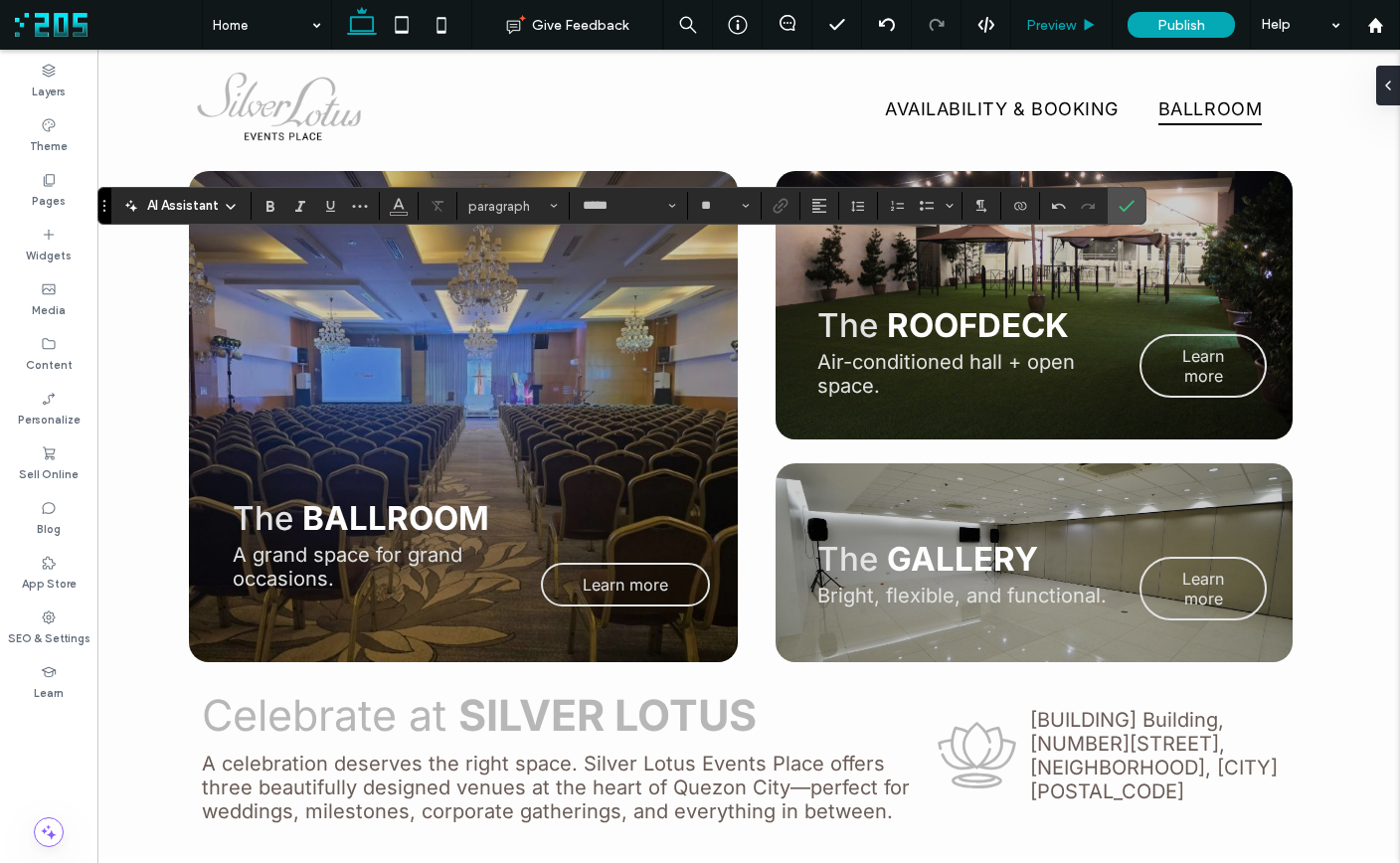 drag, startPoint x: 1118, startPoint y: 203, endPoint x: 1090, endPoint y: 26, distance: 179.201 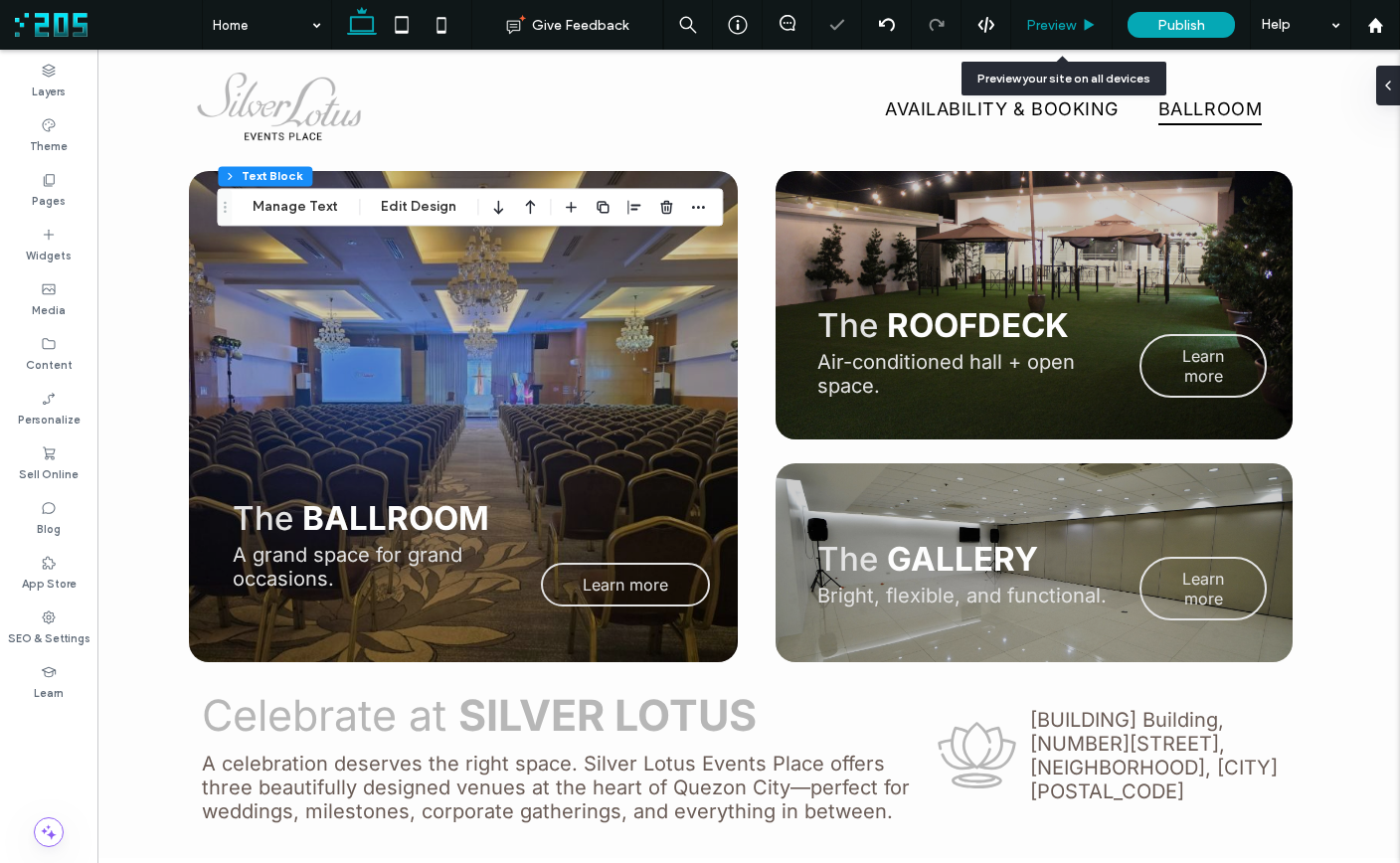 click on "Preview" at bounding box center (1061, 25) 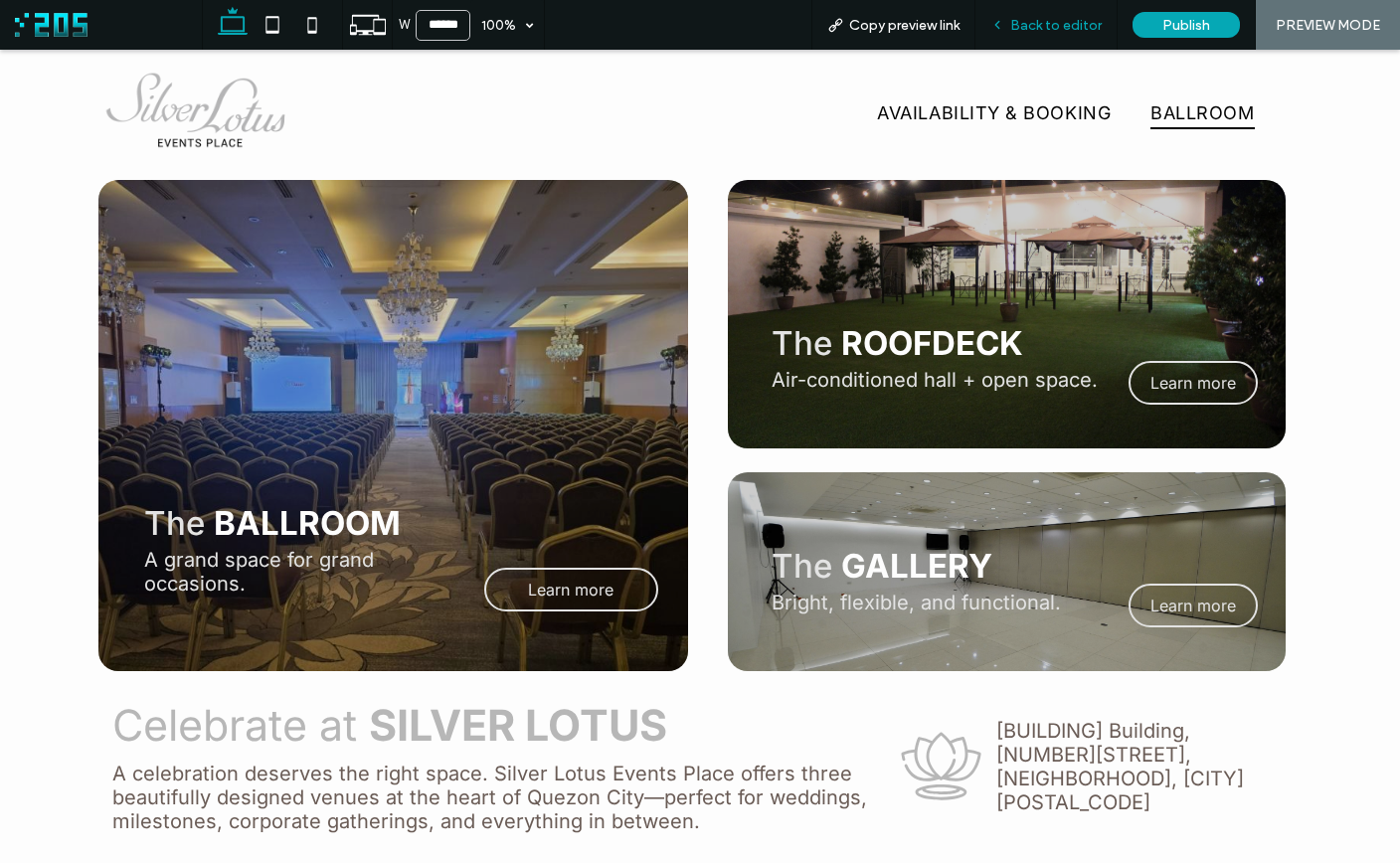 click on "Back to editor" at bounding box center [1056, 25] 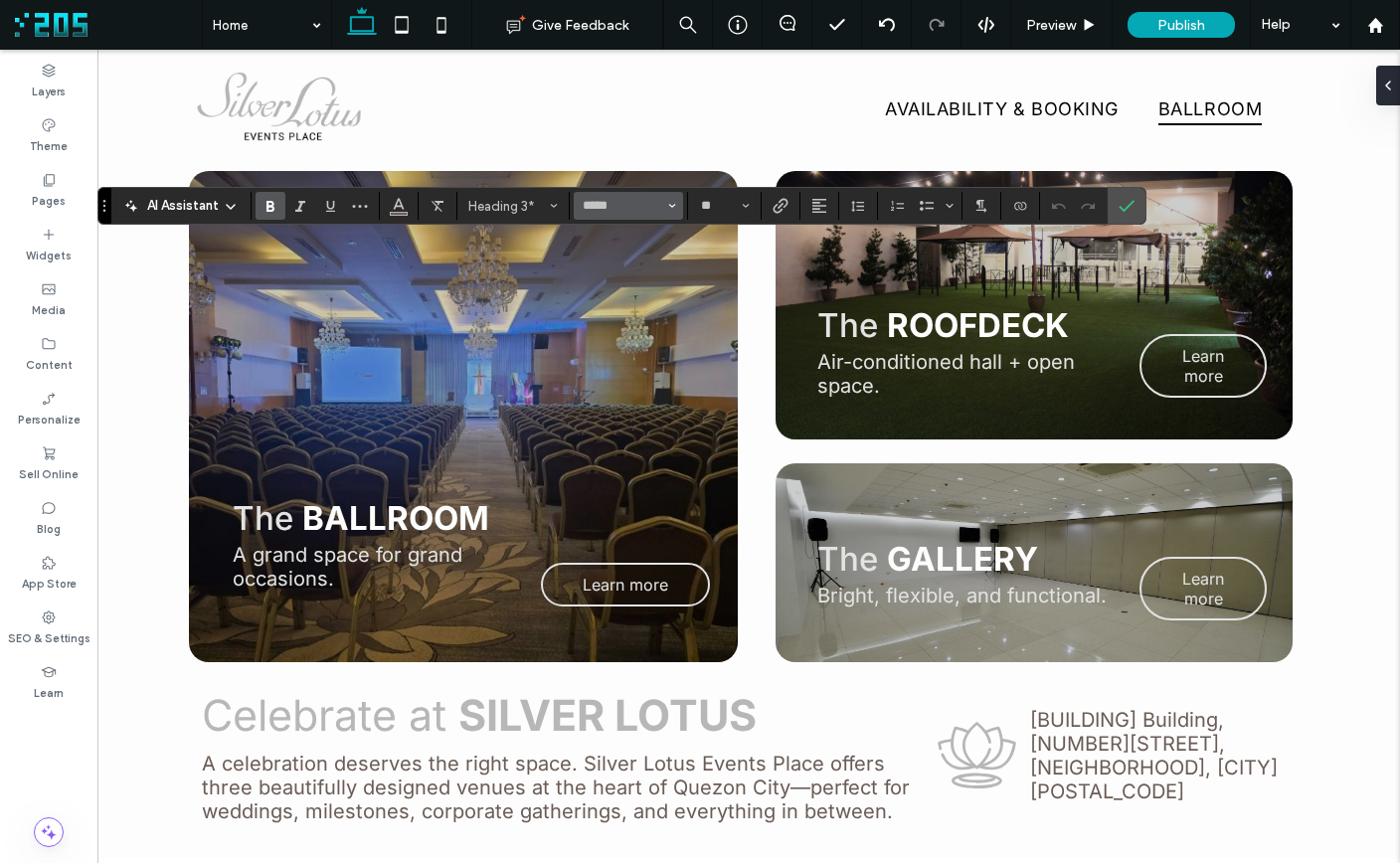 click 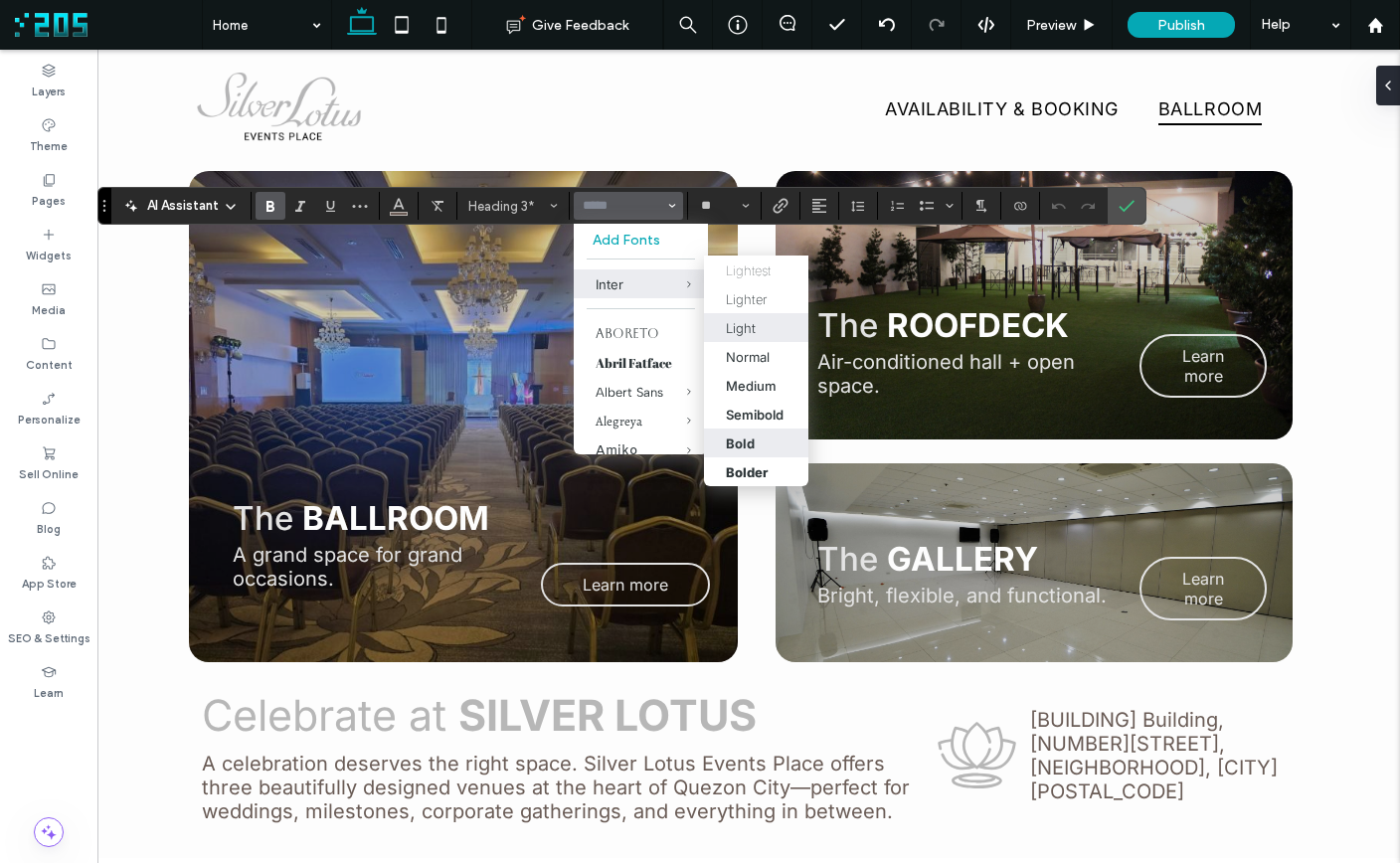 click on "Light" at bounding box center (756, 328) 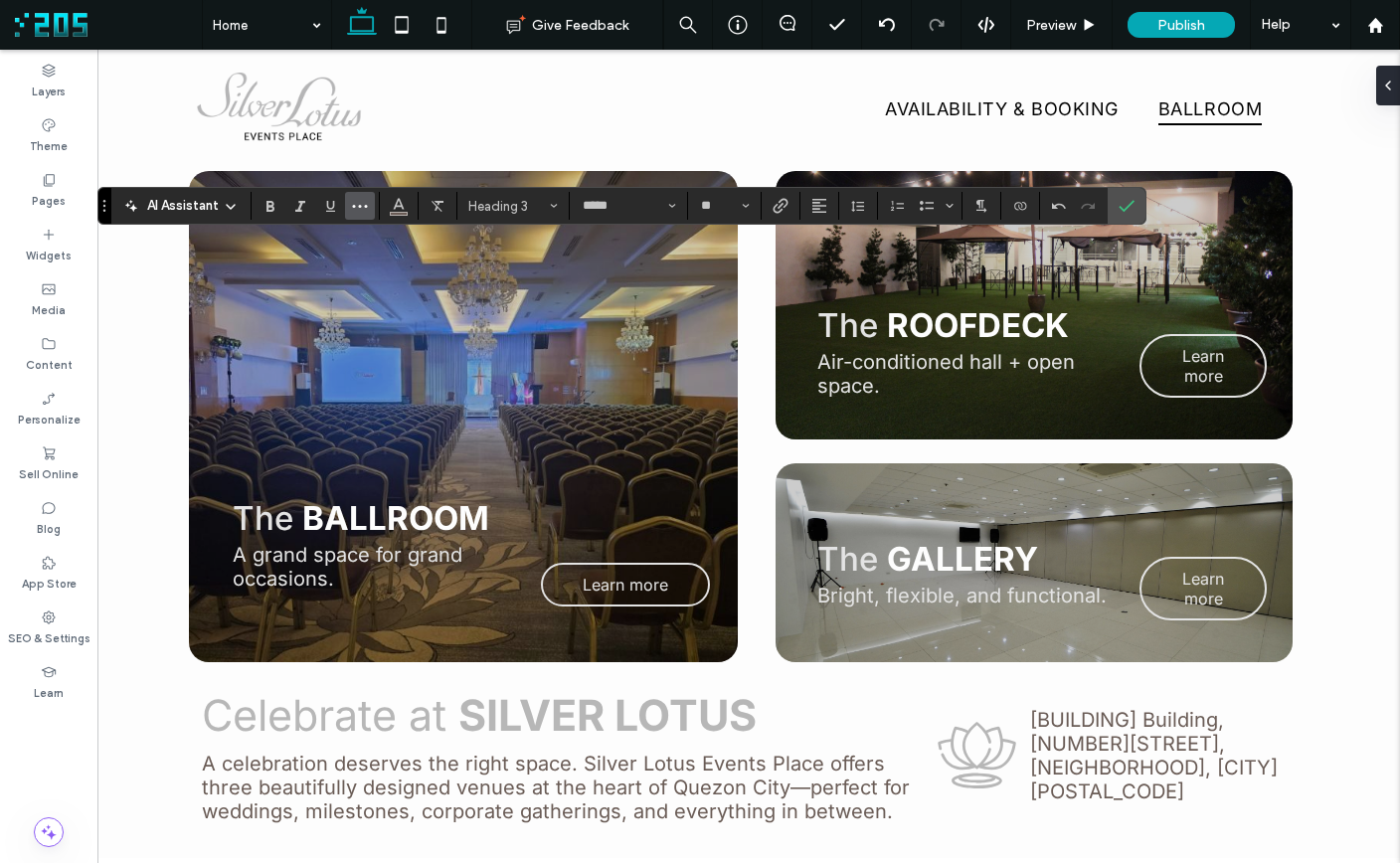 click 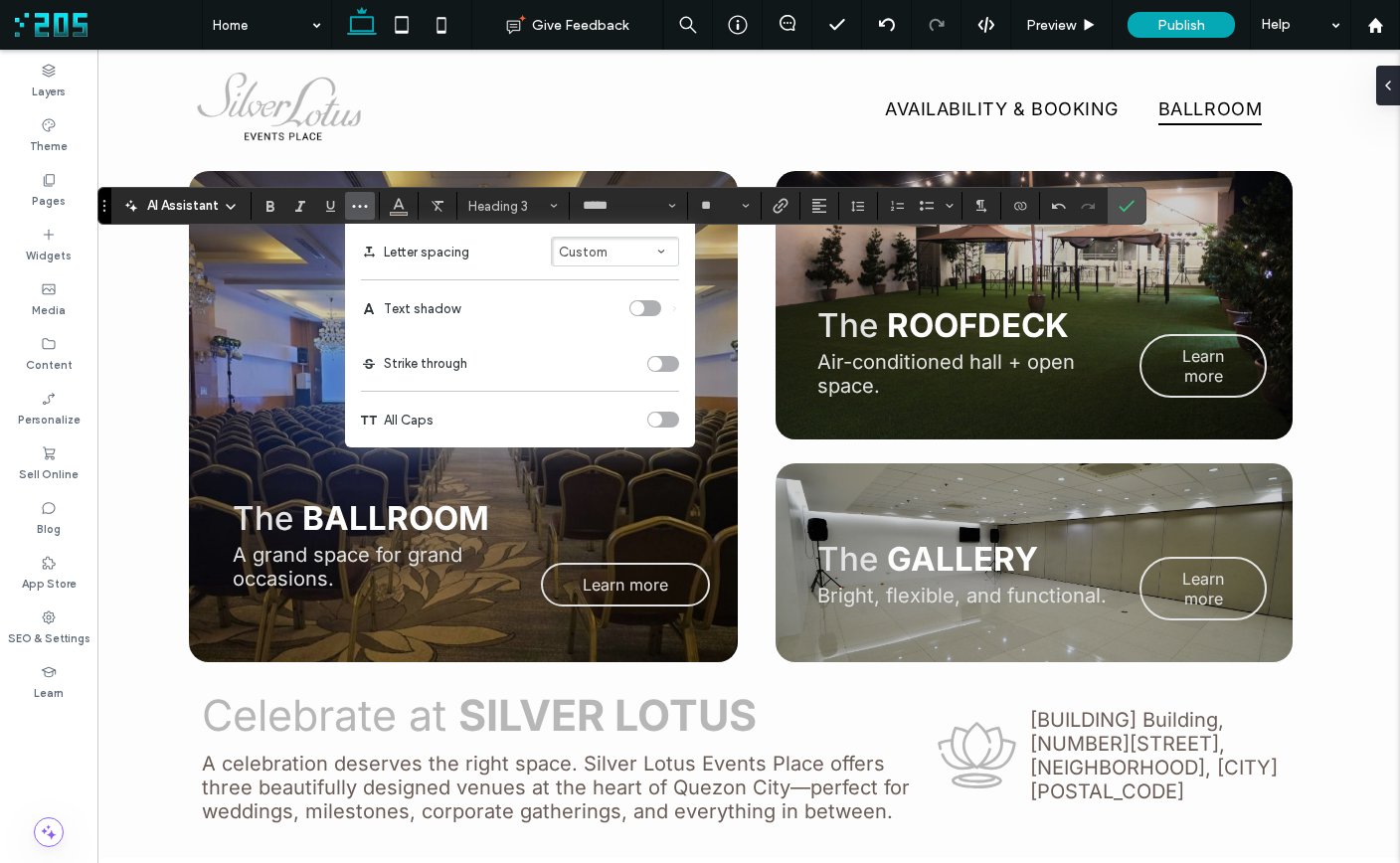 click at bounding box center [663, 420] 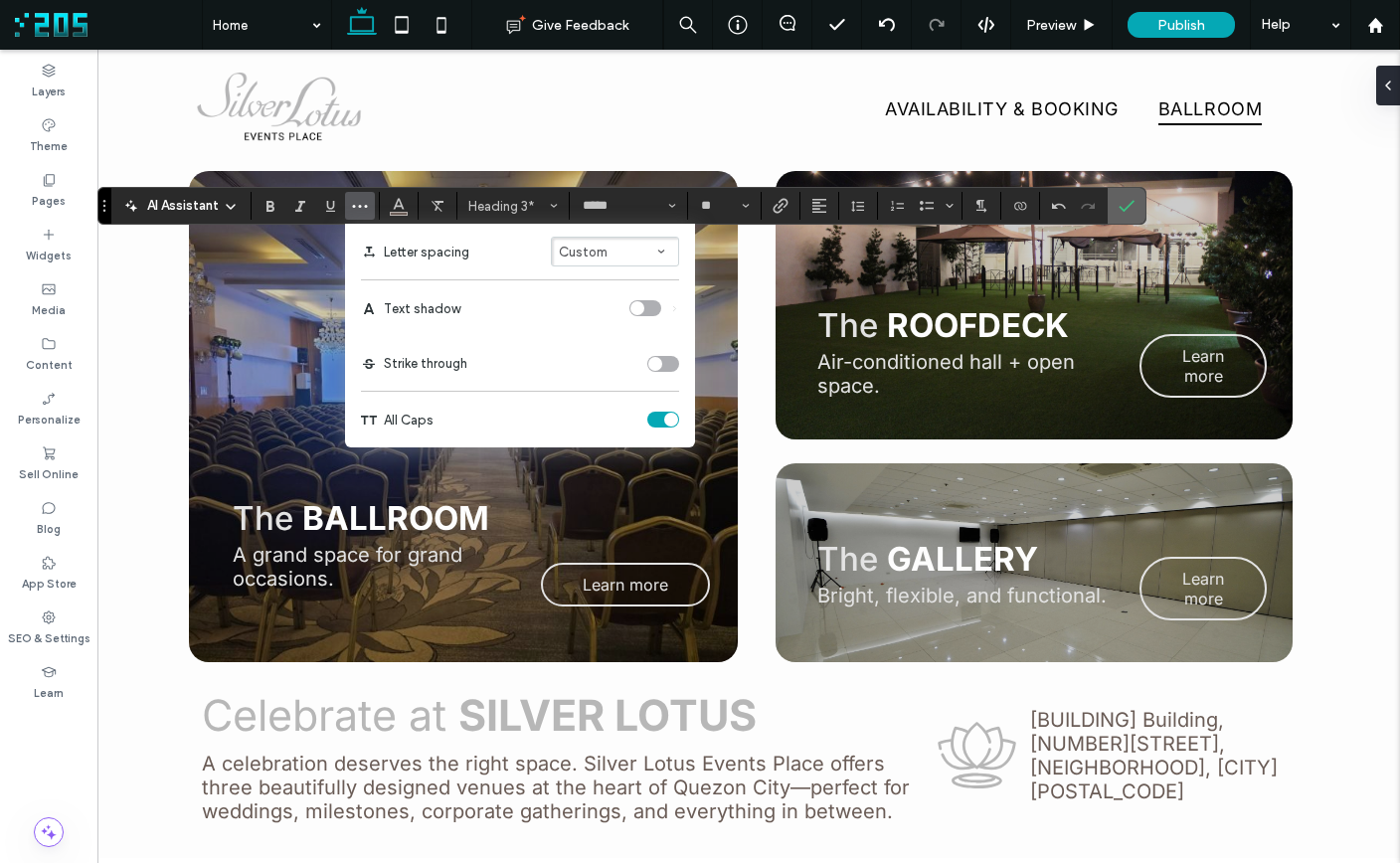 click 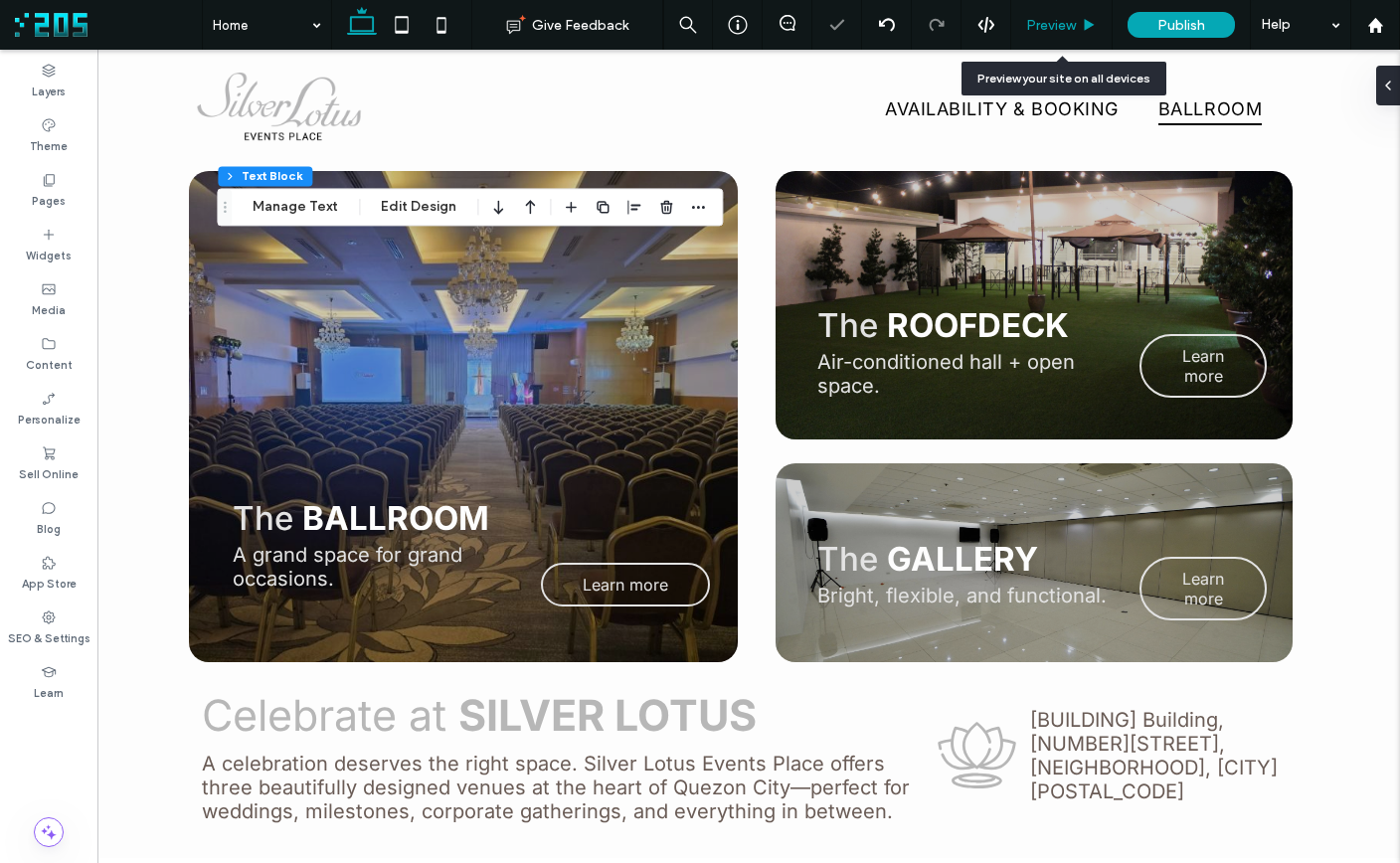 click on "Preview" at bounding box center [1051, 25] 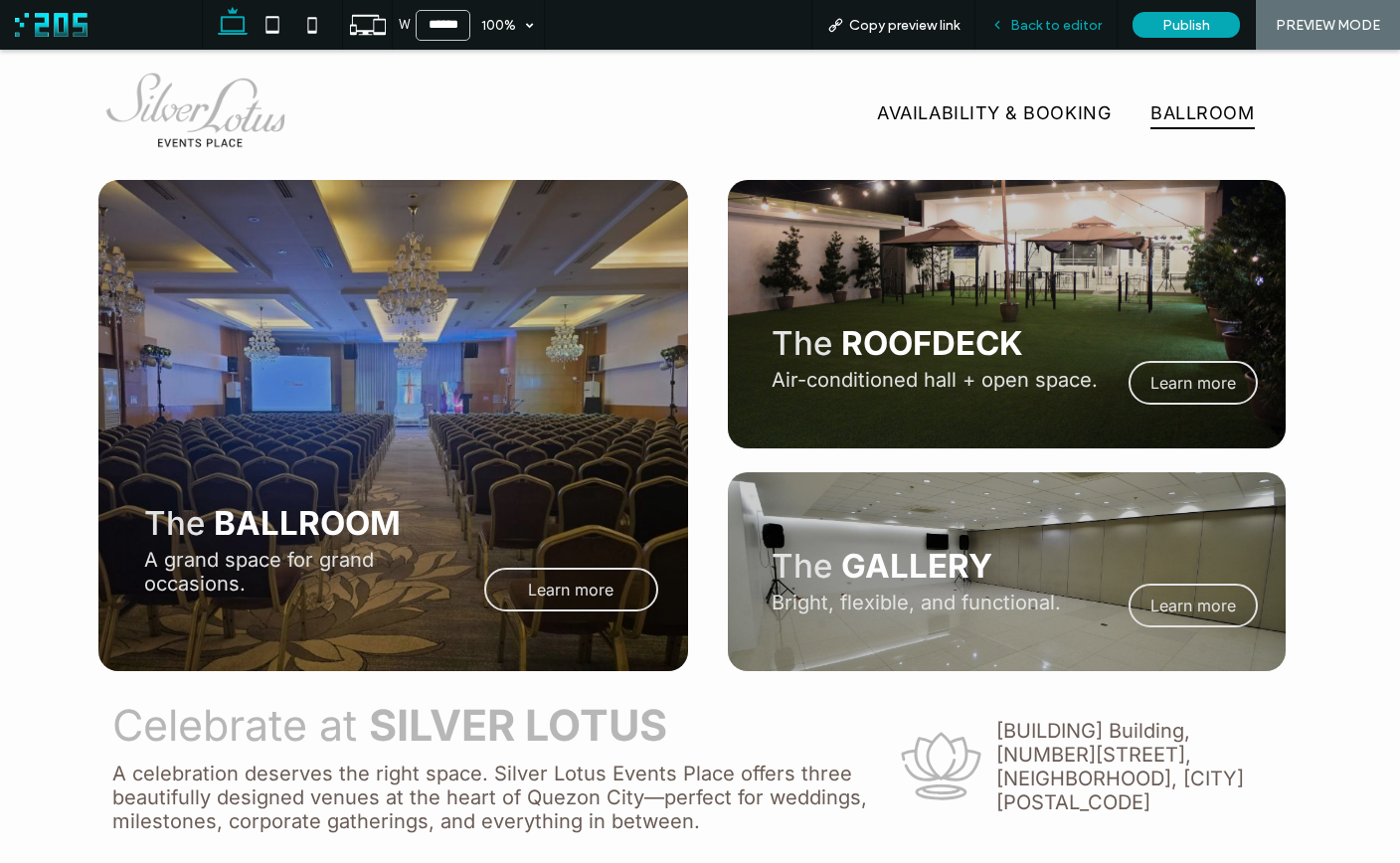click on "Back to editor" at bounding box center [1056, 25] 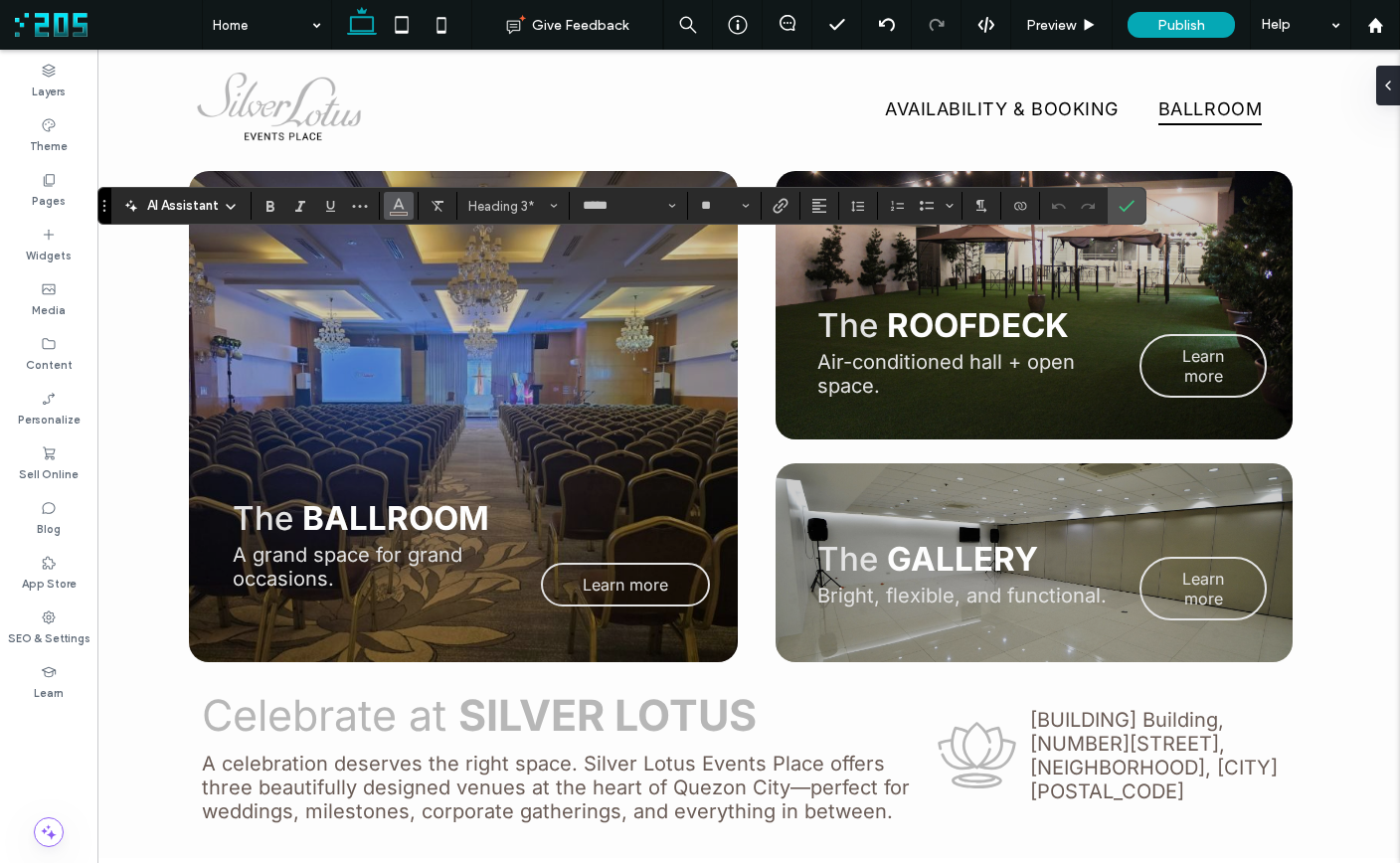 click at bounding box center [399, 204] 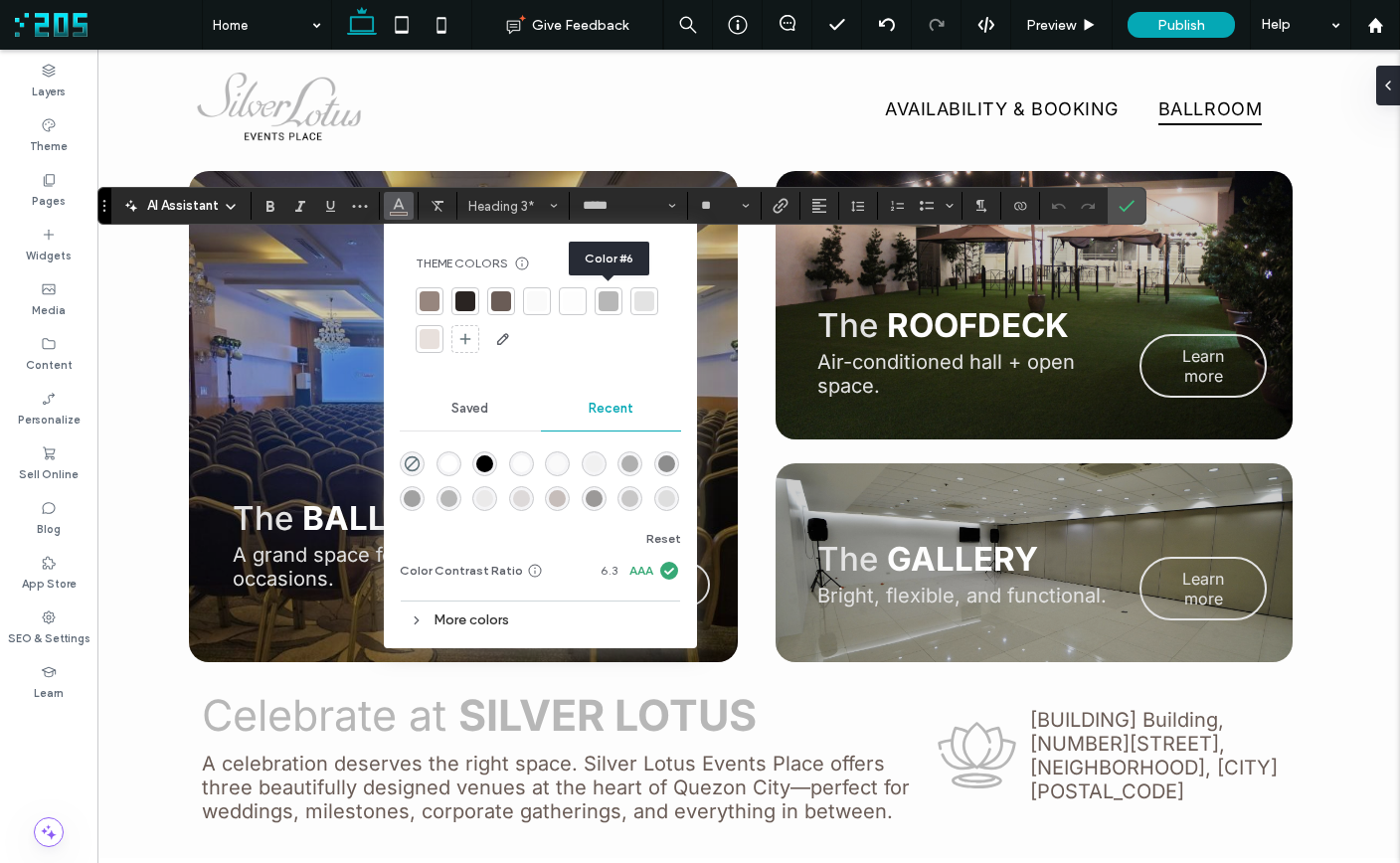 click at bounding box center [609, 301] 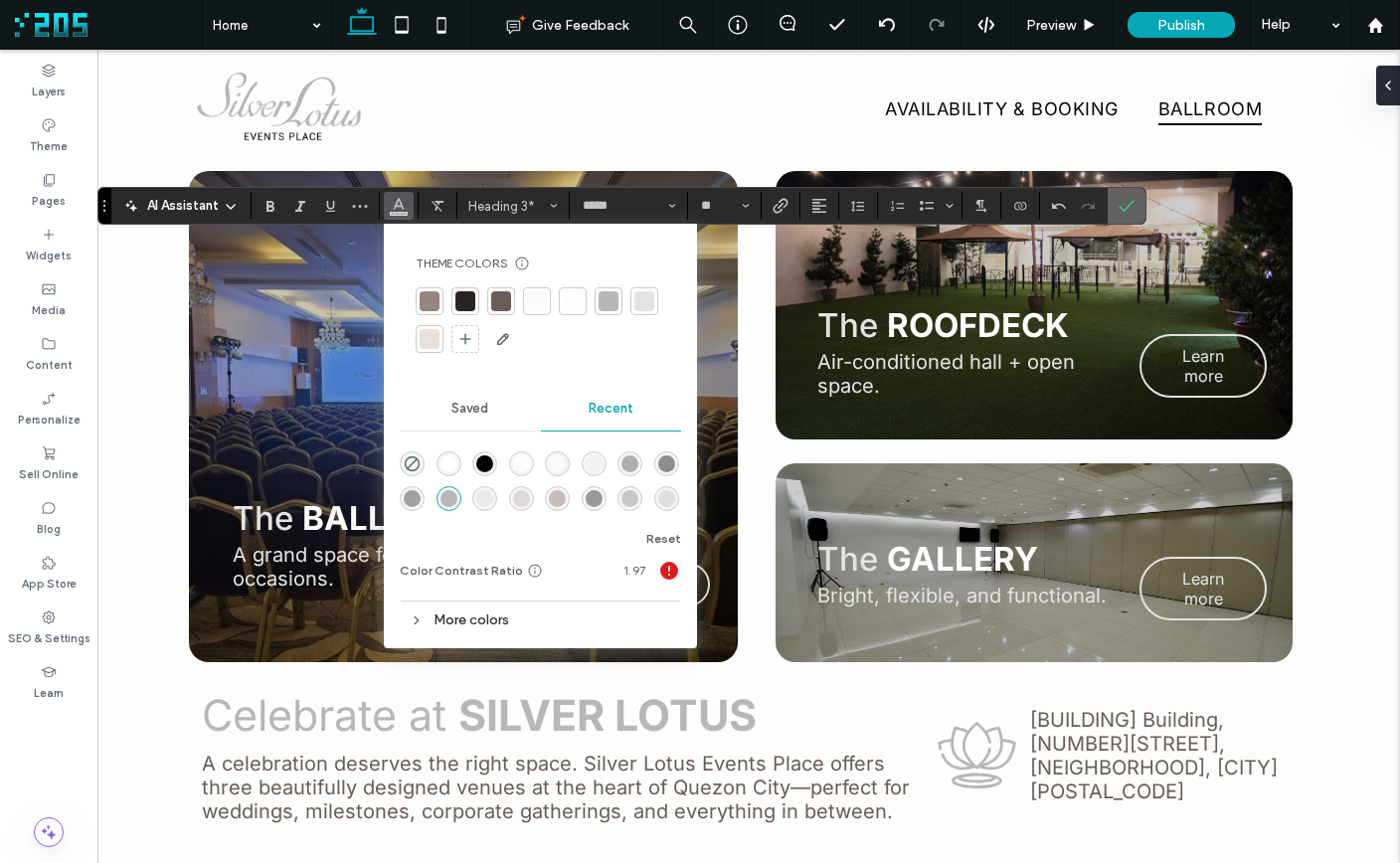 click 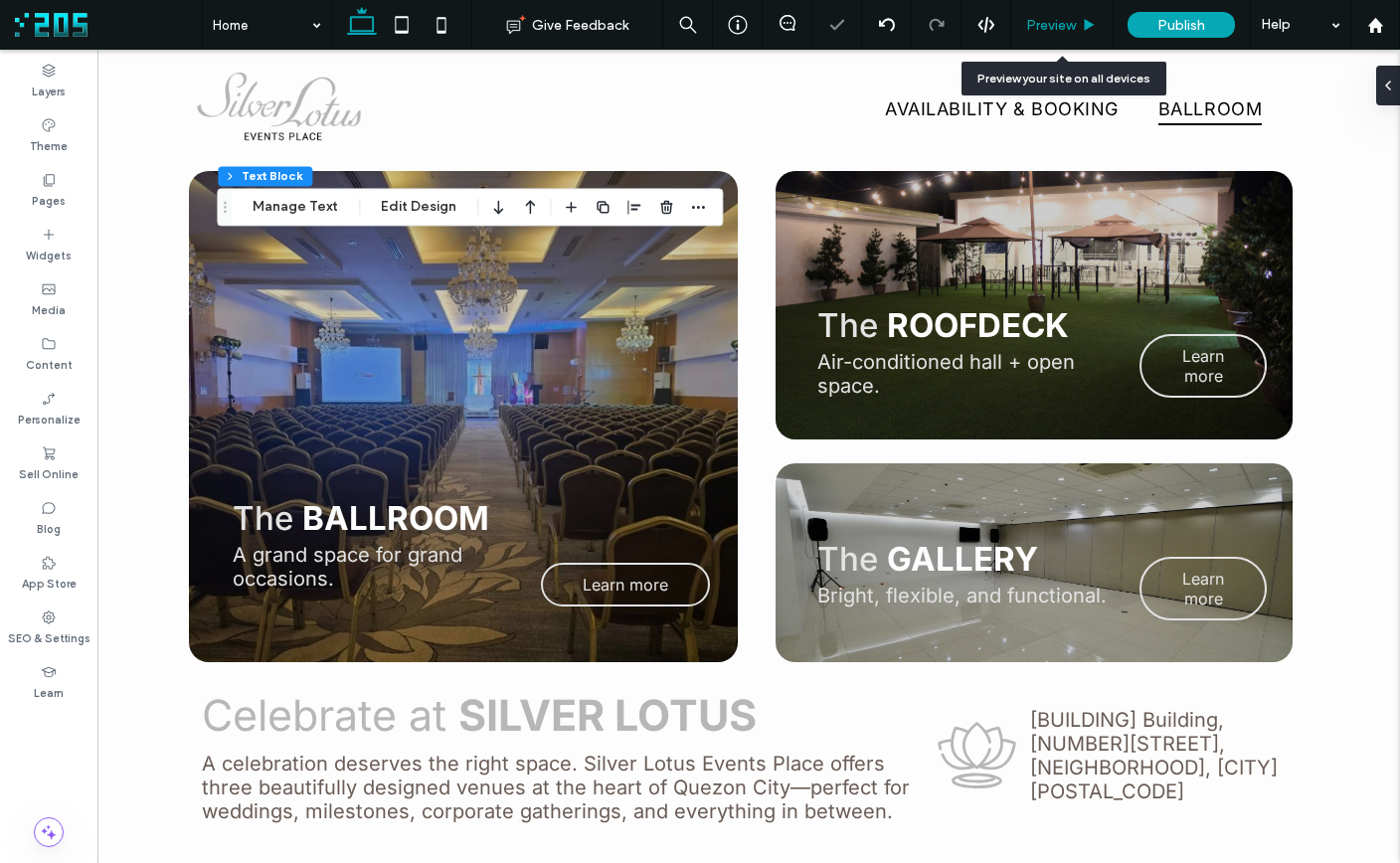 click on "Preview" at bounding box center [1051, 25] 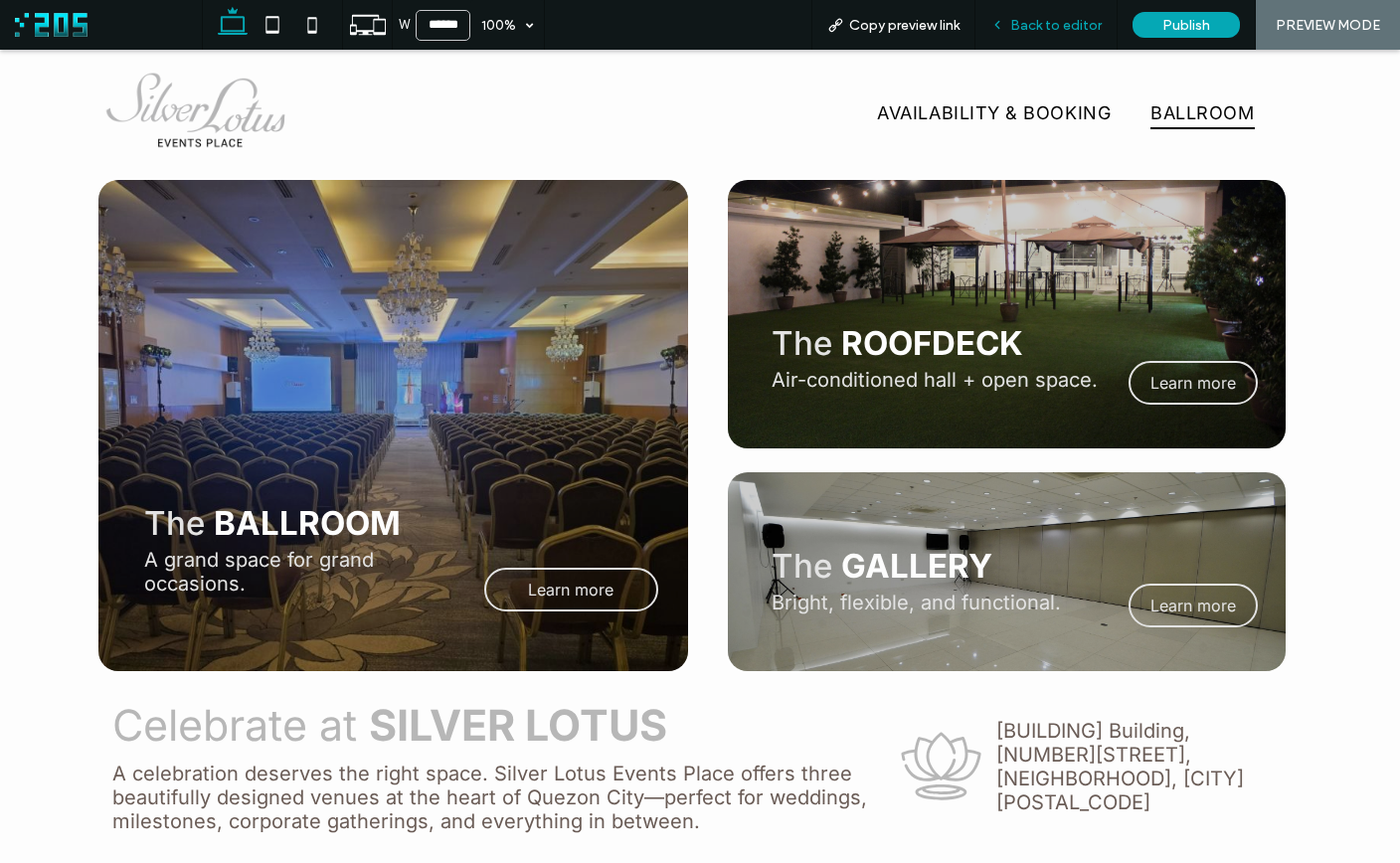 click on "Back to editor" at bounding box center (1056, 25) 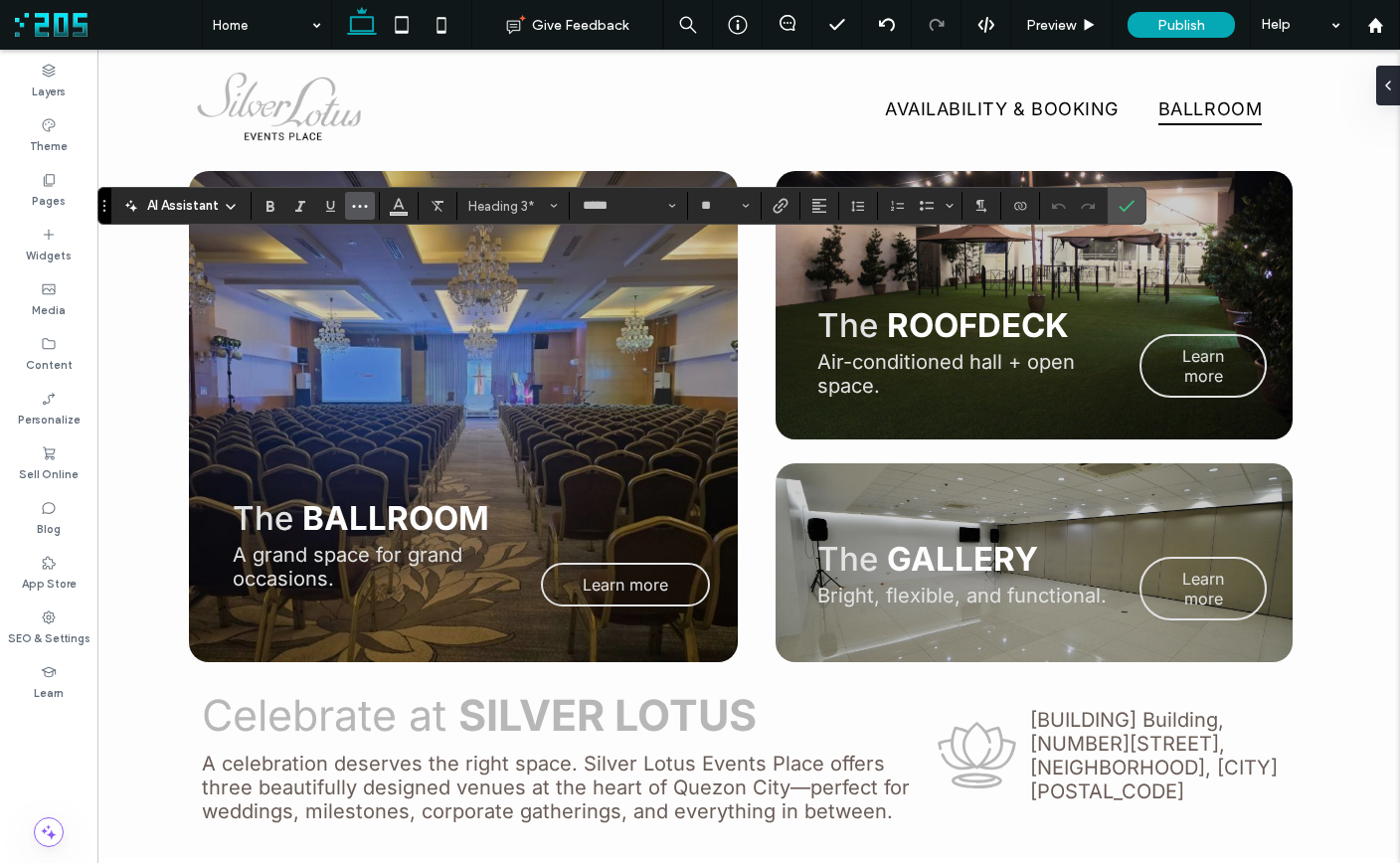 click 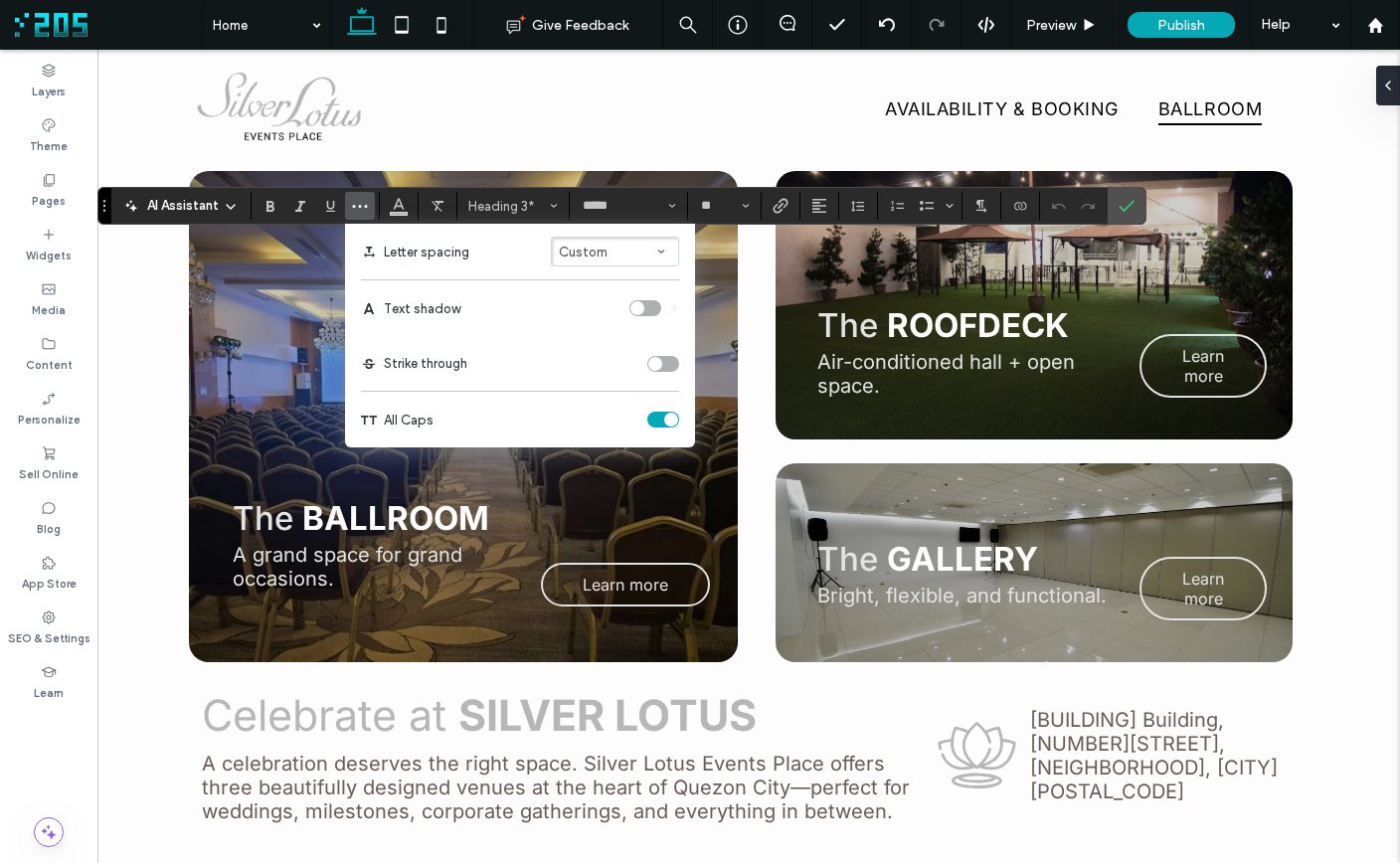 click on "Custom" at bounding box center (614, 252) 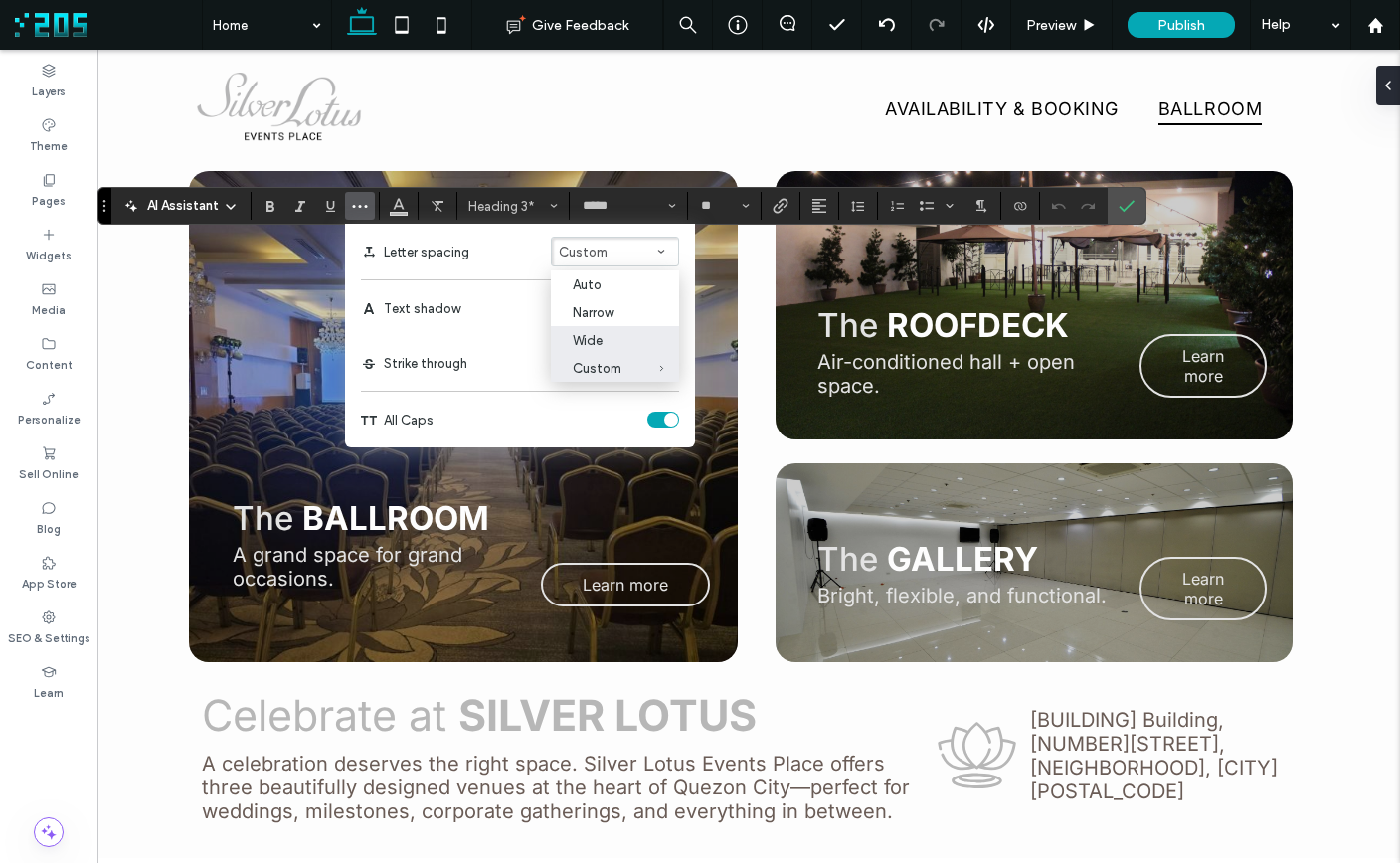 click on "Wide" at bounding box center [614, 340] 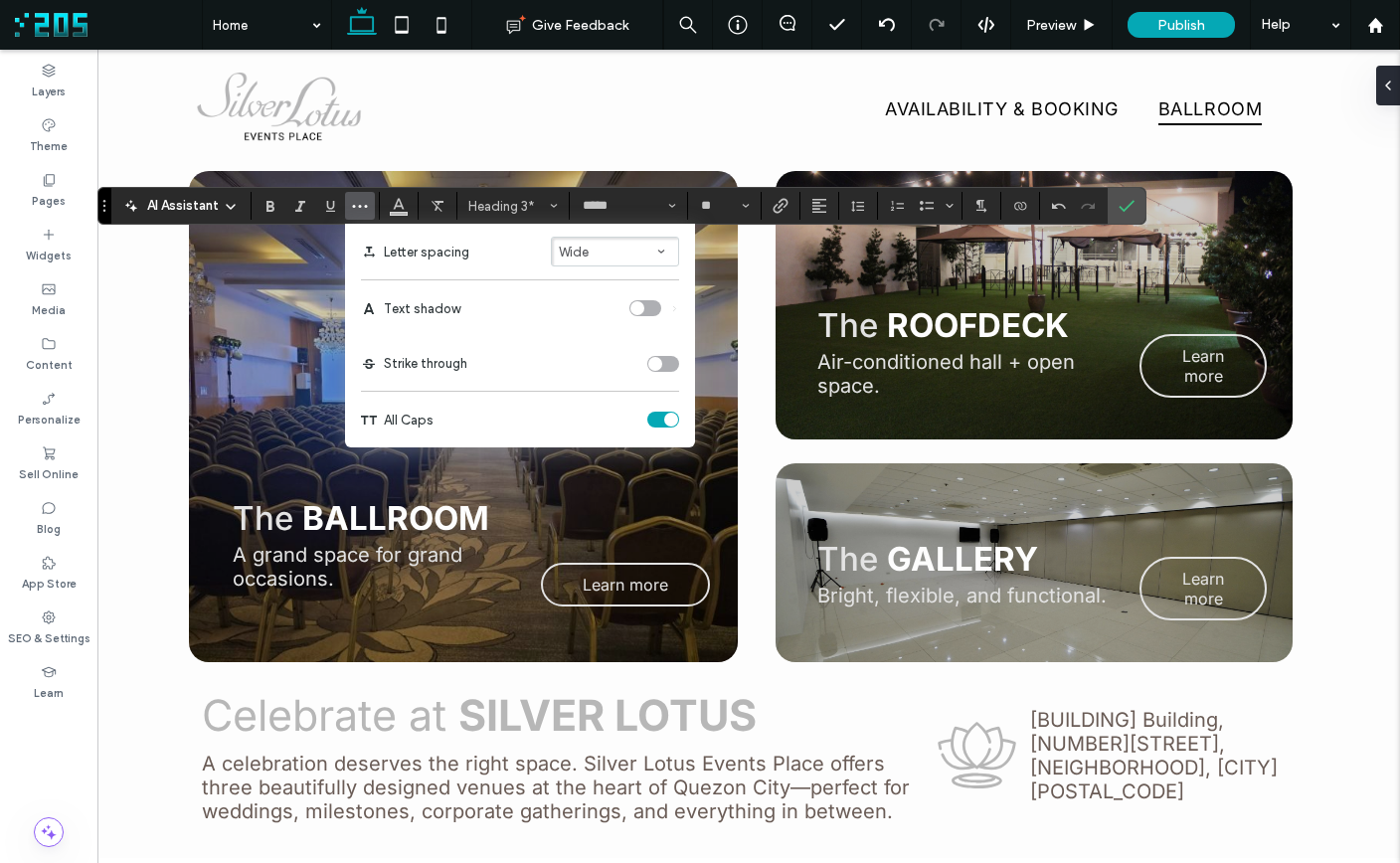 click on "Wide" at bounding box center (614, 252) 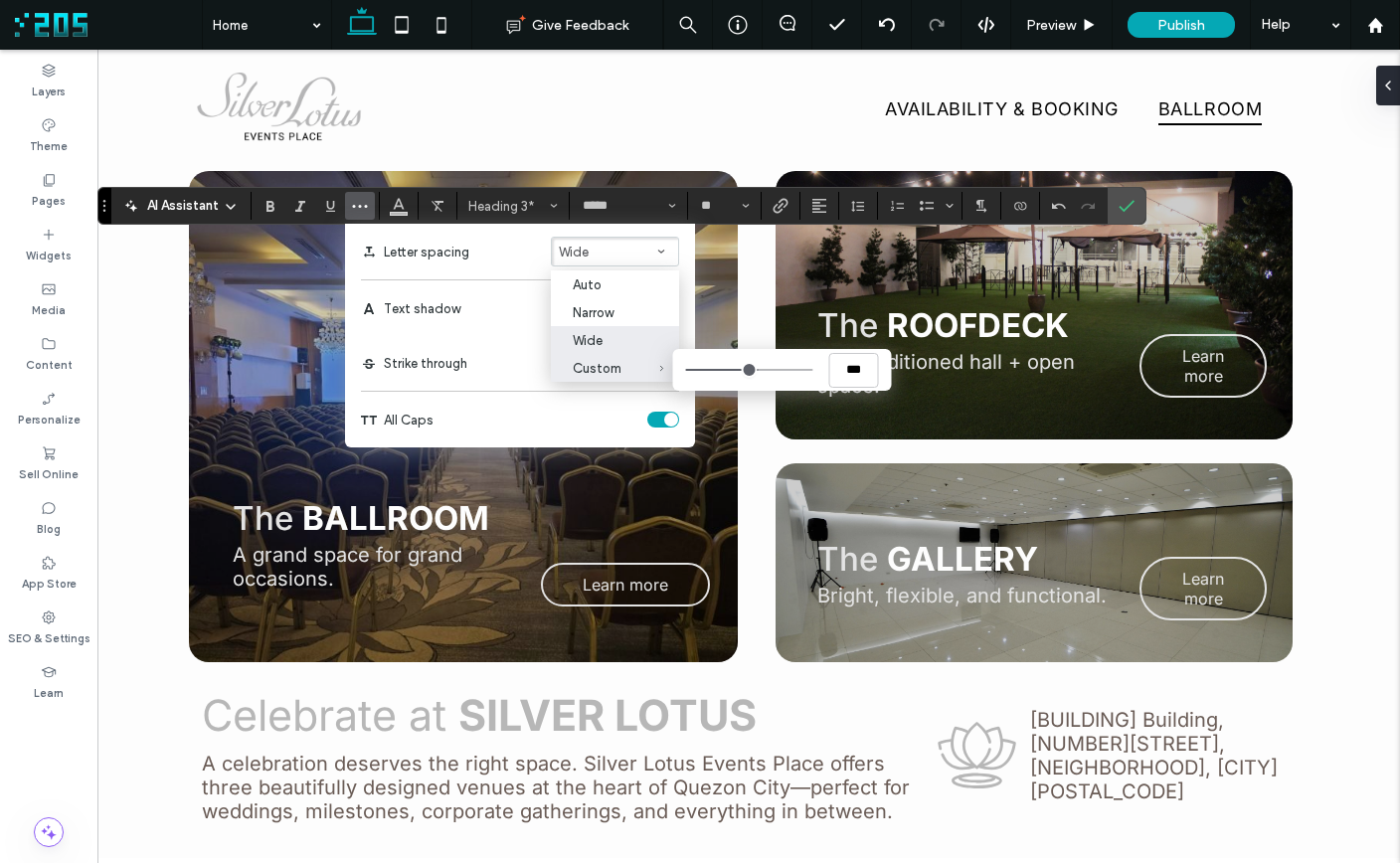 click on "Custom ***" at bounding box center (614, 368) 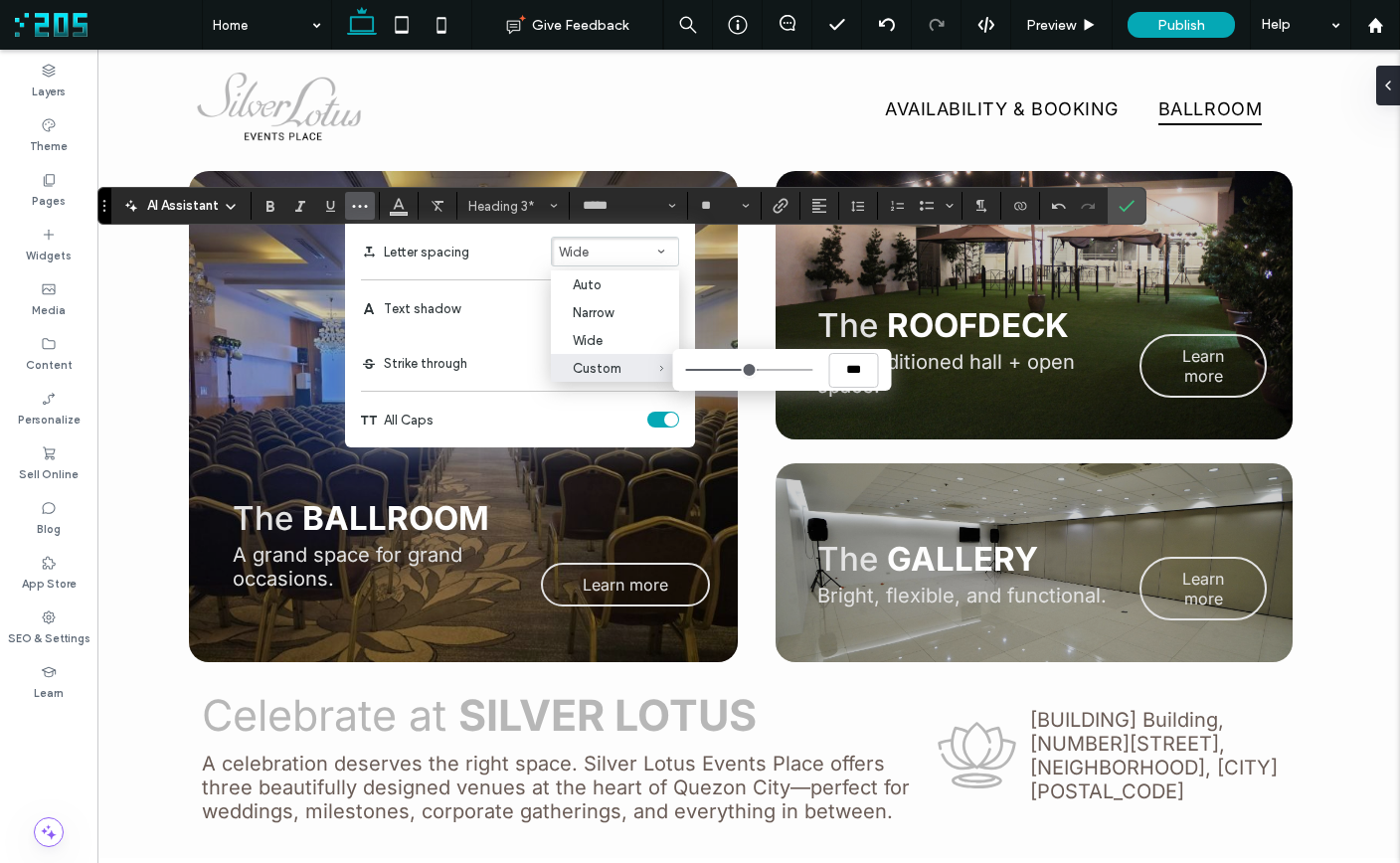 type on "****" 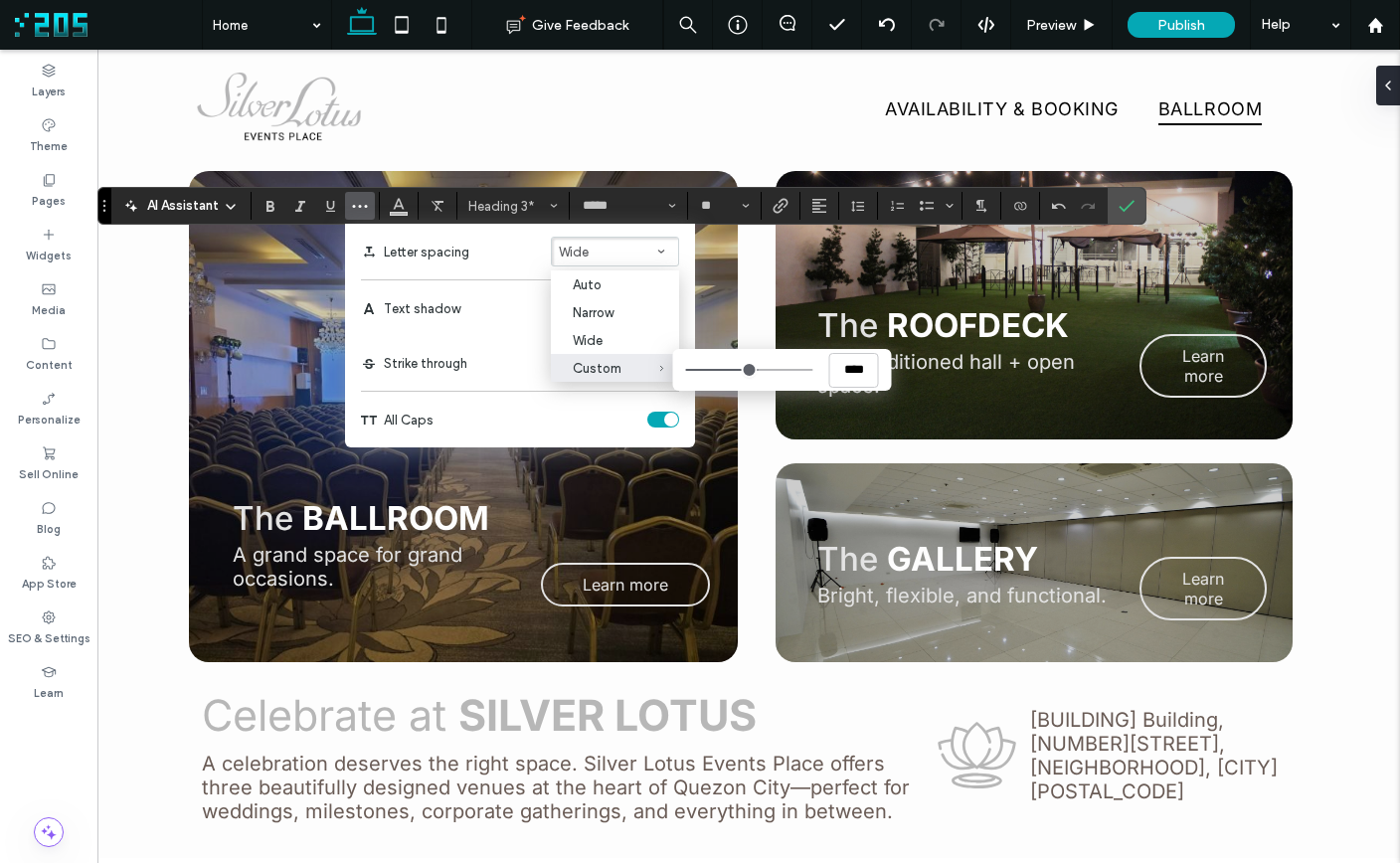 type on "****" 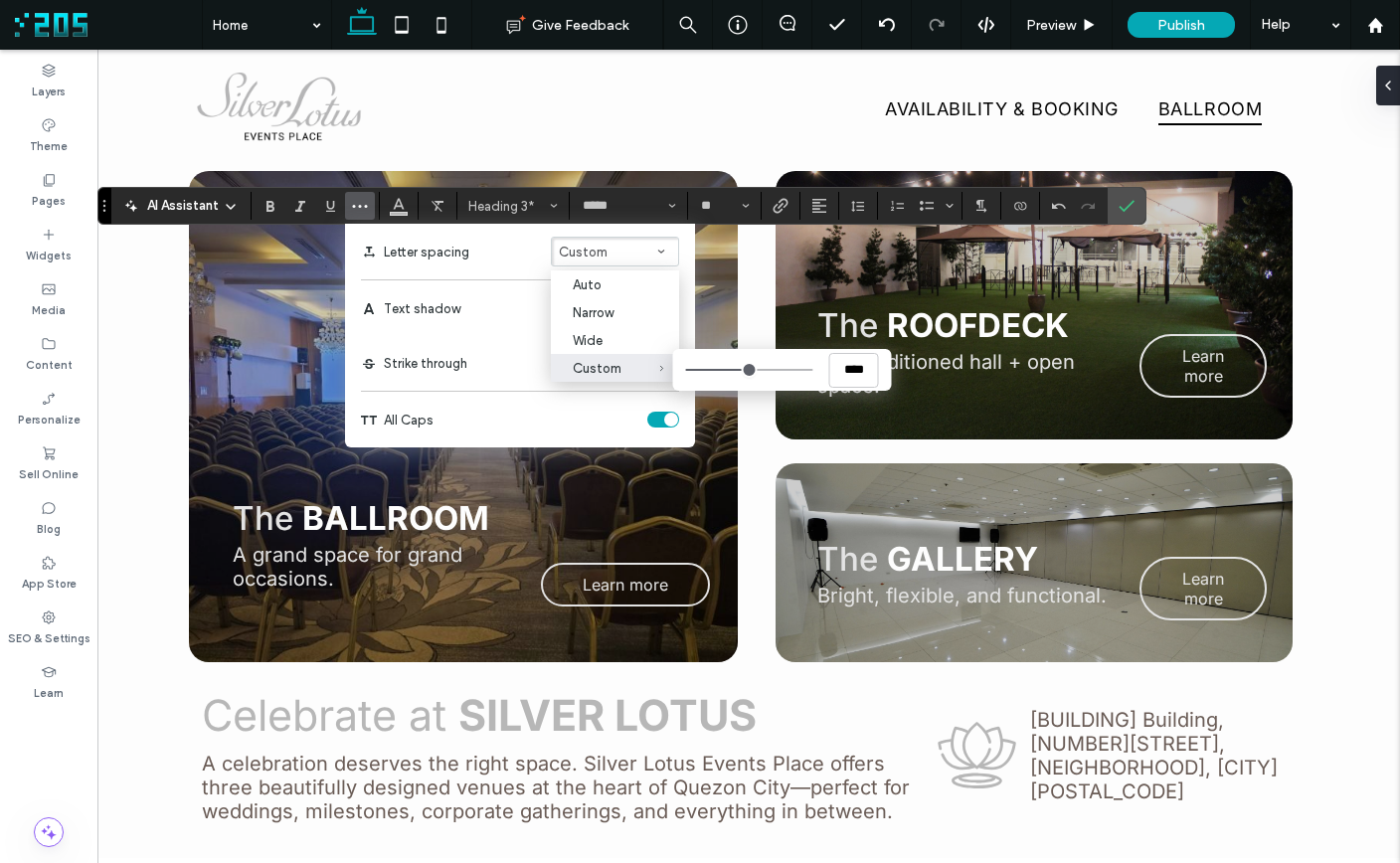 type on "****" 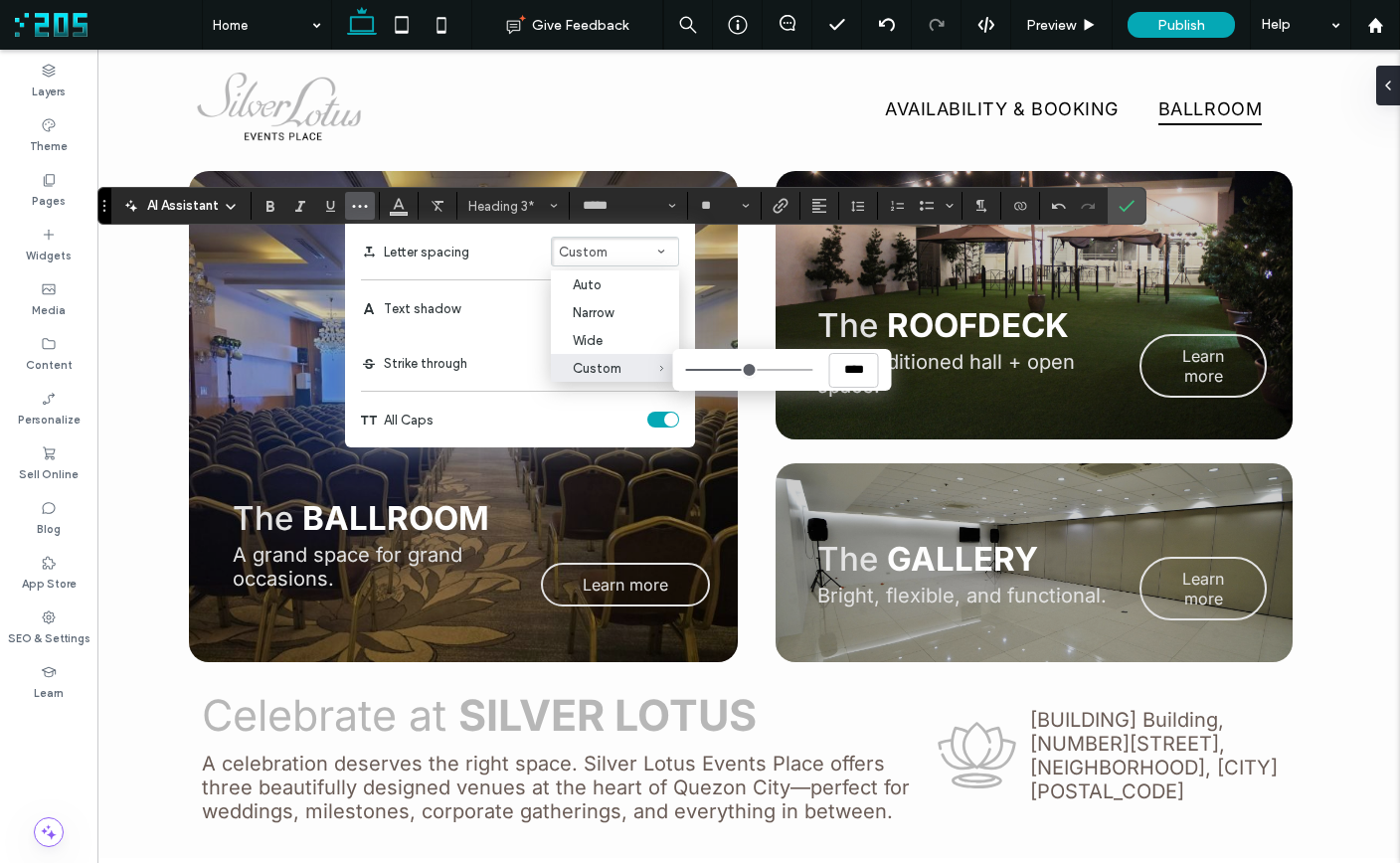 type on "***" 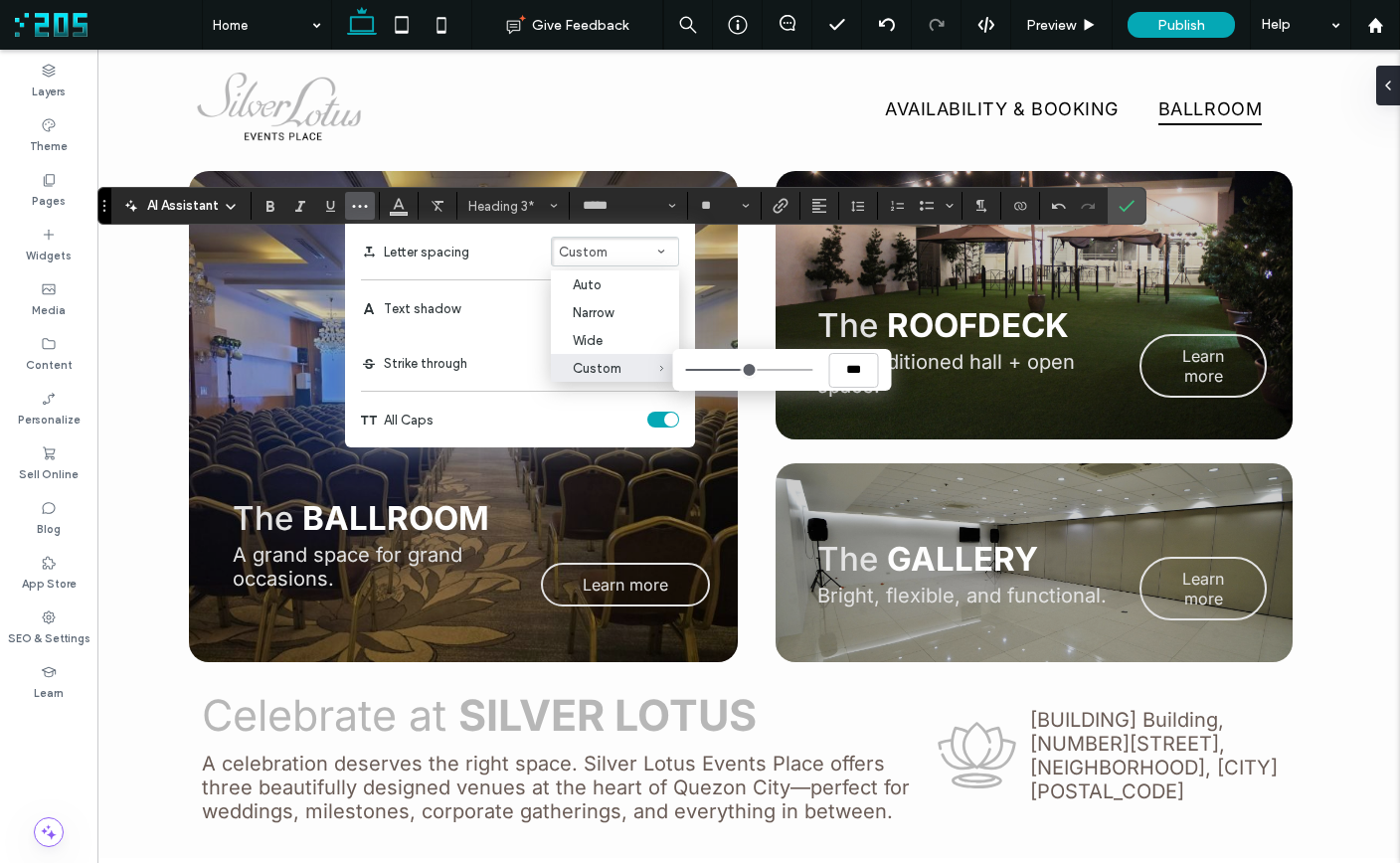 drag, startPoint x: 753, startPoint y: 370, endPoint x: 741, endPoint y: 370, distance: 12 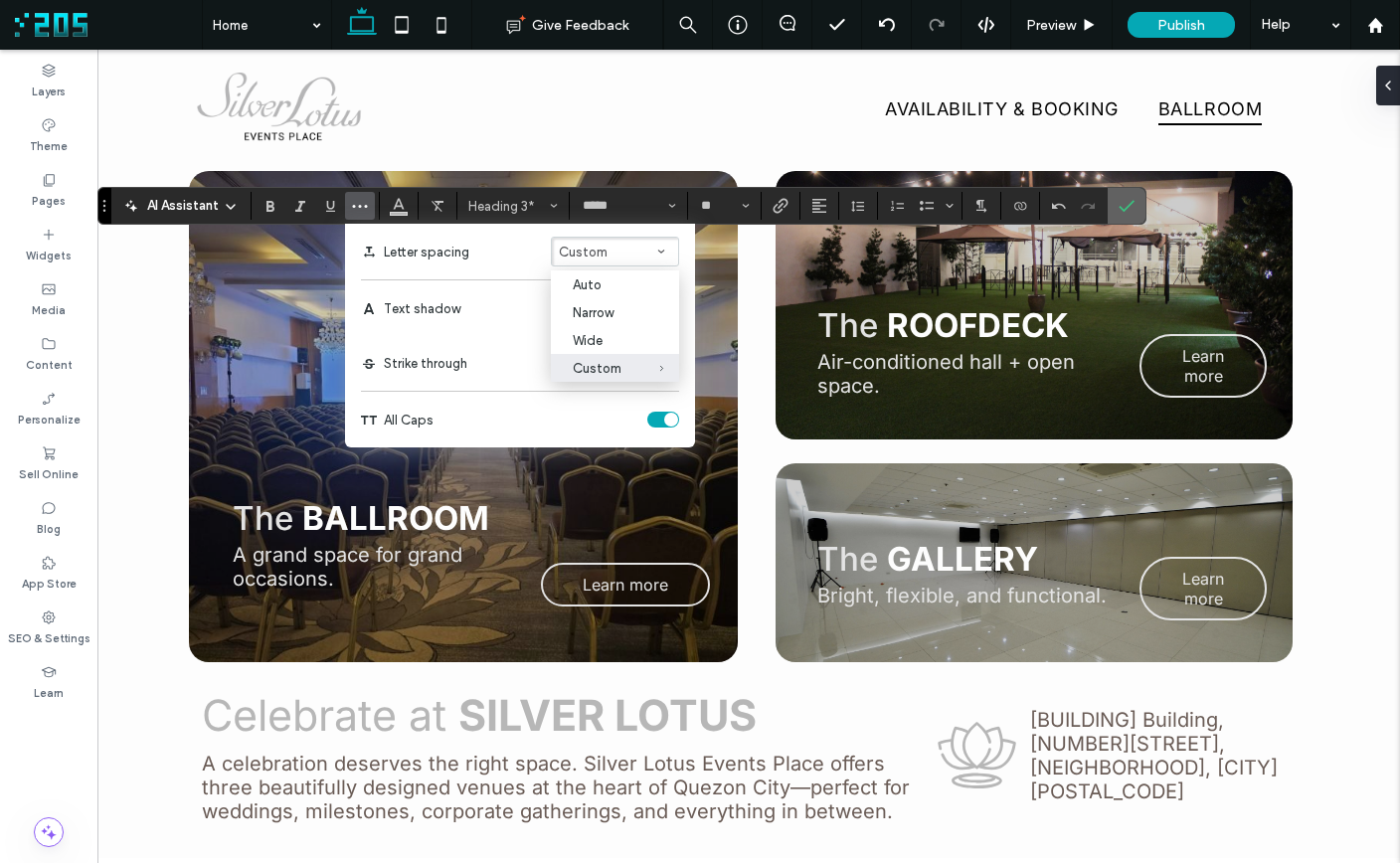click at bounding box center (1127, 206) 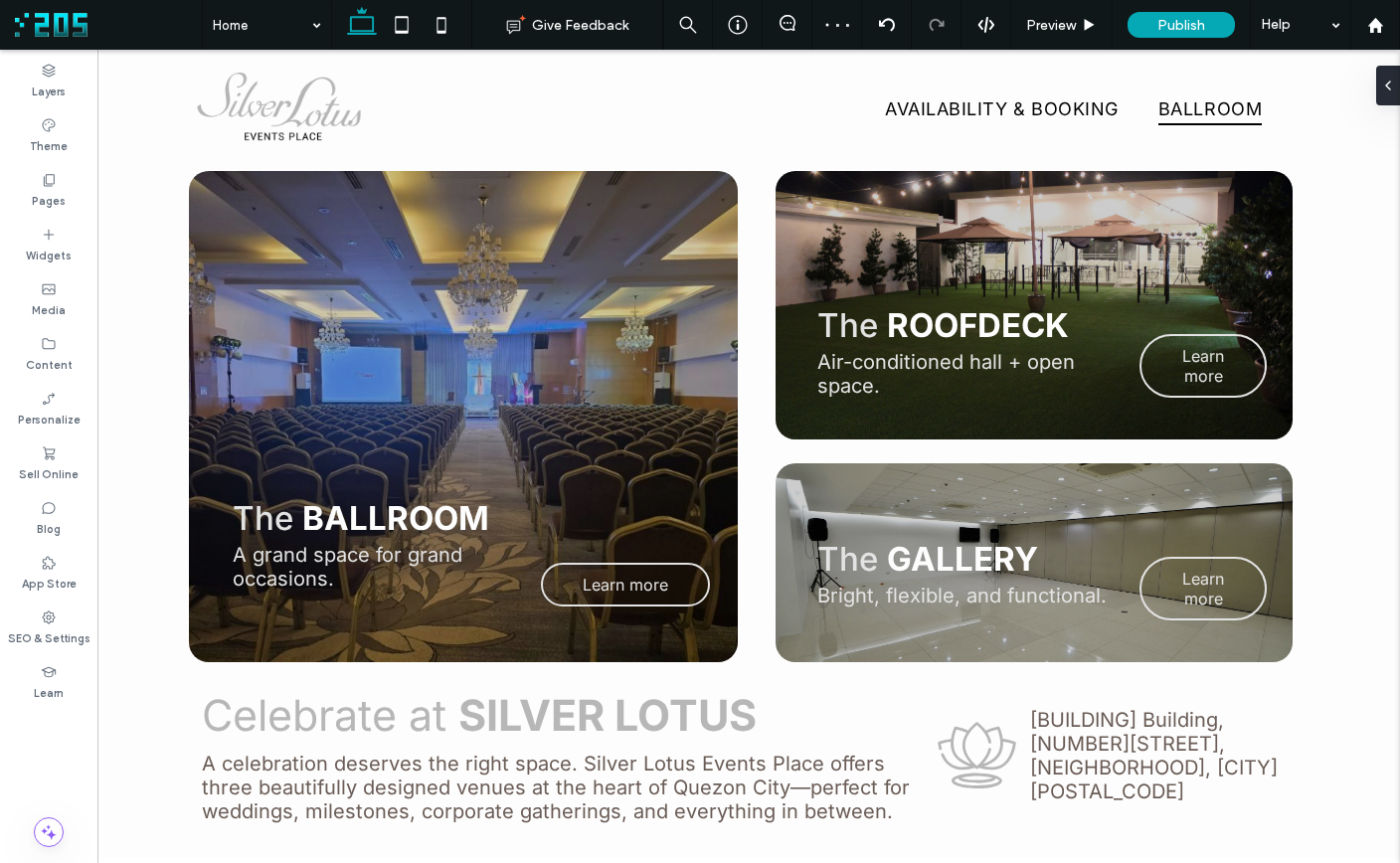 type on "*****" 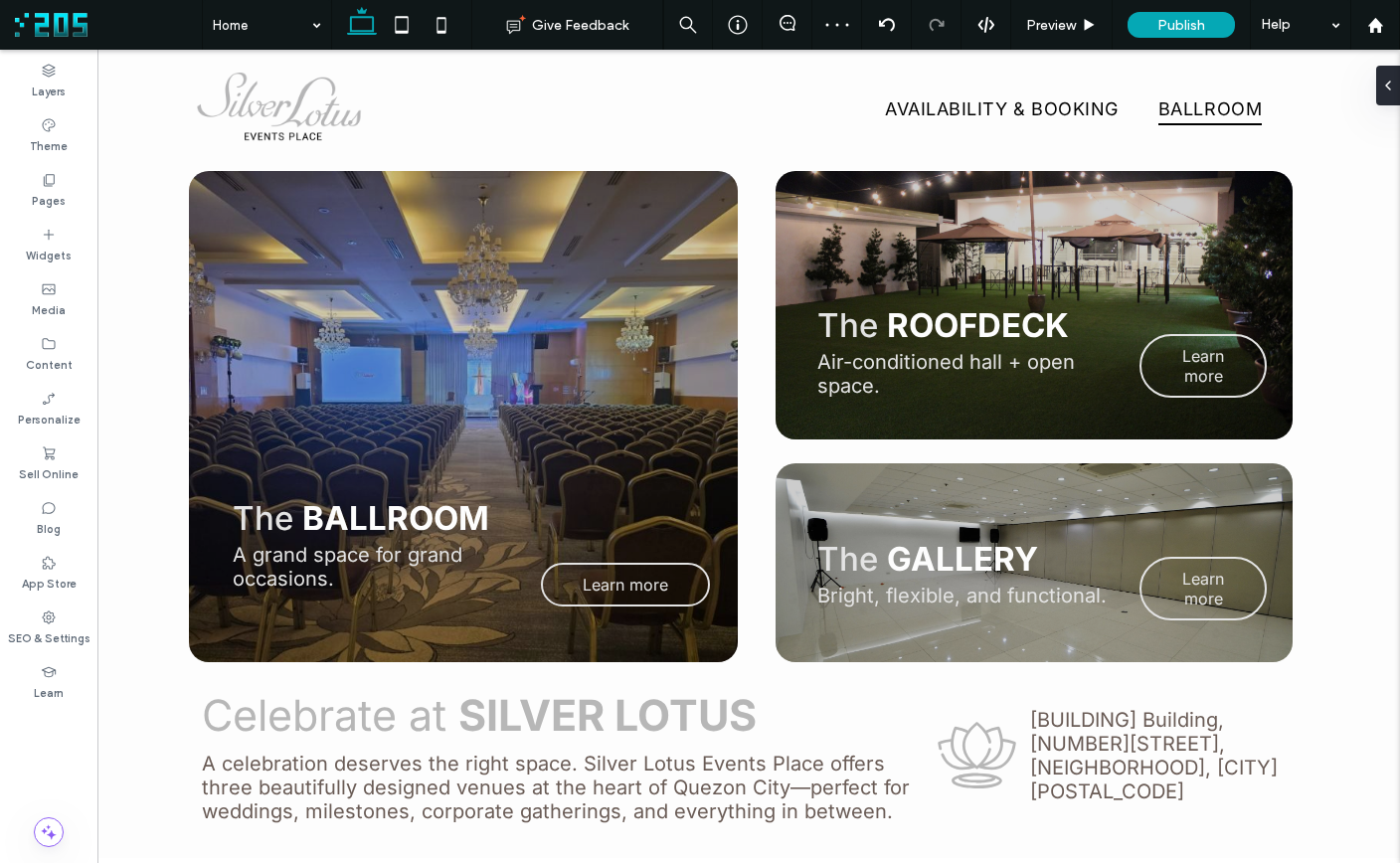 type on "**" 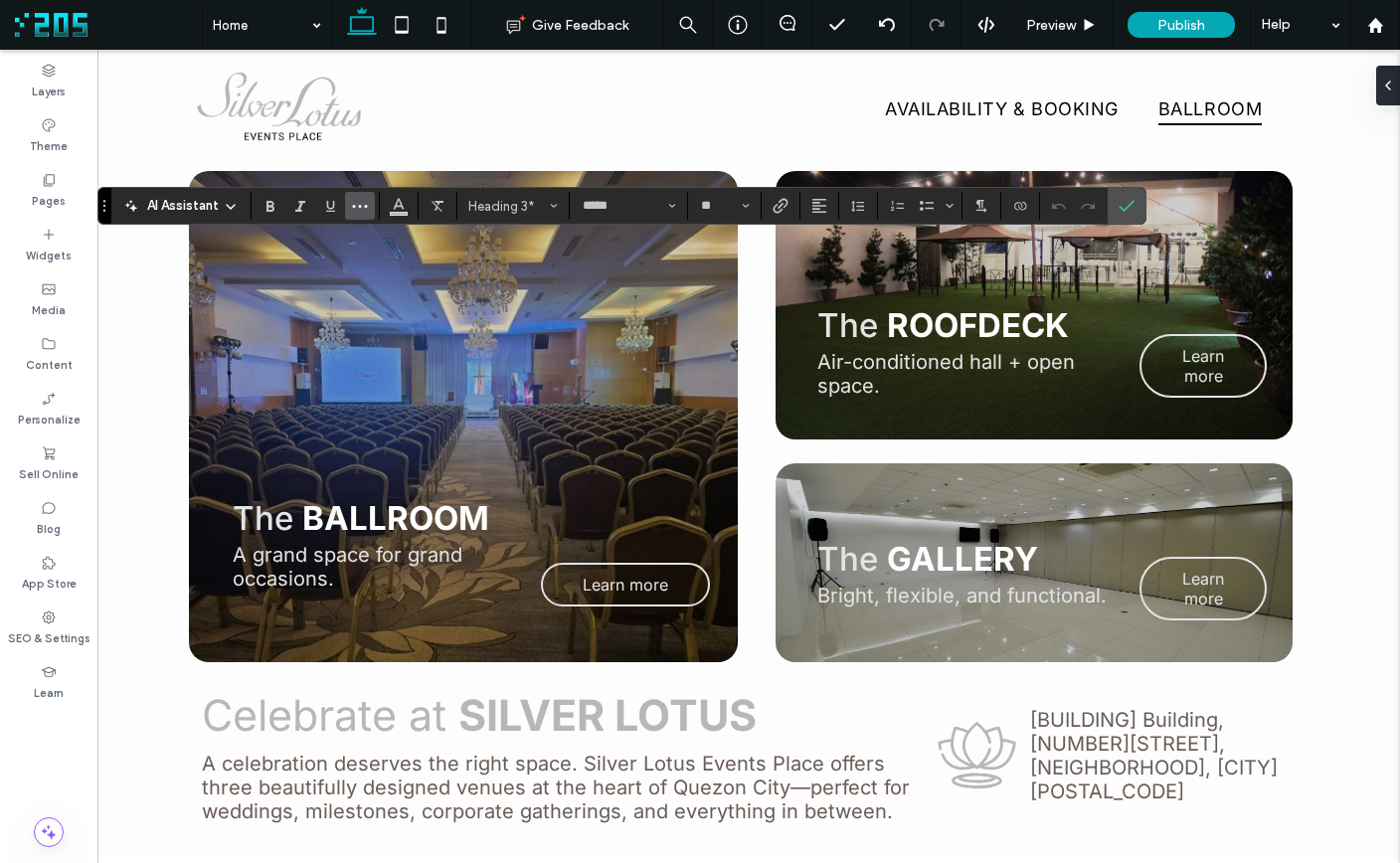 click 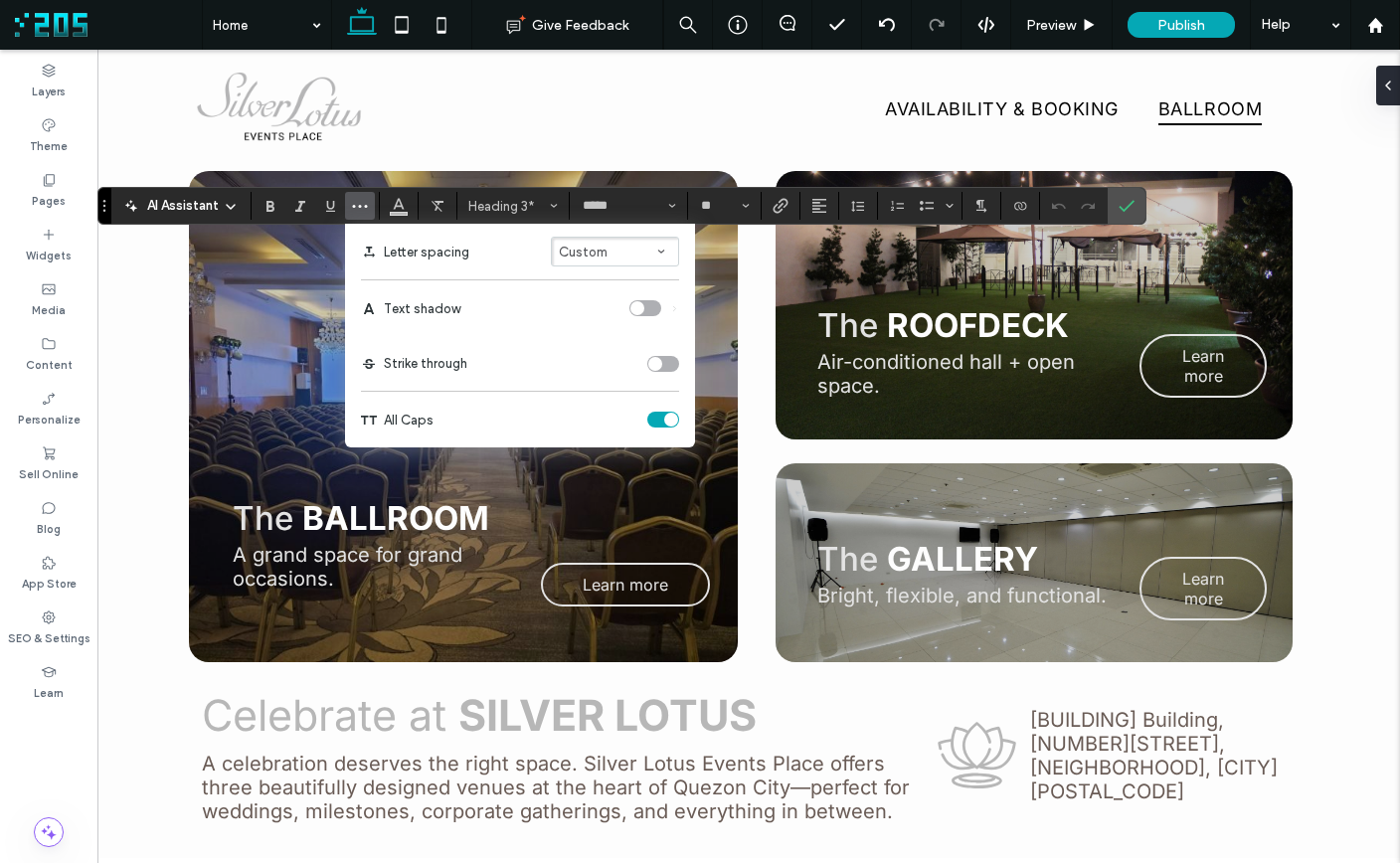 click 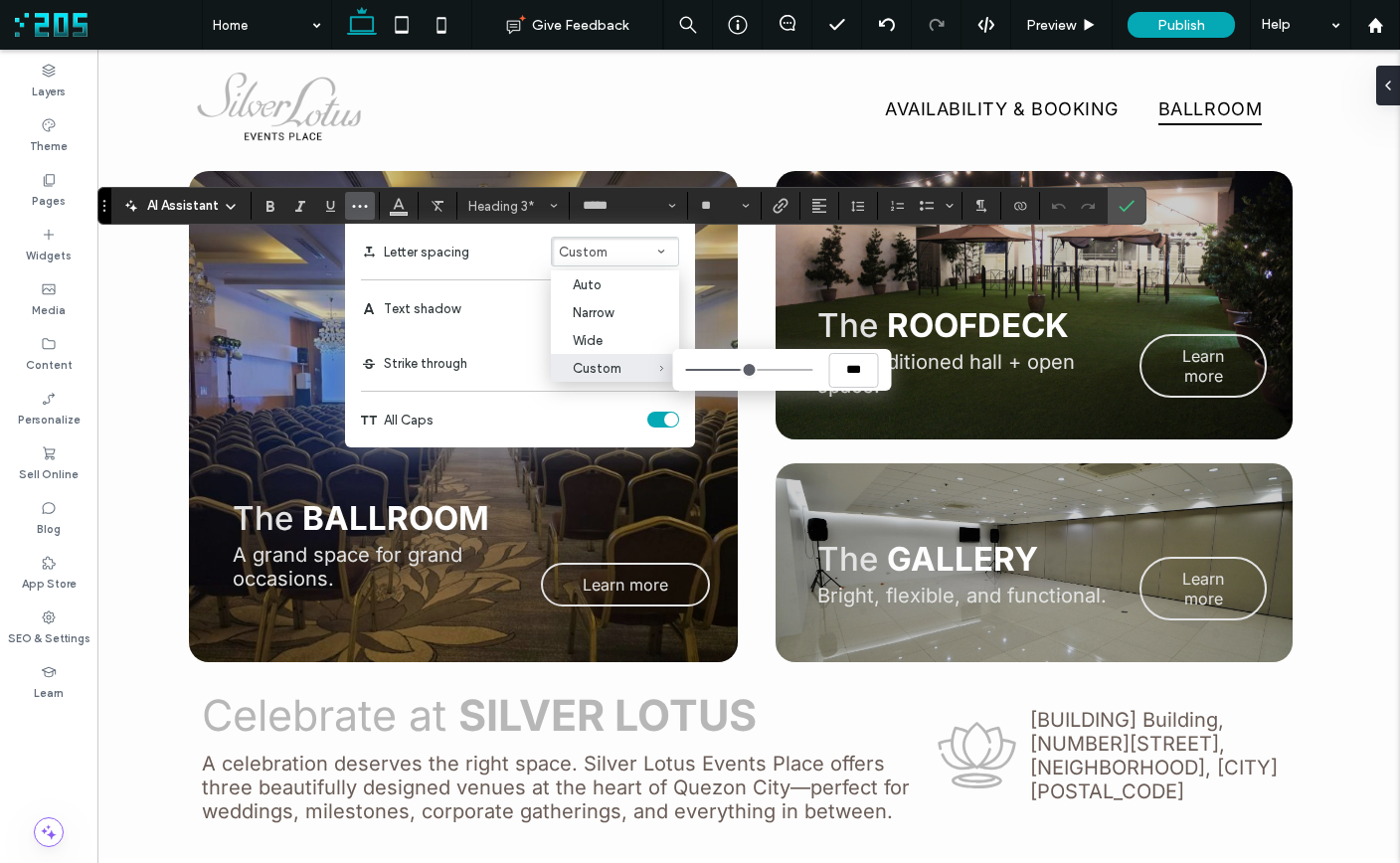 type on "****" 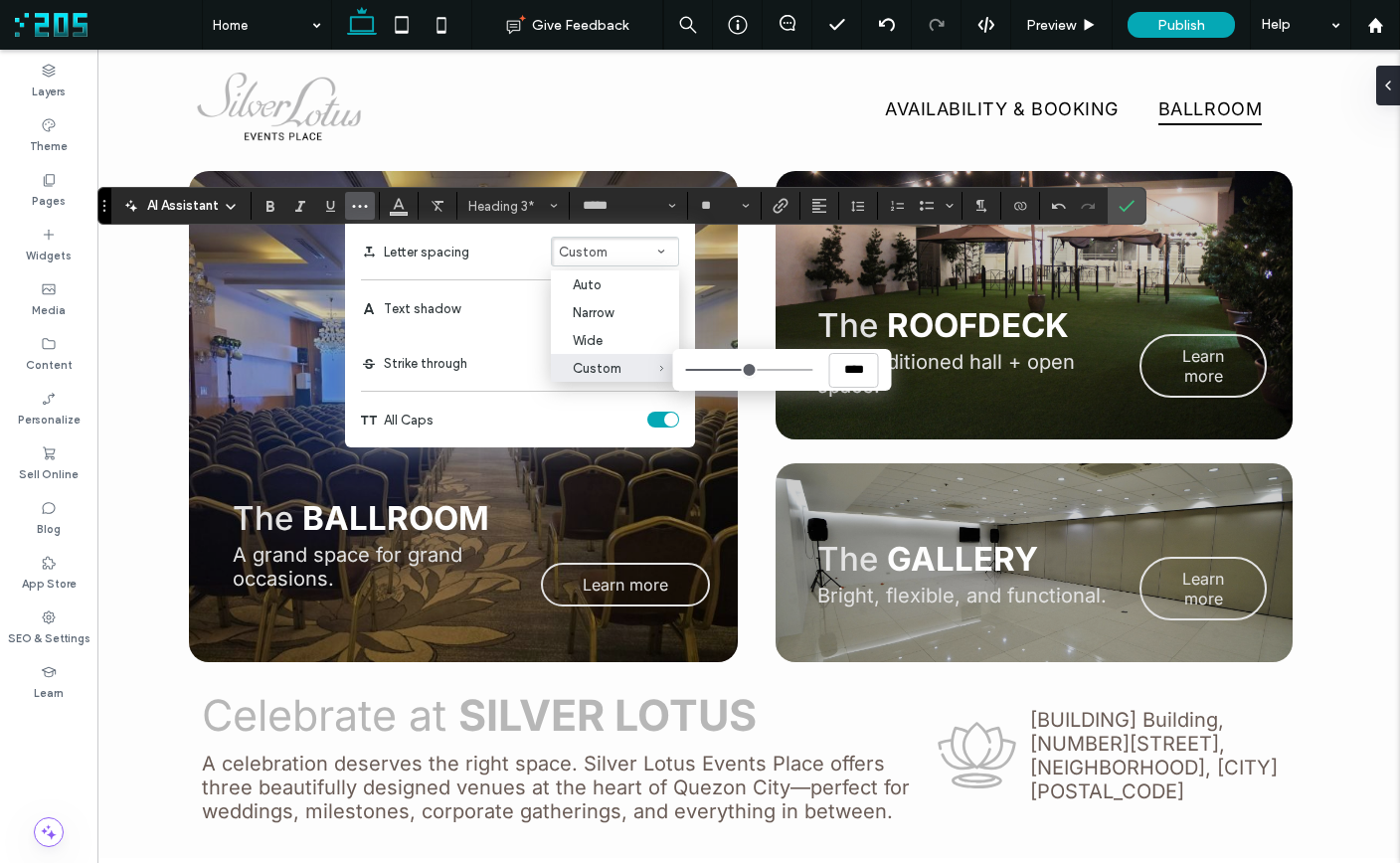 type on "****" 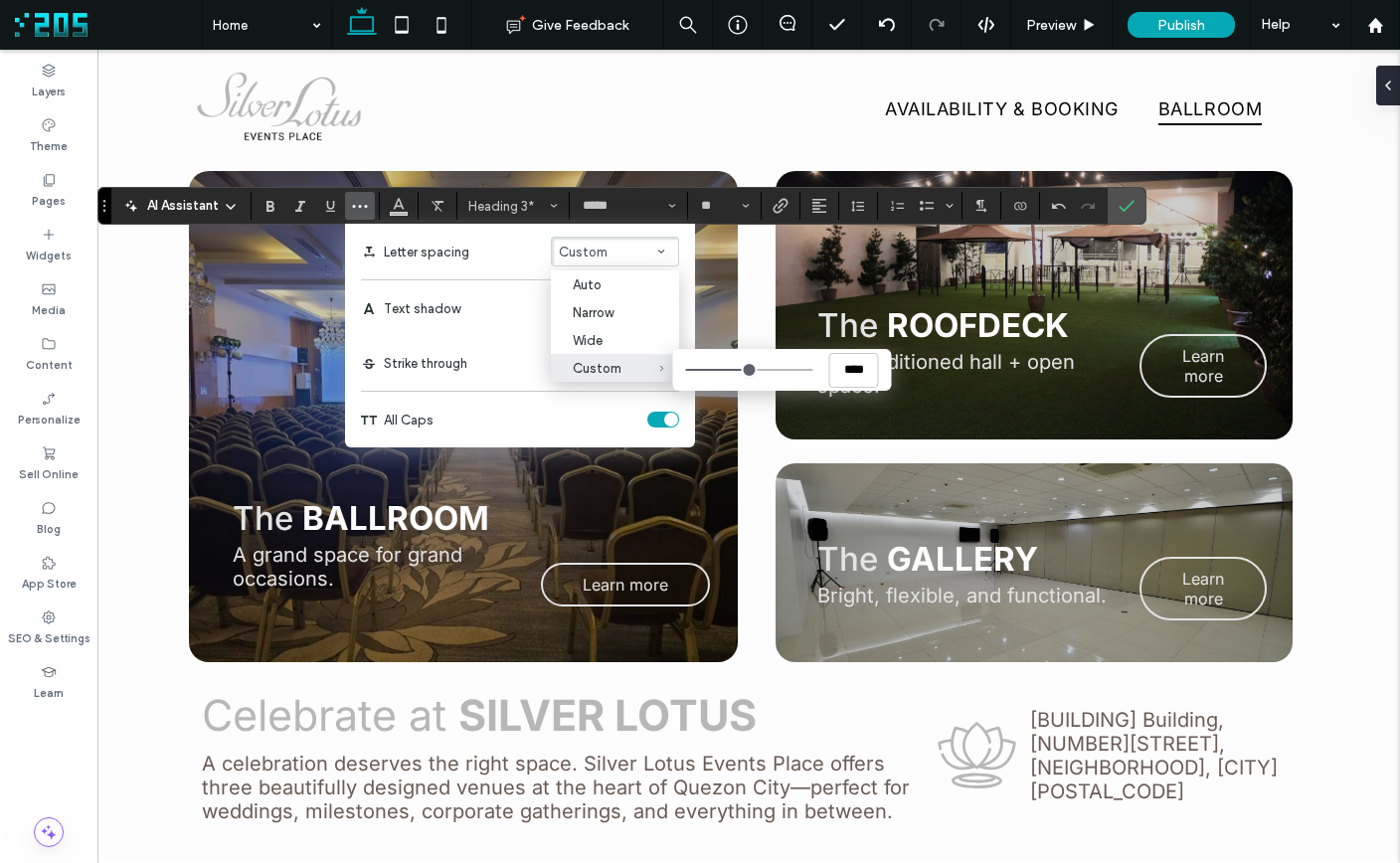 type on "***" 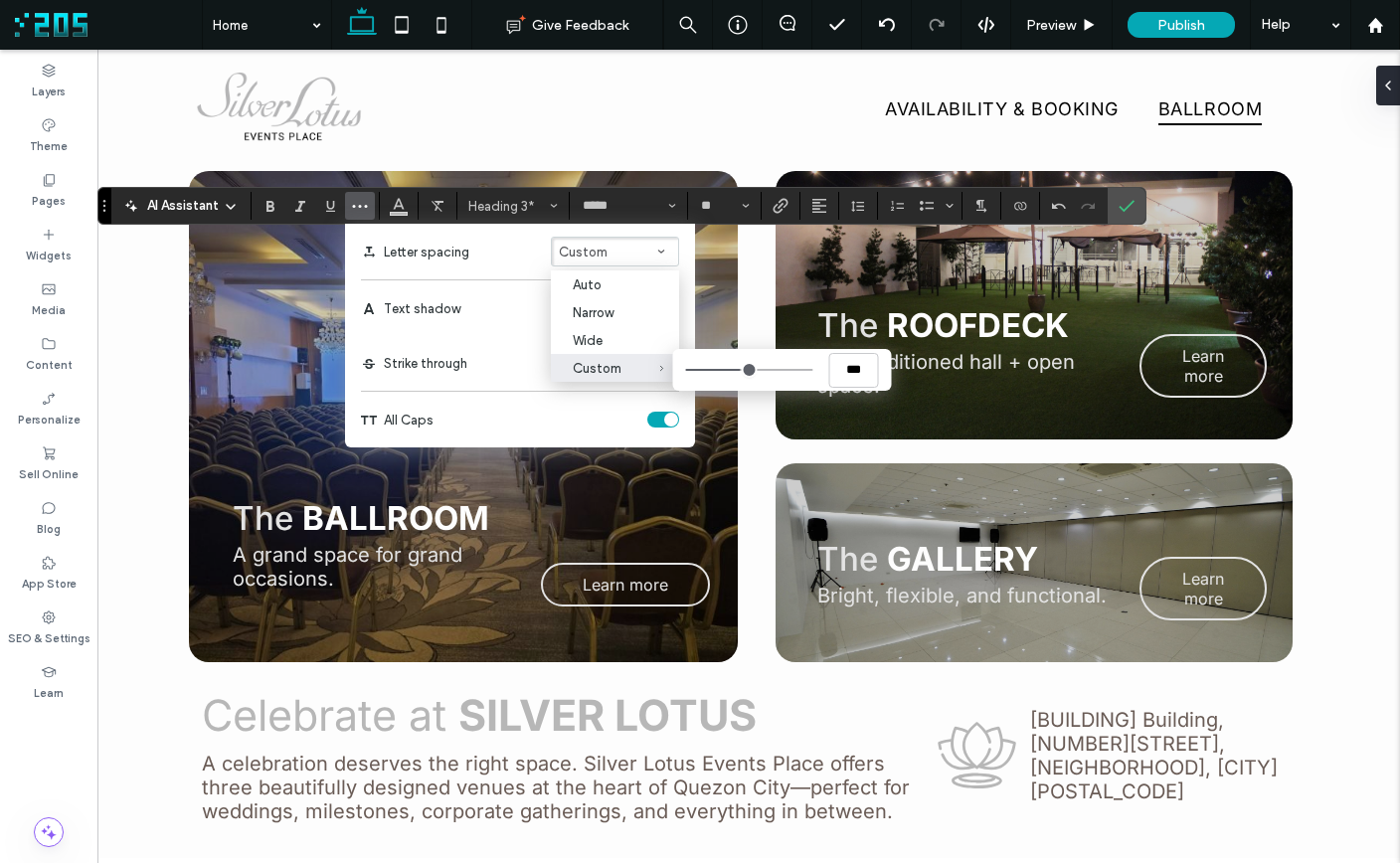 type on "****" 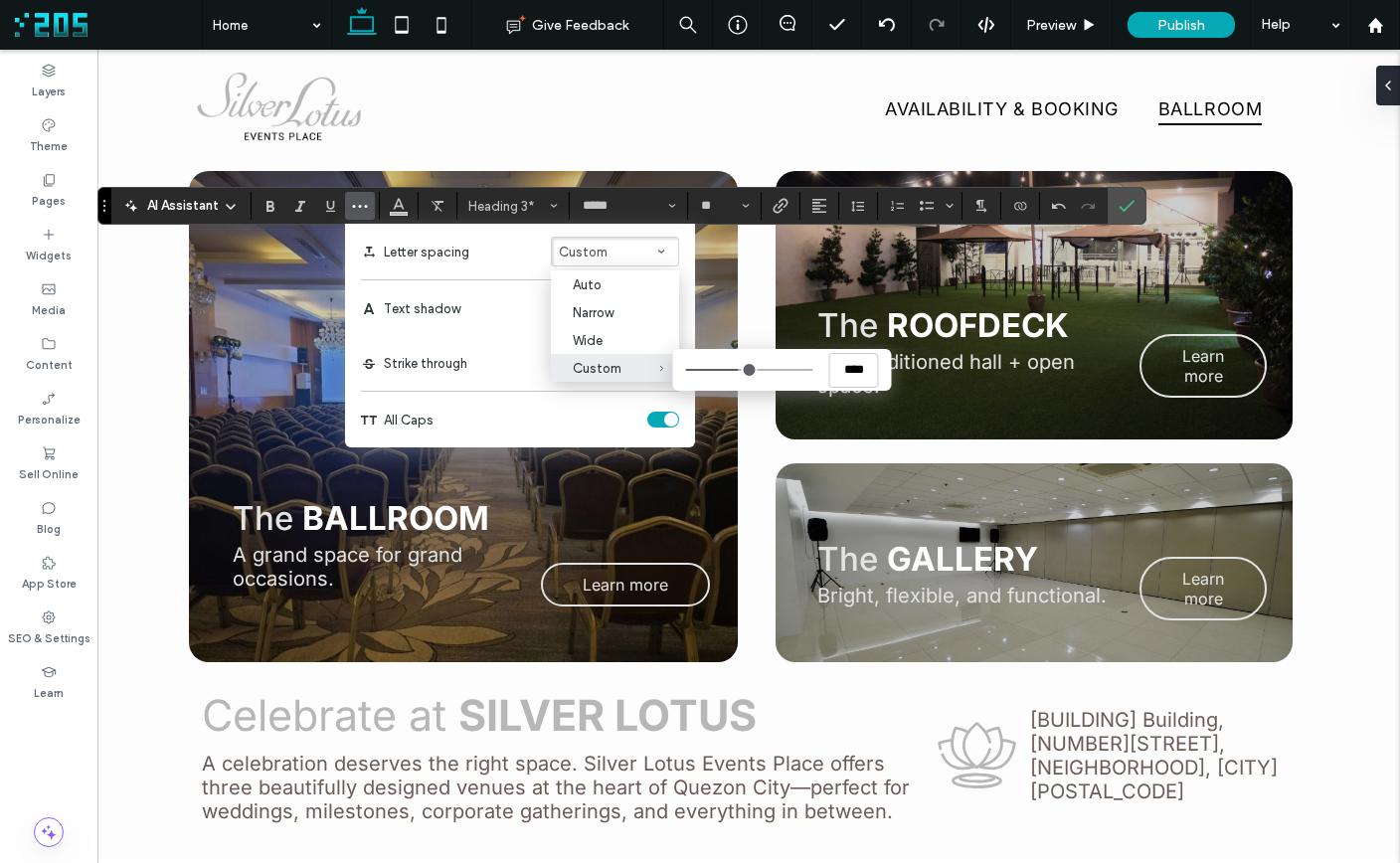 type on "****" 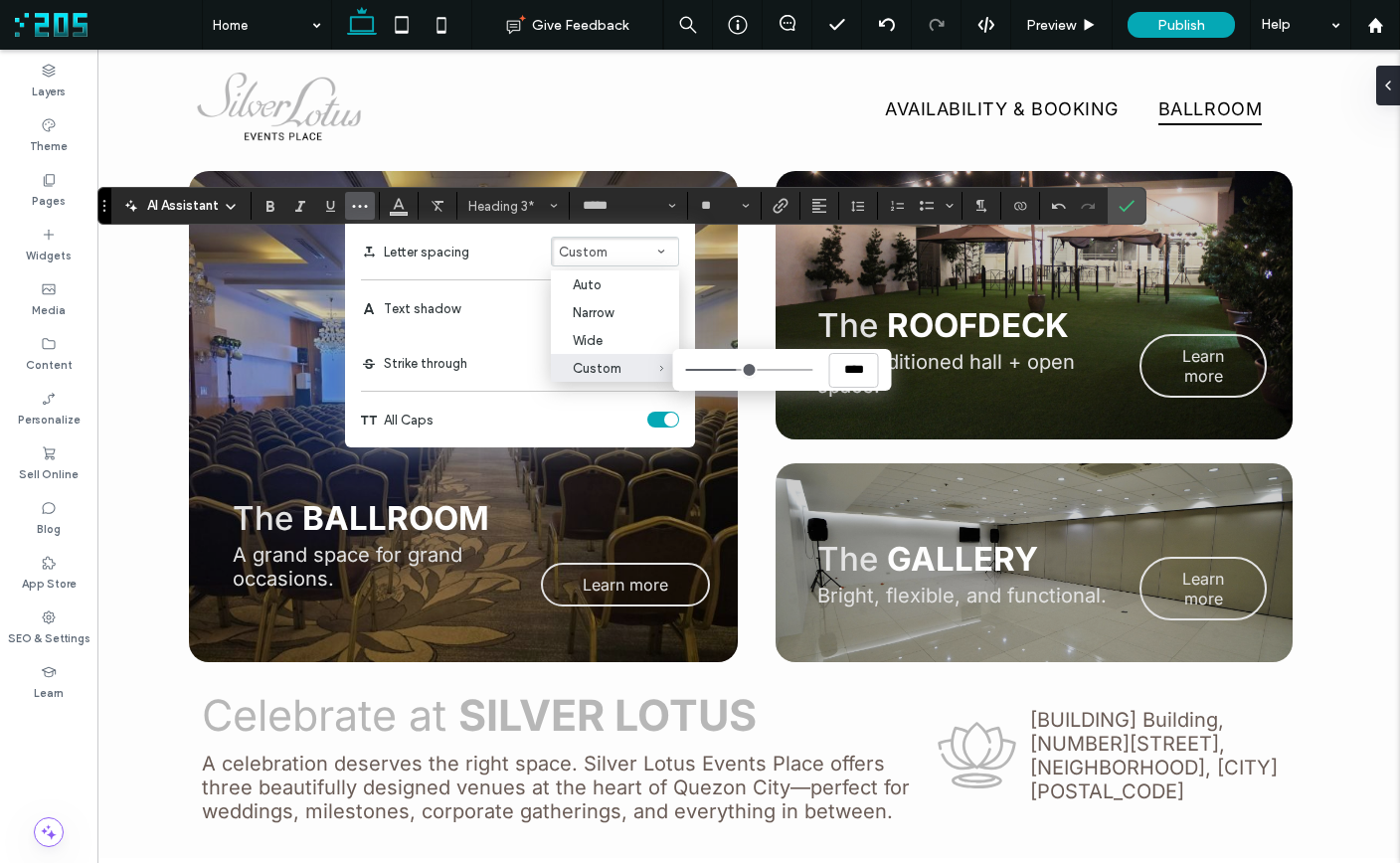 type on "****" 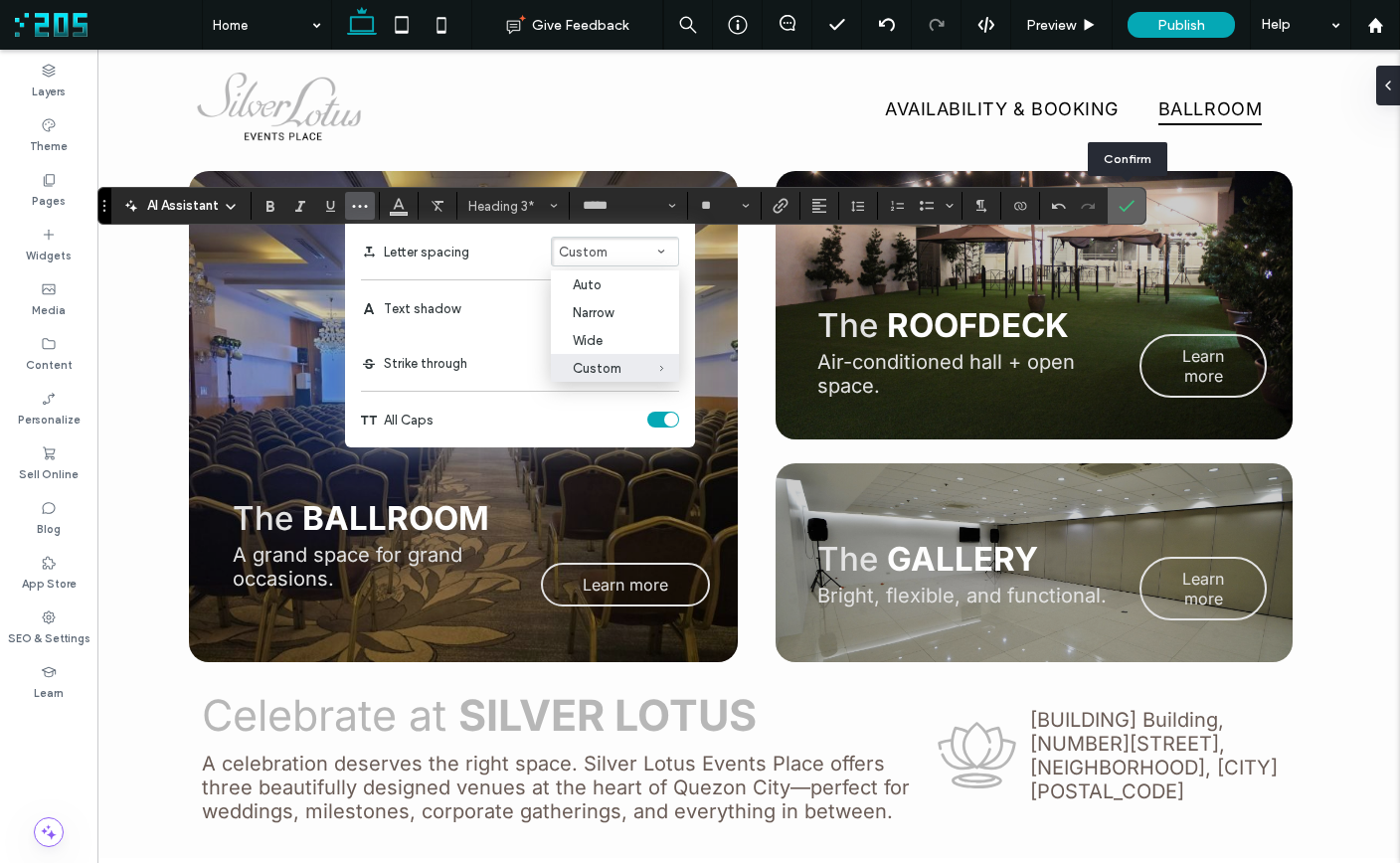 click 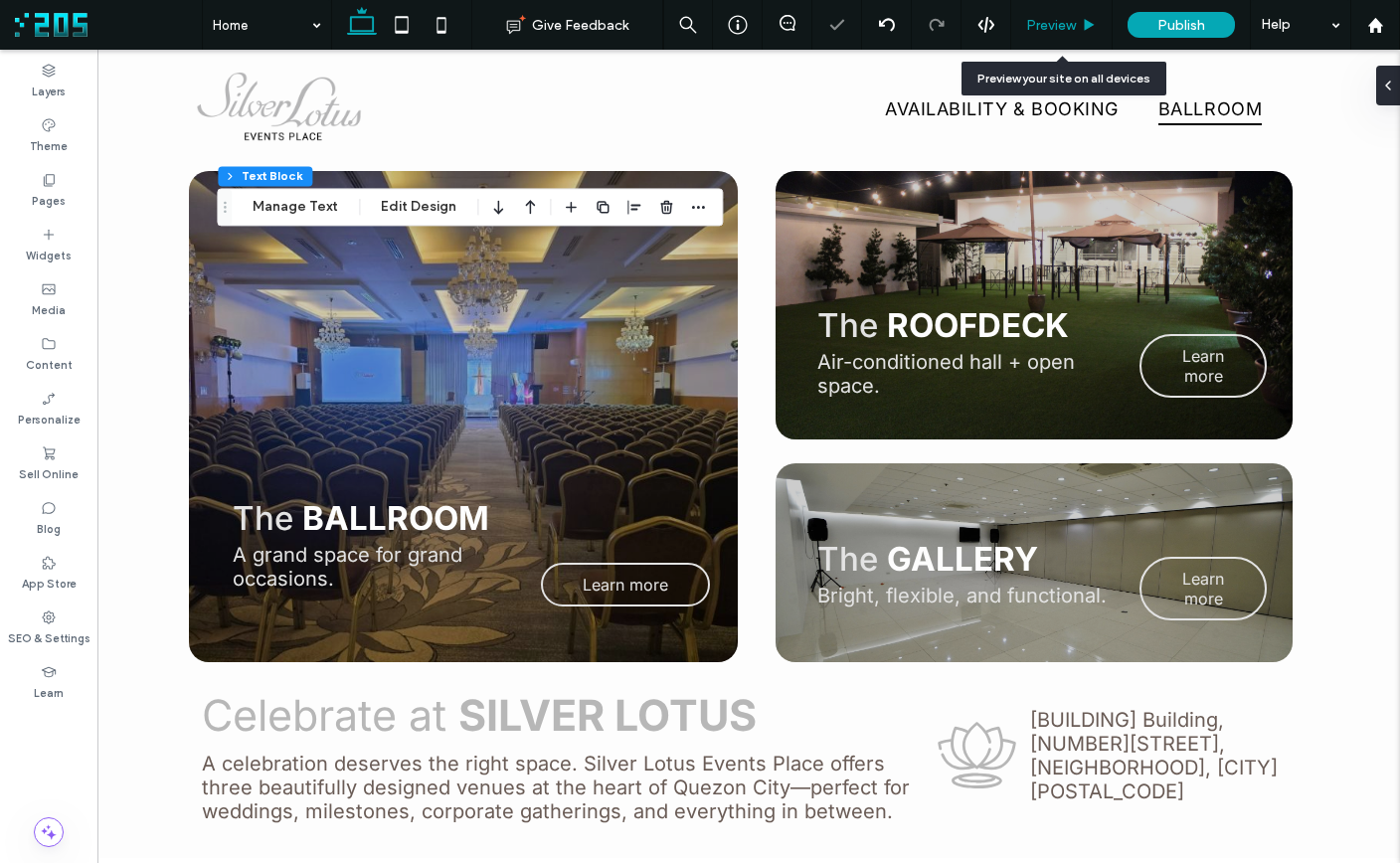 click on "Preview" at bounding box center (1051, 25) 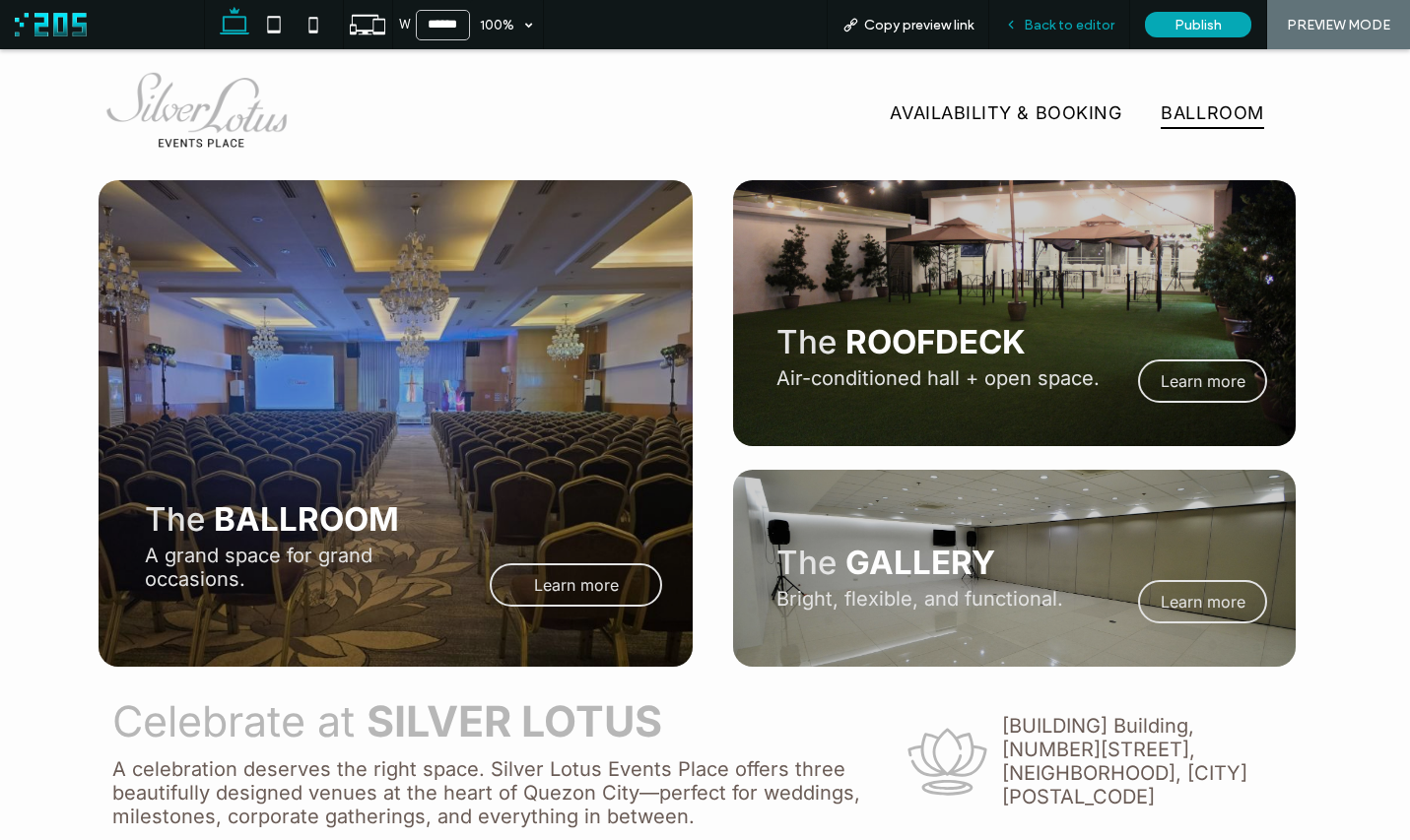 click on "Back to editor" at bounding box center [1069, 25] 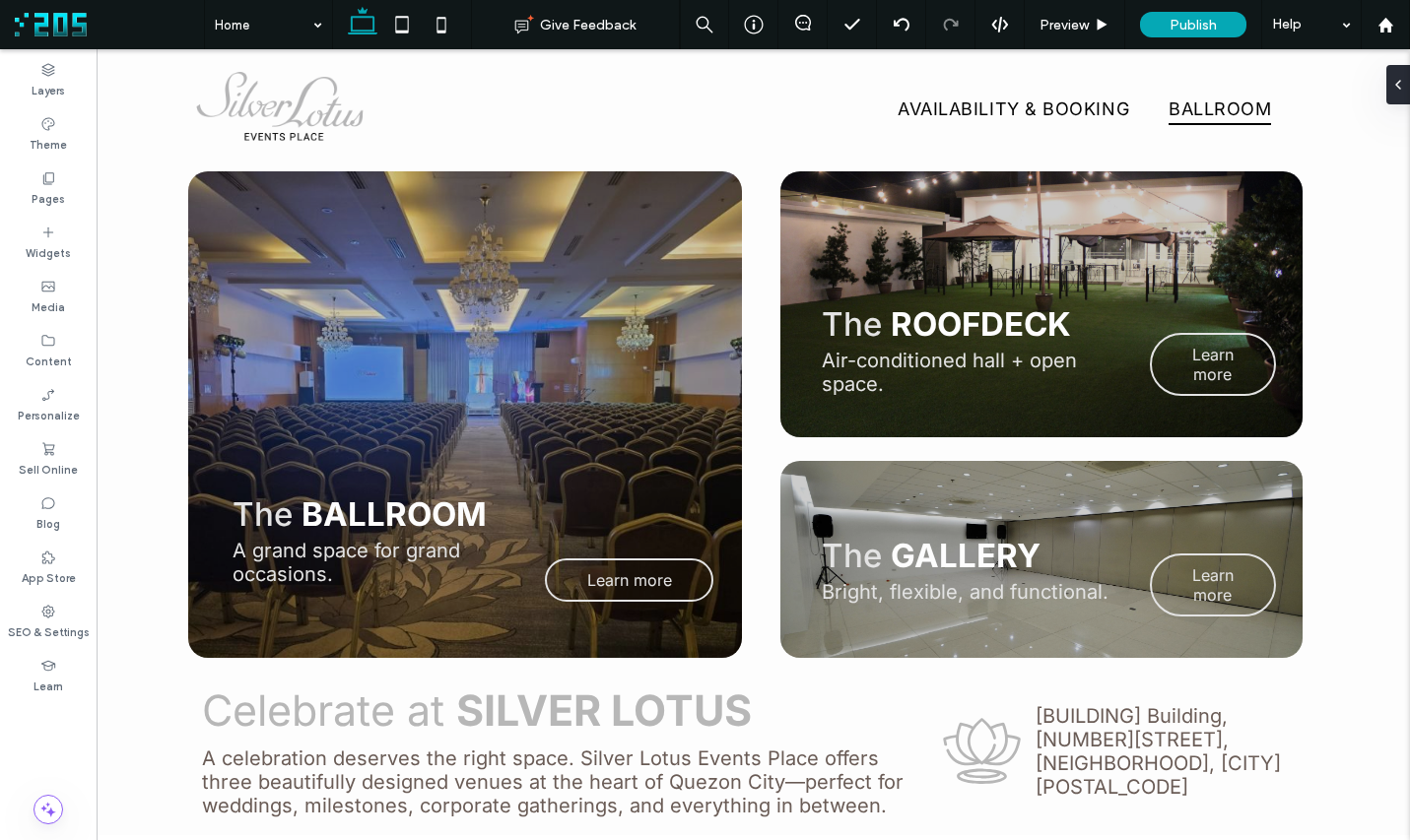 type on "**" 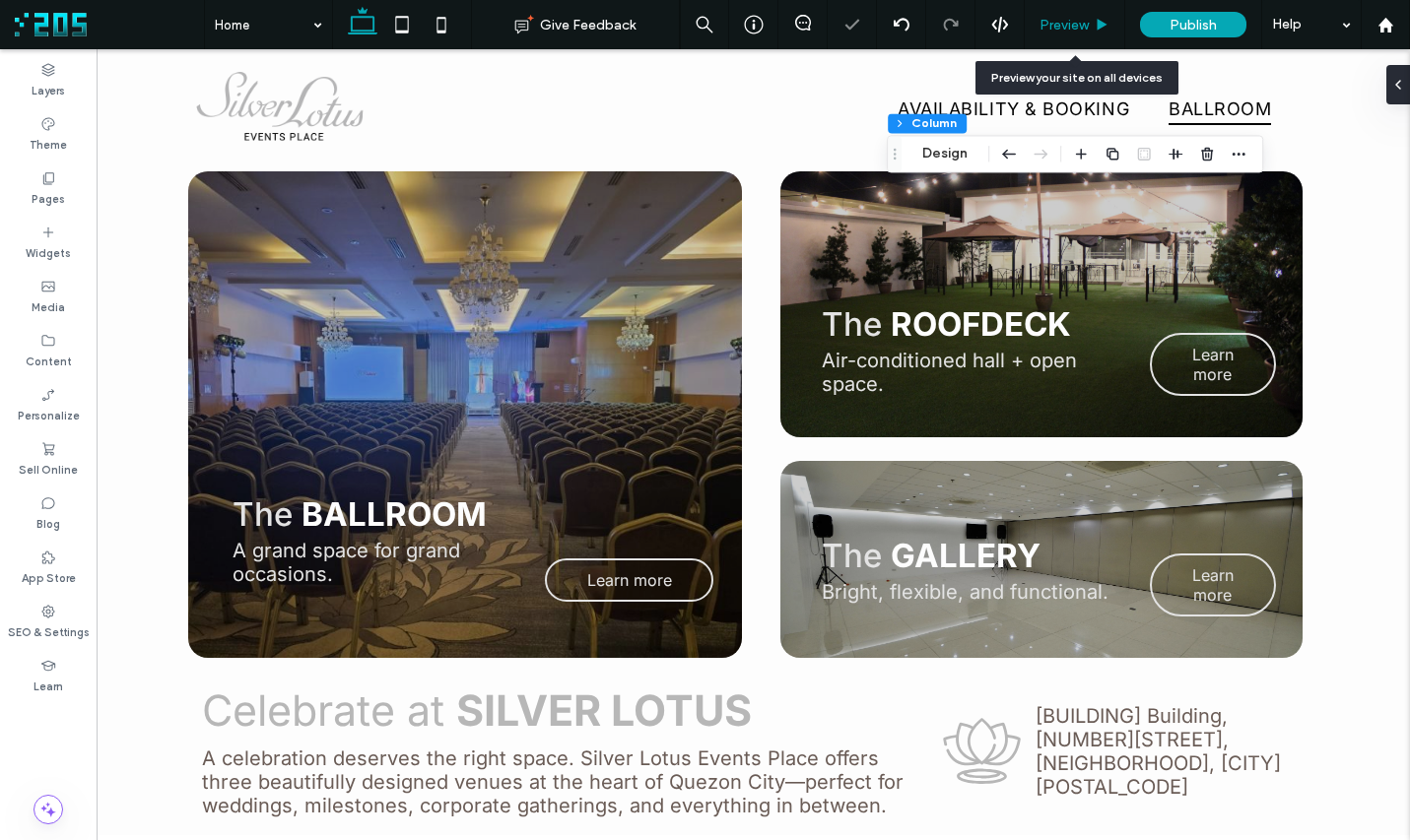 click on "Preview" at bounding box center [1074, 25] 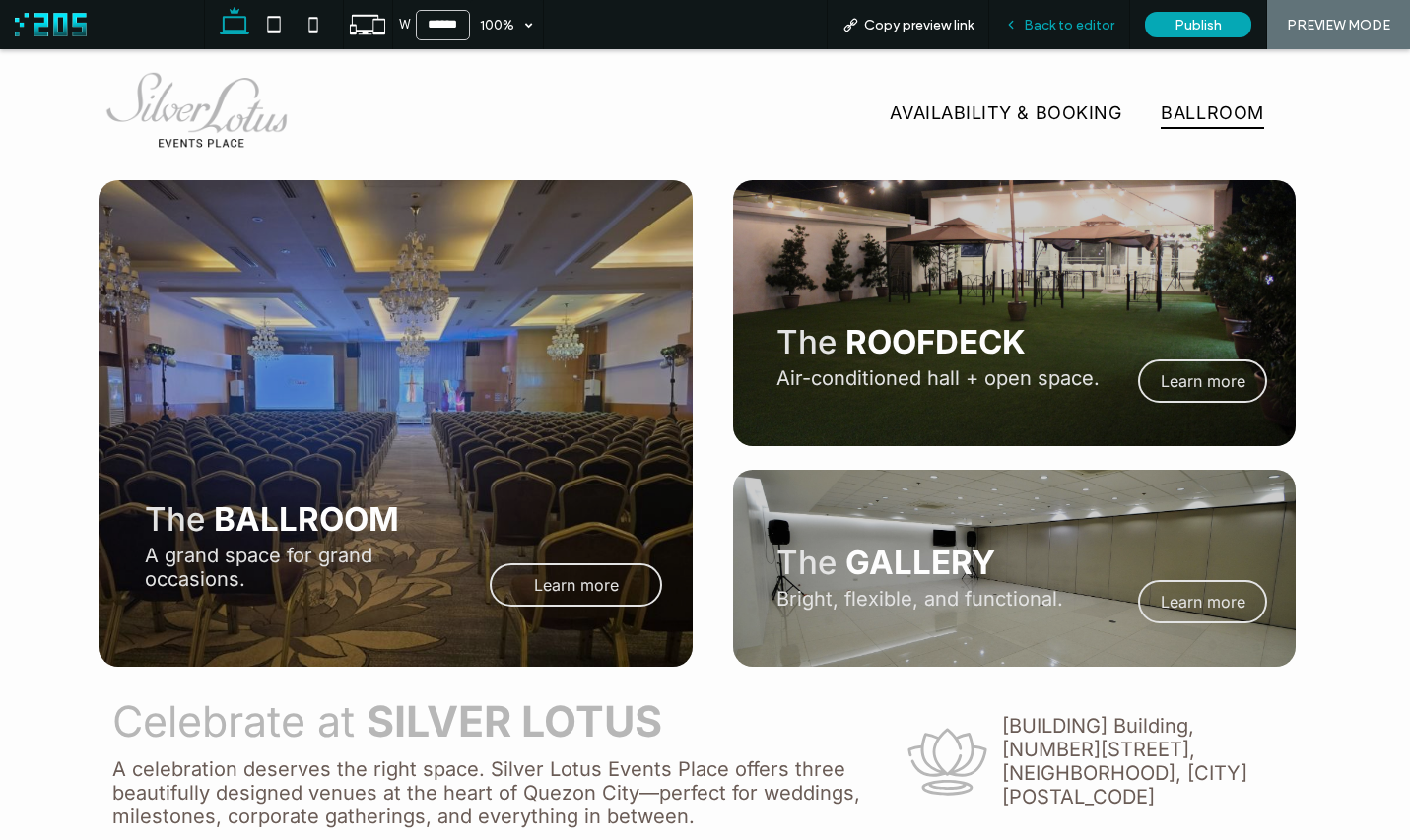 click on "Back to editor" at bounding box center (1069, 25) 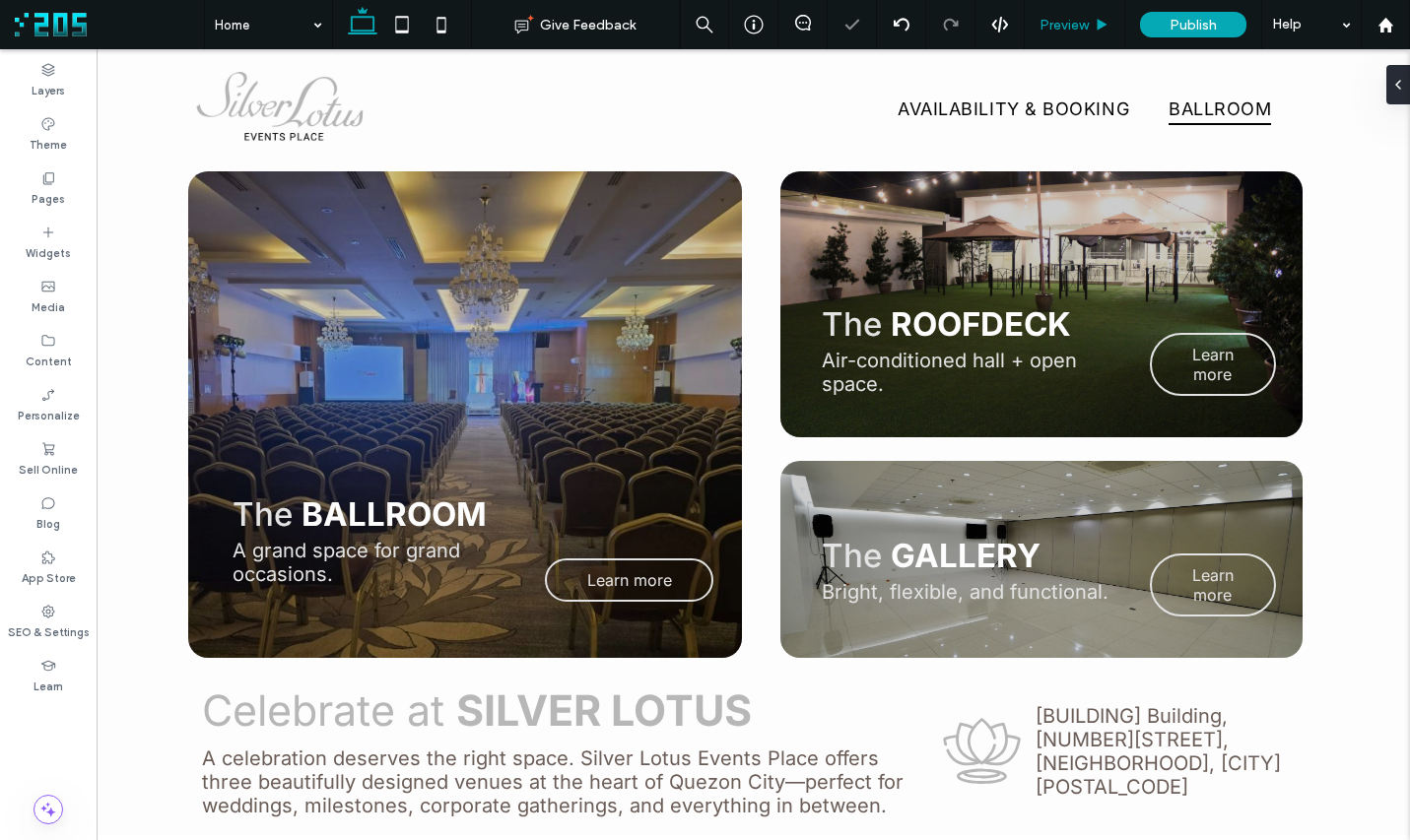 type on "**" 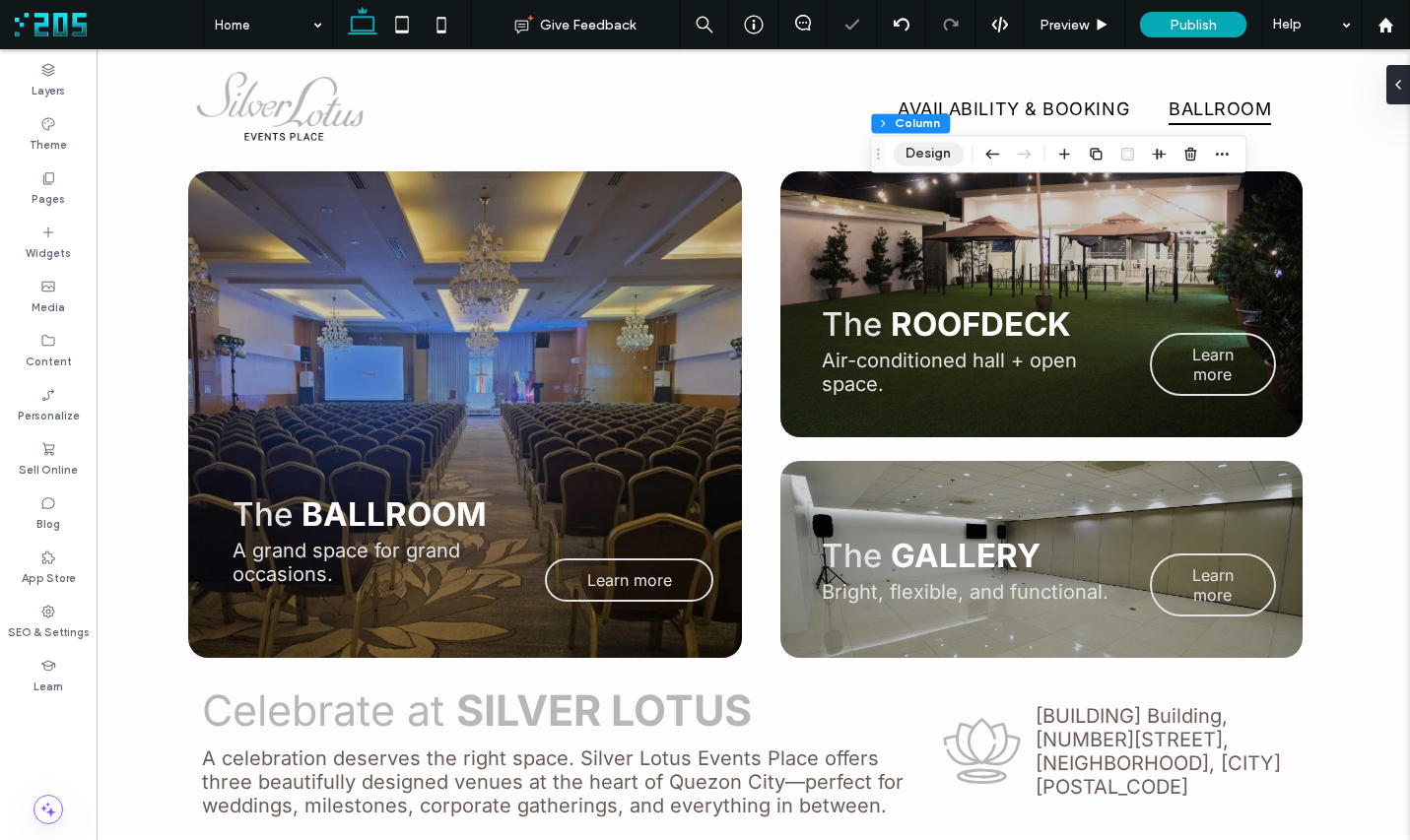 click on "Design" at bounding box center (928, 154) 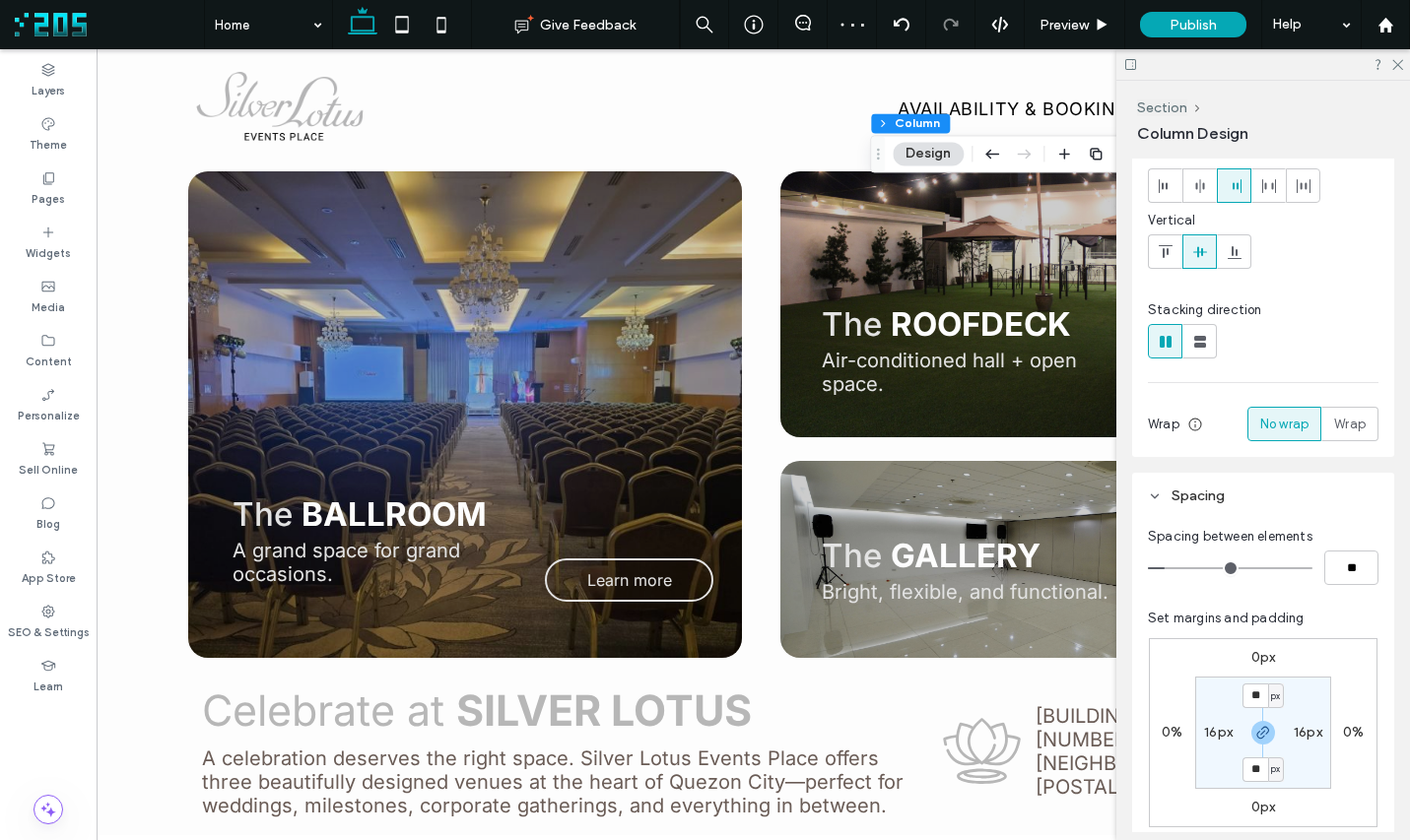 scroll, scrollTop: 105, scrollLeft: 0, axis: vertical 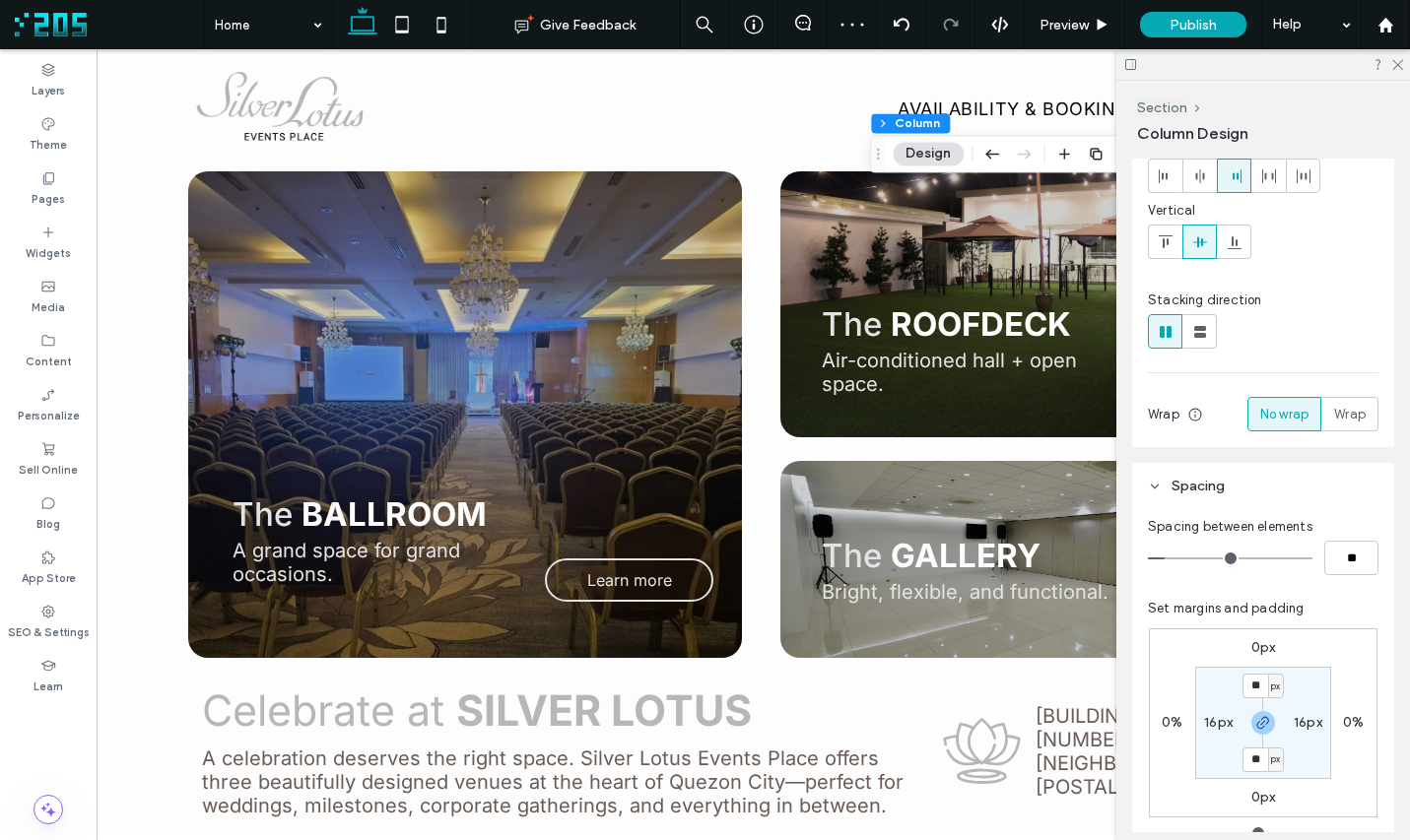 click on "16px" at bounding box center [1308, 722] 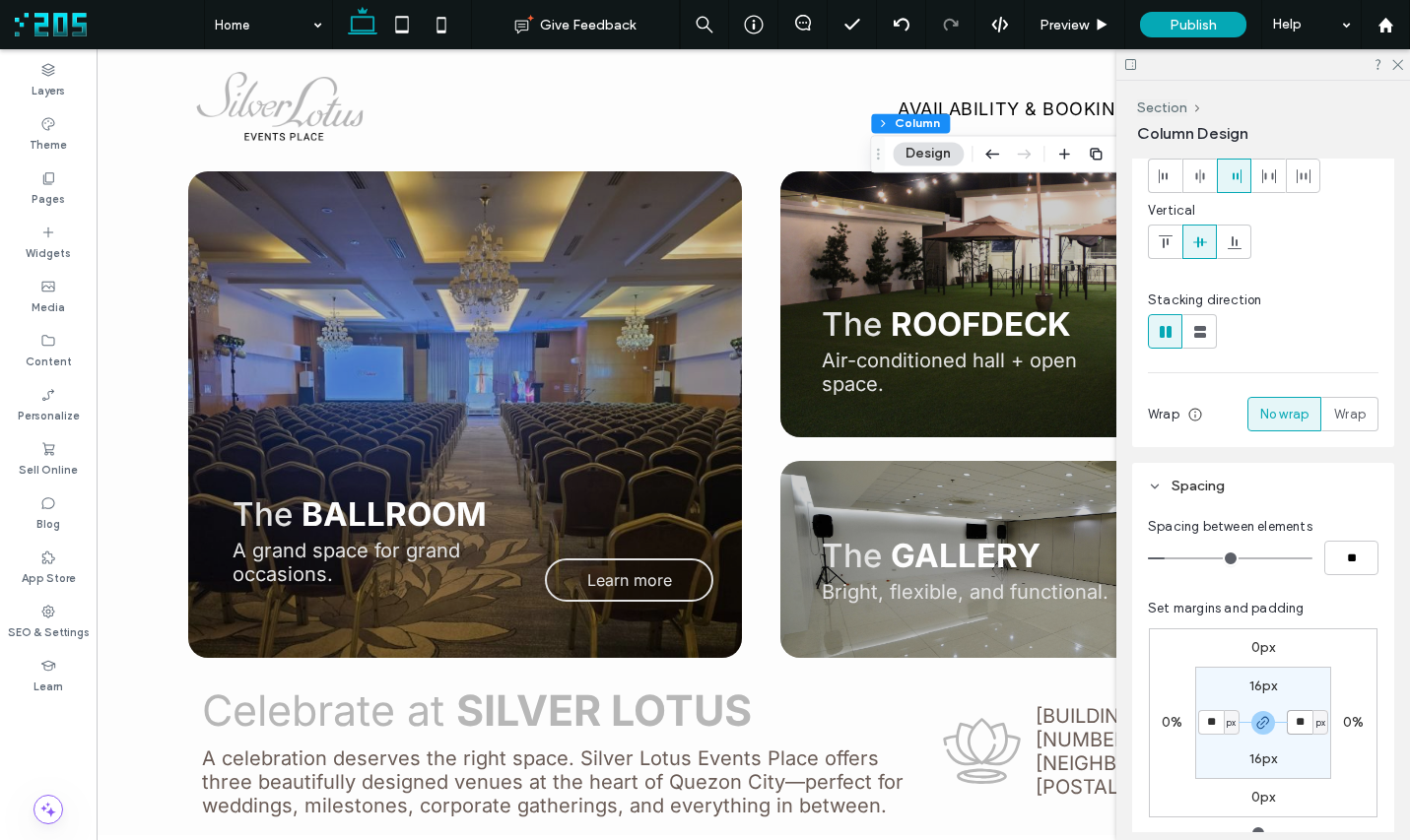 click on "**" at bounding box center [1300, 722] 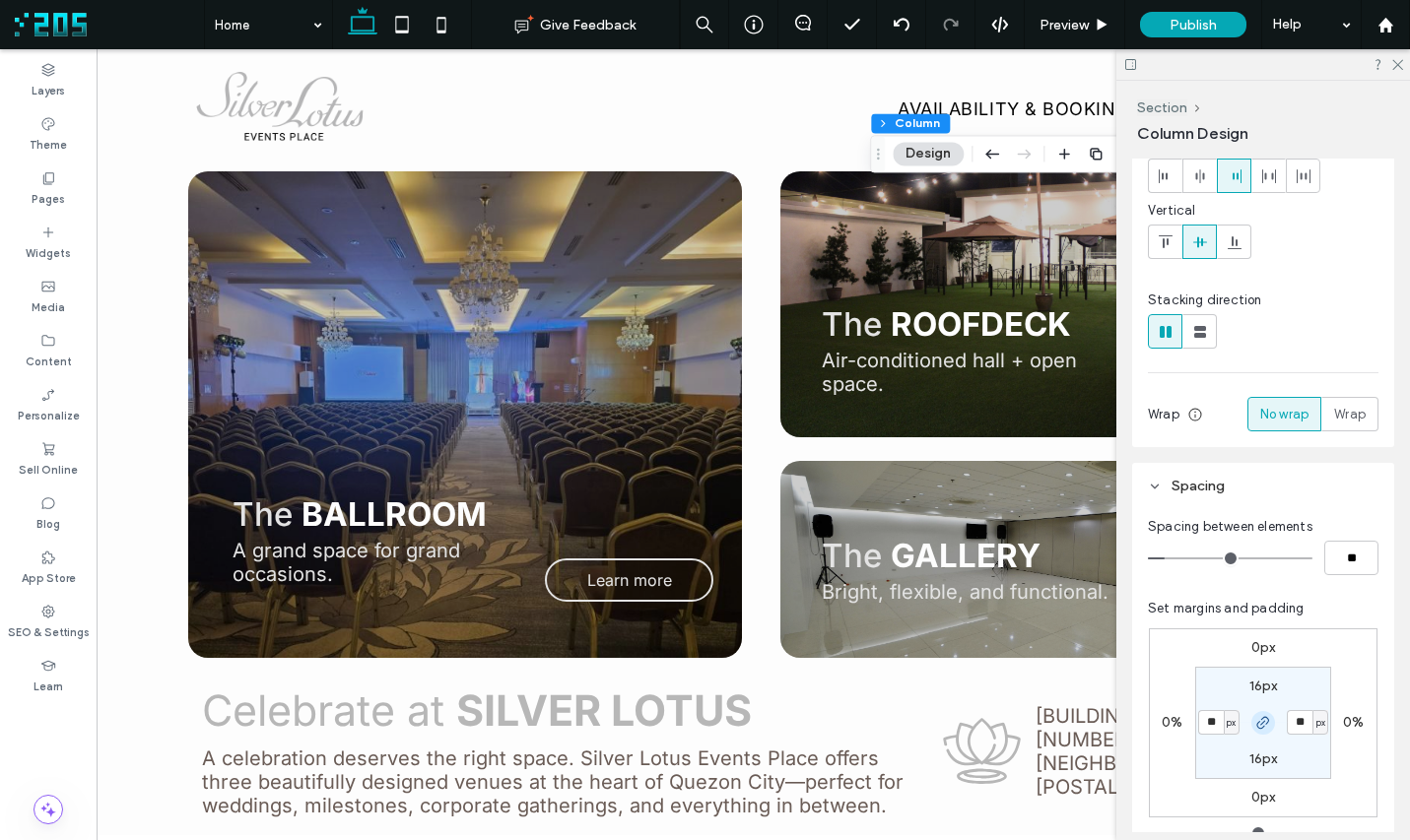 drag, startPoint x: 1256, startPoint y: 722, endPoint x: 1273, endPoint y: 723, distance: 17.029386 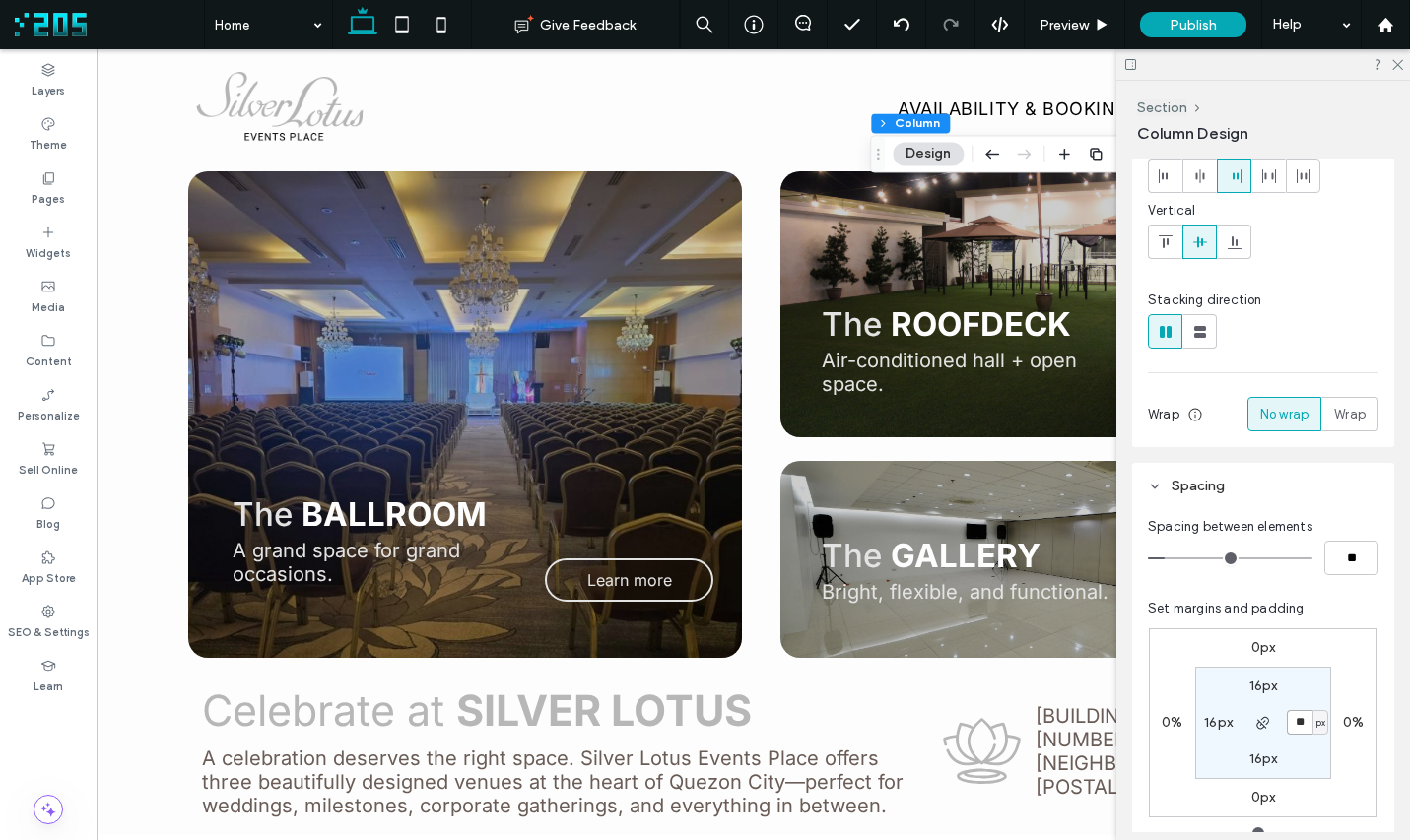 click on "**" at bounding box center [1300, 722] 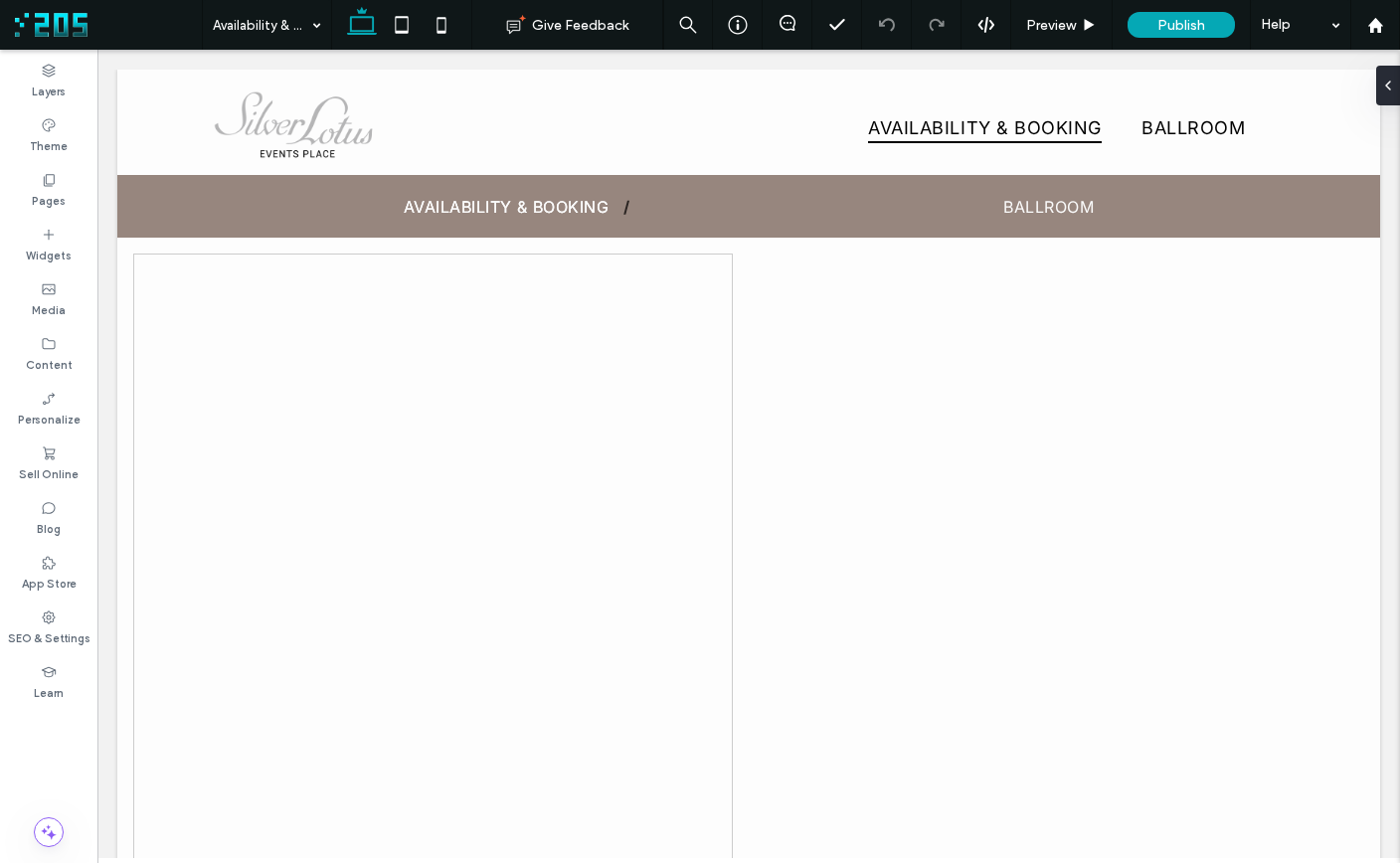 scroll, scrollTop: 0, scrollLeft: 0, axis: both 